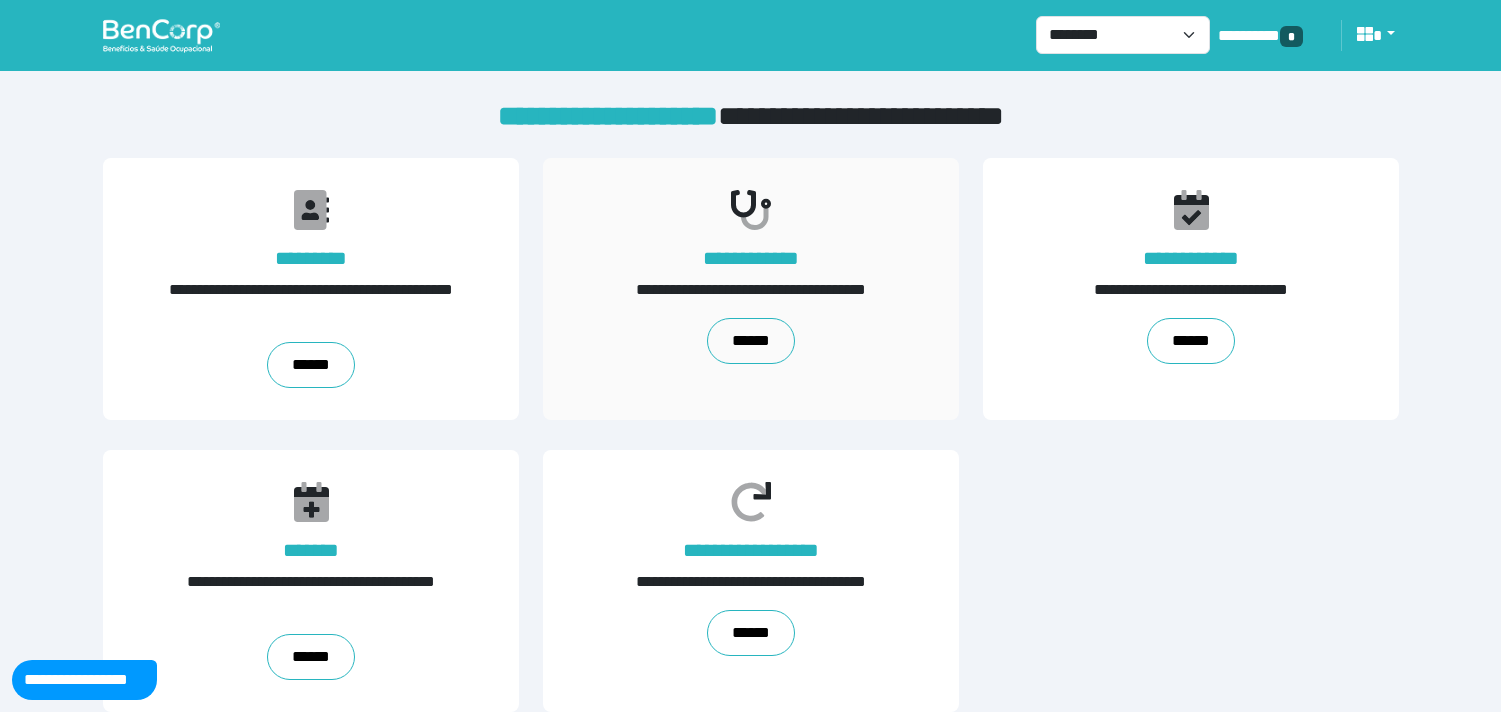 scroll, scrollTop: 0, scrollLeft: 0, axis: both 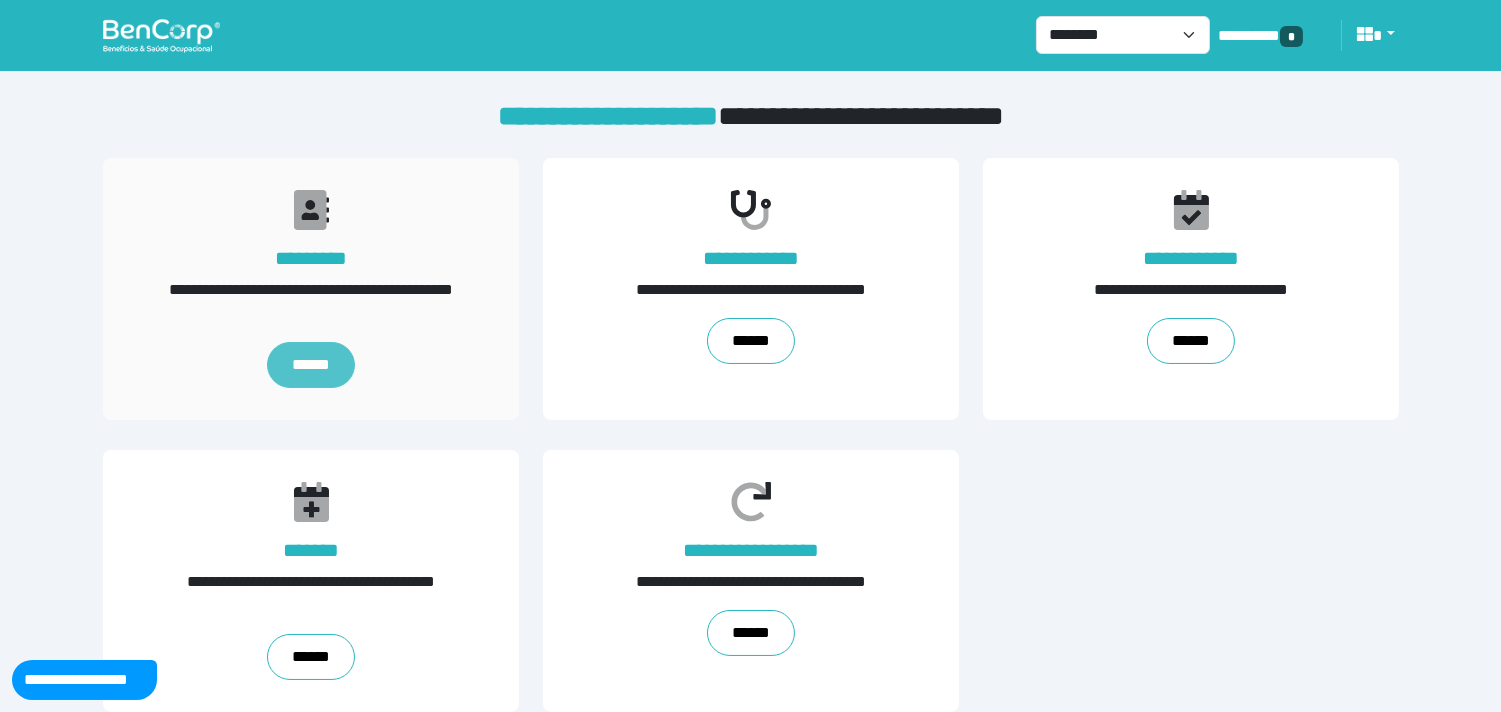 click on "******" at bounding box center (310, 365) 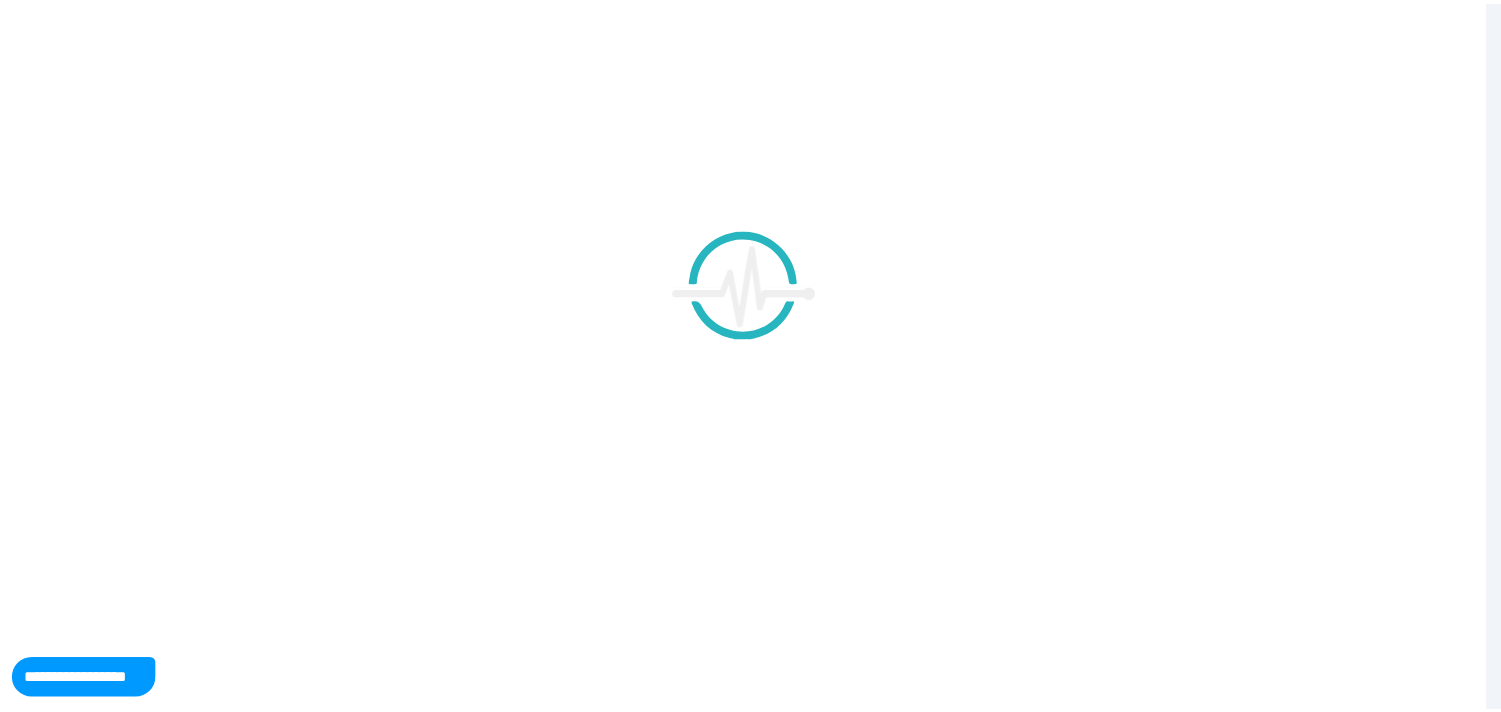 scroll, scrollTop: 0, scrollLeft: 0, axis: both 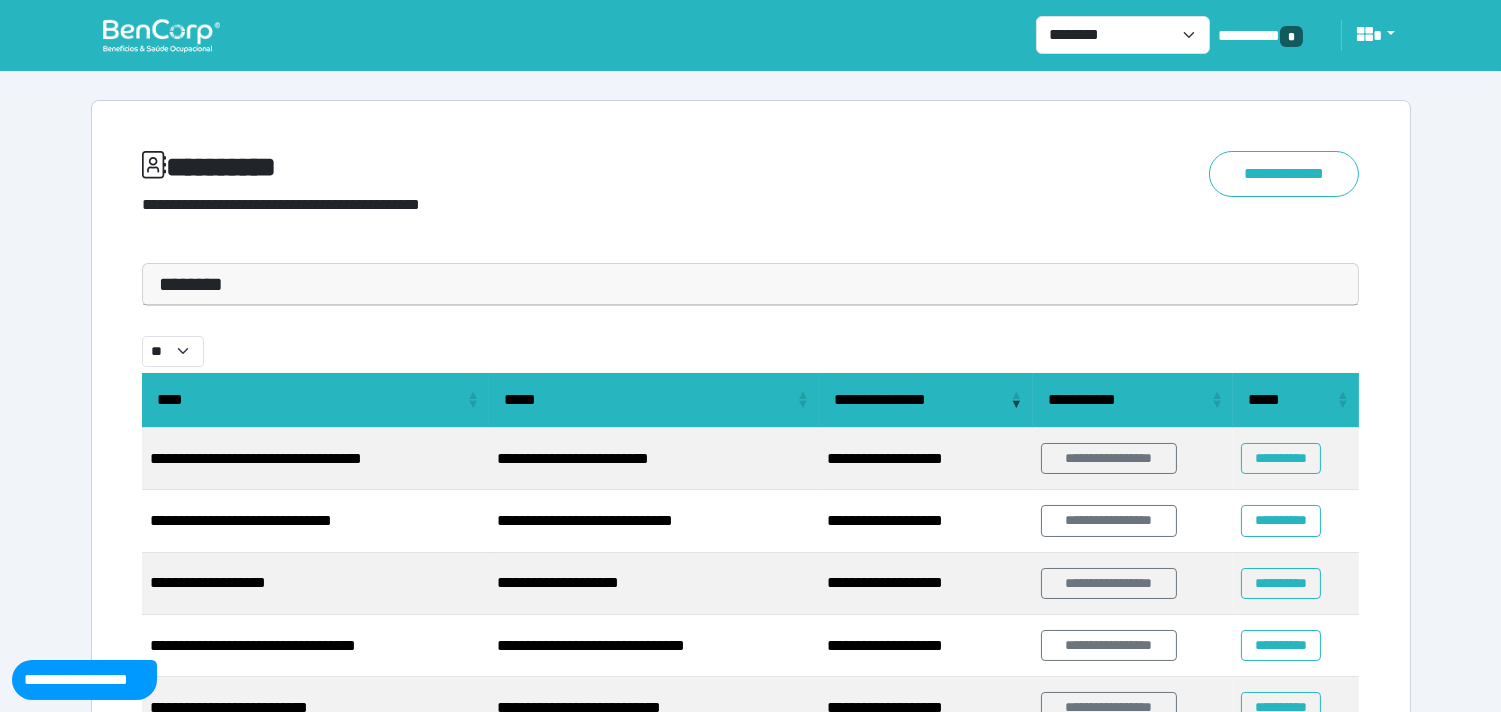 click on "********" at bounding box center [751, 284] 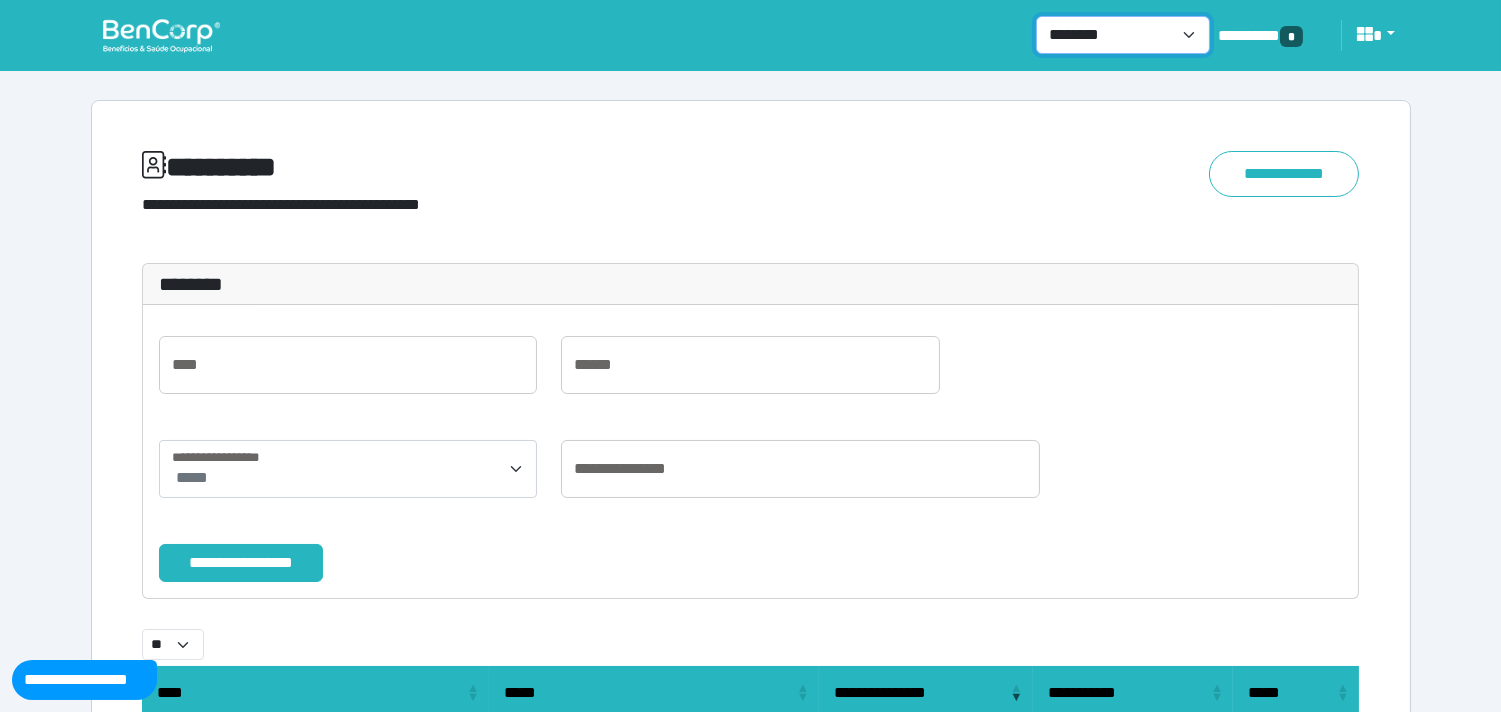click on "**********" at bounding box center (1123, 35) 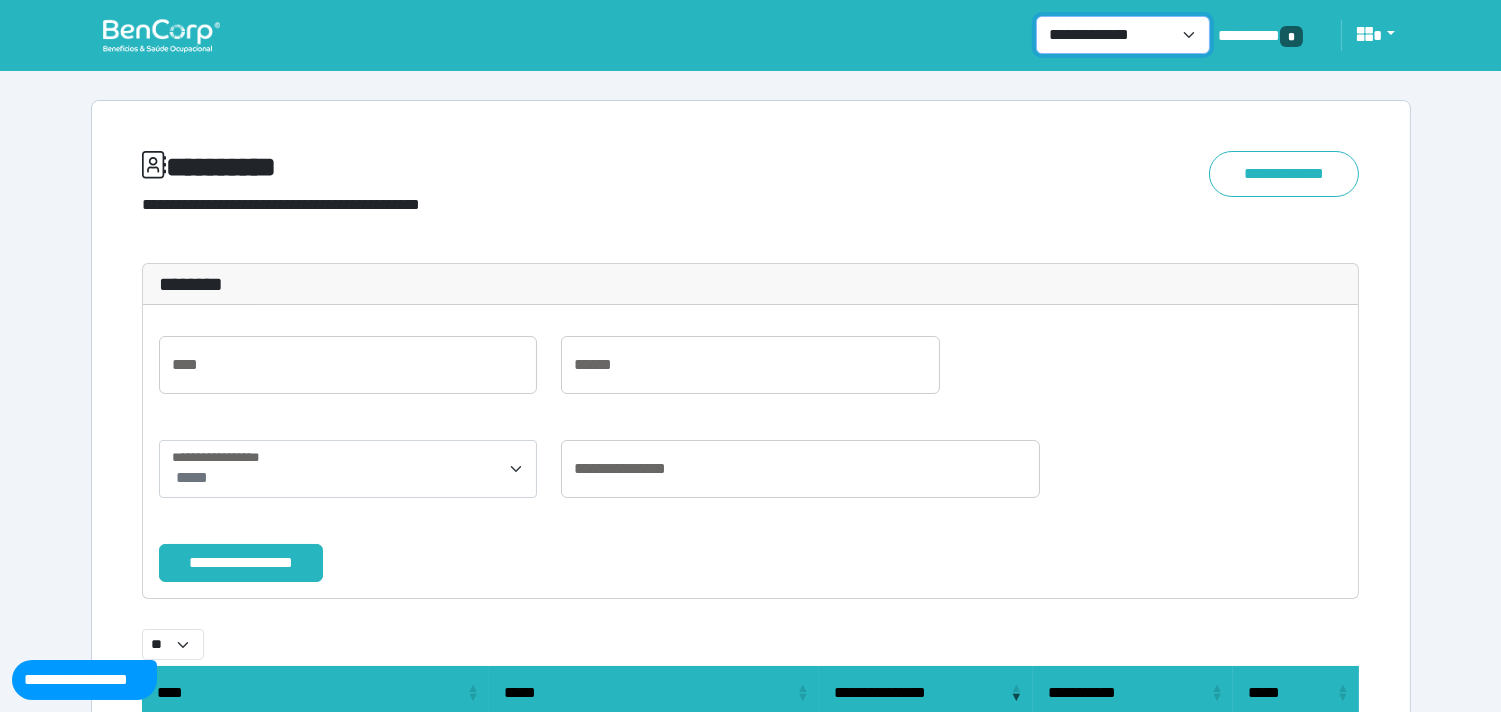 click on "**********" at bounding box center (1123, 35) 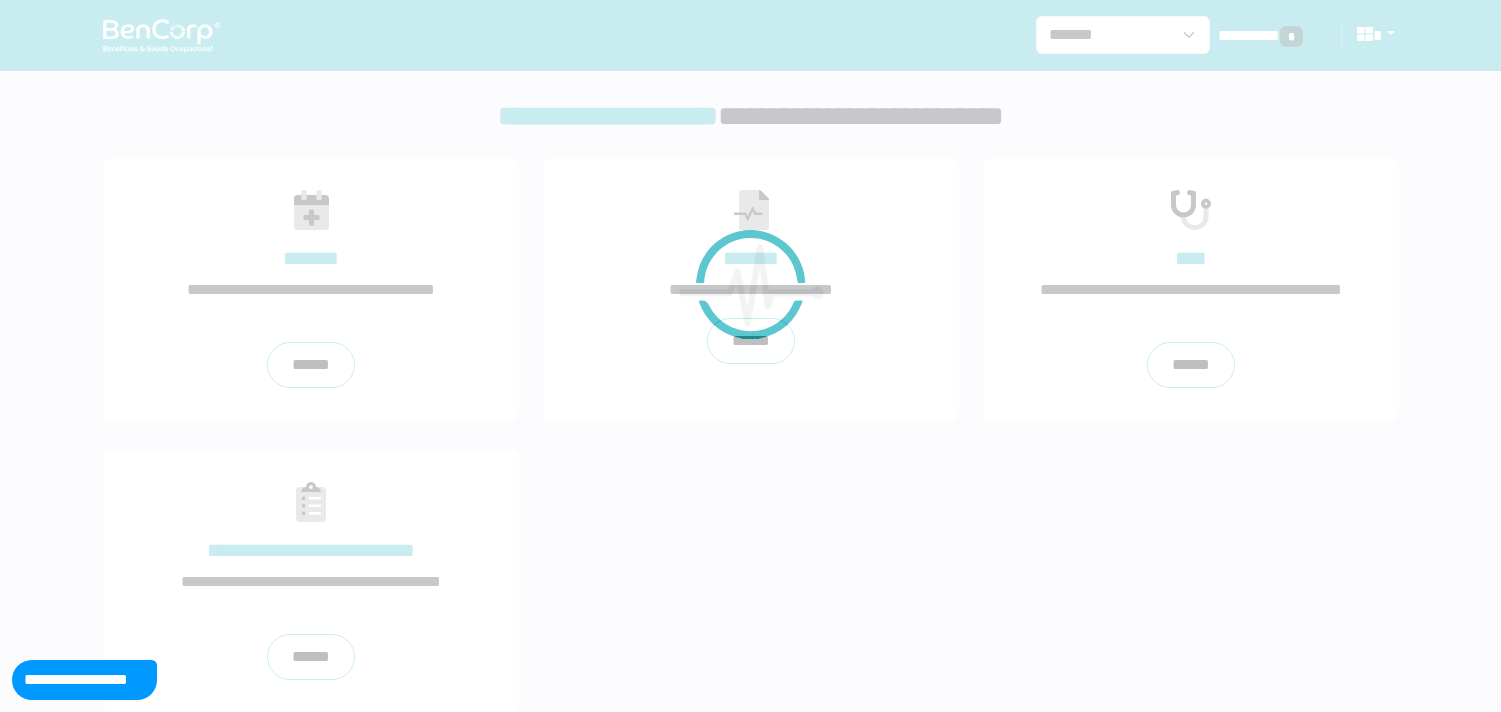 scroll, scrollTop: 0, scrollLeft: 0, axis: both 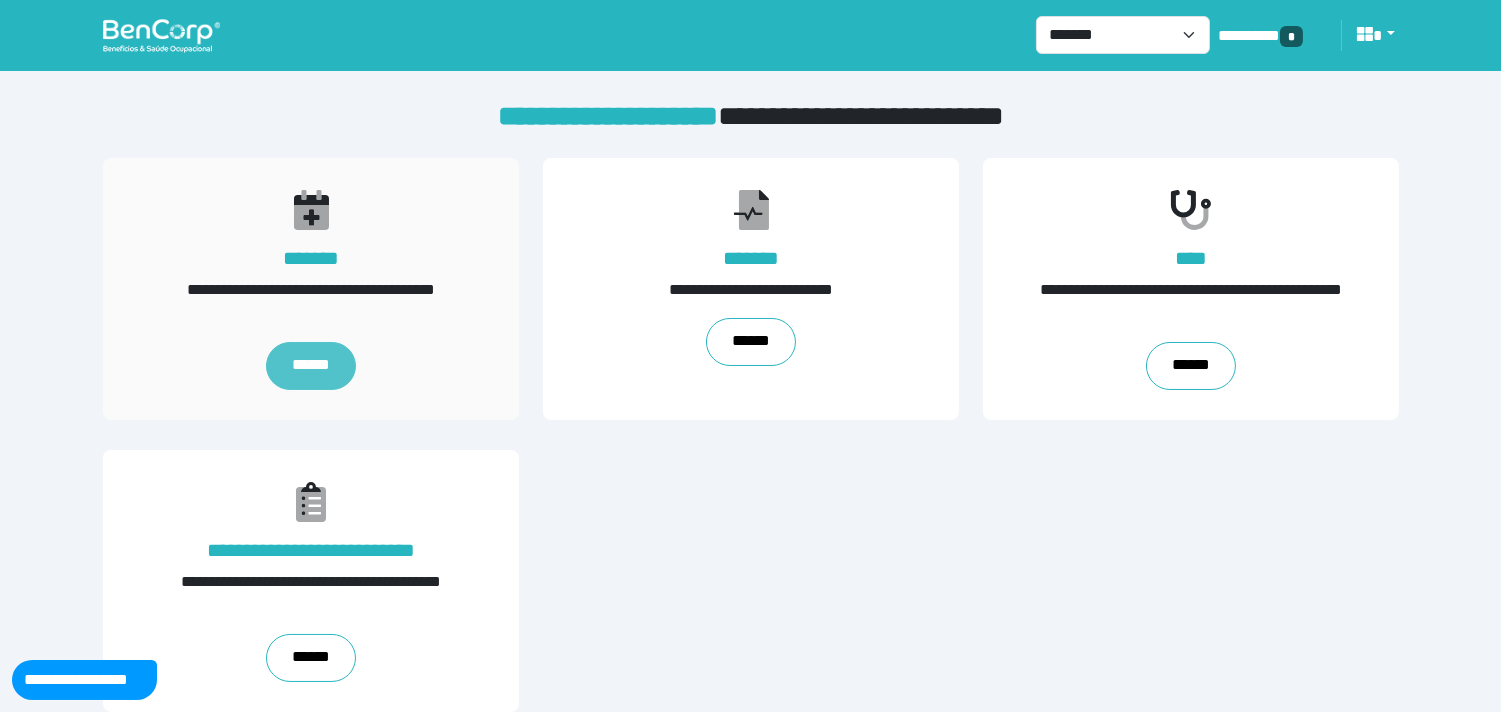 click on "******" at bounding box center [310, 366] 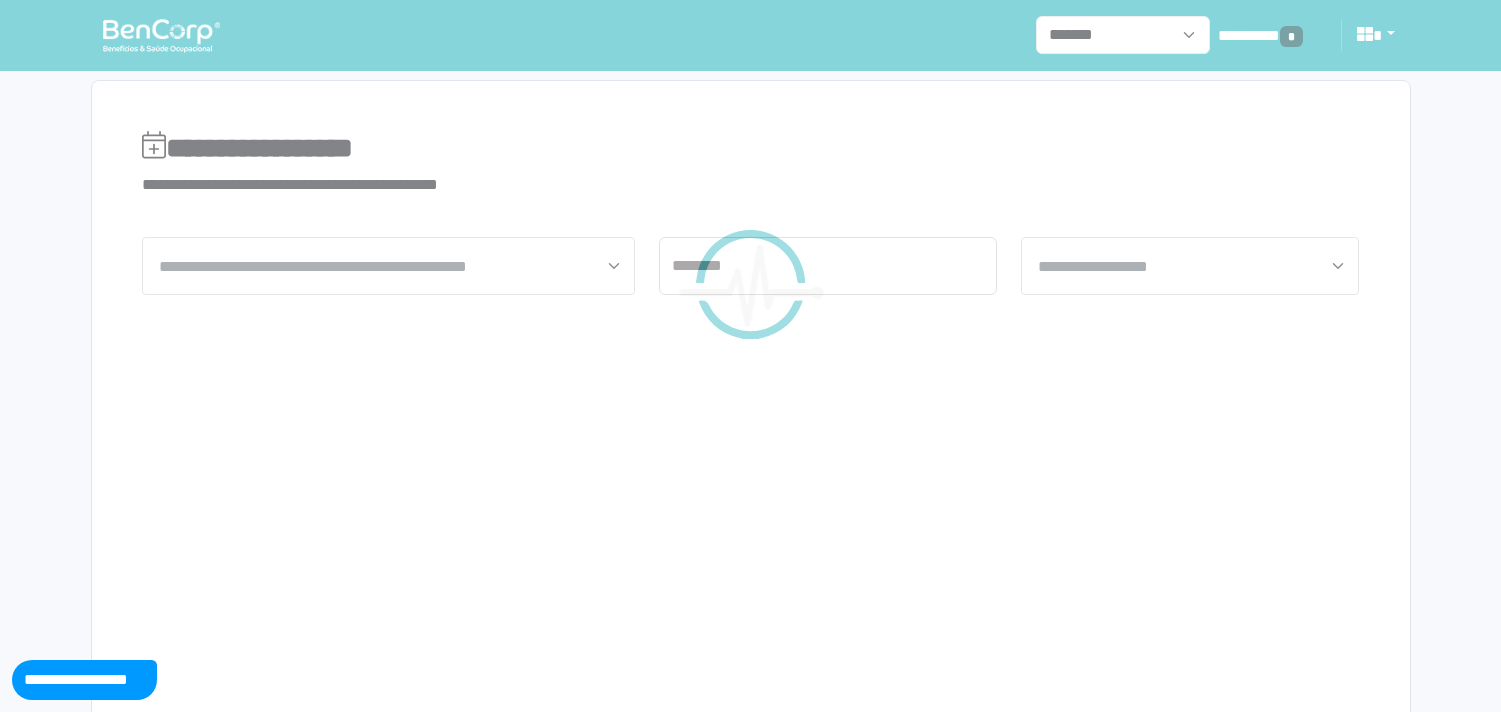 scroll, scrollTop: 0, scrollLeft: 0, axis: both 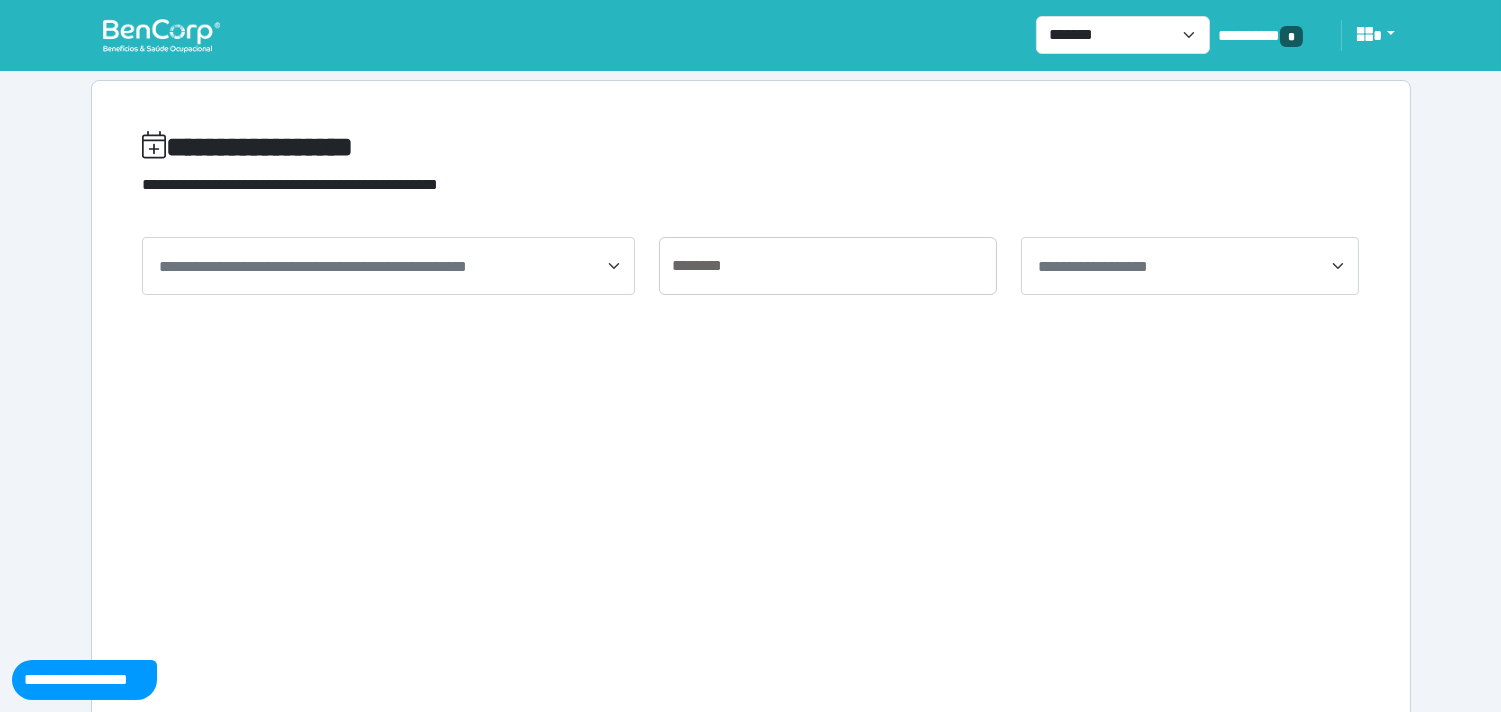 drag, startPoint x: 368, startPoint y: 258, endPoint x: 366, endPoint y: 281, distance: 23.086792 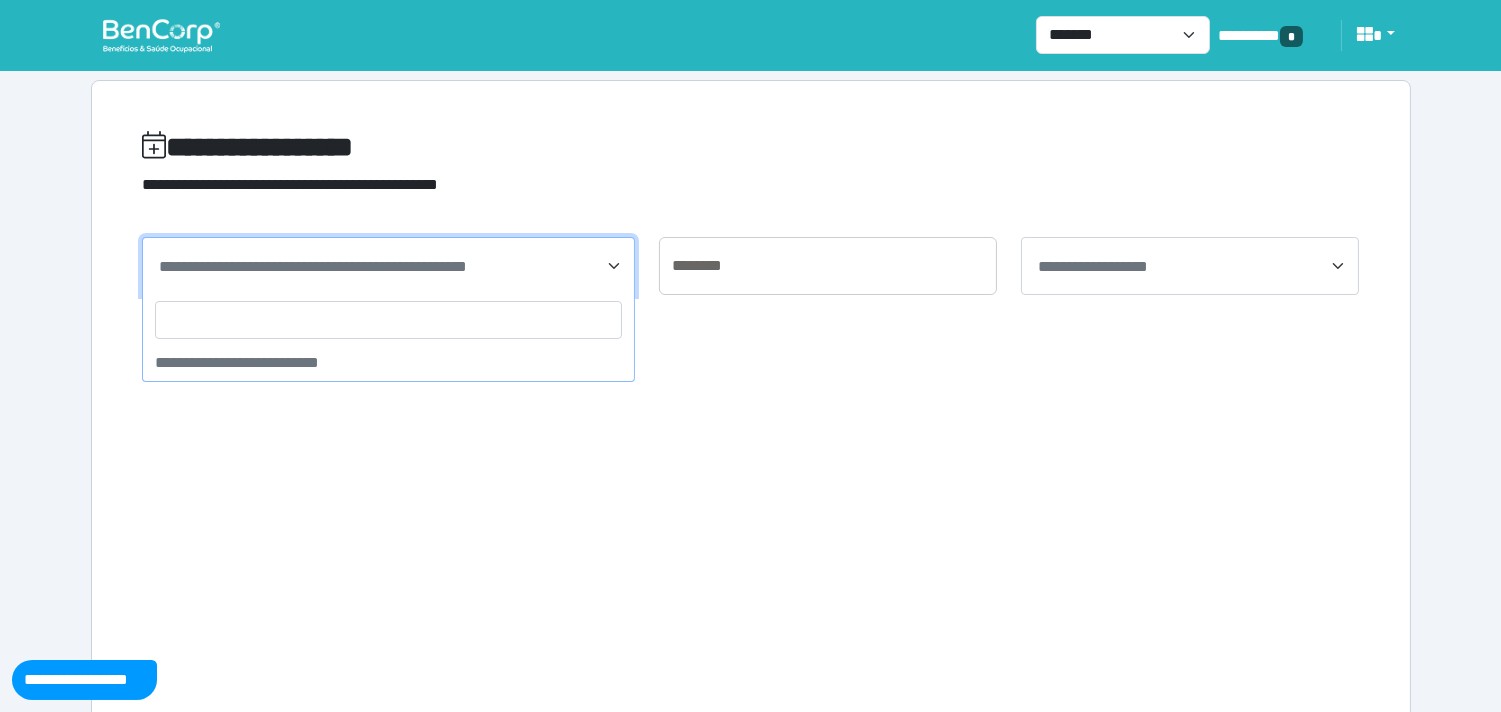 click at bounding box center (388, 320) 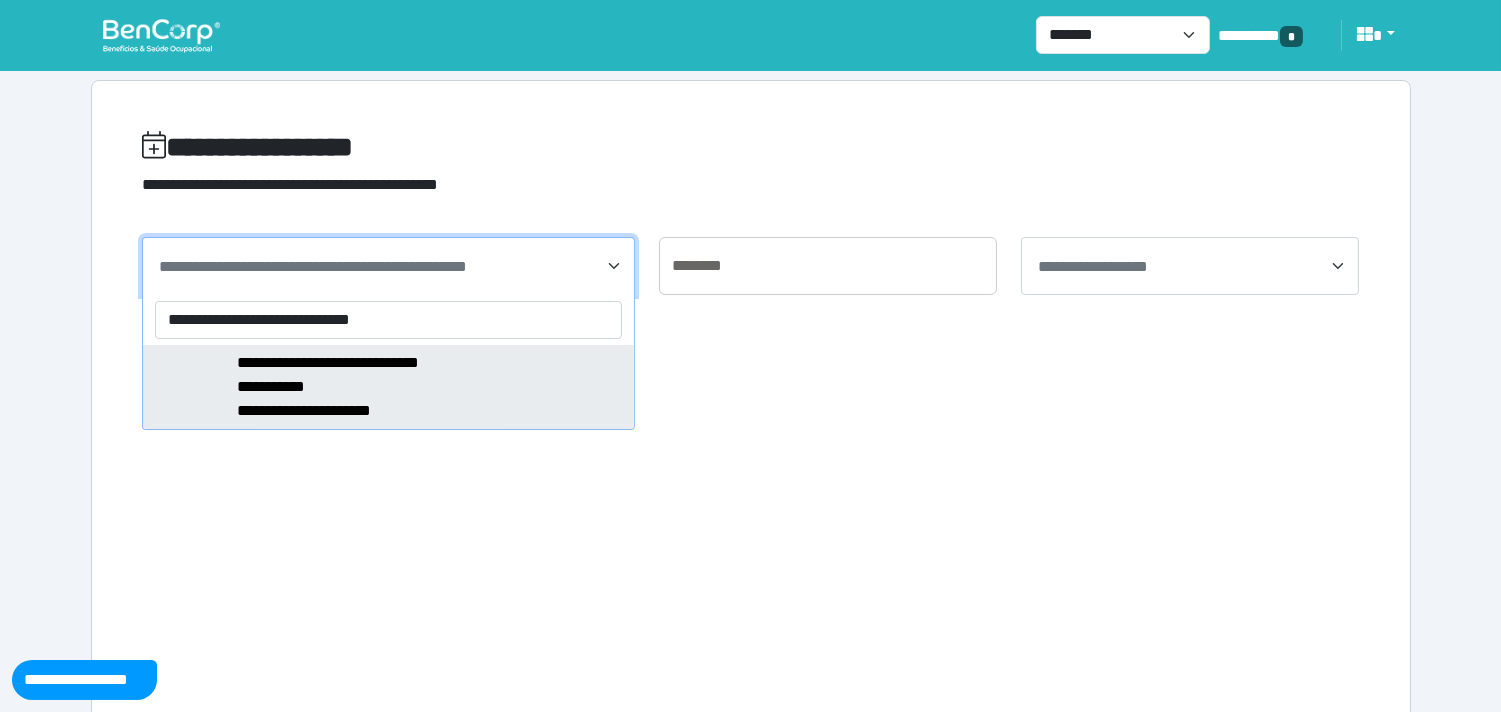 type on "**********" 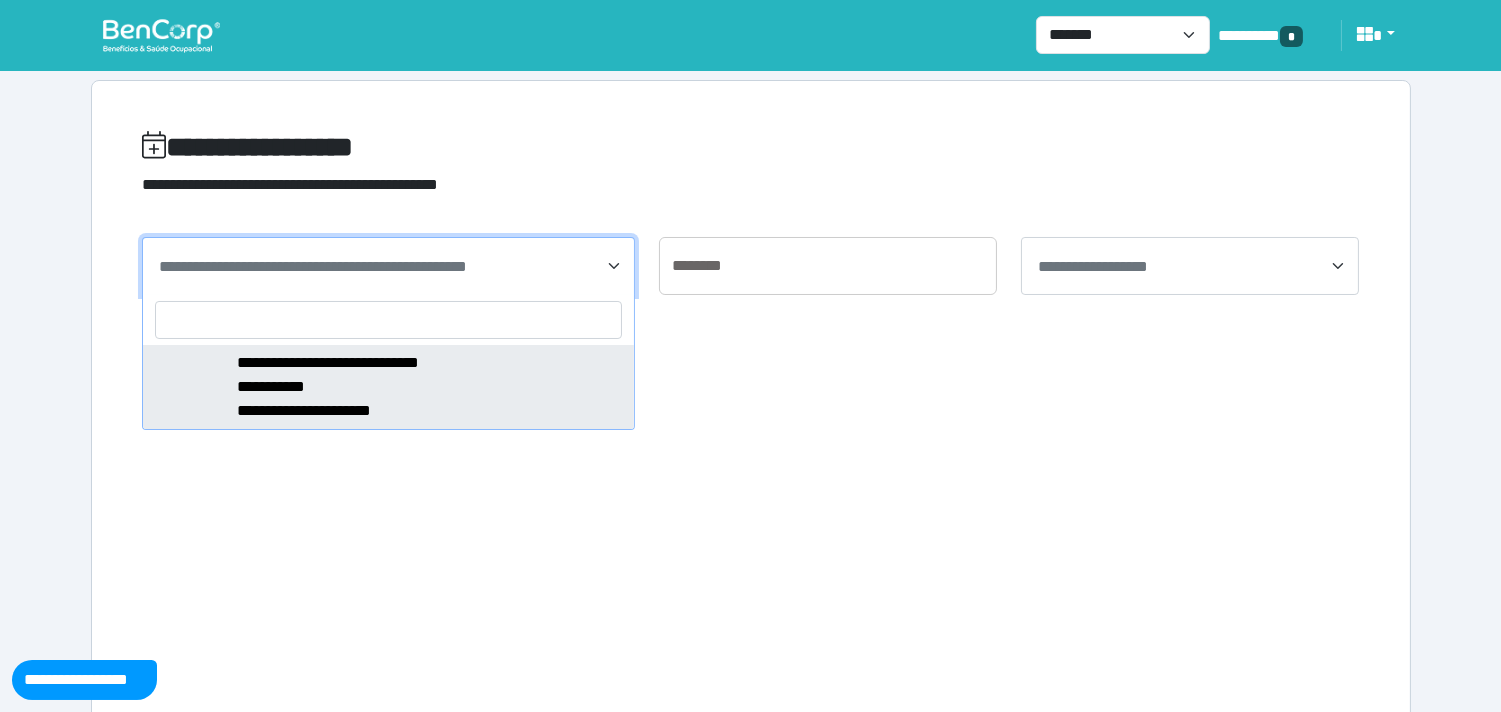 select on "******" 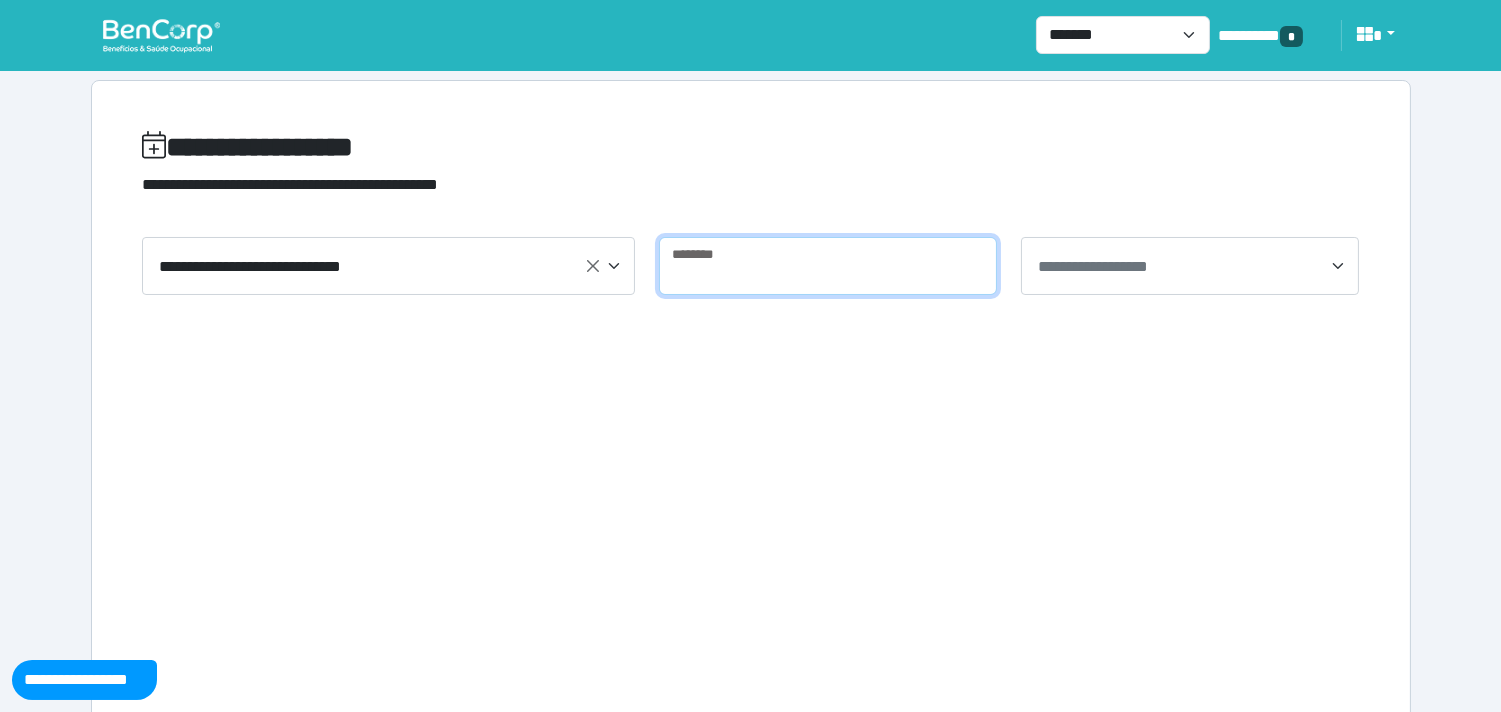 click at bounding box center [828, 266] 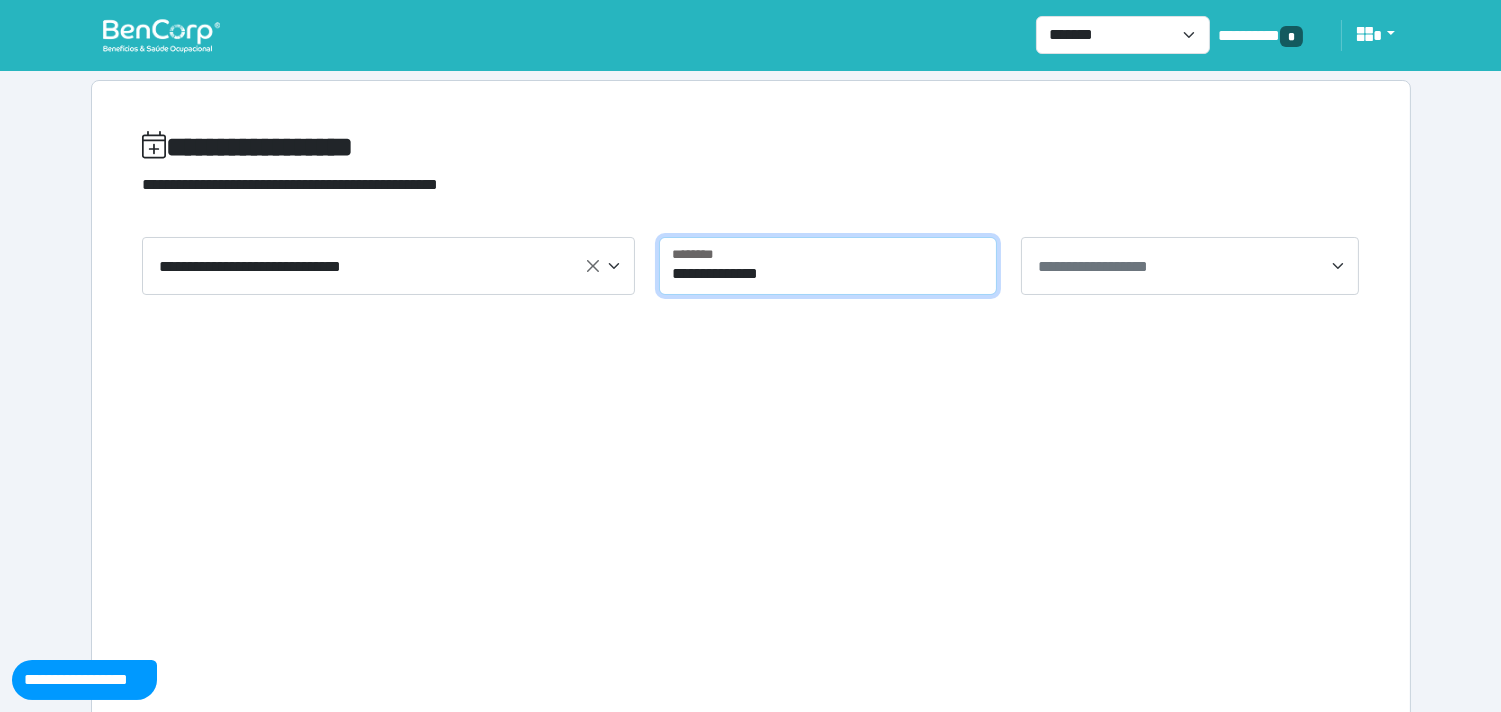 type on "**********" 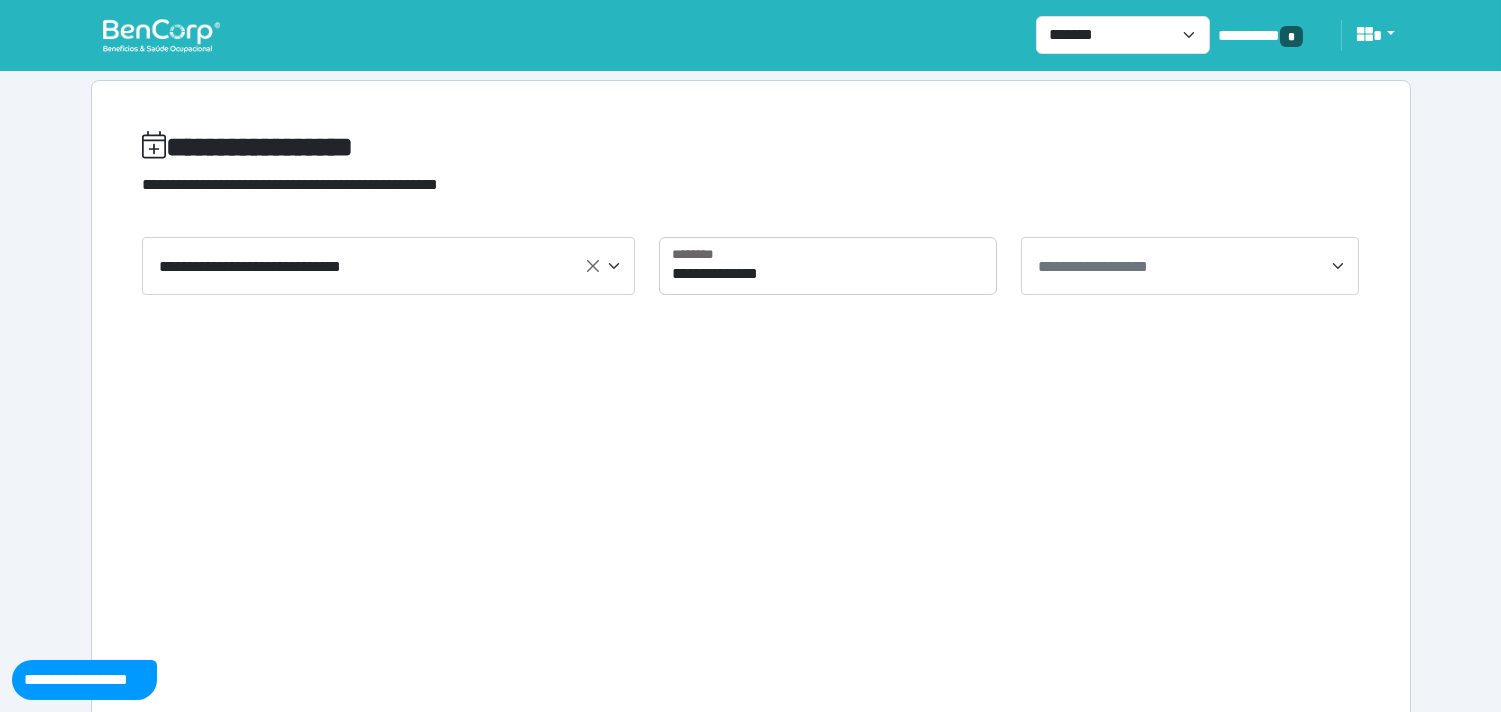 click on "**********" at bounding box center (1093, 266) 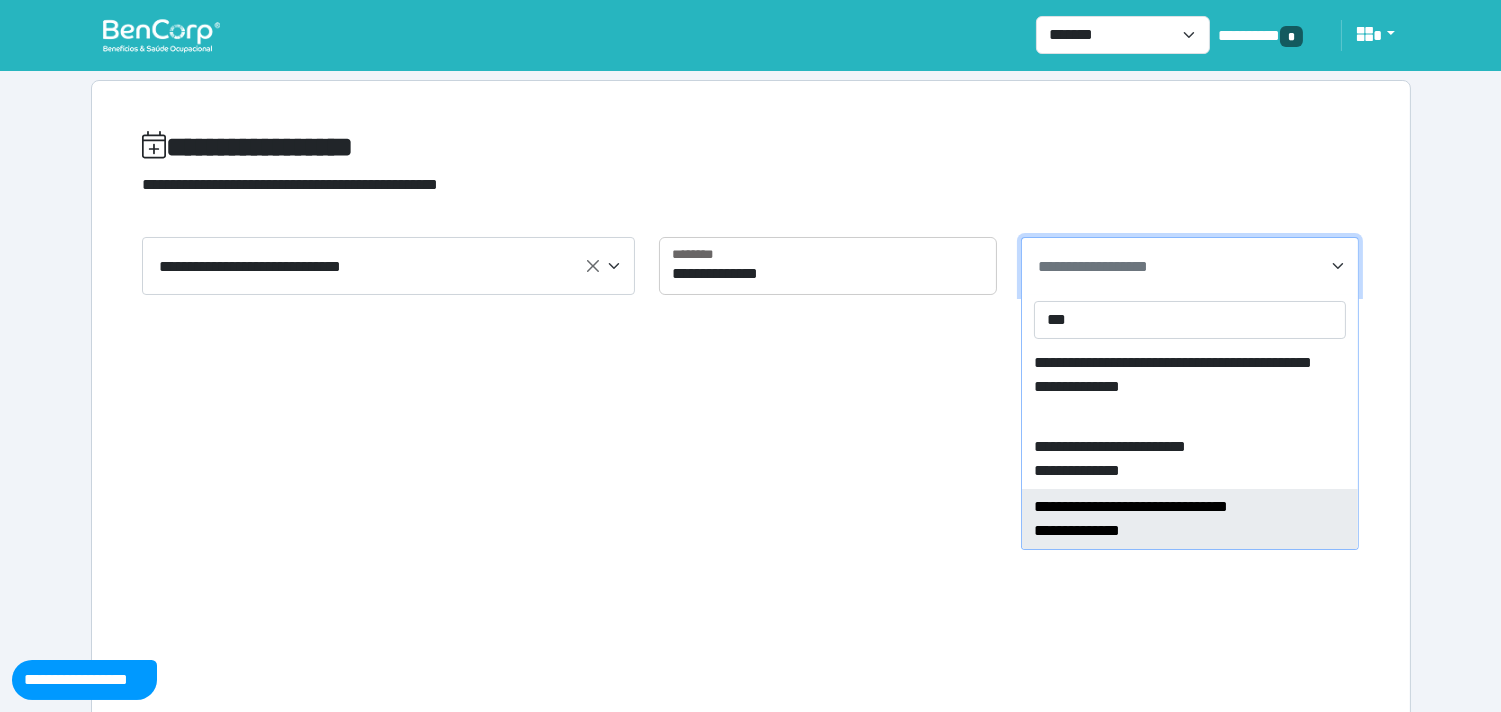 type on "***" 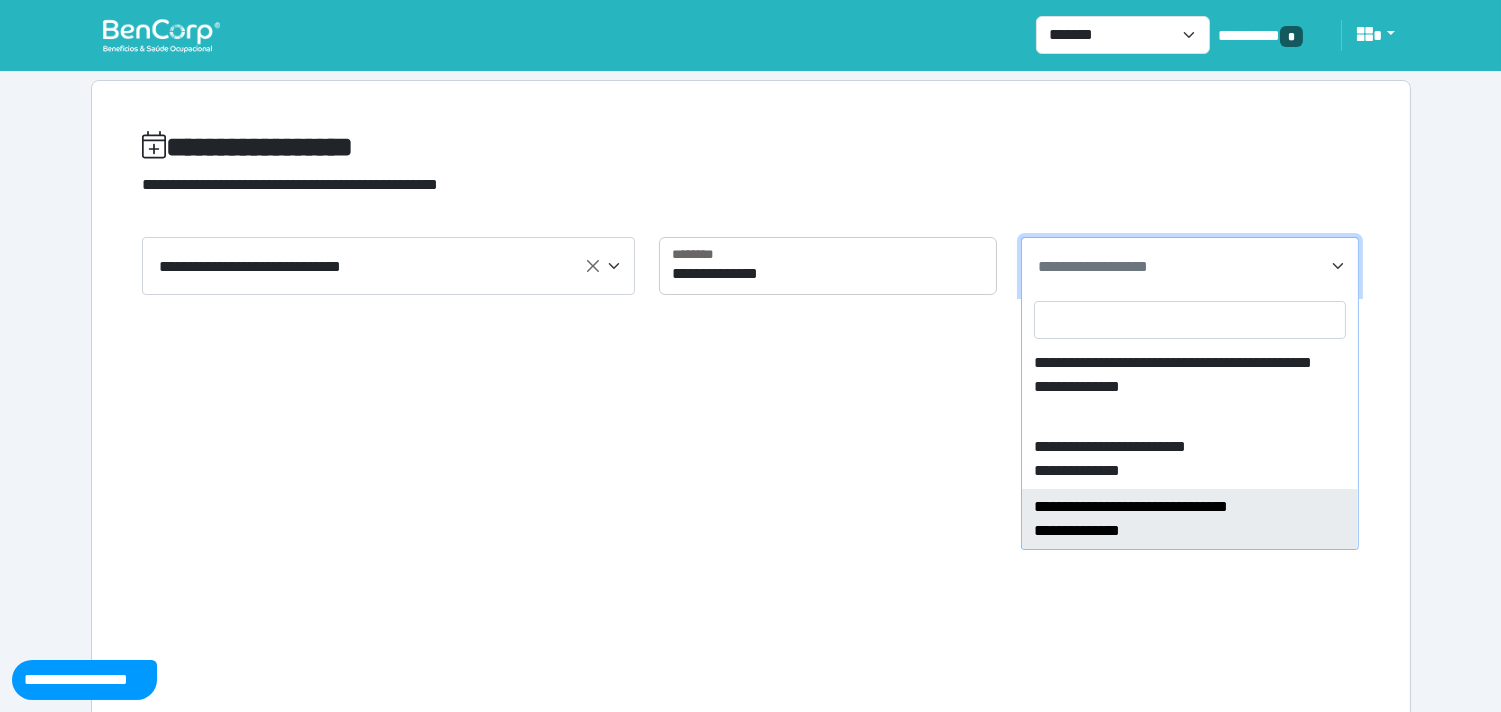 select on "****" 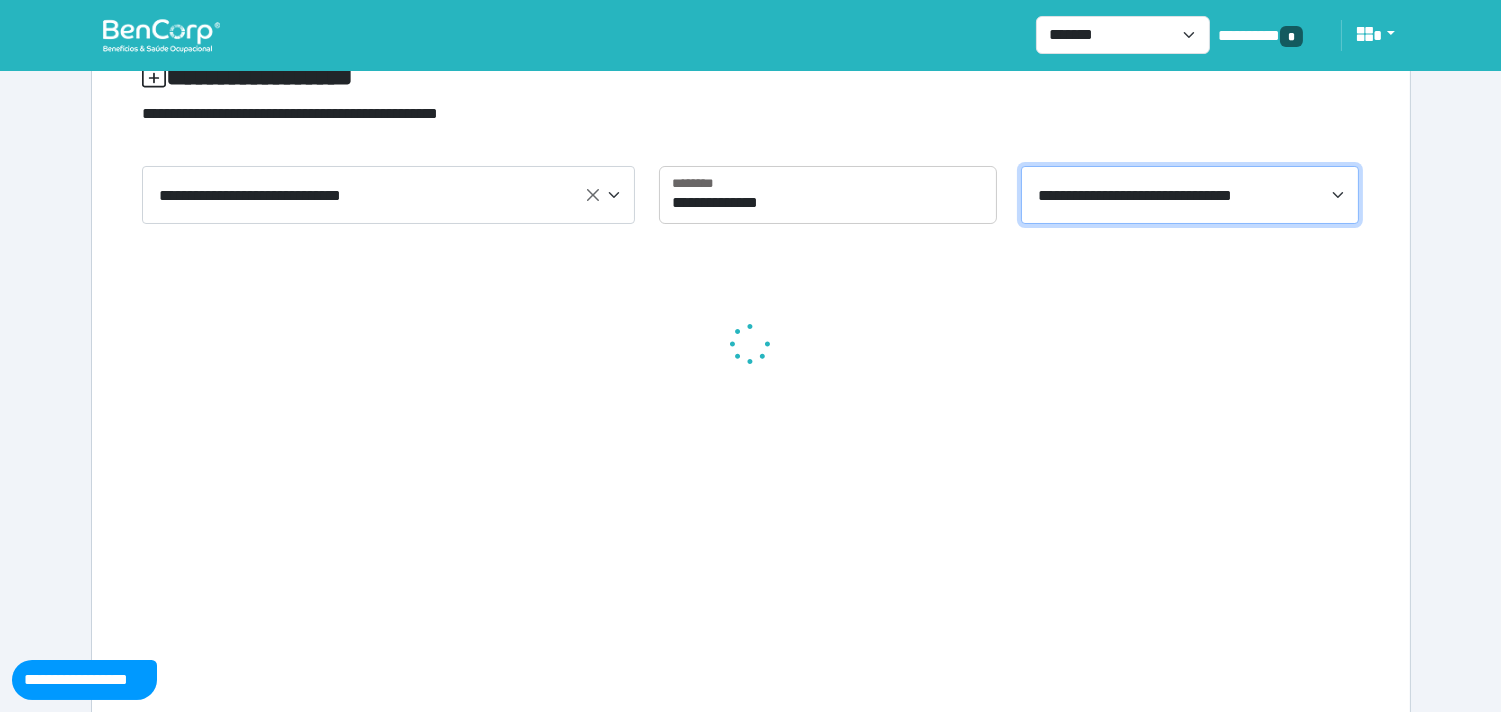 scroll, scrollTop: 111, scrollLeft: 0, axis: vertical 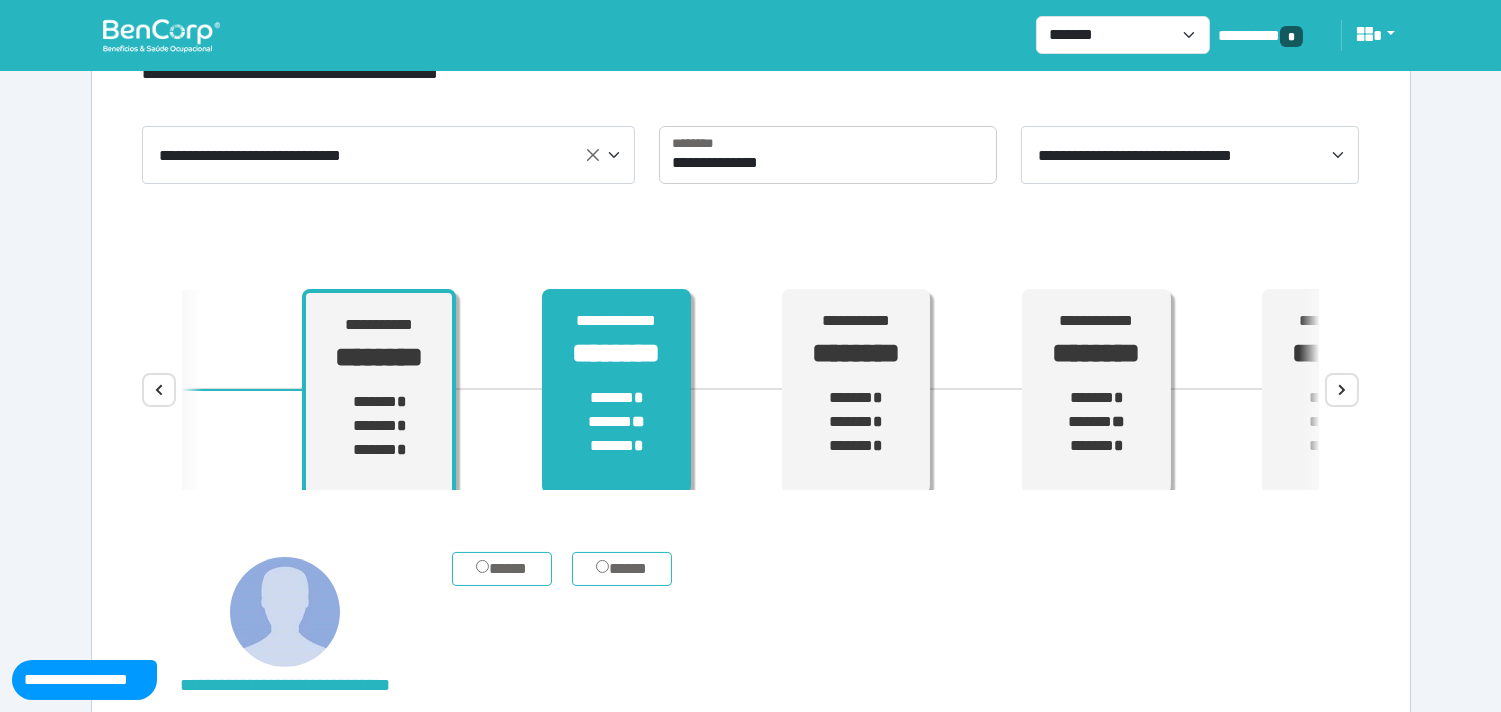 click on "****** * ****** ** ****** *" at bounding box center [617, 422] 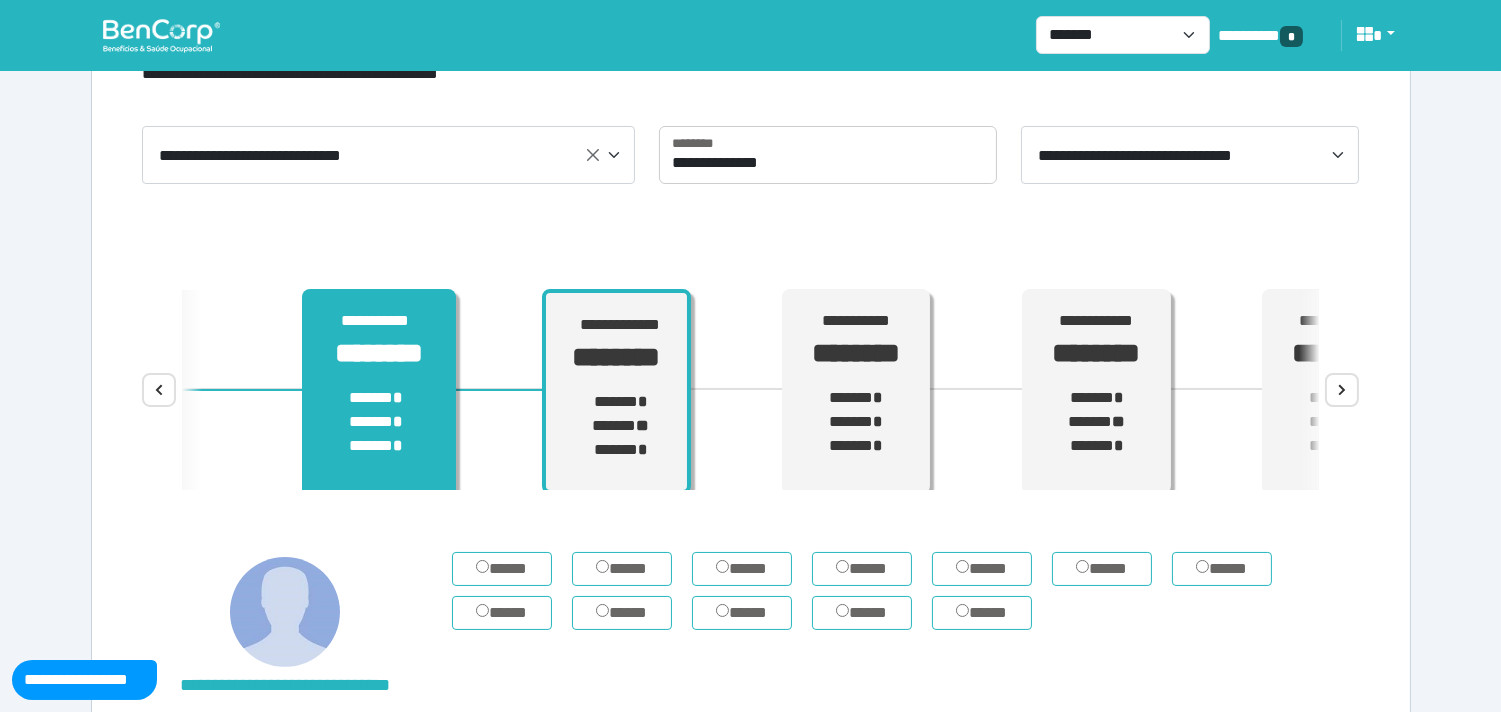 click on "********" at bounding box center (379, 353) 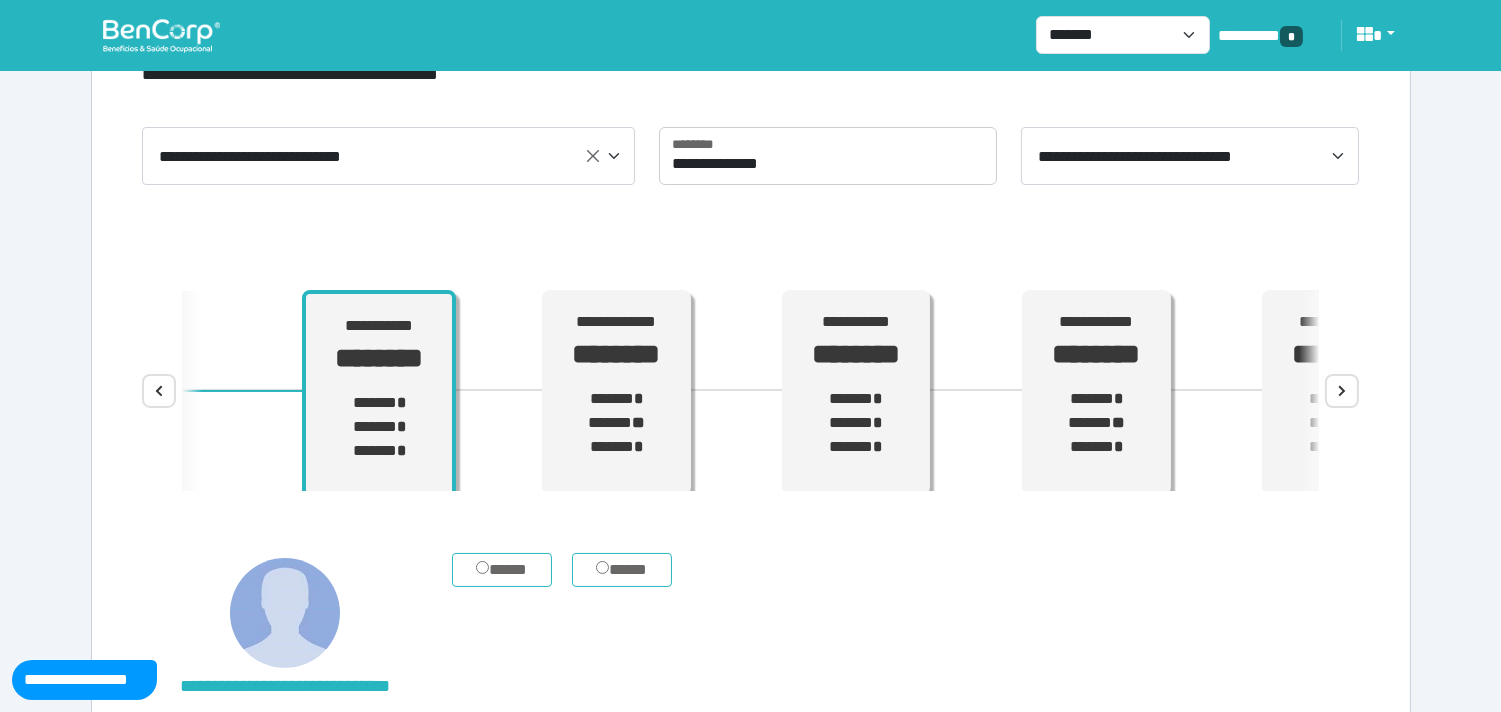 scroll, scrollTop: 0, scrollLeft: 0, axis: both 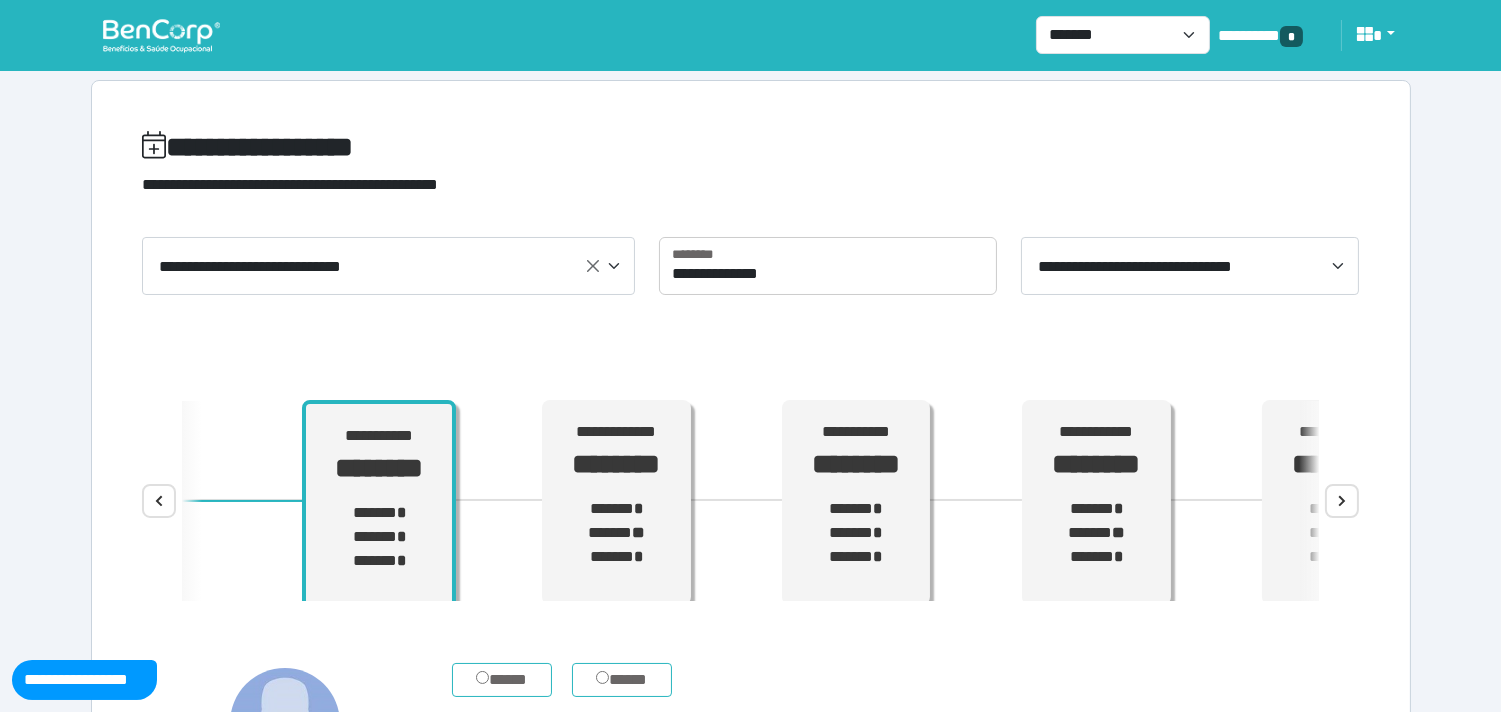 click at bounding box center [161, 35] 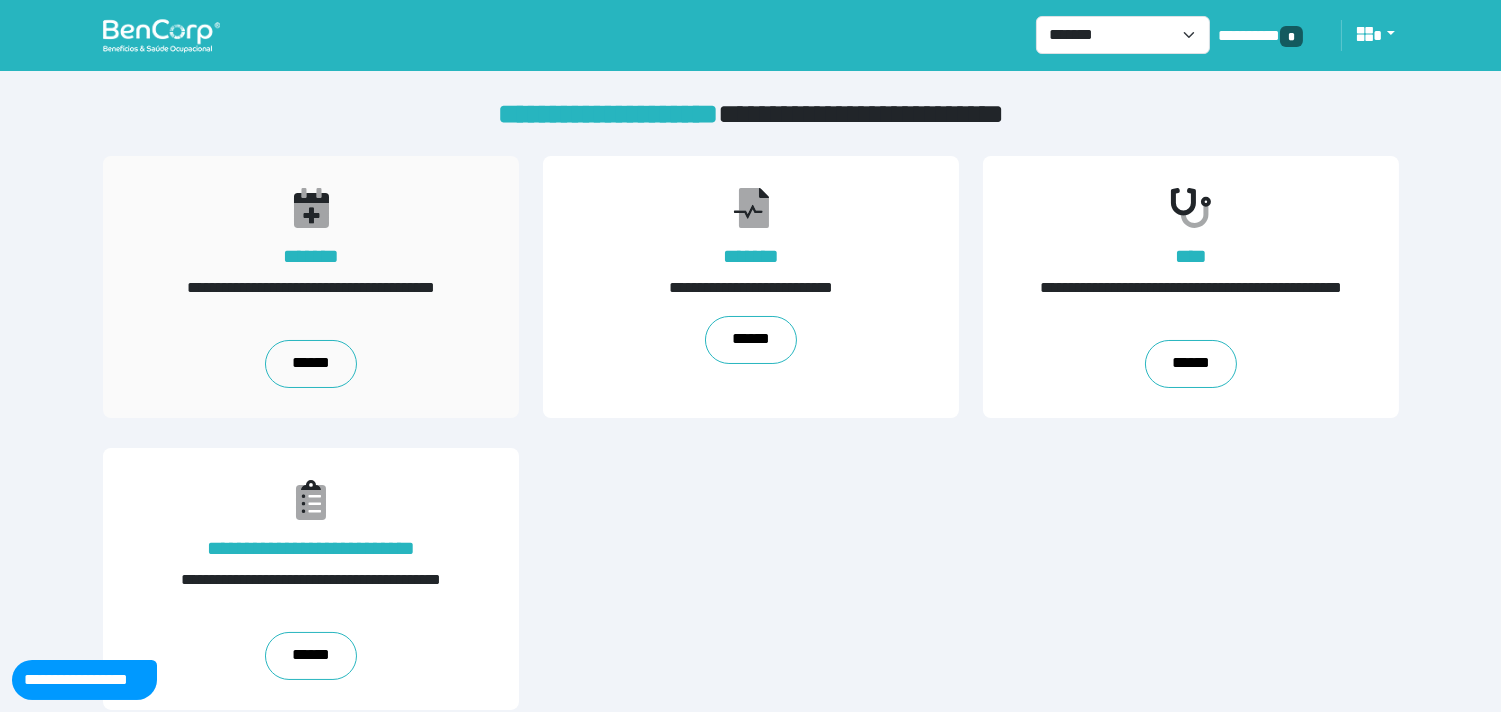 scroll, scrollTop: 20, scrollLeft: 0, axis: vertical 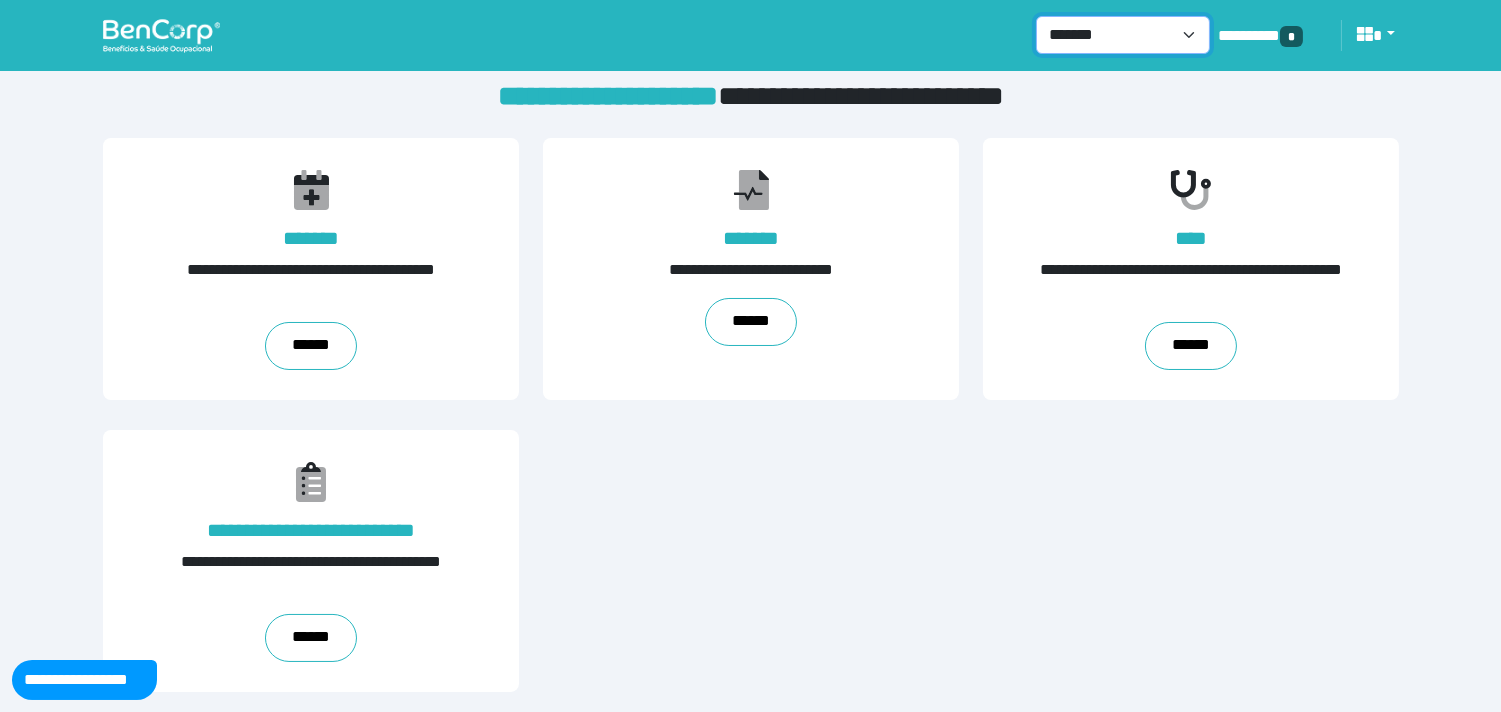 click on "**********" at bounding box center (1123, 35) 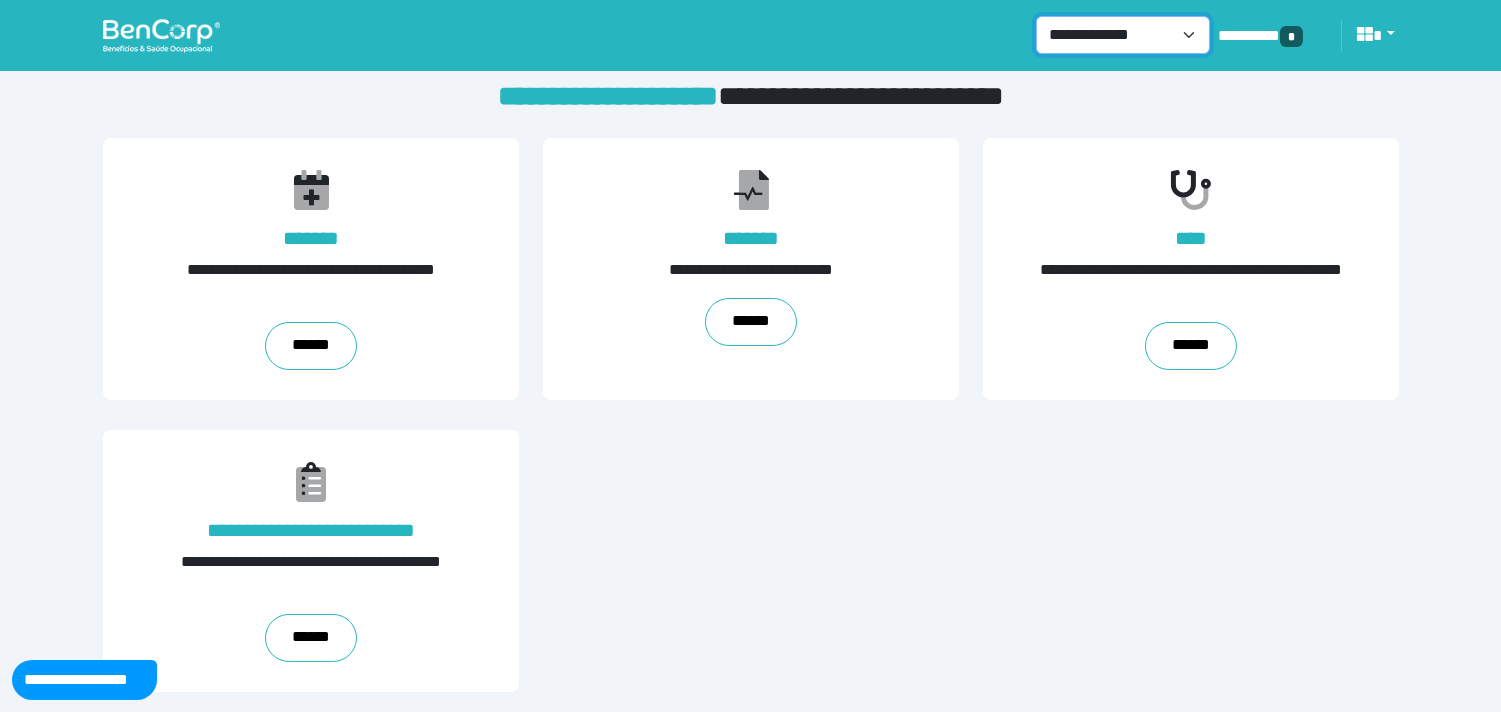 click on "**********" at bounding box center [1123, 35] 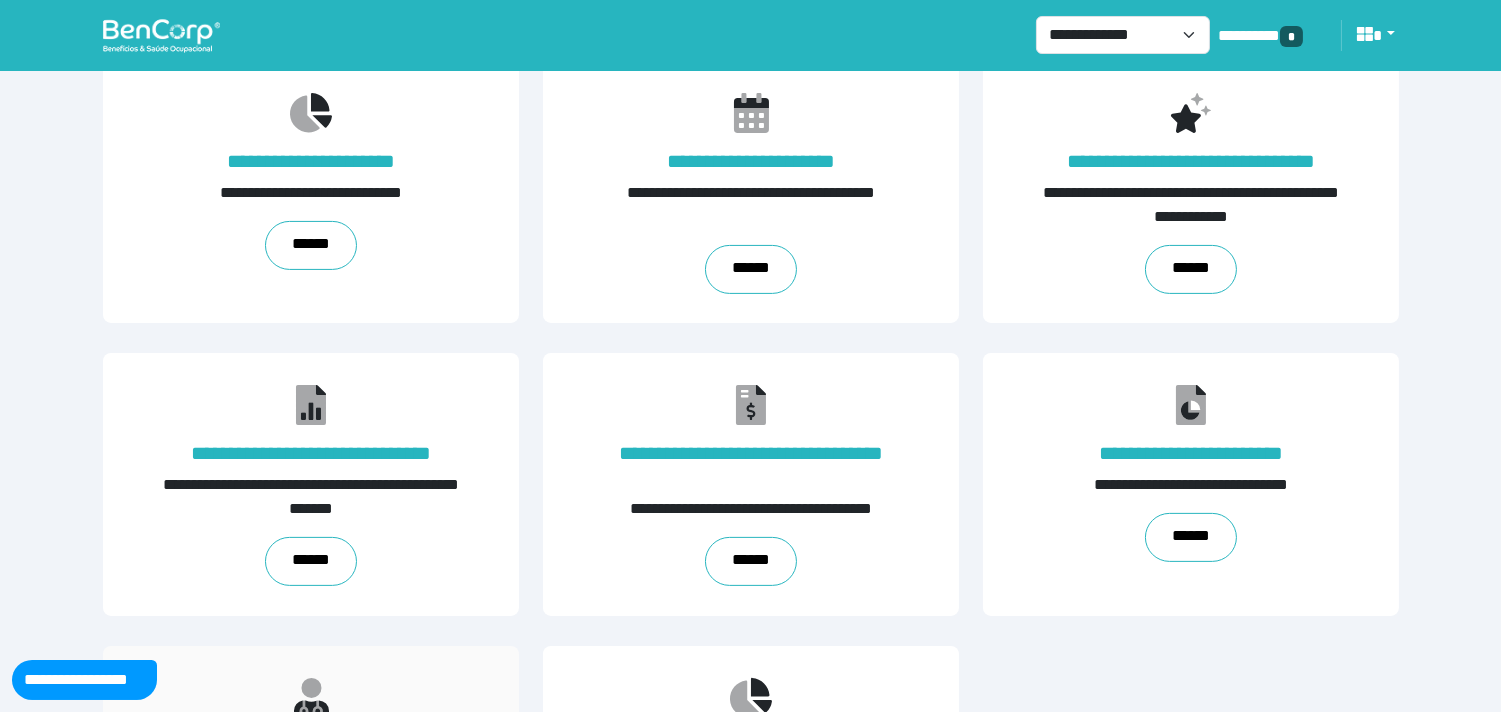 scroll, scrollTop: 1198, scrollLeft: 0, axis: vertical 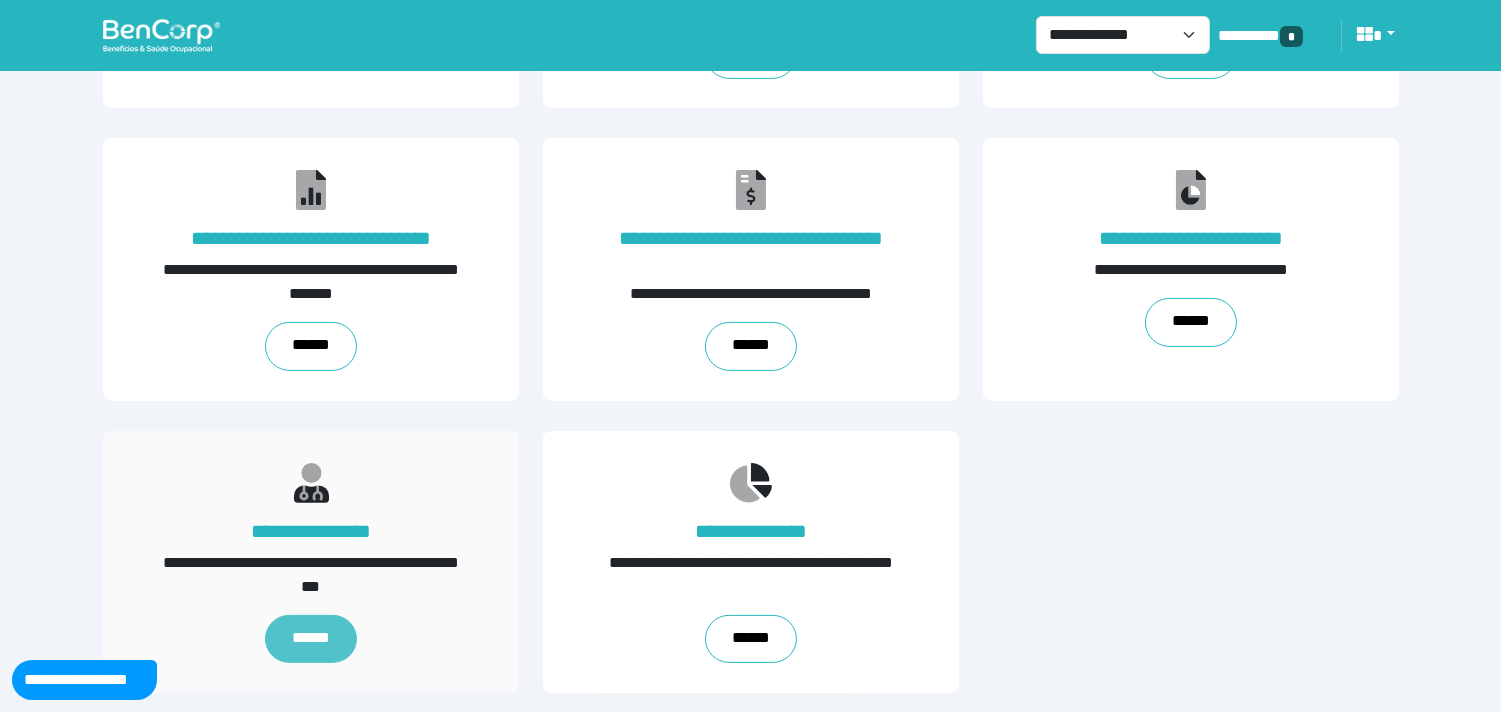 click on "******" at bounding box center (311, 639) 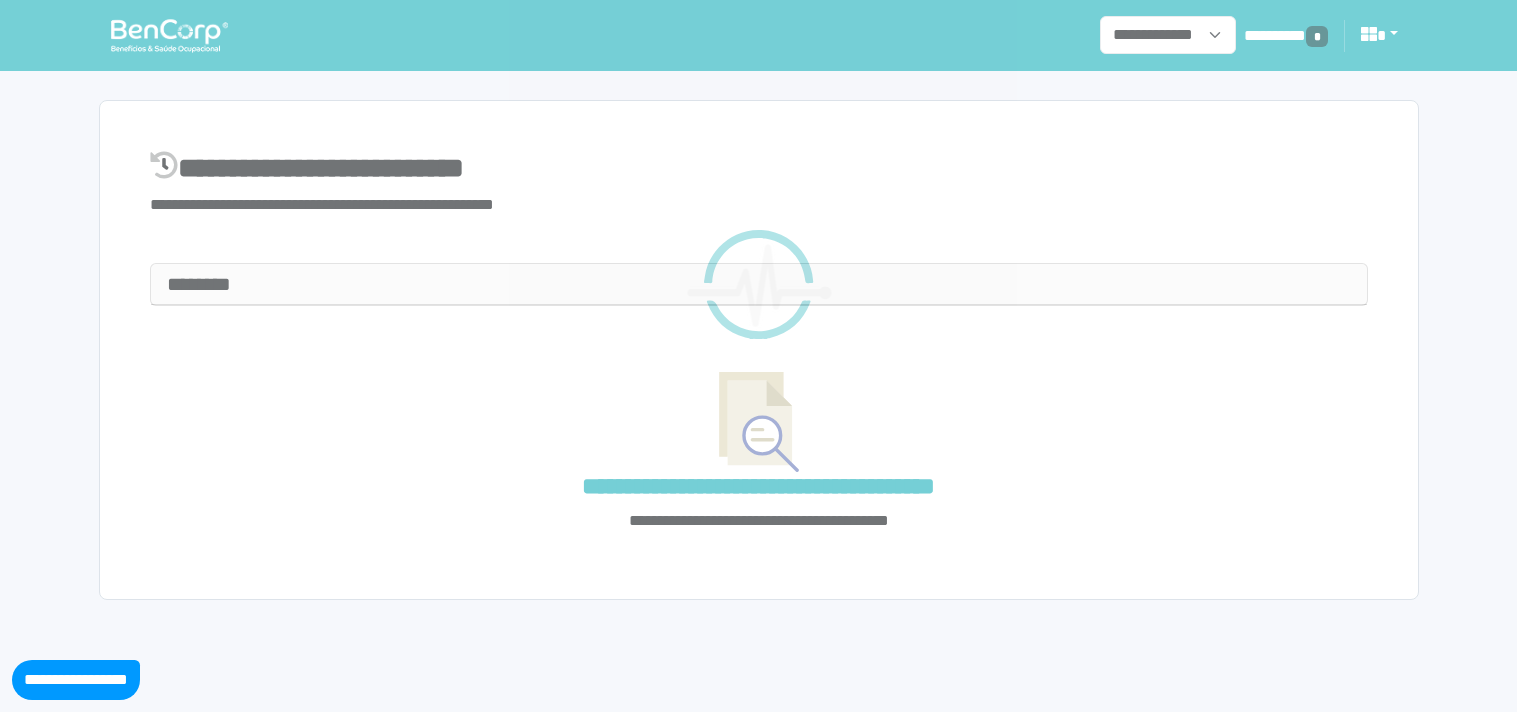 select on "**" 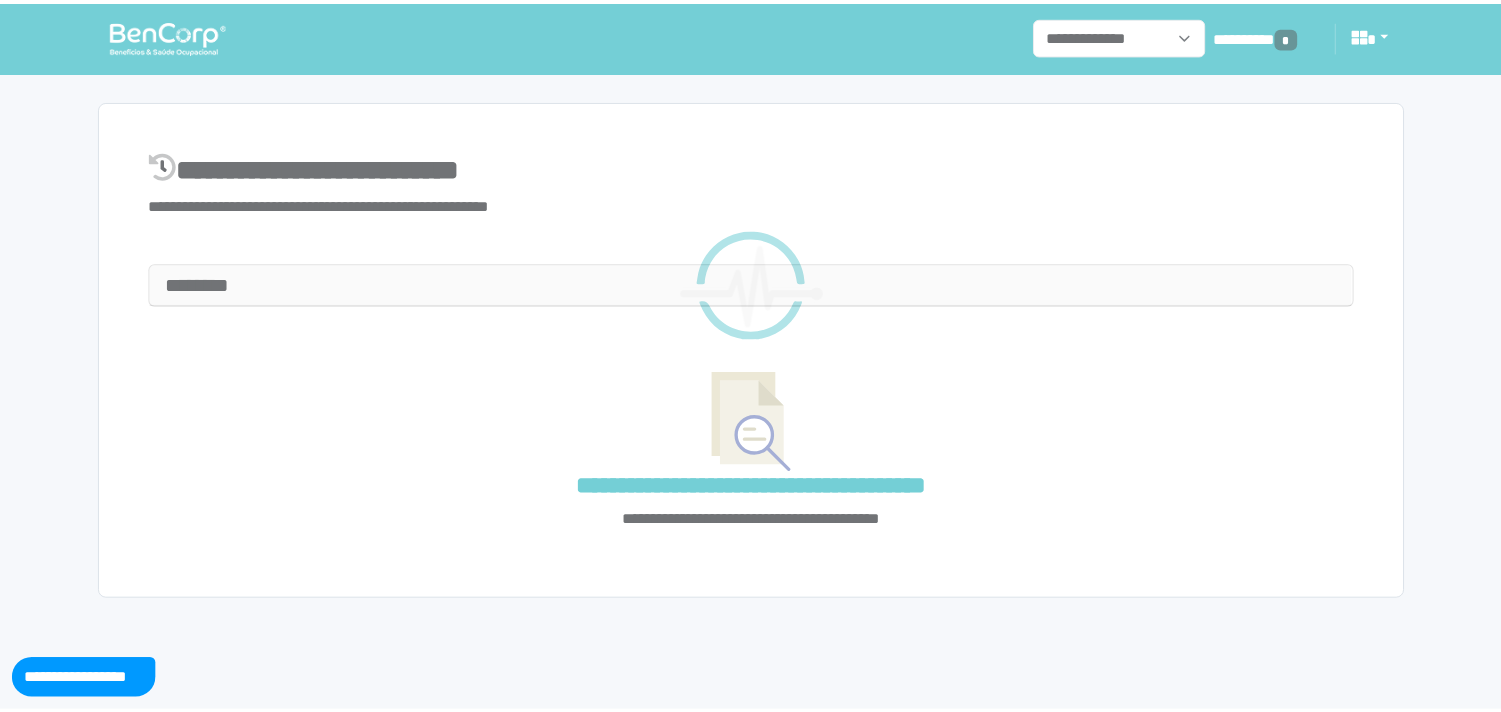 scroll, scrollTop: 0, scrollLeft: 0, axis: both 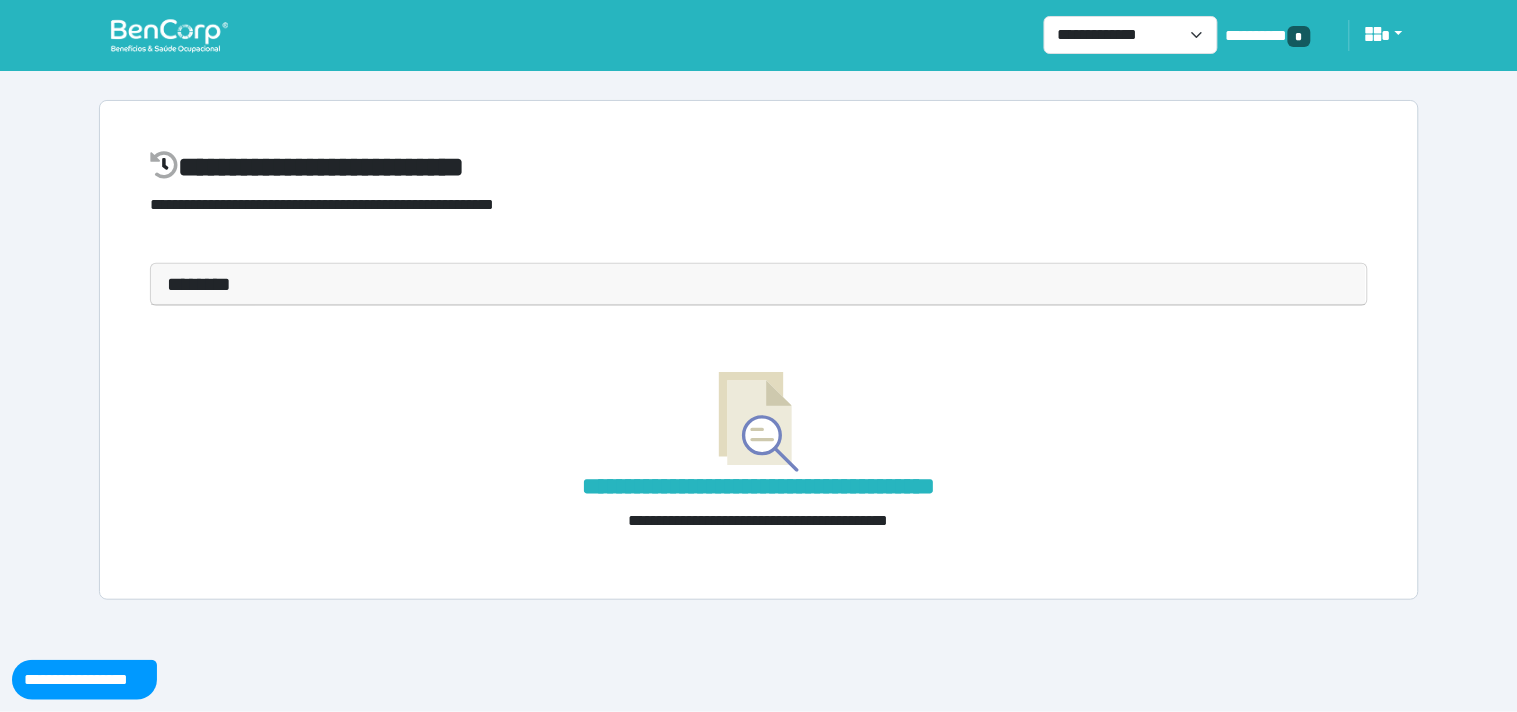 click on "********" at bounding box center (759, 284) 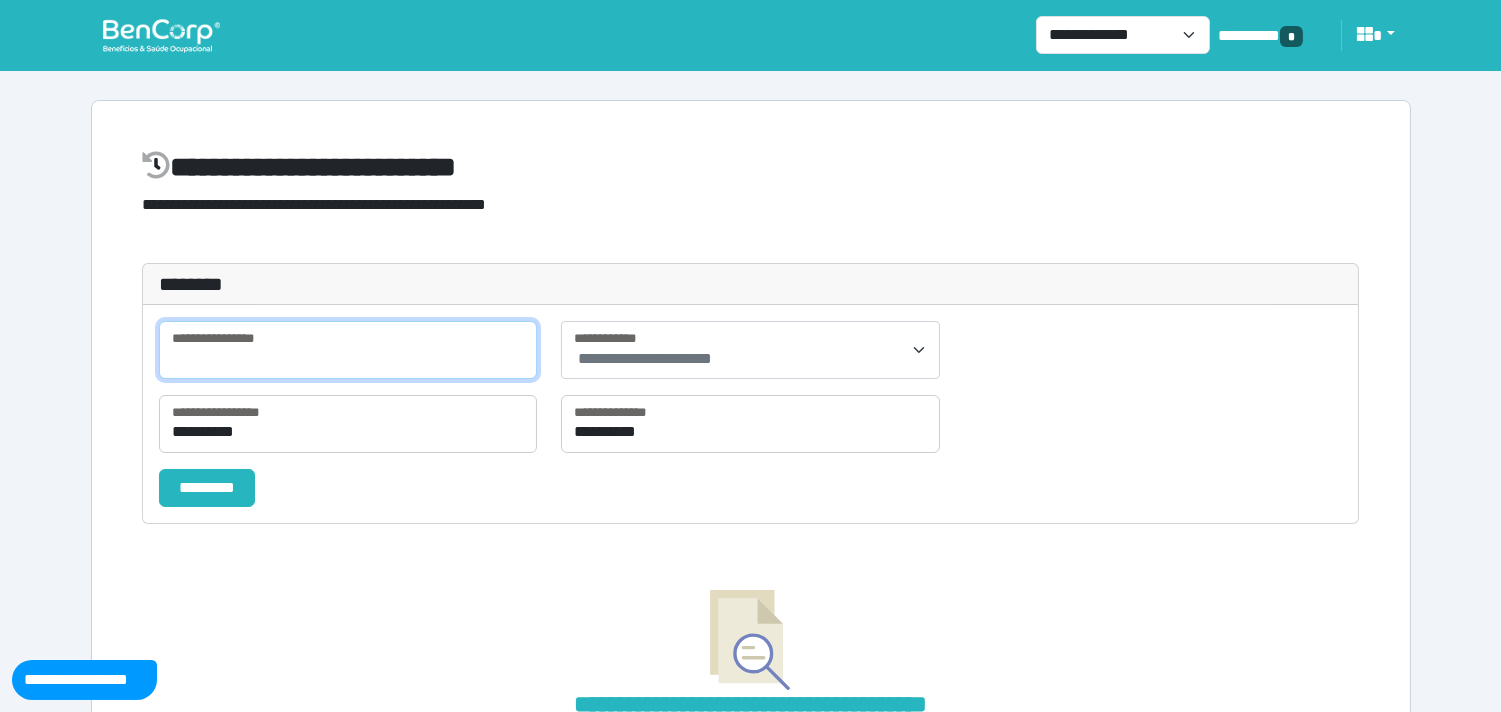click at bounding box center (348, 350) 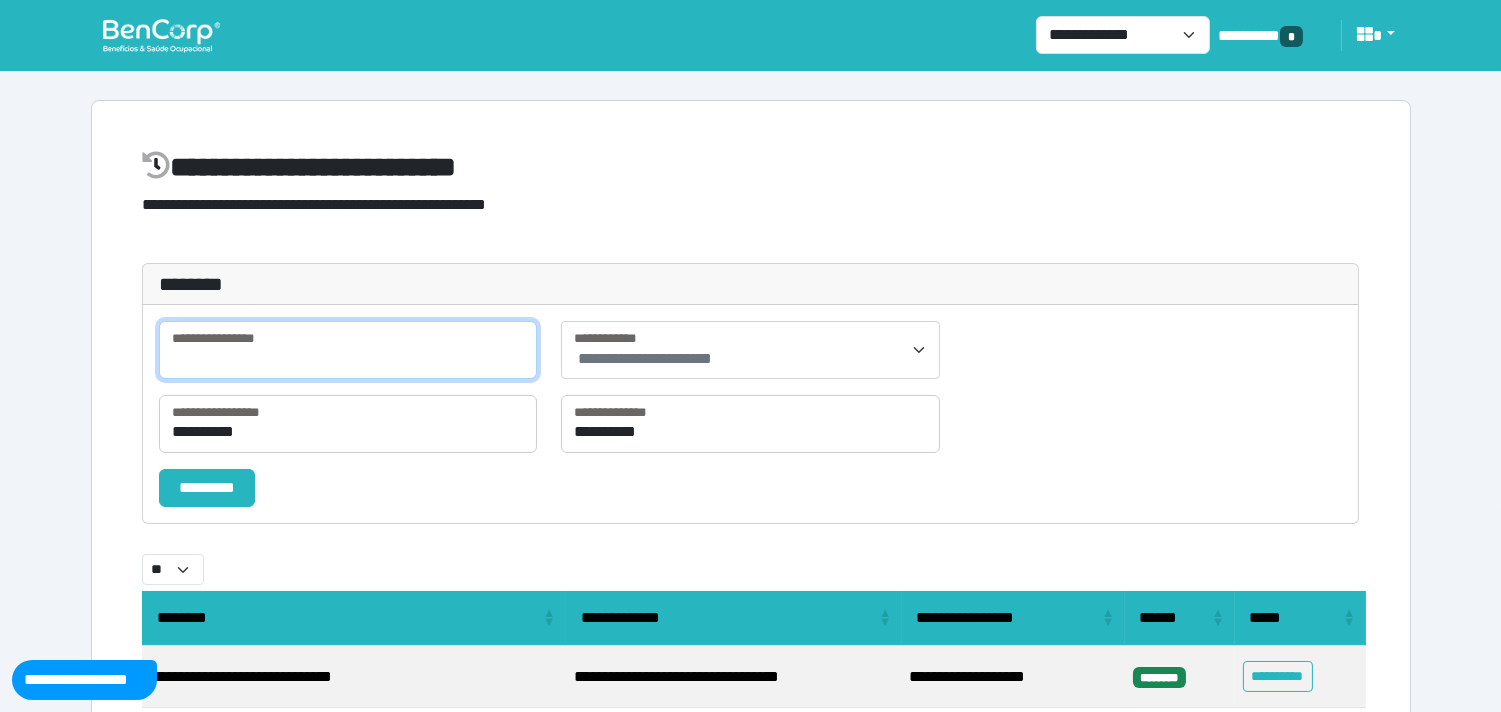 paste on "**********" 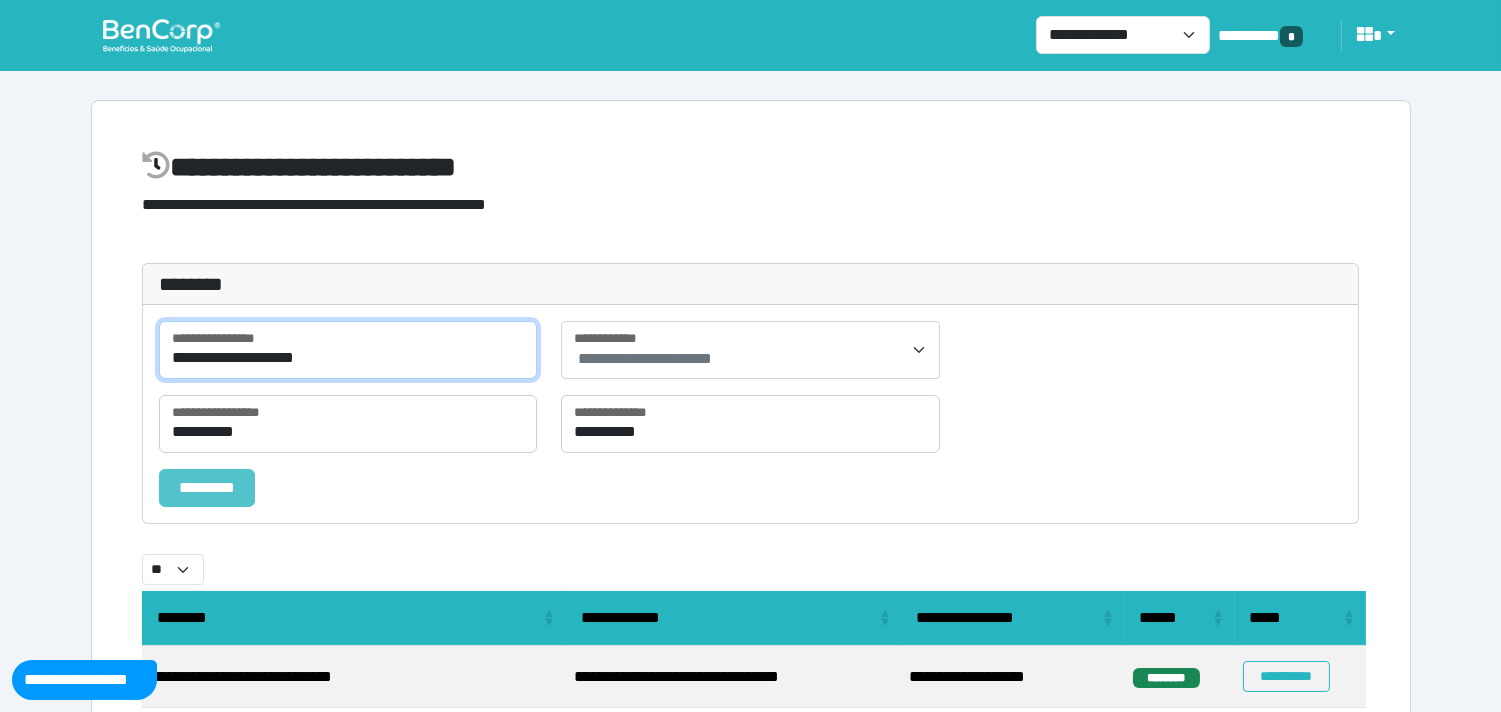 type on "**********" 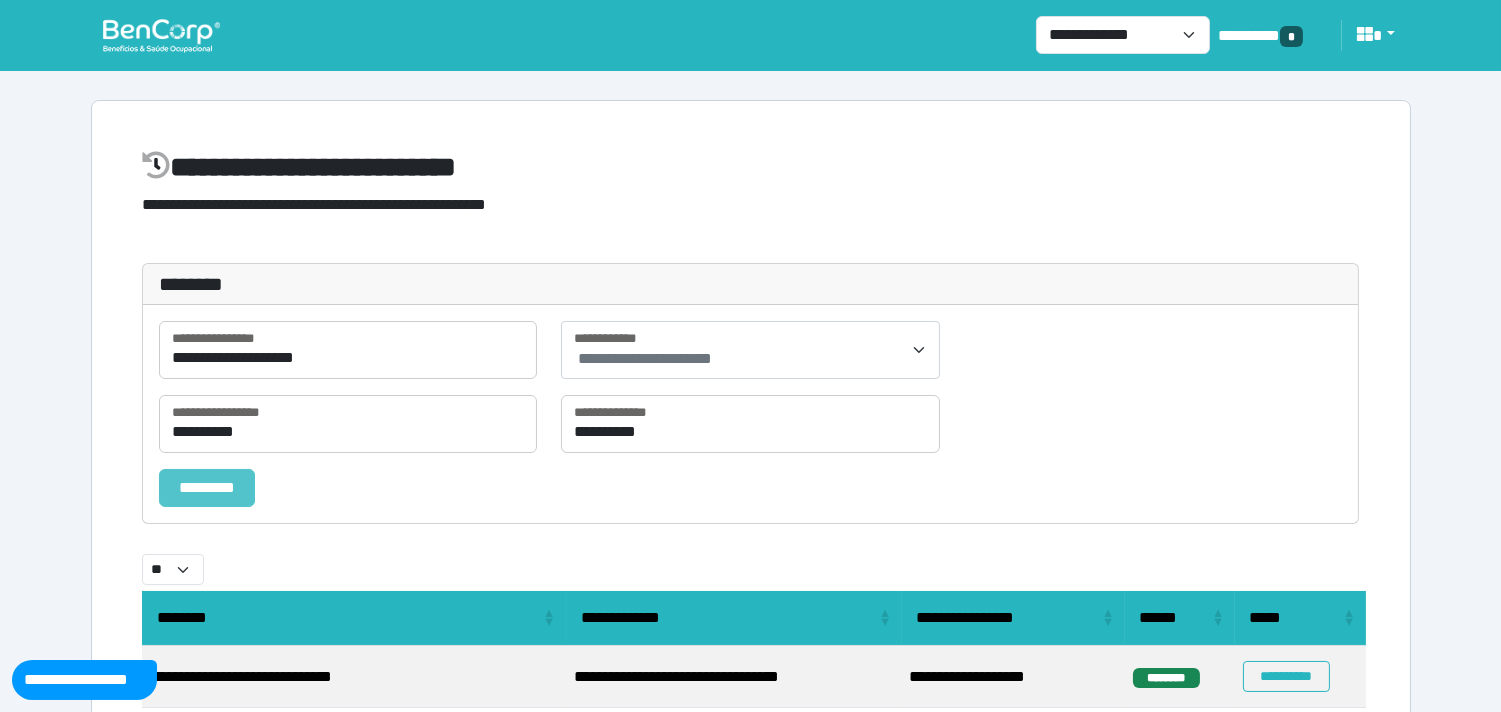 click on "*********" at bounding box center (207, 488) 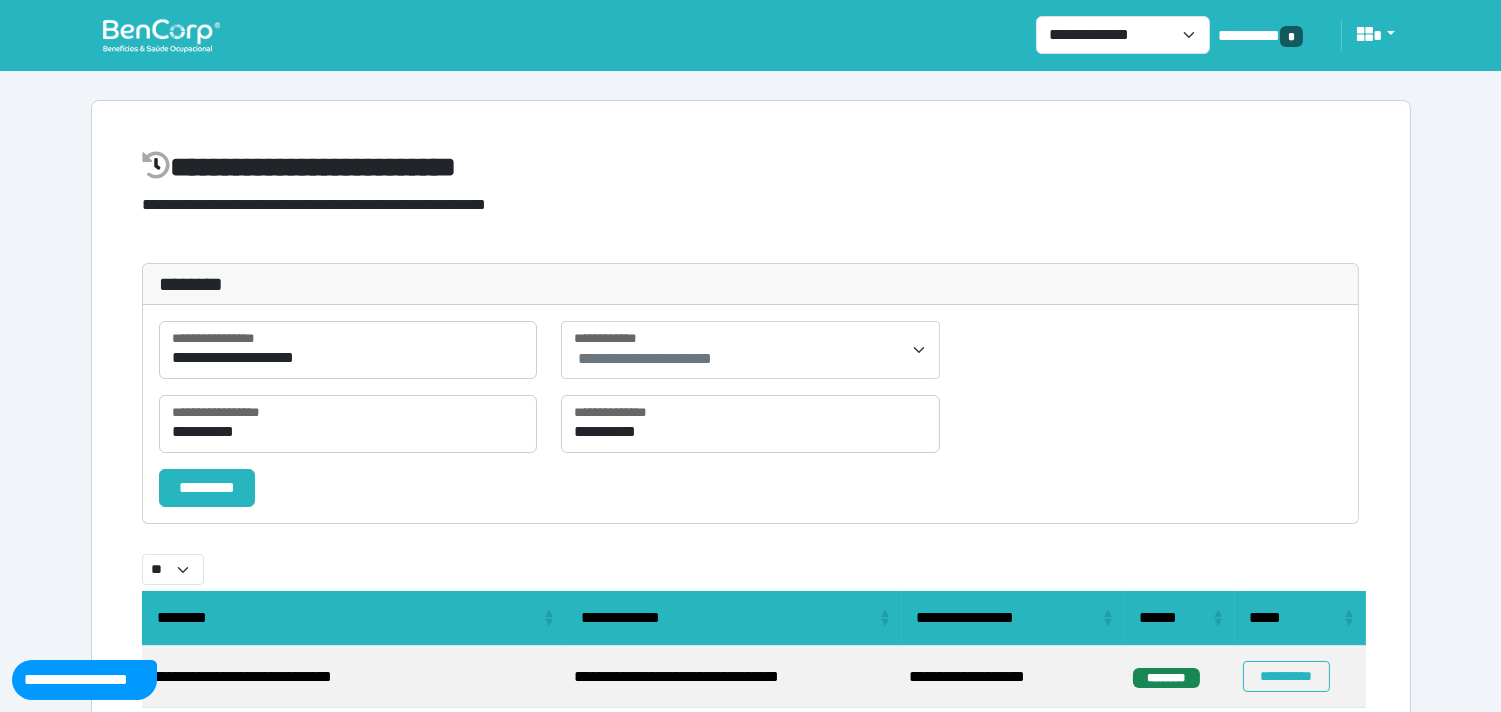 select on "**" 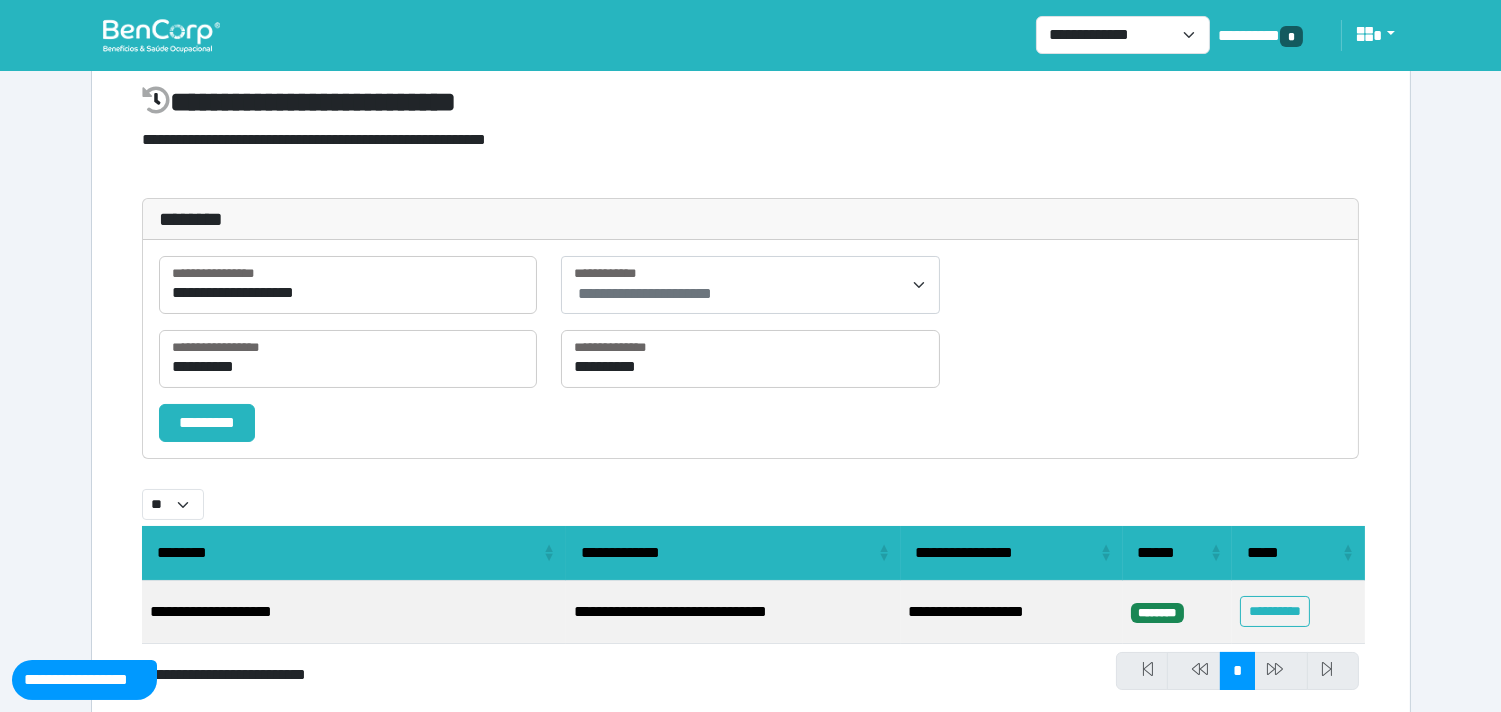 scroll, scrollTop: 125, scrollLeft: 0, axis: vertical 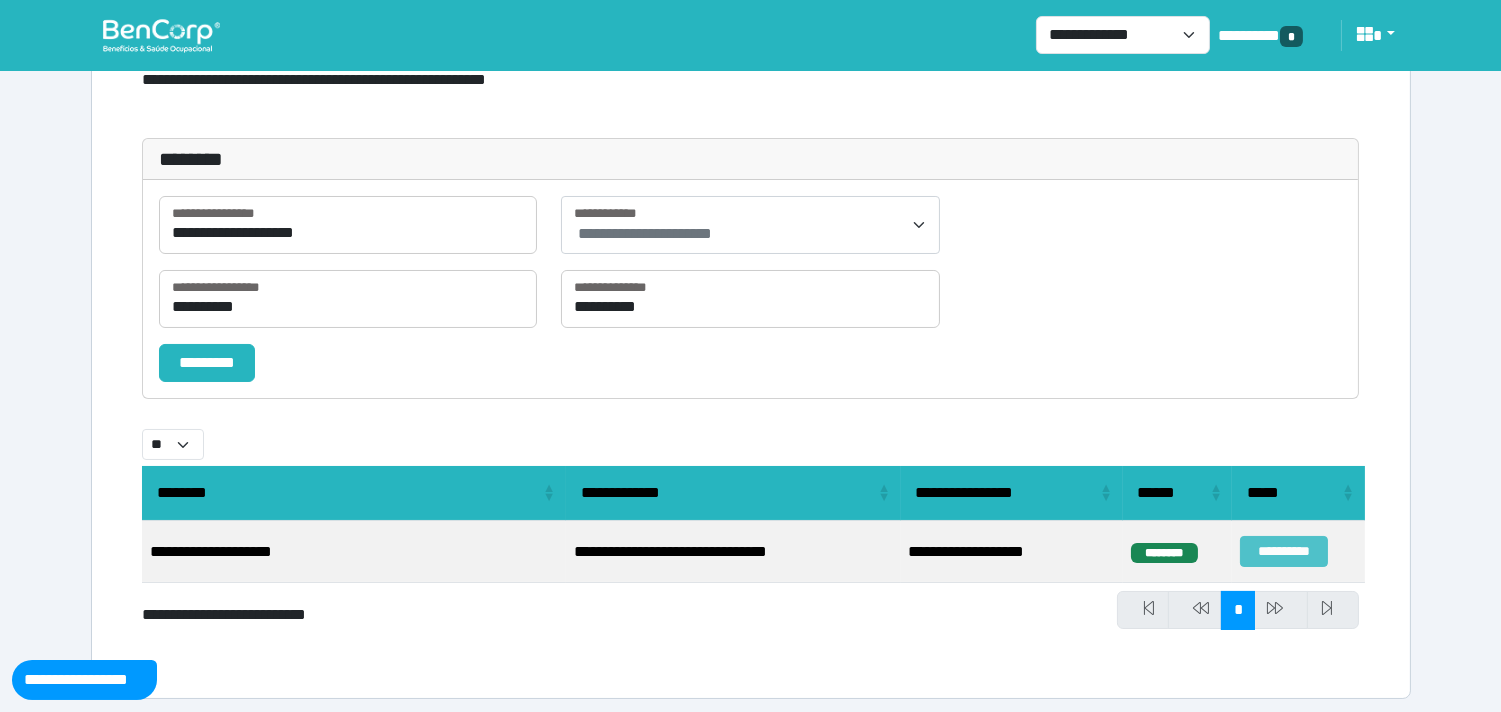 click on "**********" at bounding box center (1283, 551) 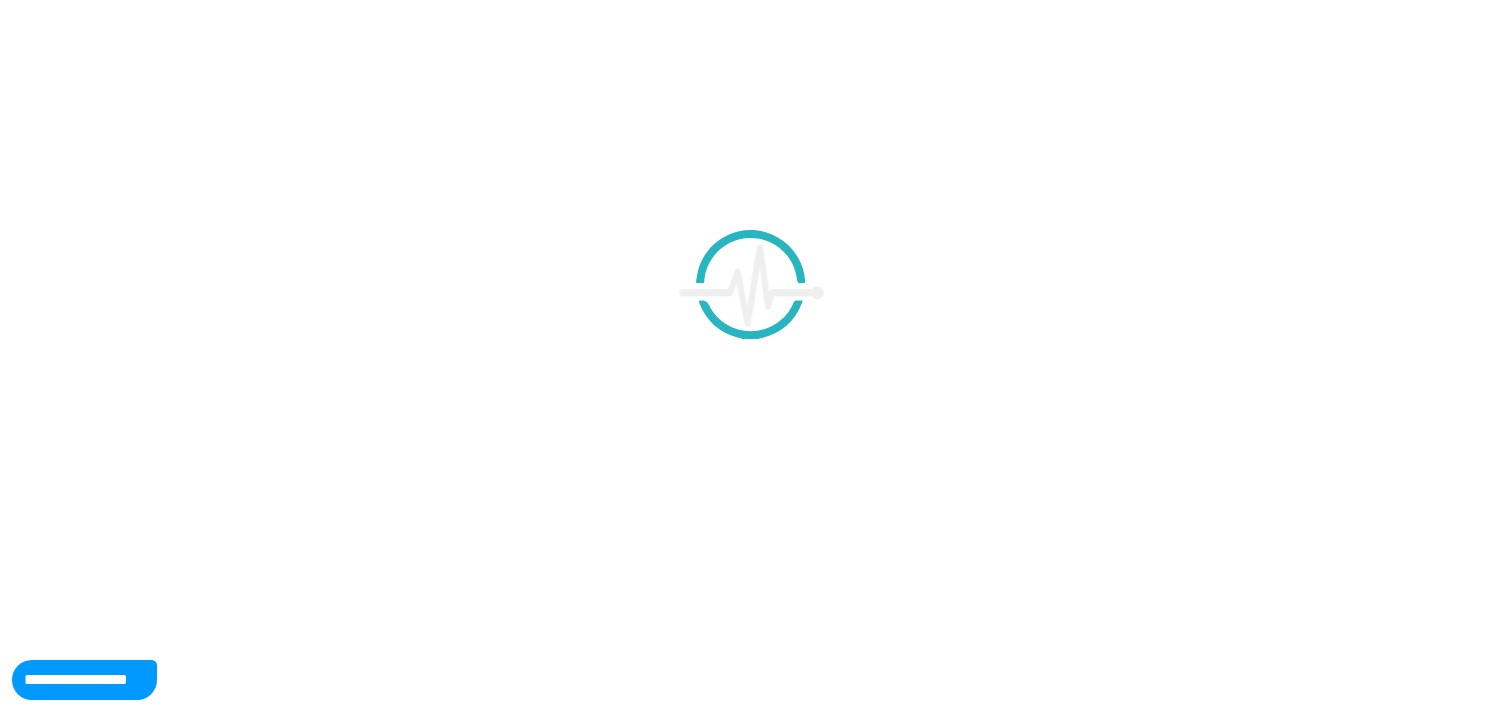scroll, scrollTop: 0, scrollLeft: 0, axis: both 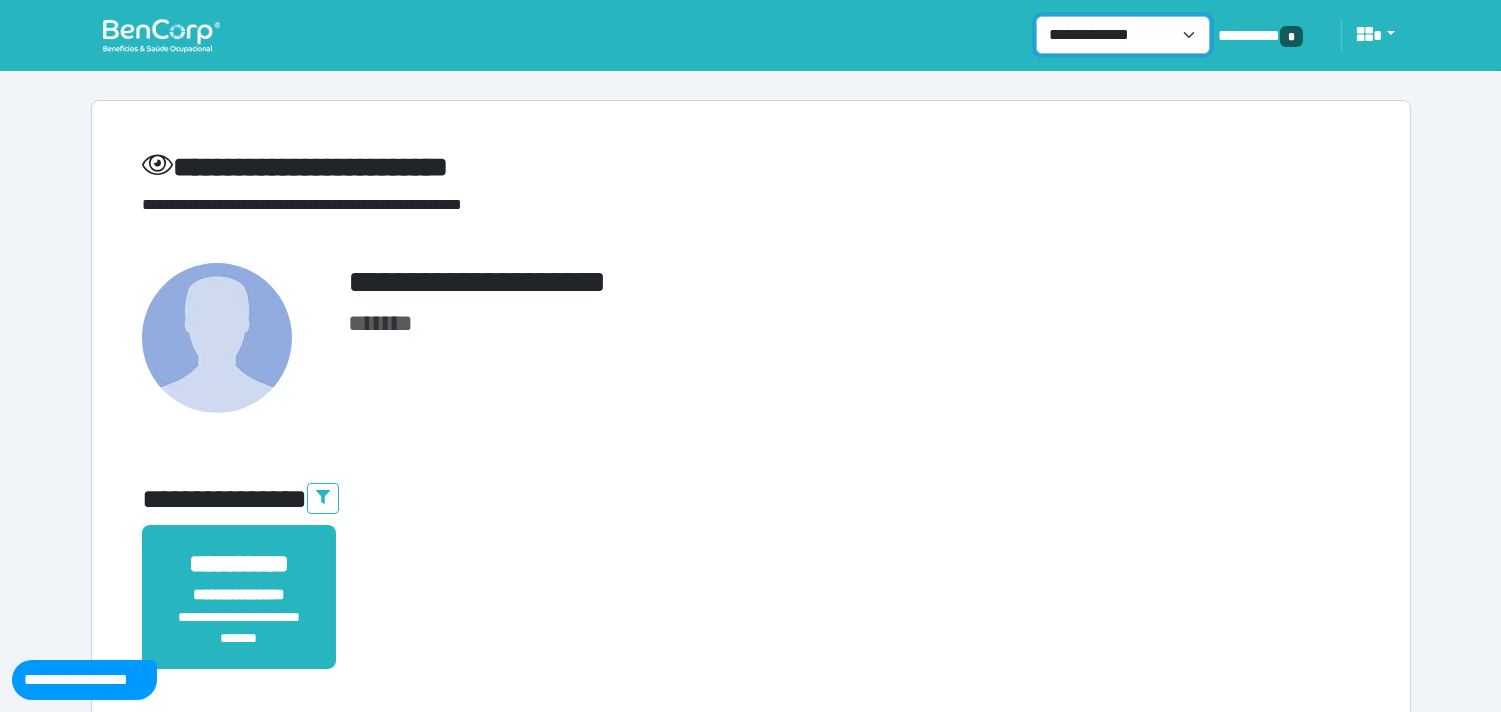 click on "**********" at bounding box center [1123, 35] 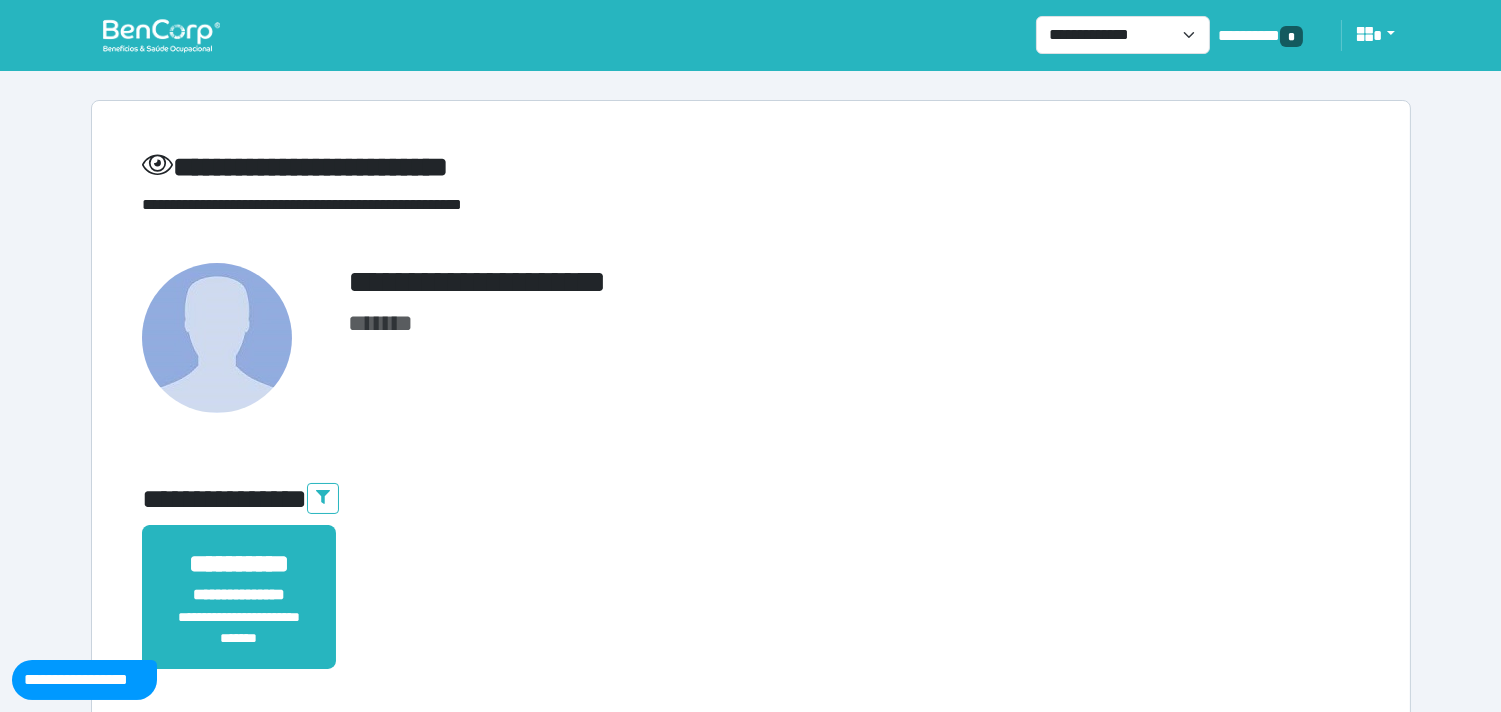 click at bounding box center (161, 35) 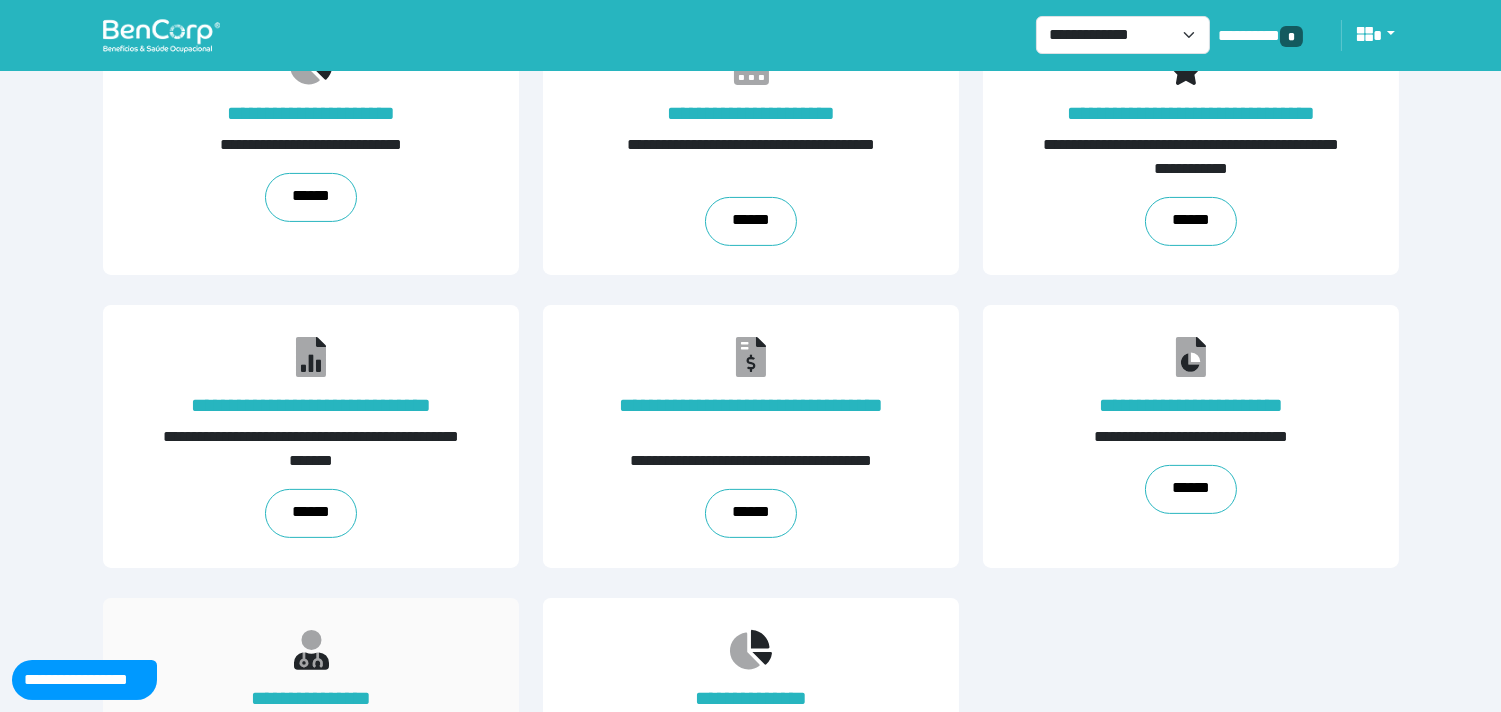 scroll, scrollTop: 1198, scrollLeft: 0, axis: vertical 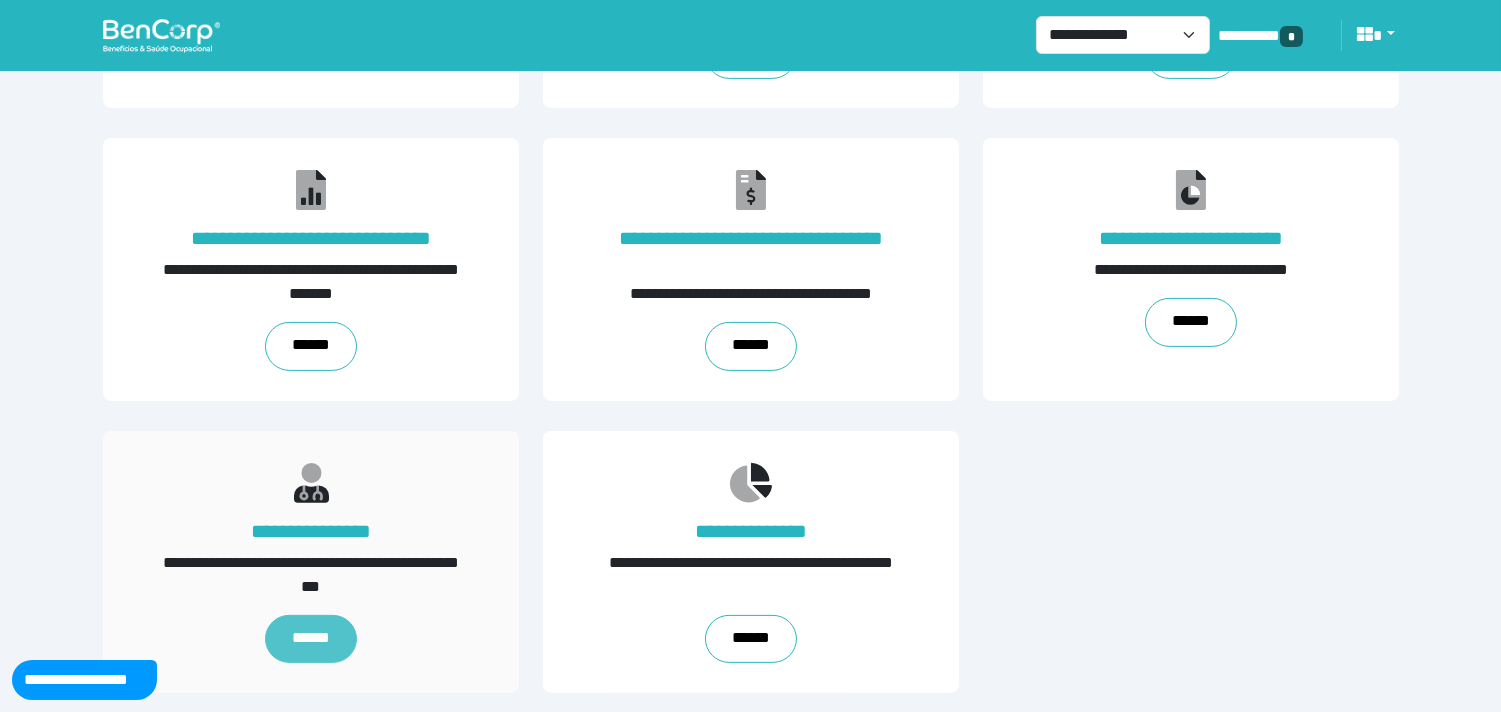 click on "******" at bounding box center [311, 639] 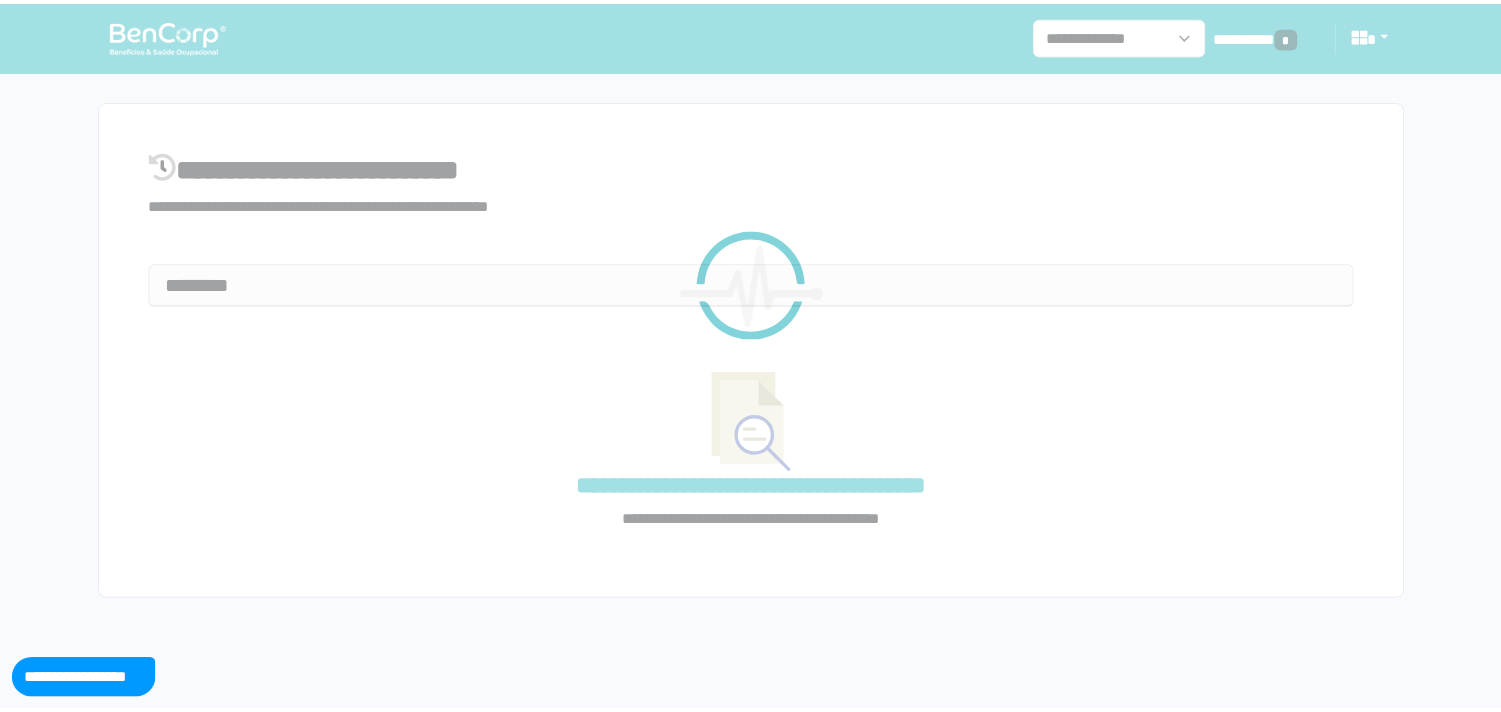scroll, scrollTop: 0, scrollLeft: 0, axis: both 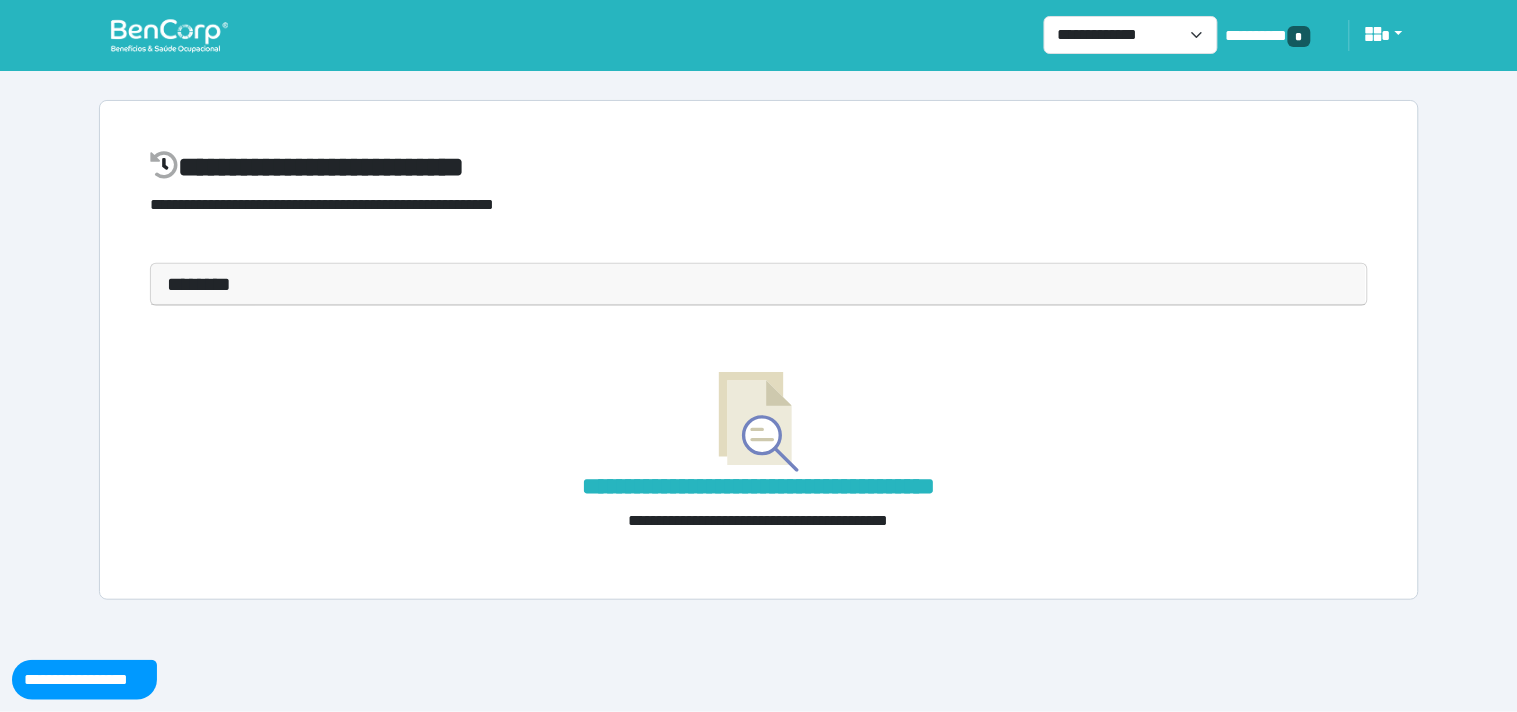 click on "********" at bounding box center [759, 284] 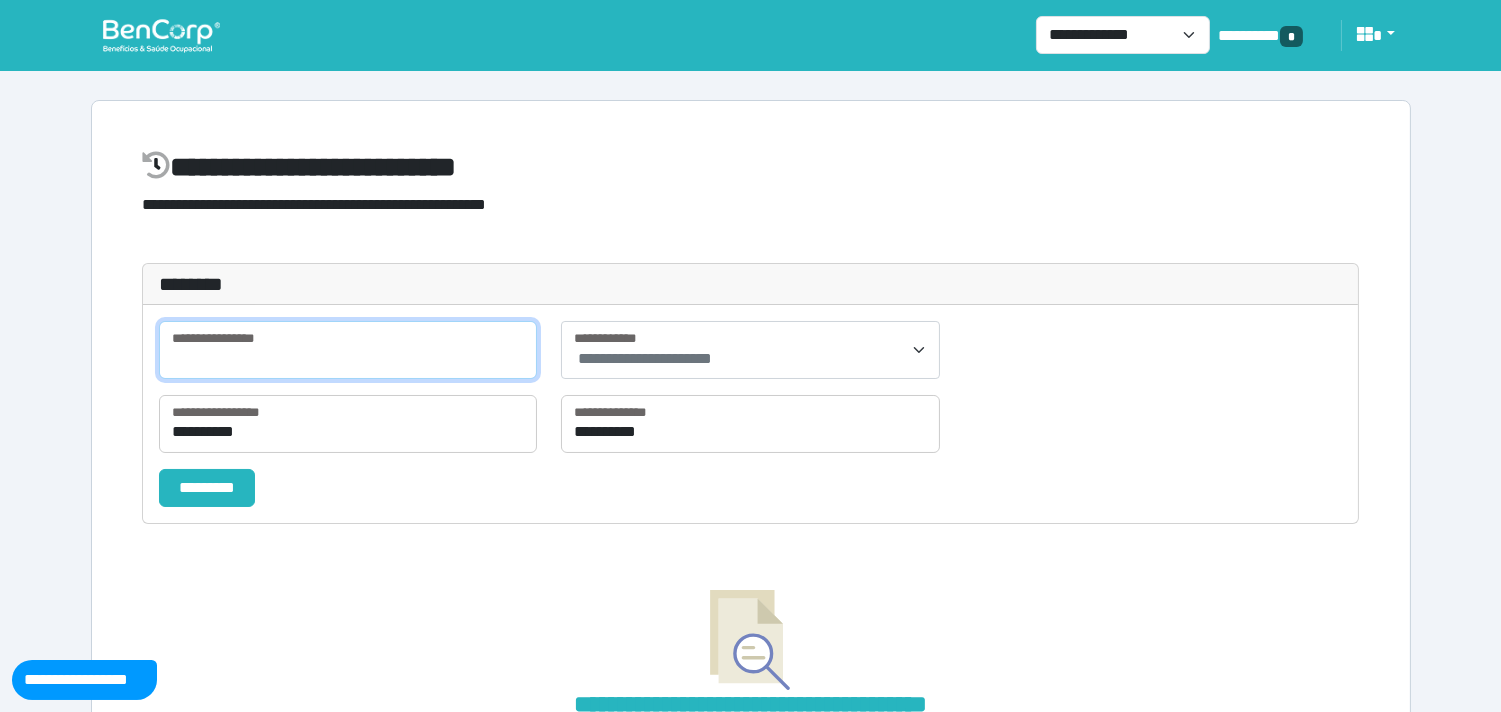 click at bounding box center (348, 350) 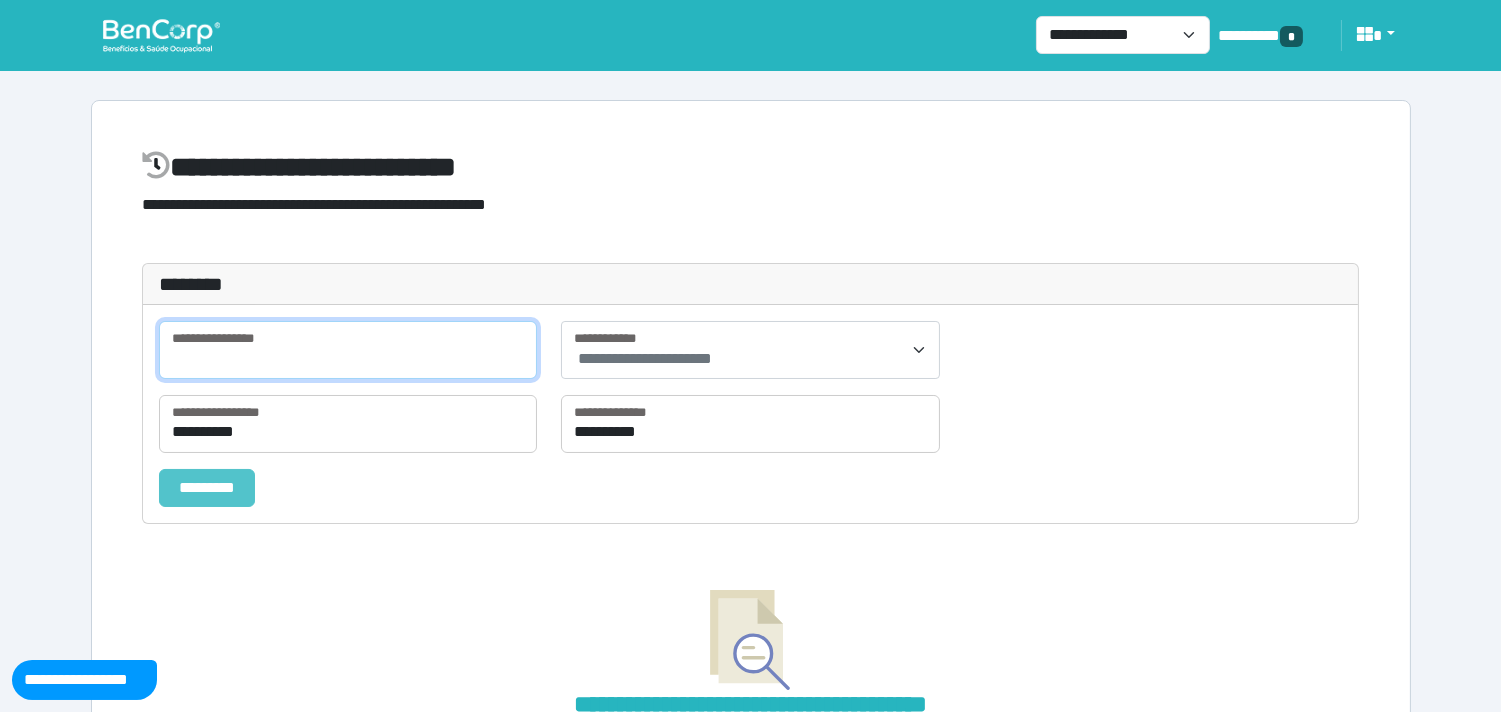 paste on "**********" 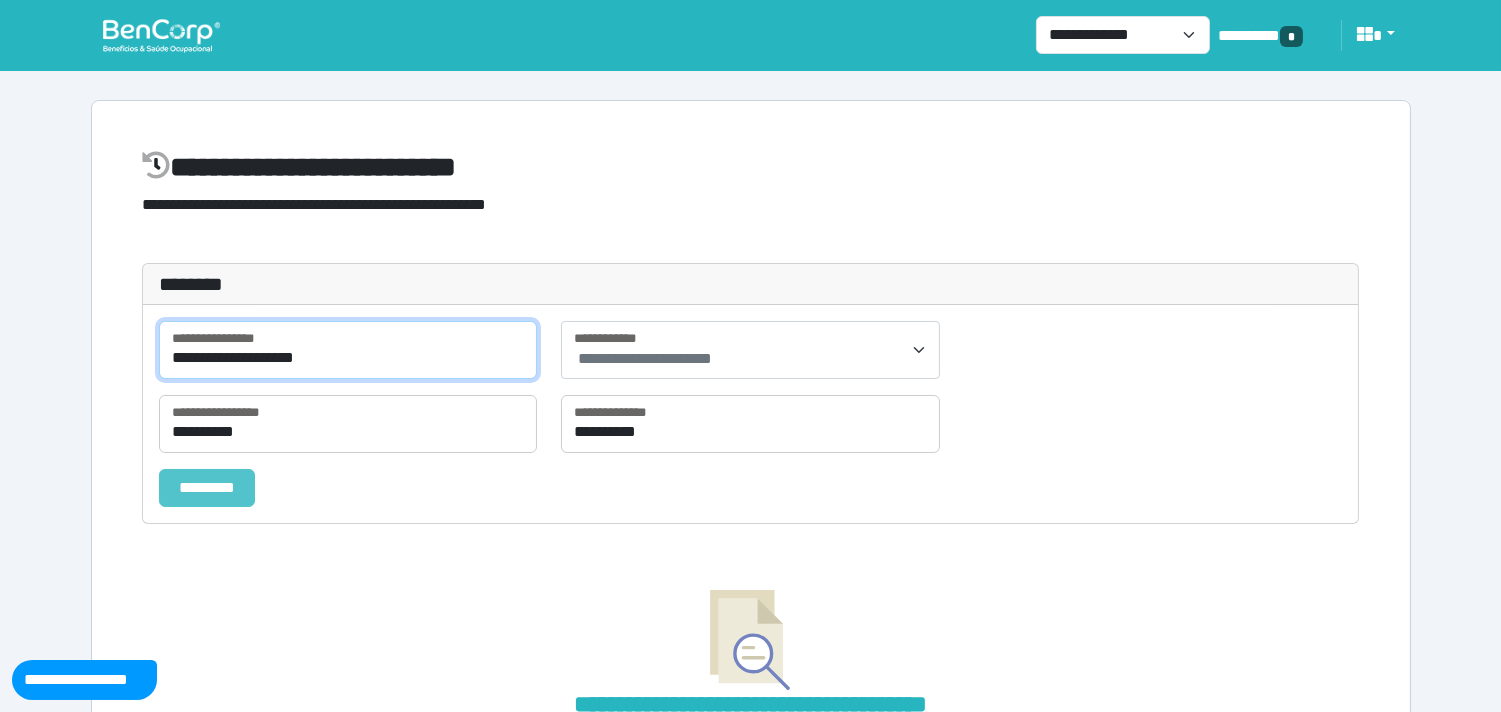 type on "**********" 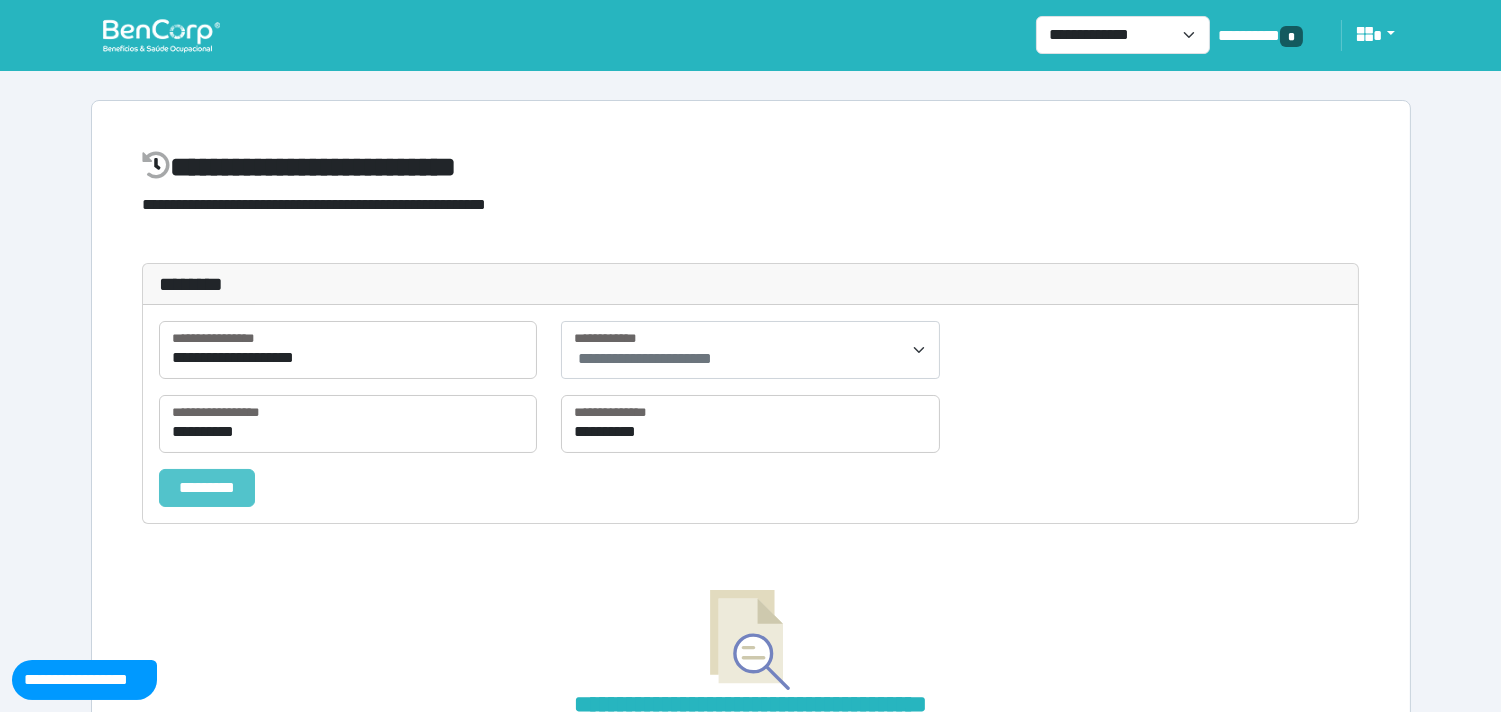 click on "*********" at bounding box center (207, 488) 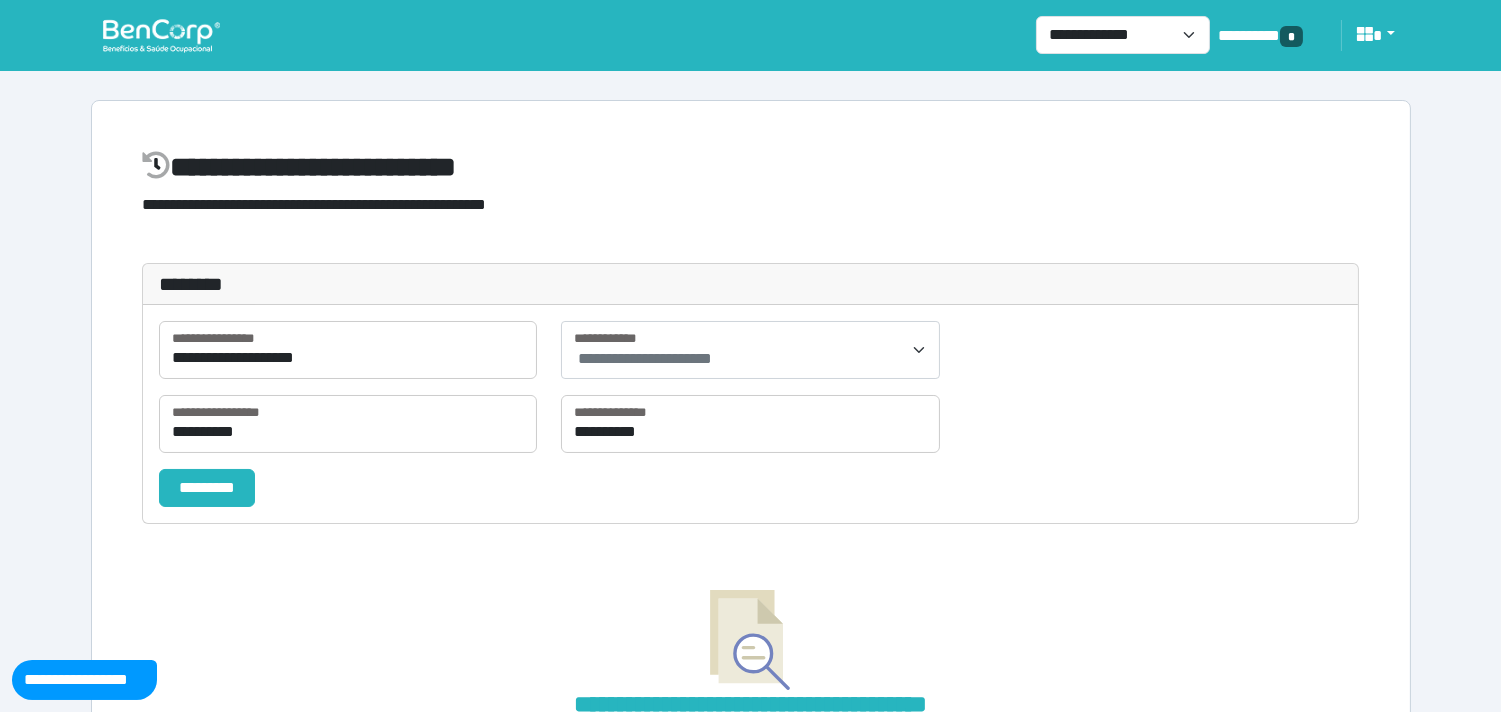 select on "**" 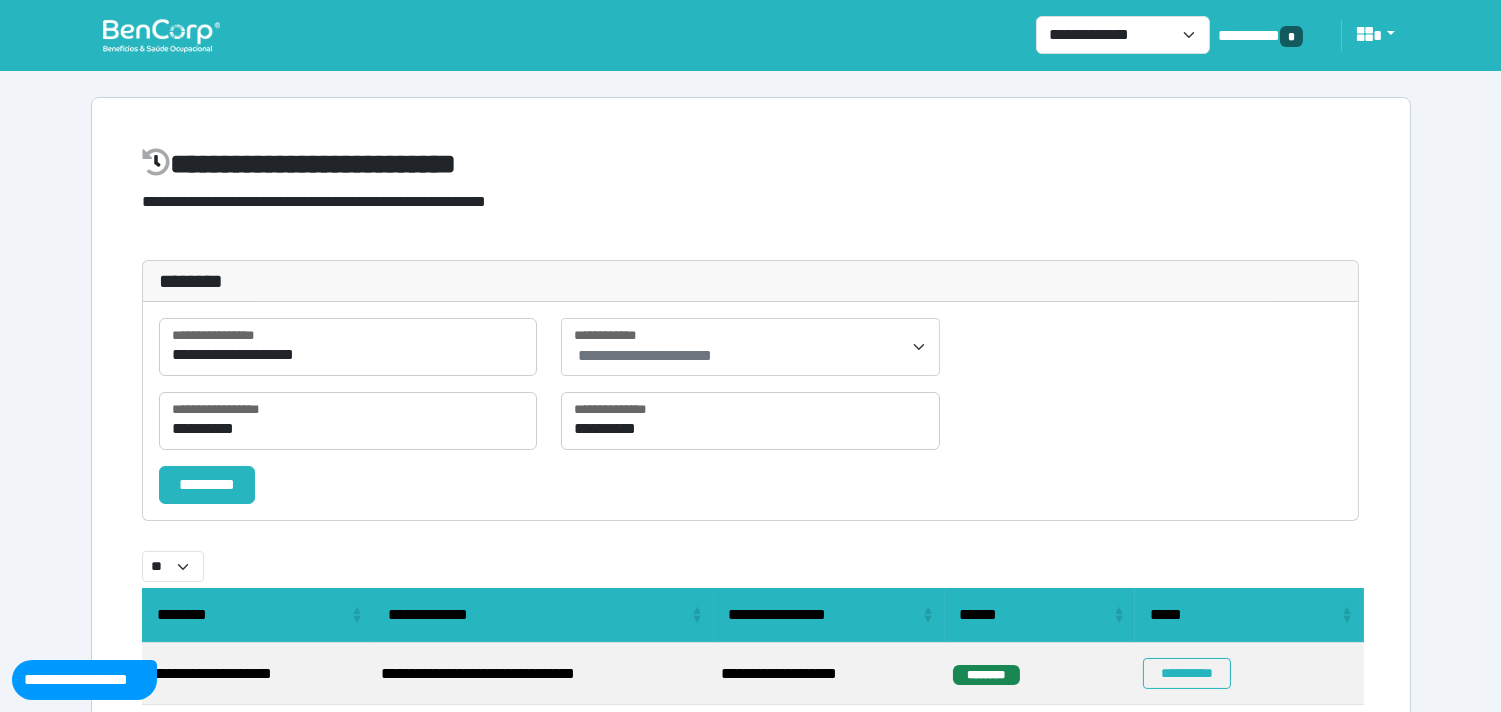 scroll, scrollTop: 0, scrollLeft: 0, axis: both 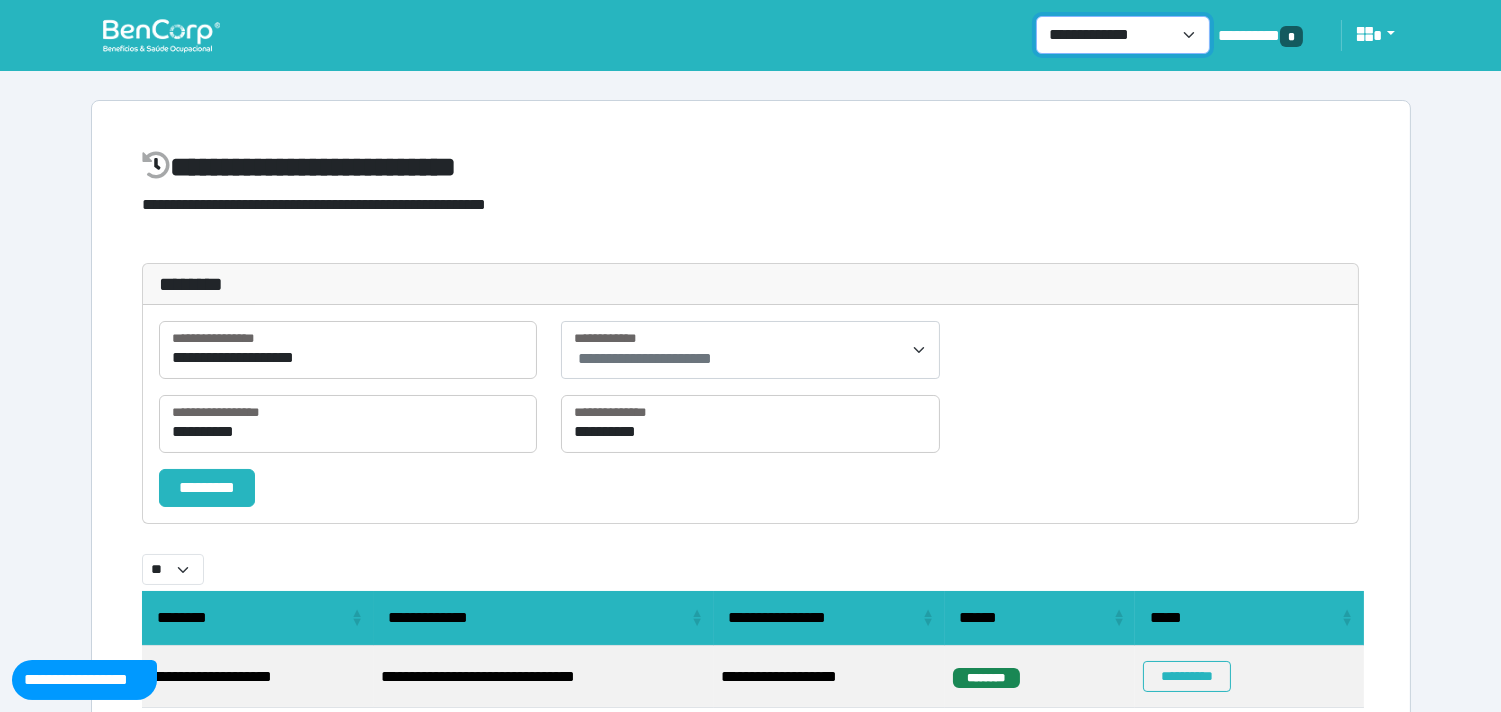 click on "**********" at bounding box center (1123, 35) 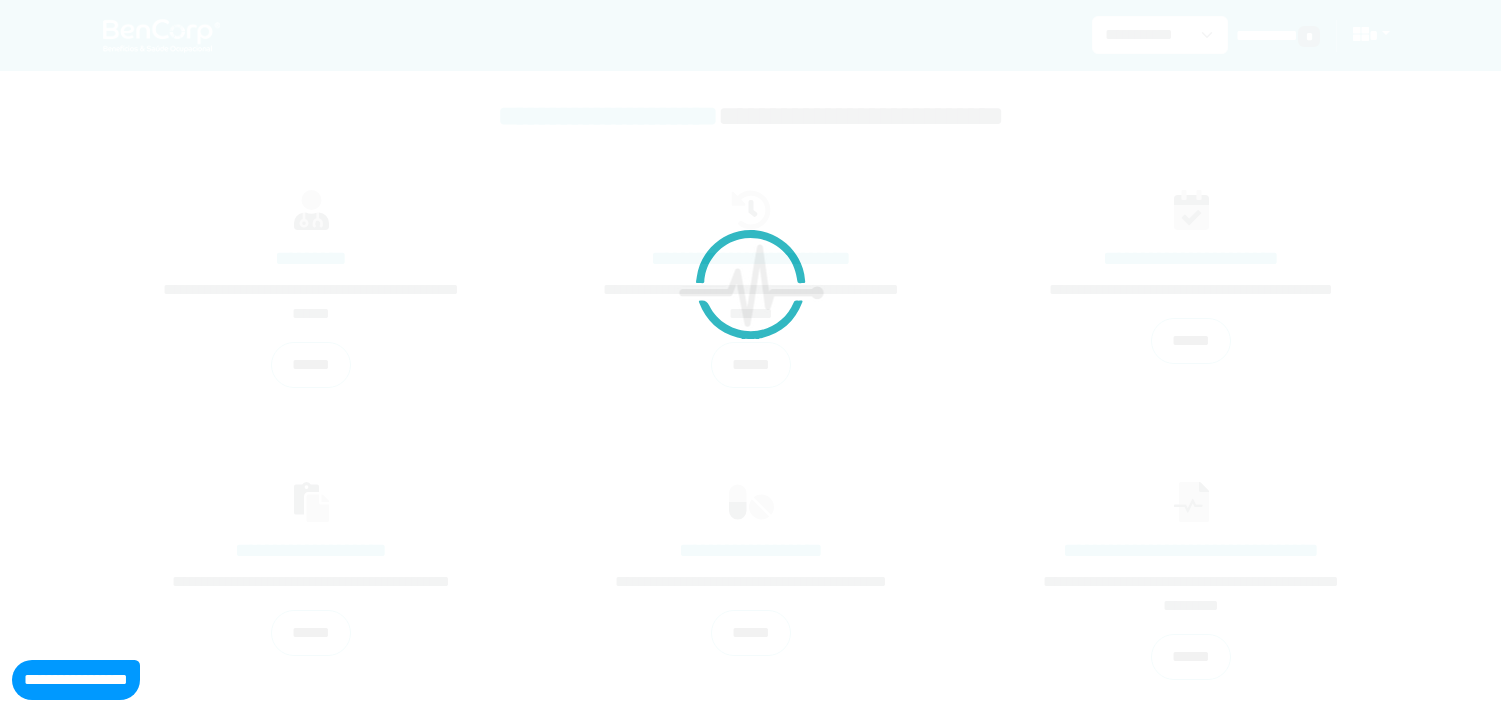 scroll, scrollTop: 0, scrollLeft: 0, axis: both 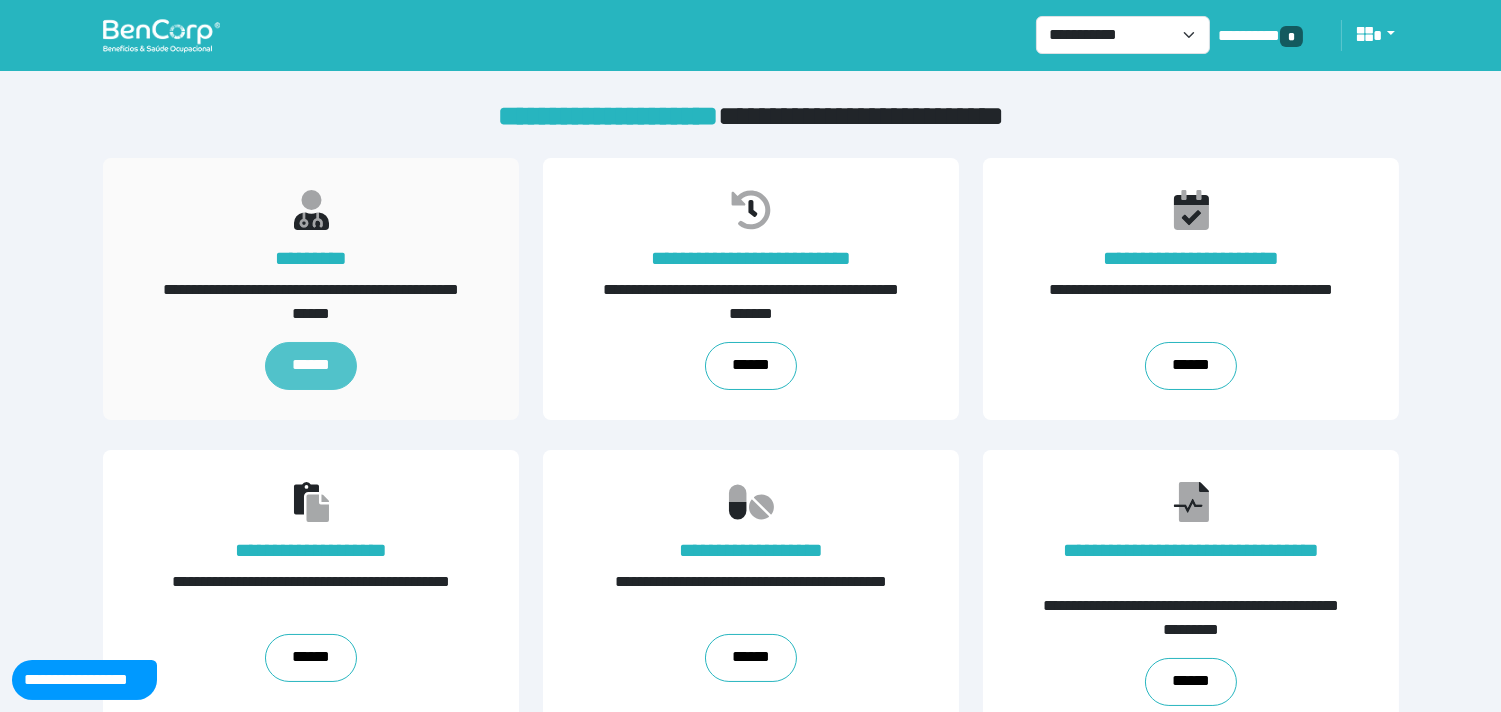 click on "******" at bounding box center (311, 366) 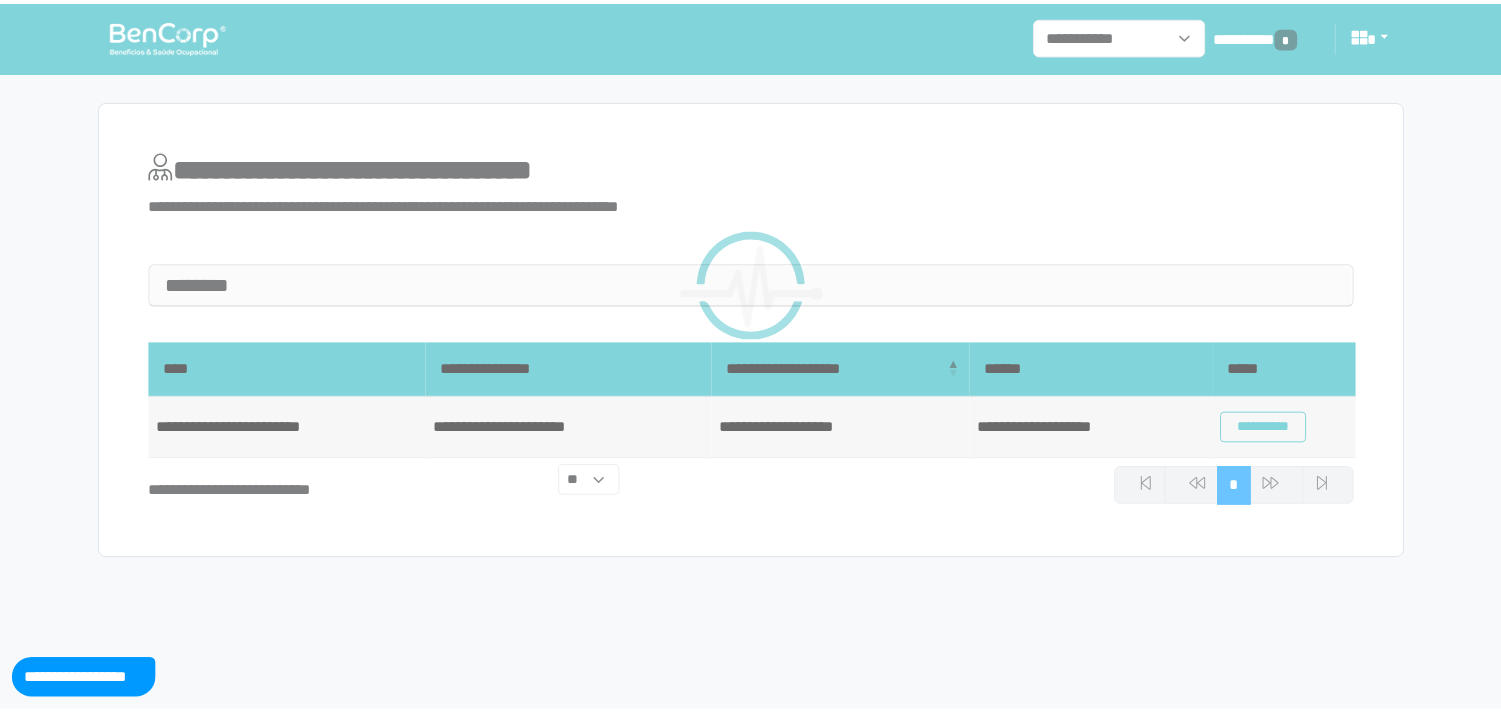 scroll, scrollTop: 0, scrollLeft: 0, axis: both 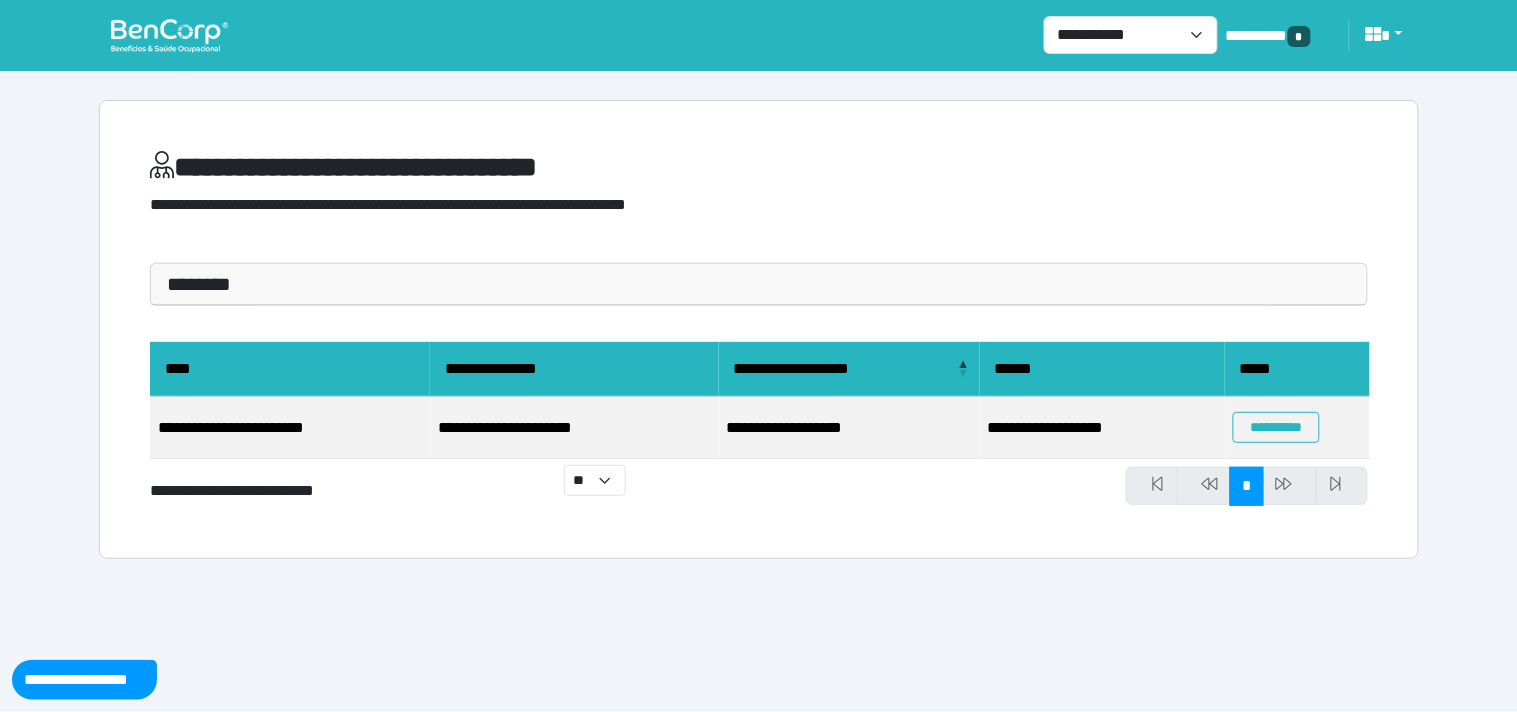 click on "********" at bounding box center [759, 284] 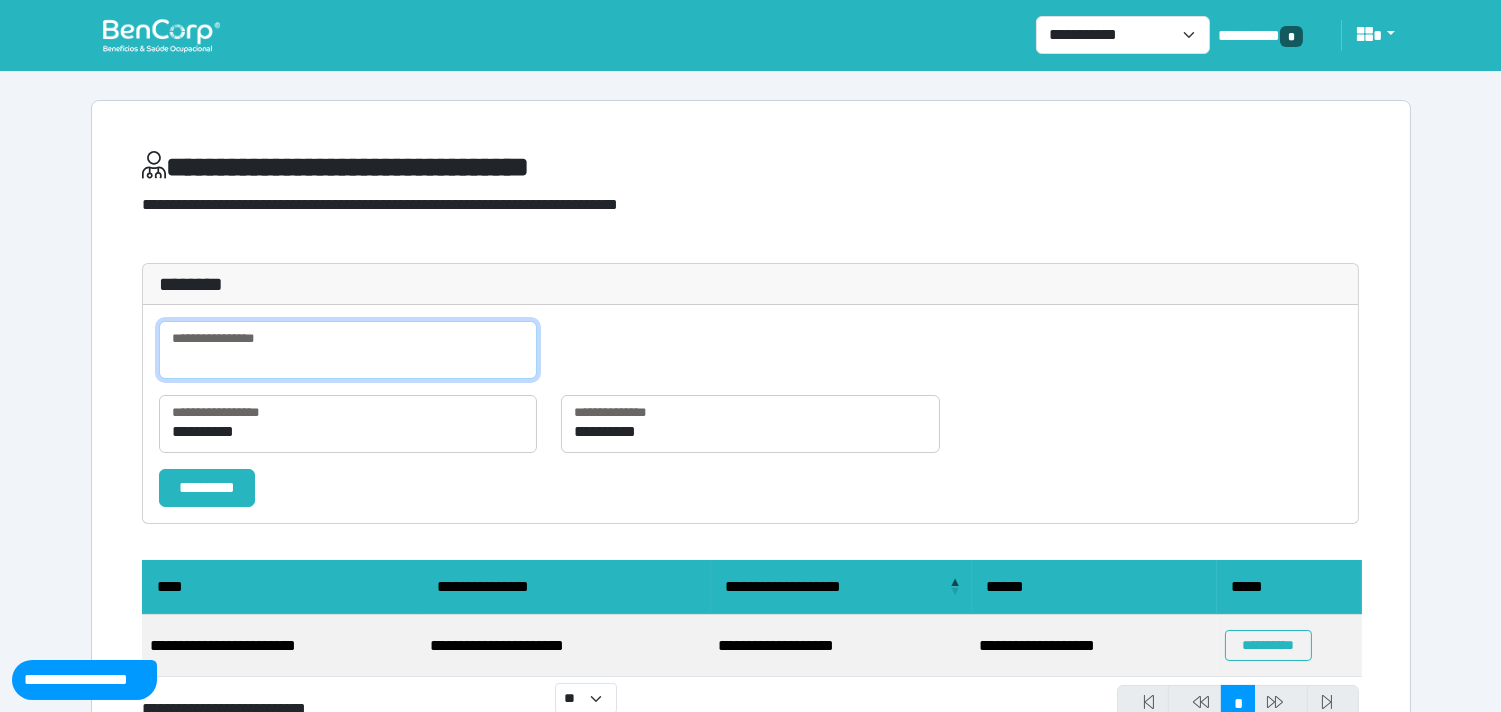 click at bounding box center [348, 350] 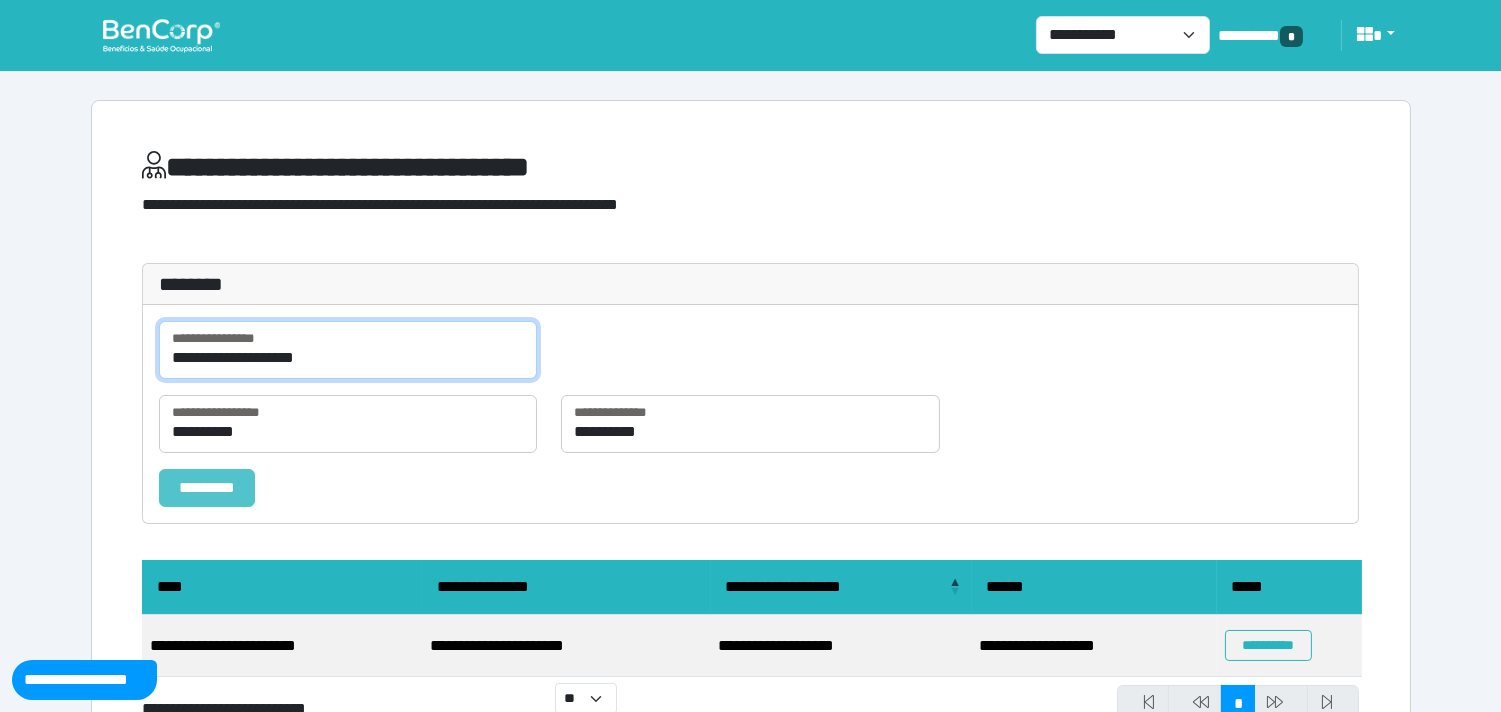 type on "**********" 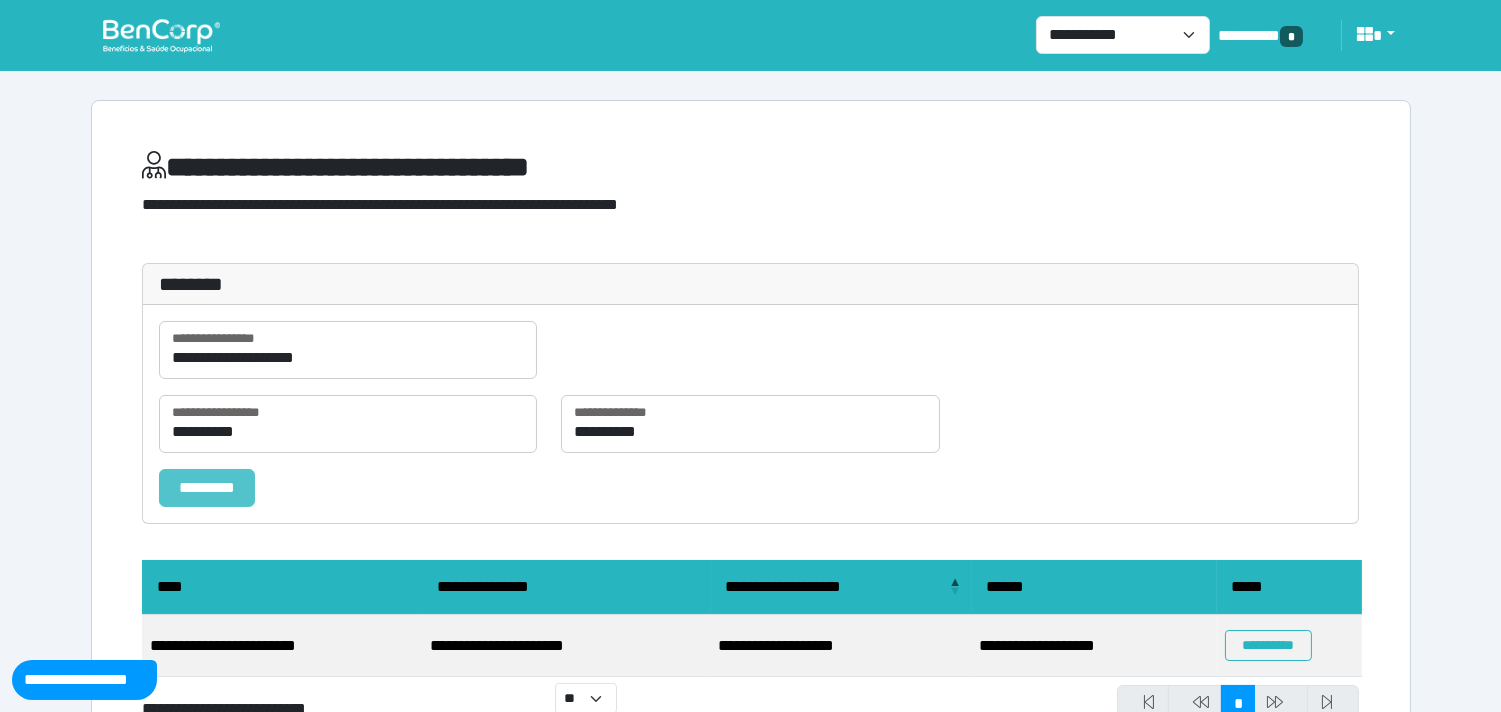 click on "*********" at bounding box center (207, 488) 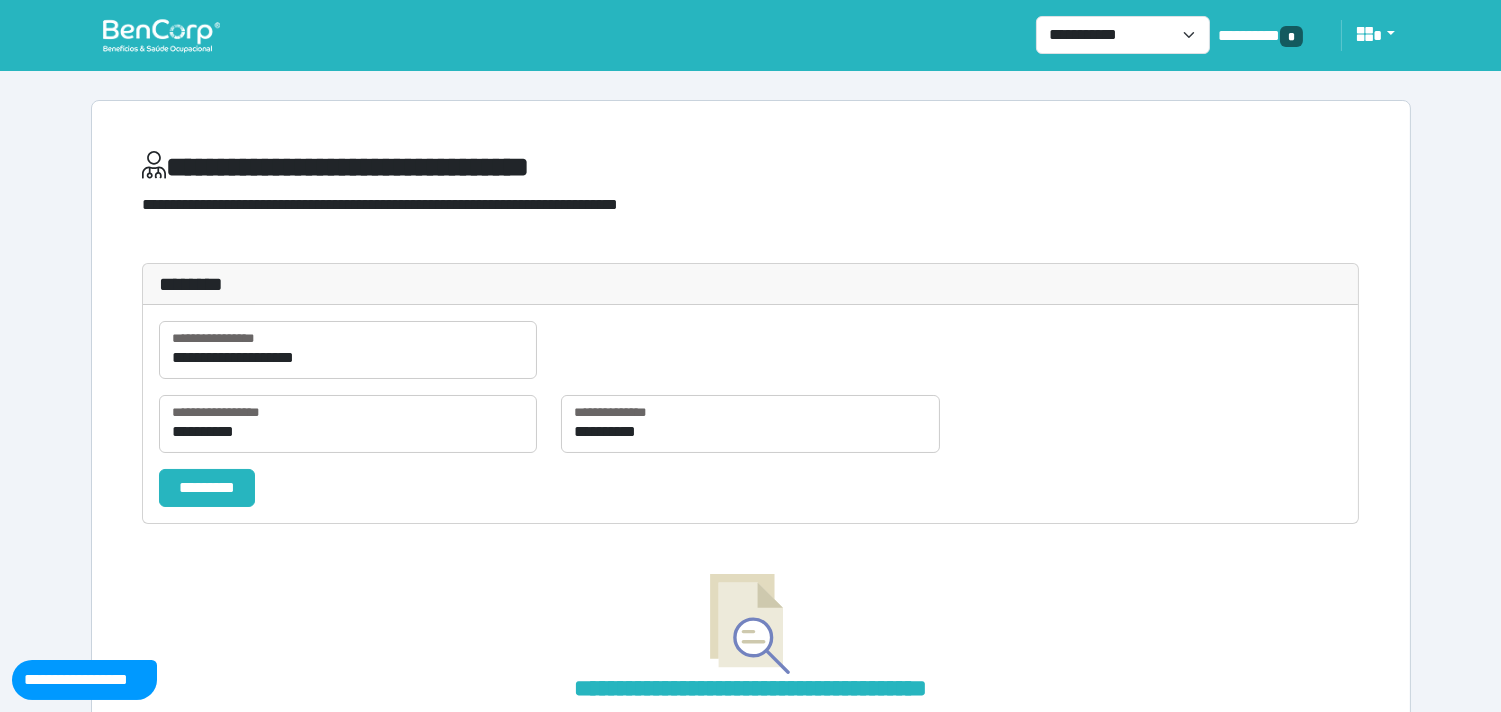 scroll, scrollTop: 110, scrollLeft: 0, axis: vertical 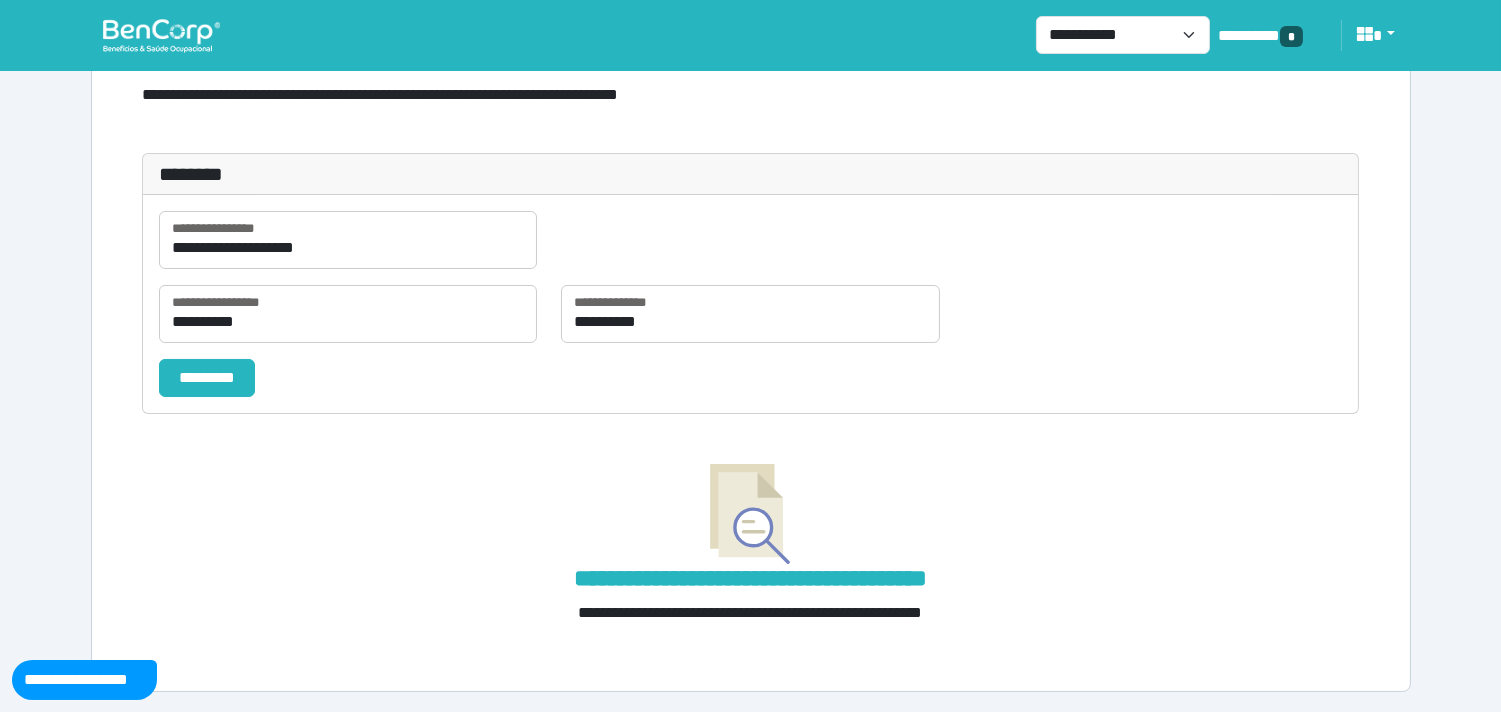 click at bounding box center (161, 35) 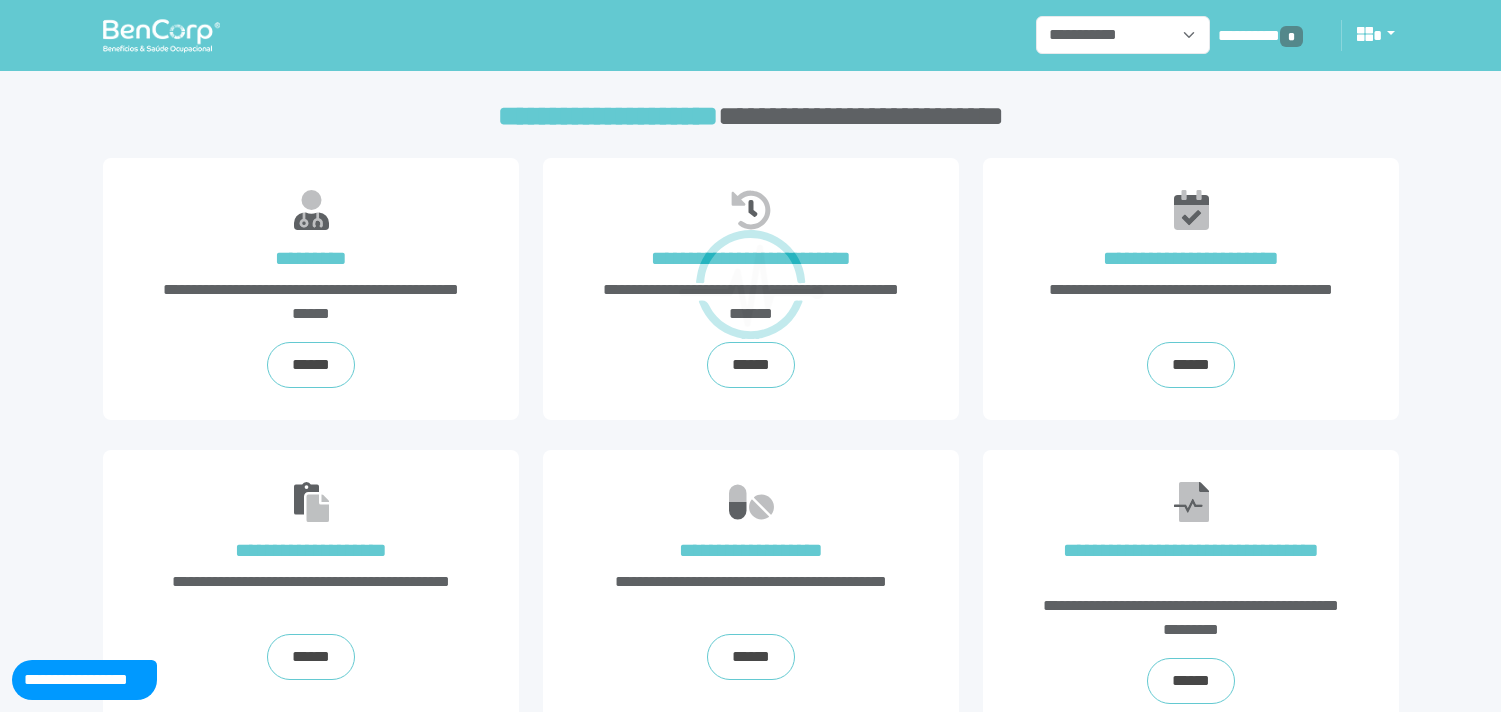 scroll, scrollTop: 0, scrollLeft: 0, axis: both 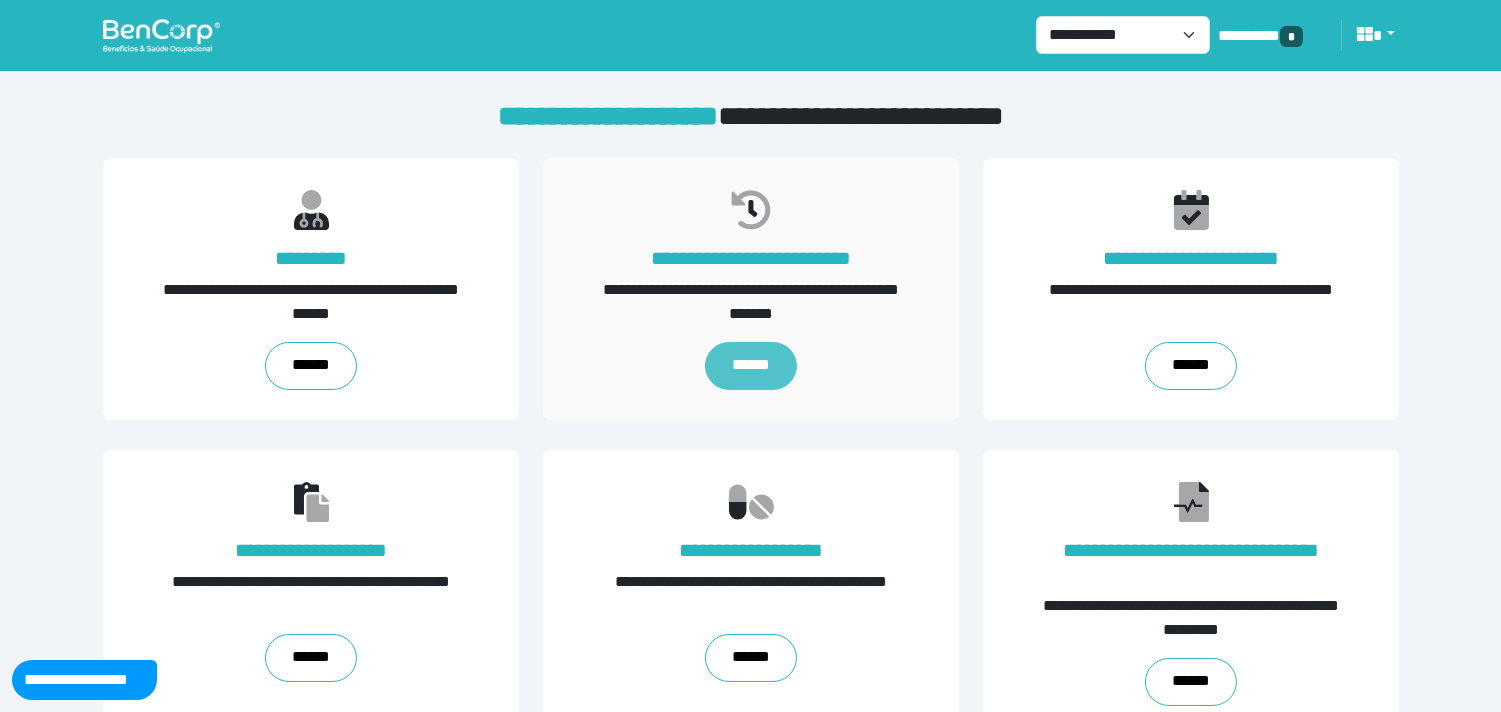 click on "******" at bounding box center [750, 366] 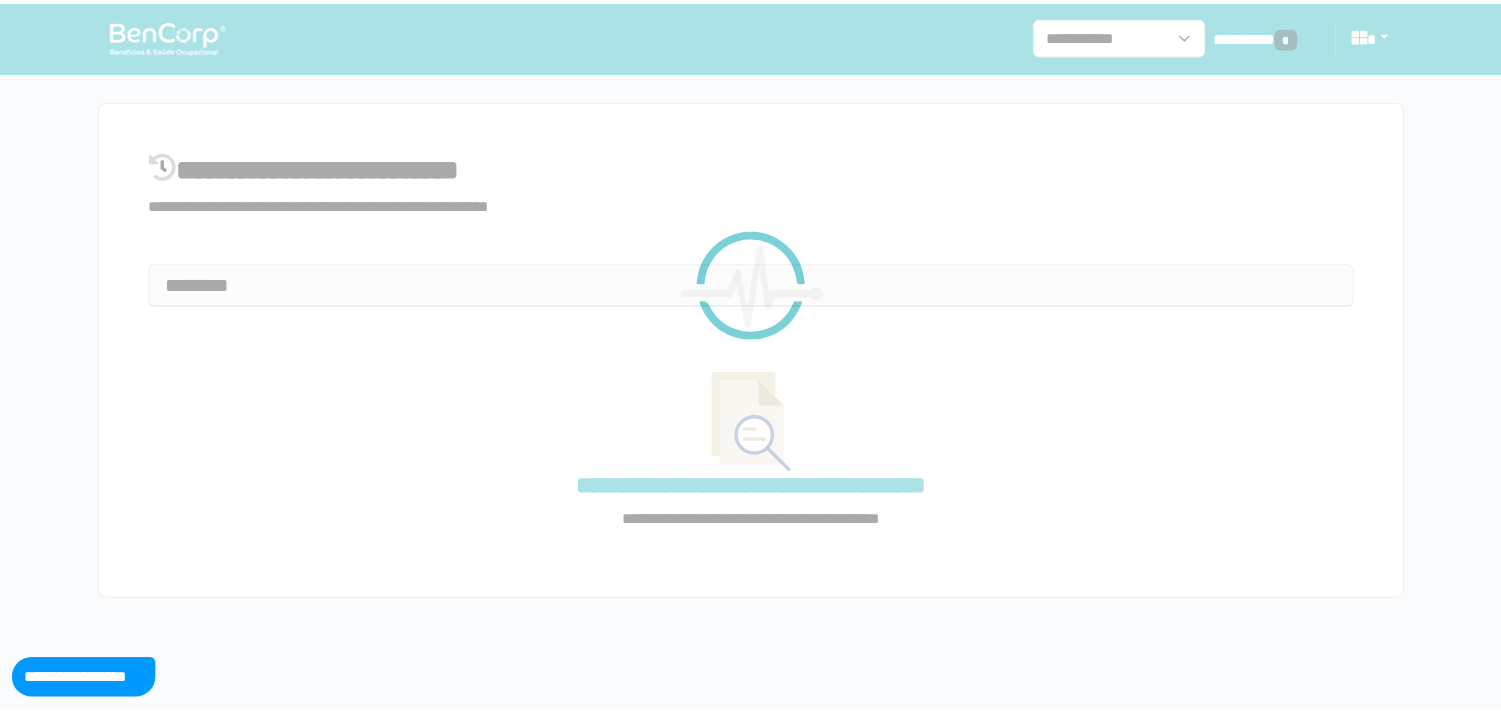 scroll, scrollTop: 0, scrollLeft: 0, axis: both 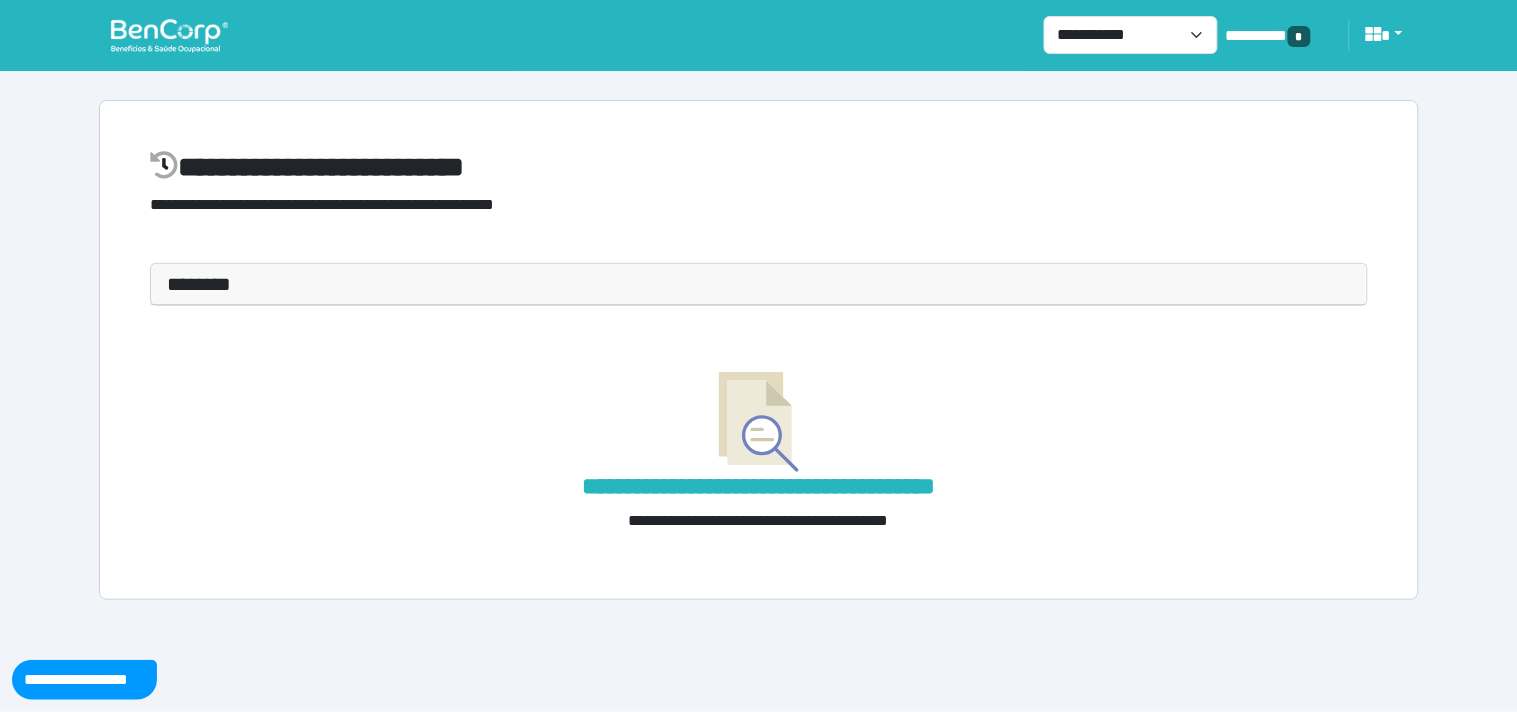 click on "********" at bounding box center [759, 284] 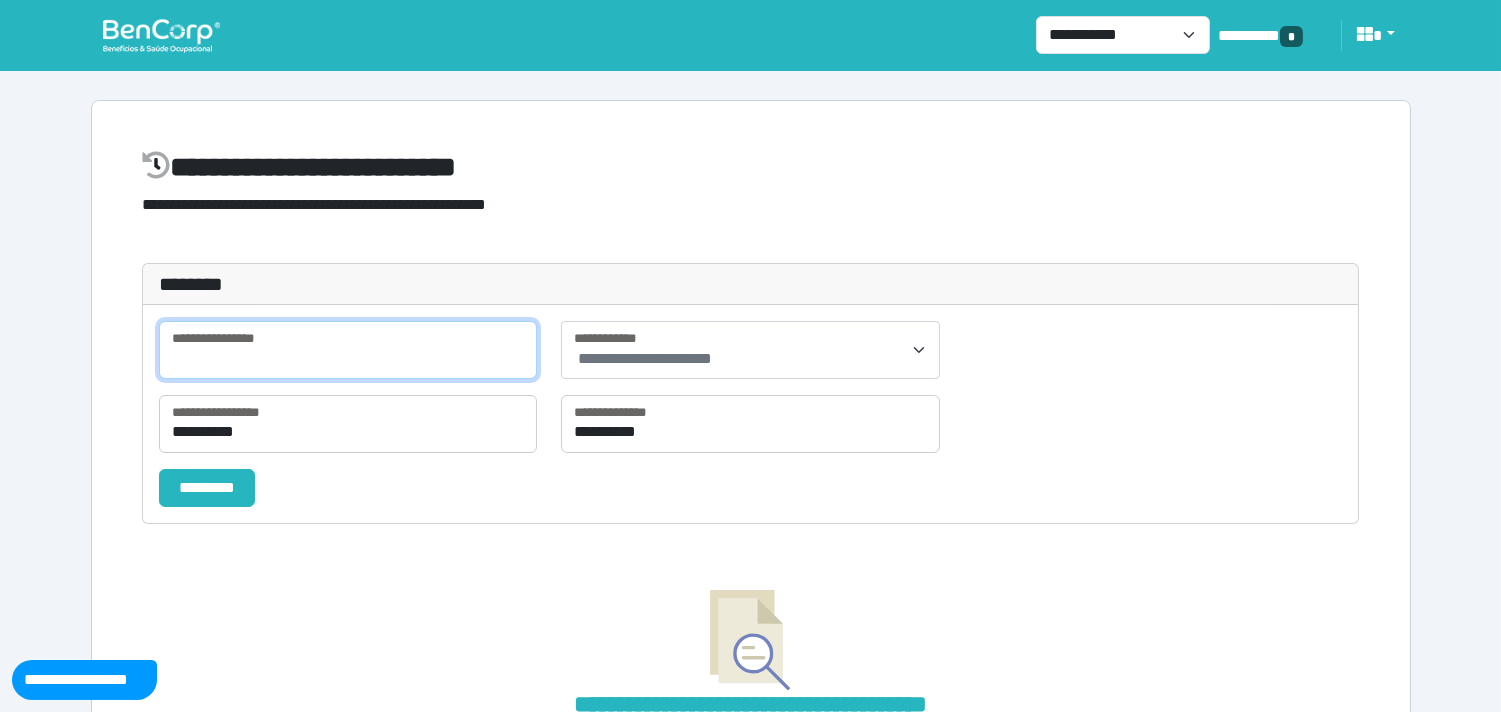 click at bounding box center (348, 350) 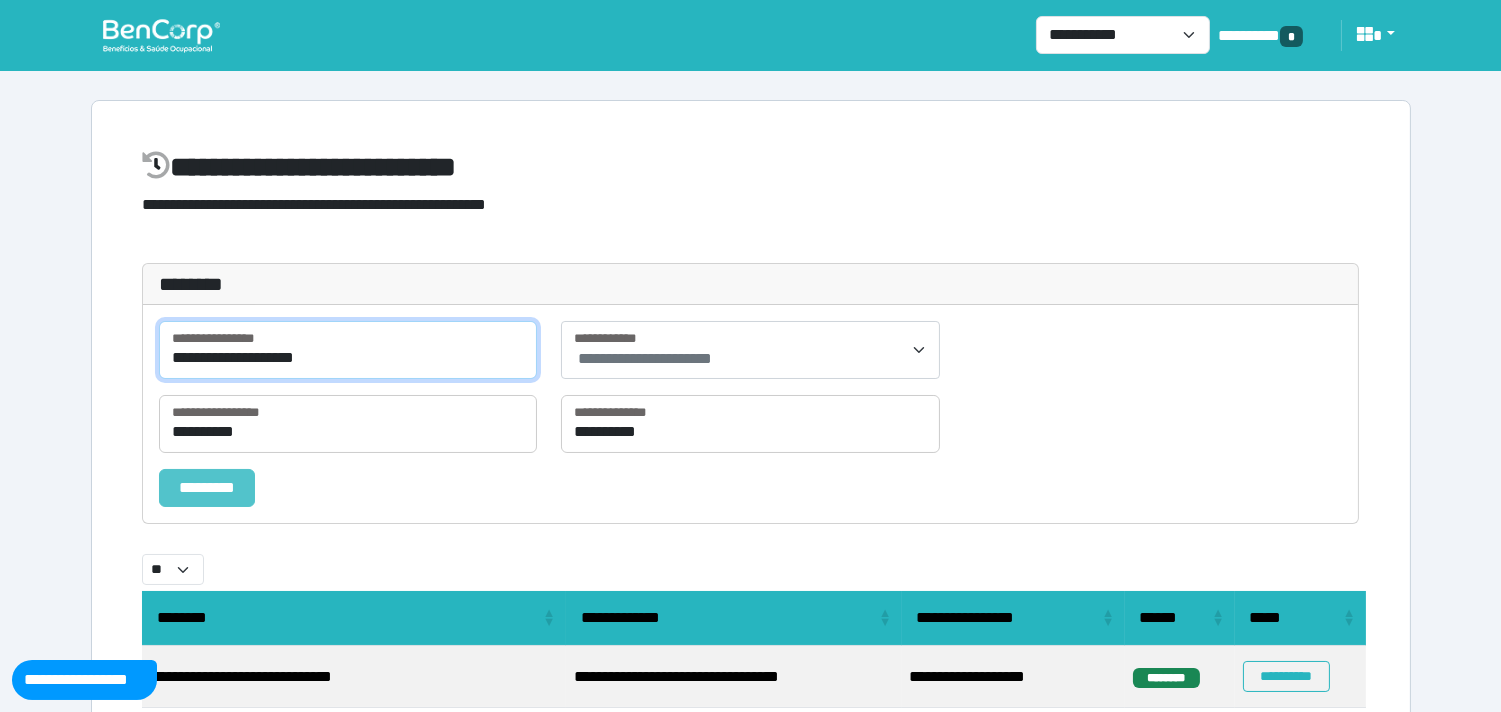 type on "**********" 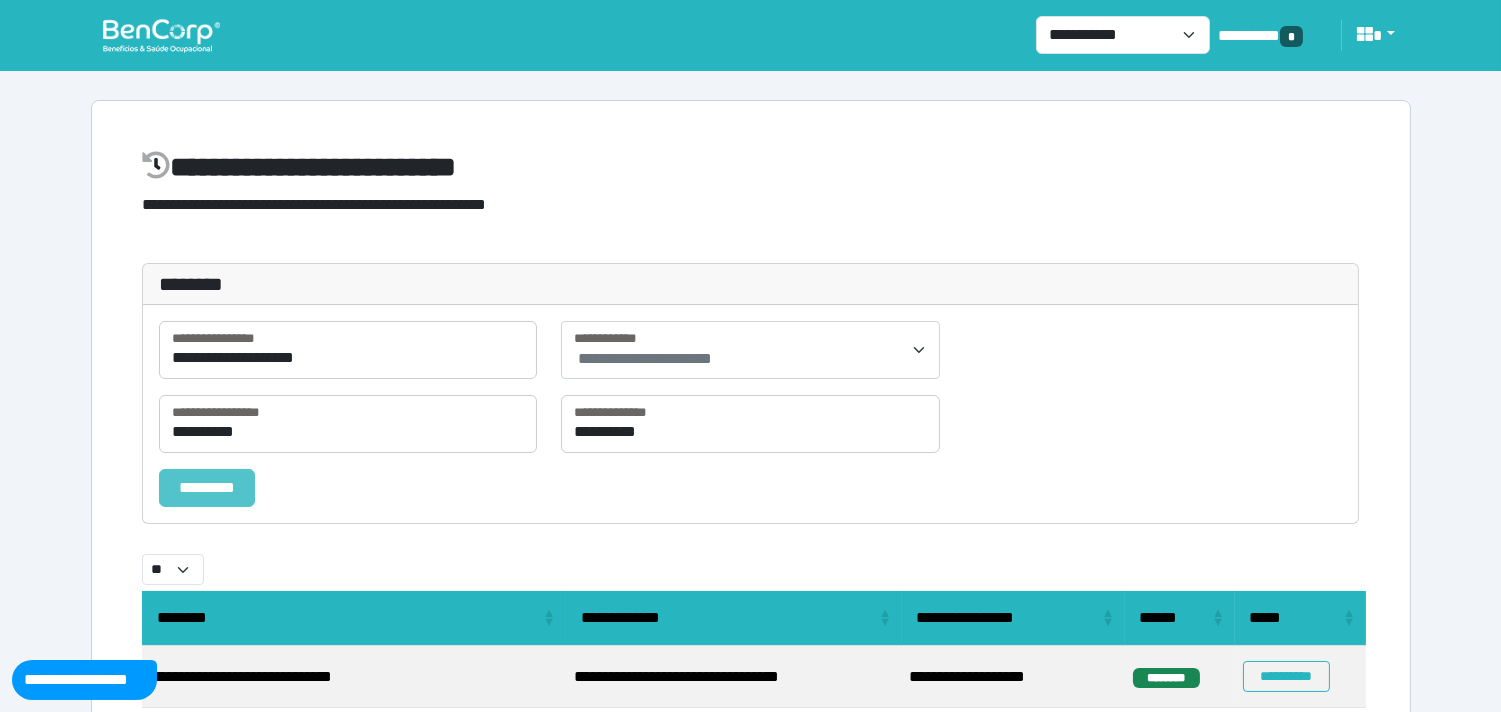click on "*********" at bounding box center [207, 488] 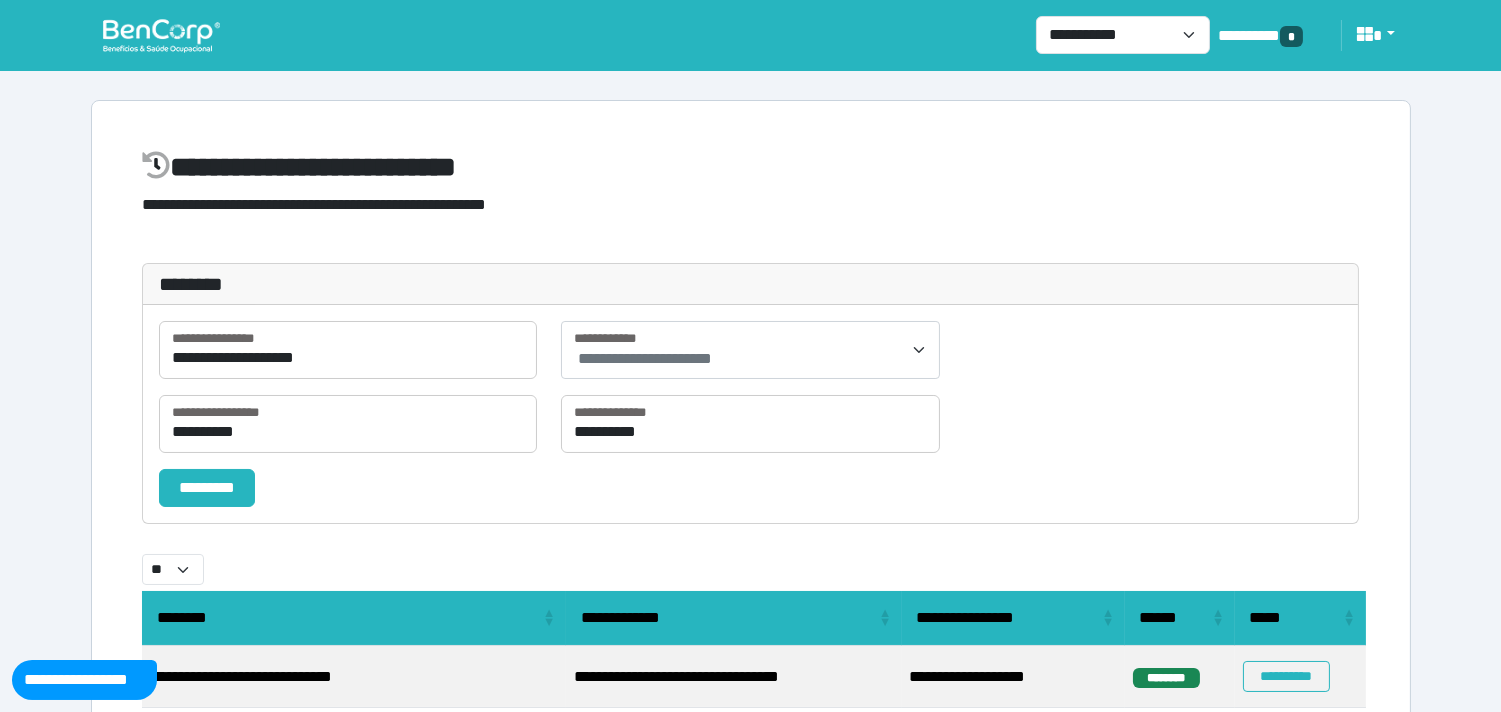 select on "**" 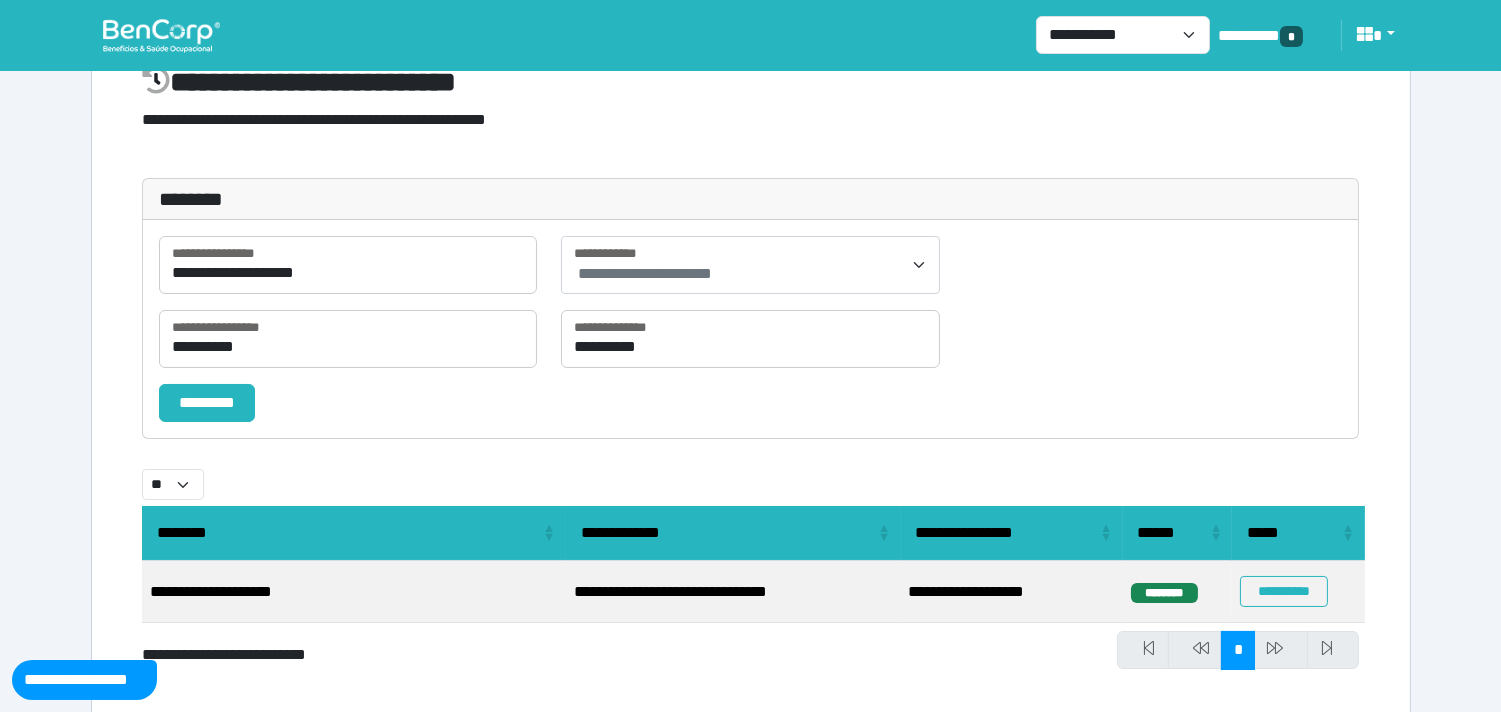 scroll, scrollTop: 125, scrollLeft: 0, axis: vertical 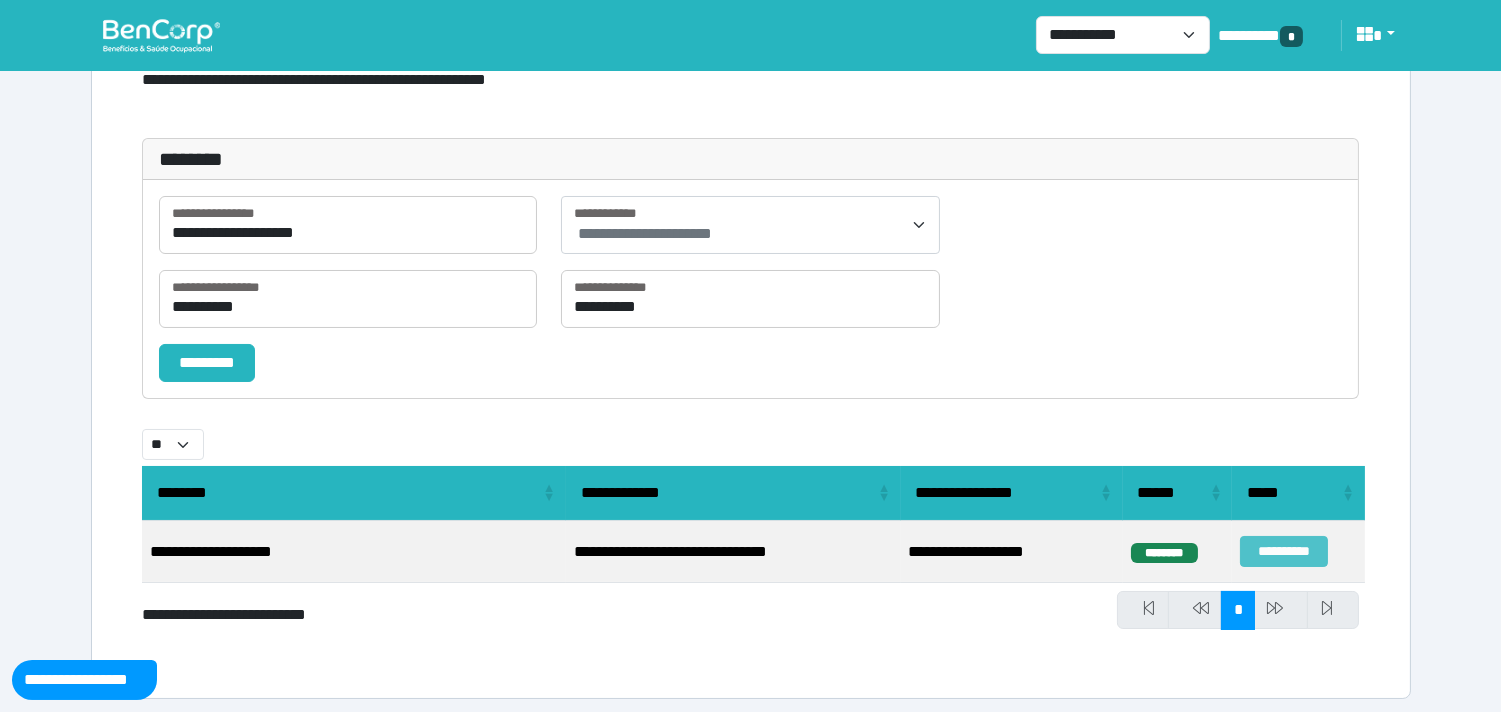 click on "**********" at bounding box center [1283, 551] 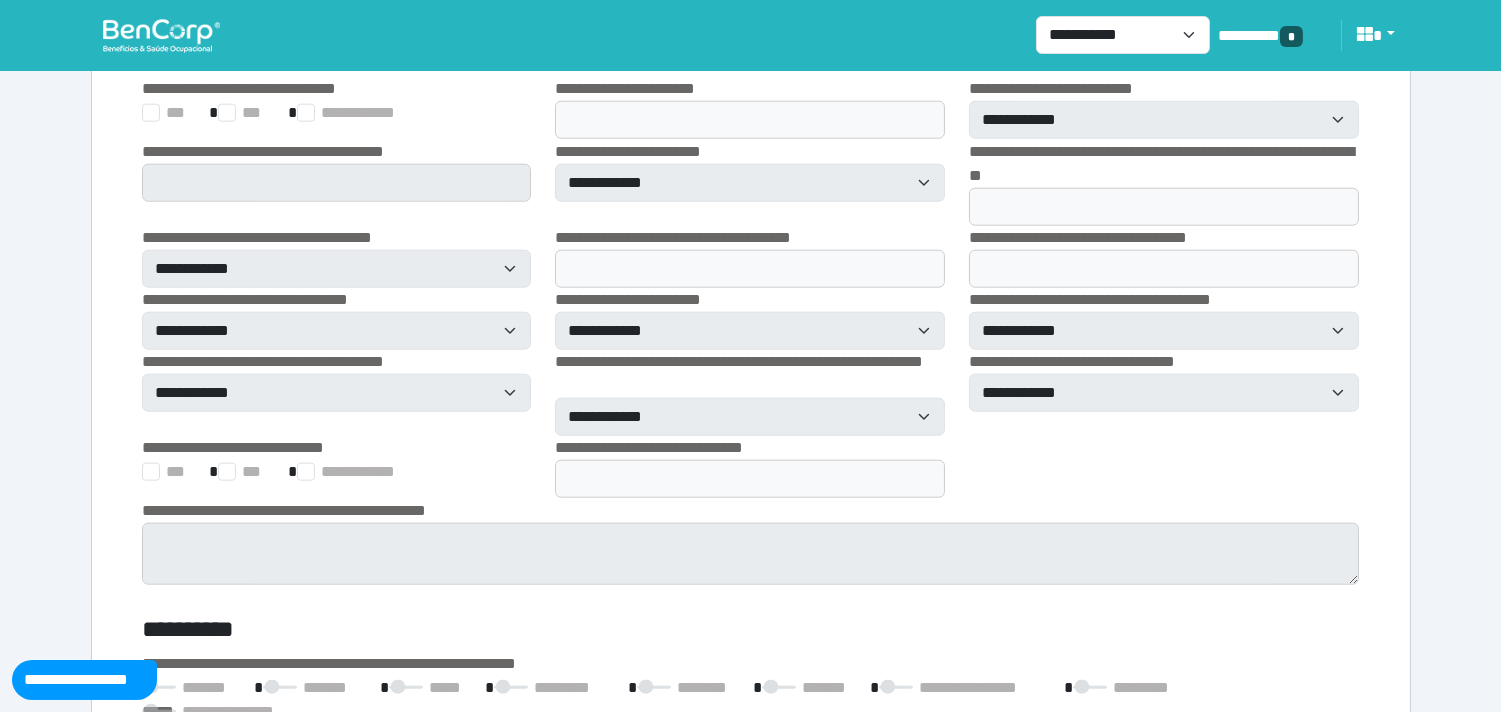 scroll, scrollTop: 3221, scrollLeft: 0, axis: vertical 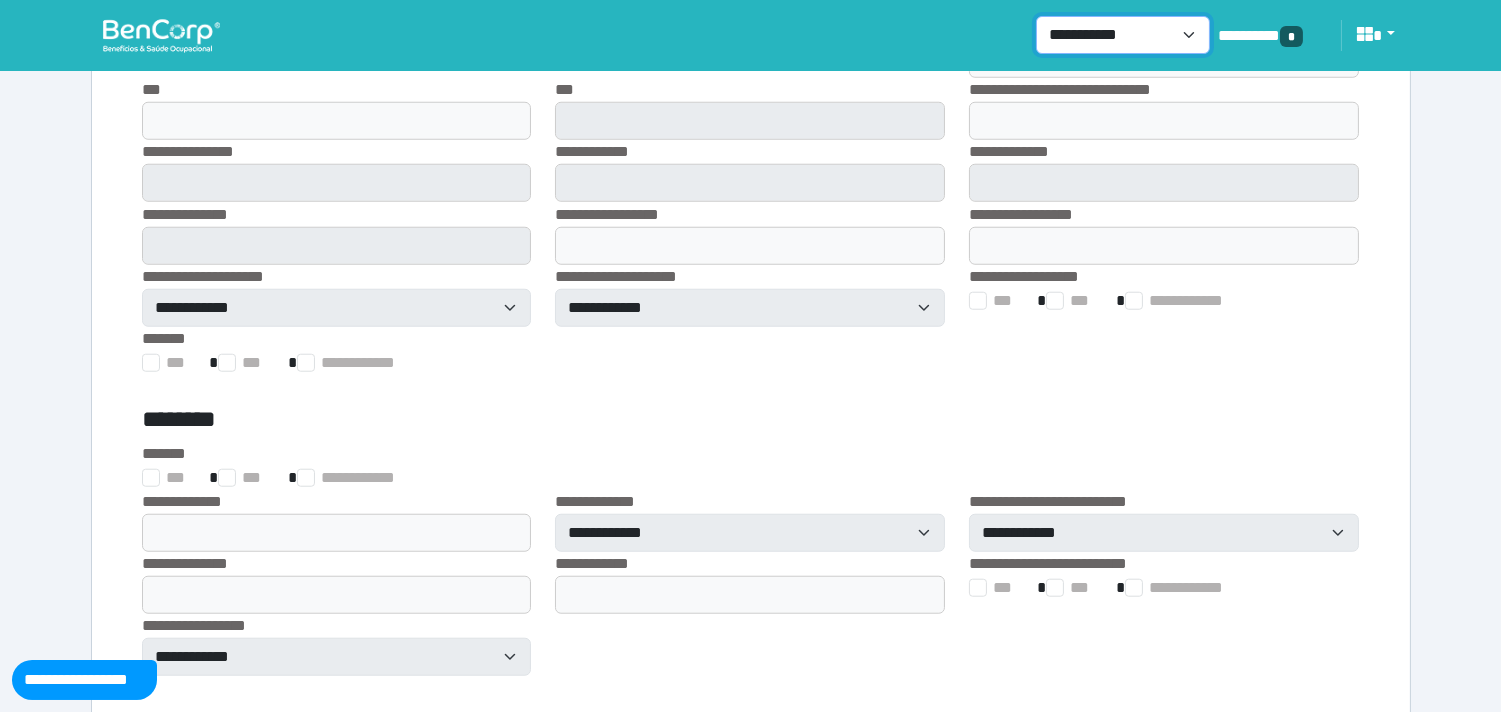 drag, startPoint x: 1091, startPoint y: 34, endPoint x: 1084, endPoint y: 45, distance: 13.038404 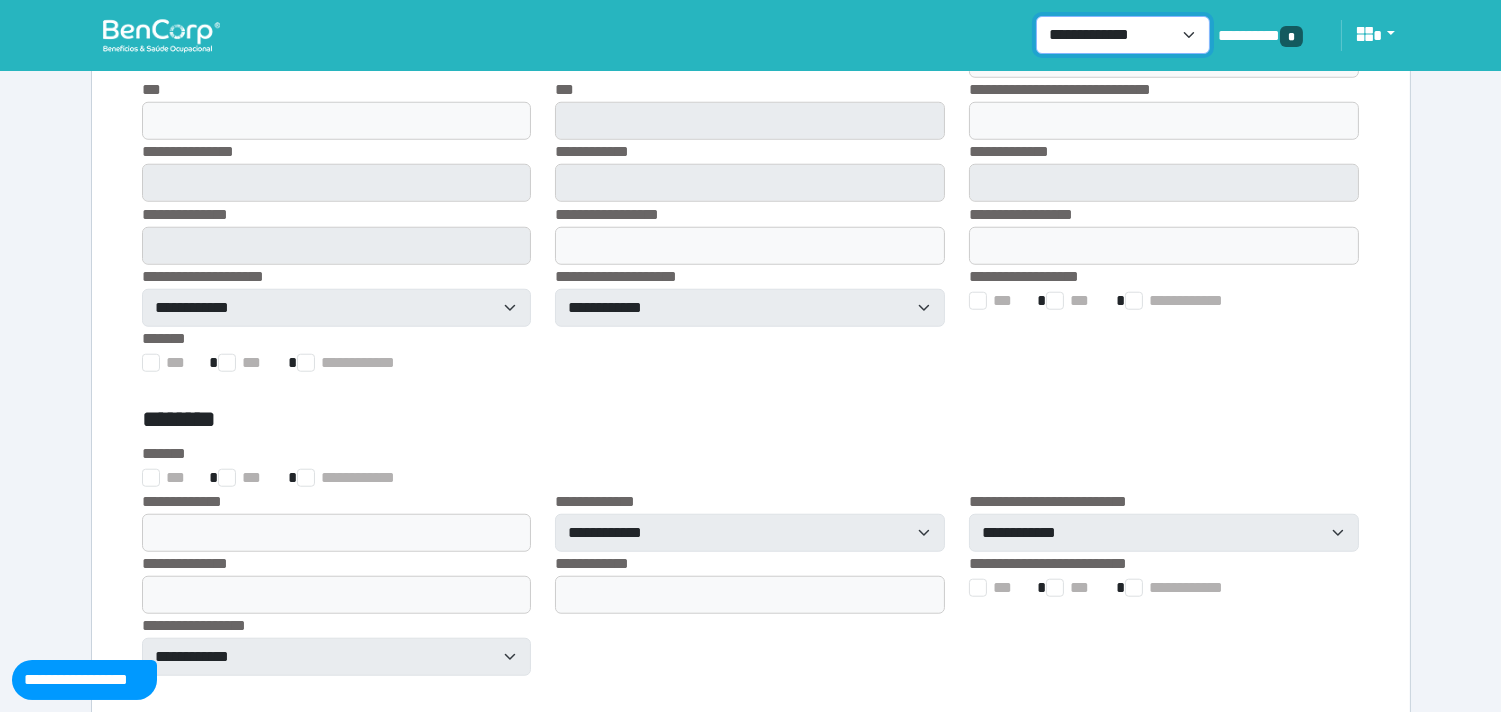 click on "**********" at bounding box center (1123, 35) 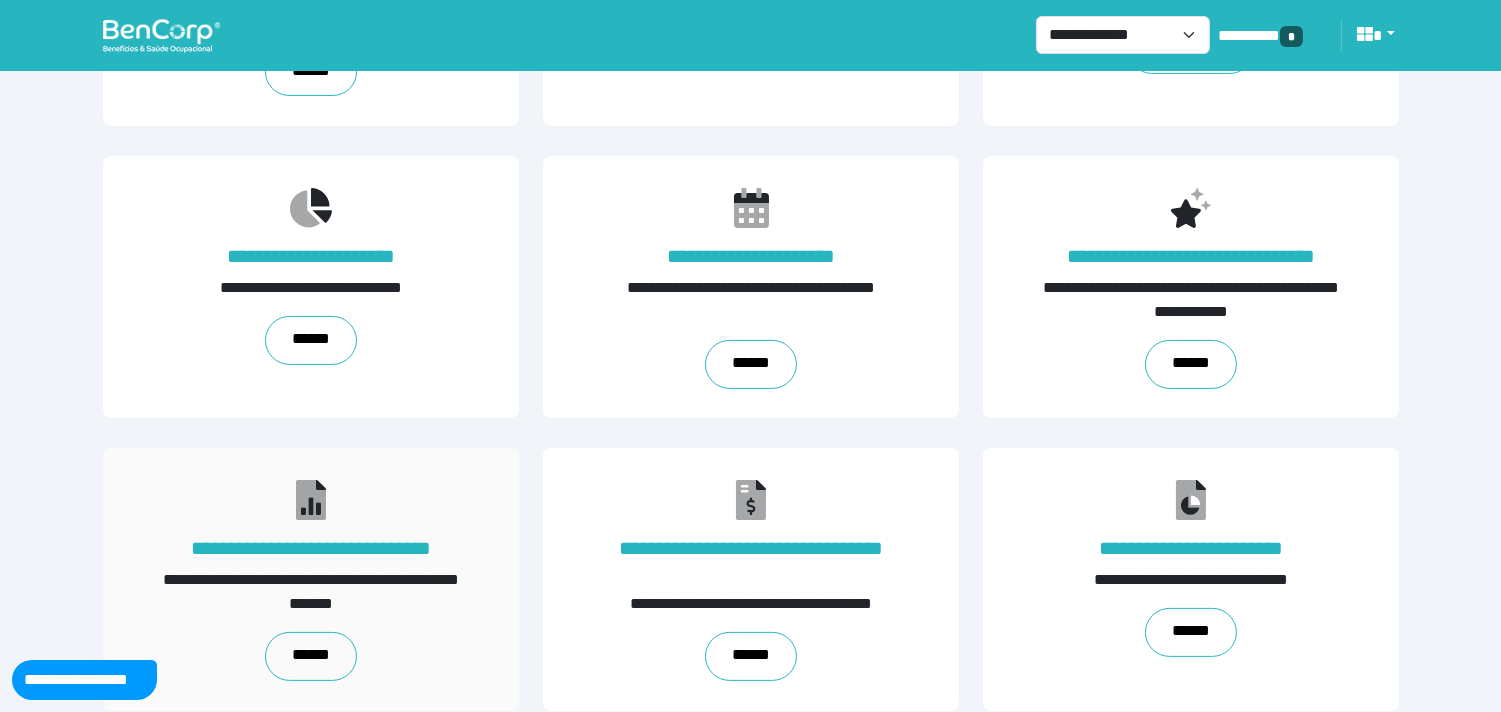 scroll, scrollTop: 1198, scrollLeft: 0, axis: vertical 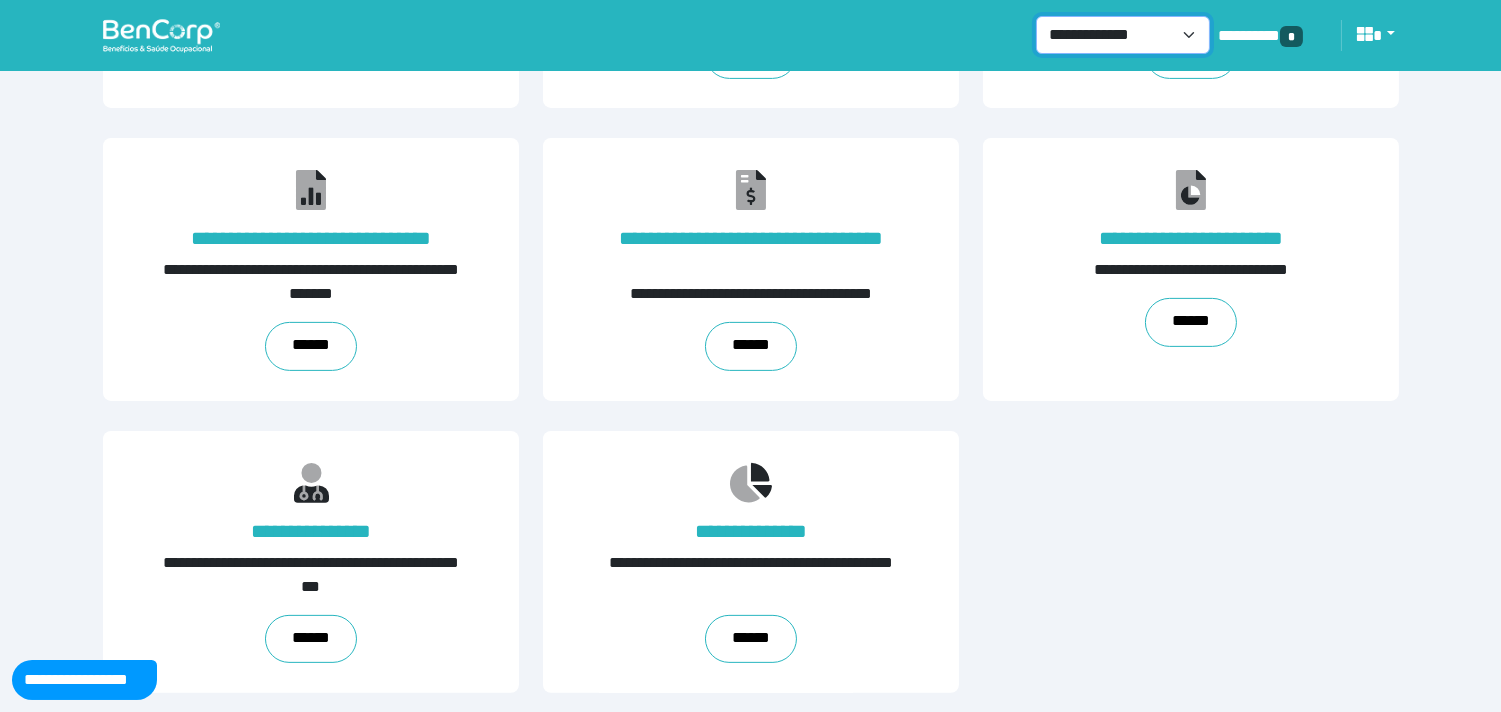 click on "**********" at bounding box center [1123, 35] 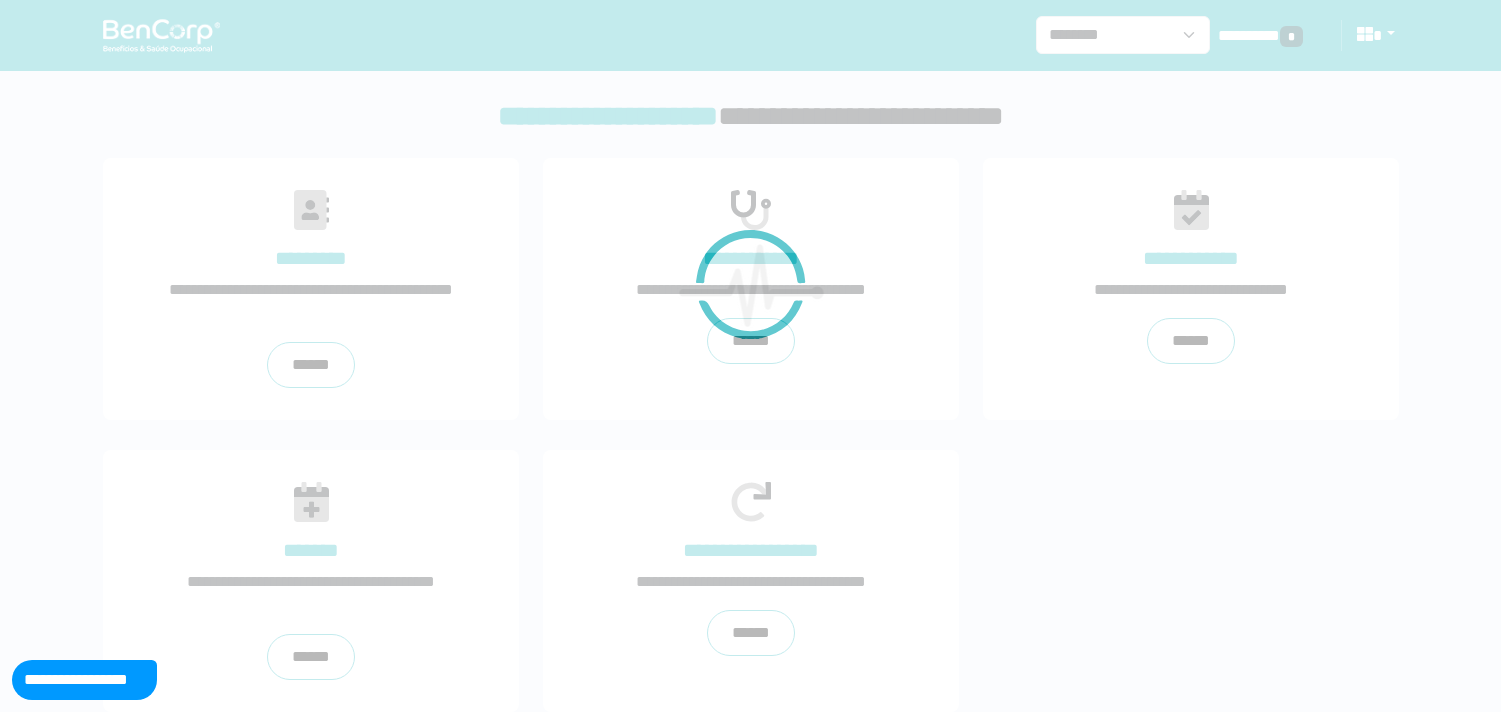 scroll, scrollTop: 0, scrollLeft: 0, axis: both 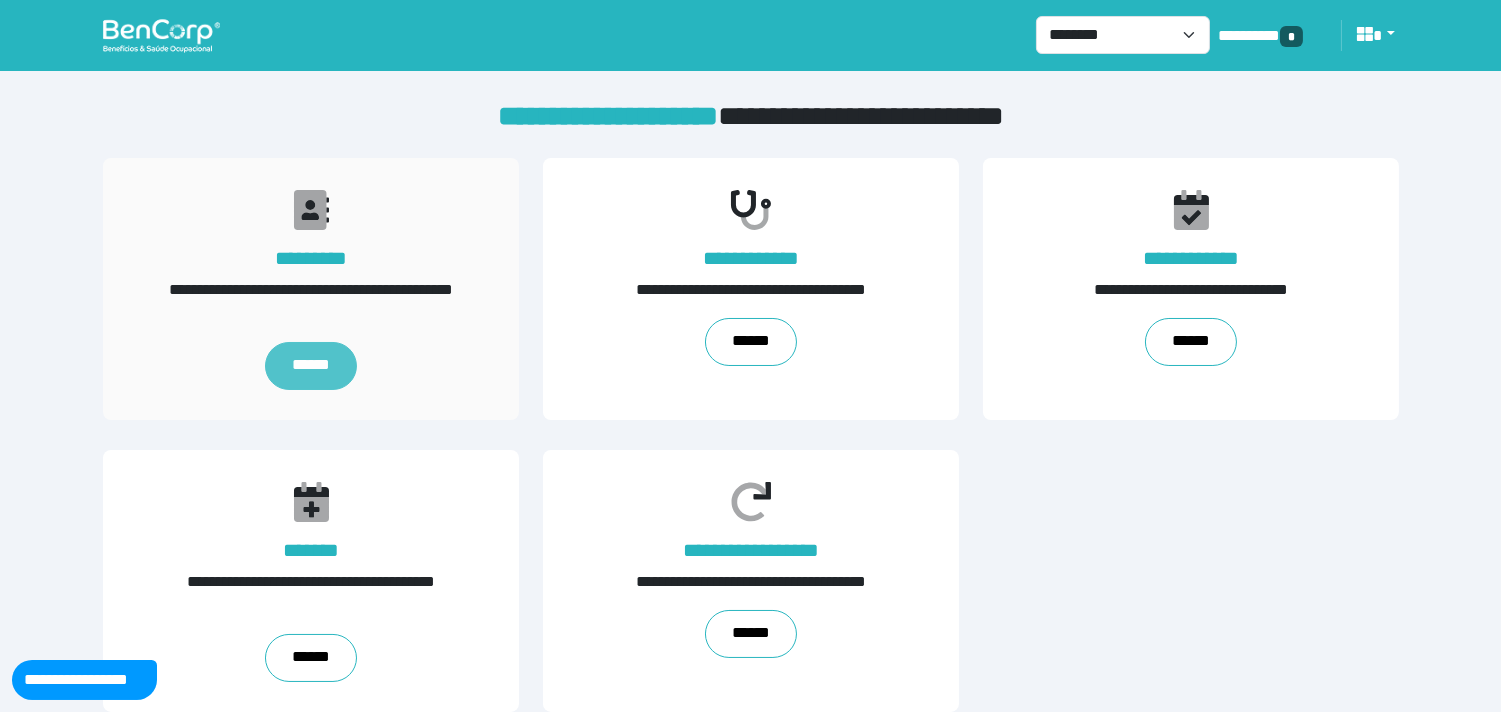 click on "******" at bounding box center [310, 366] 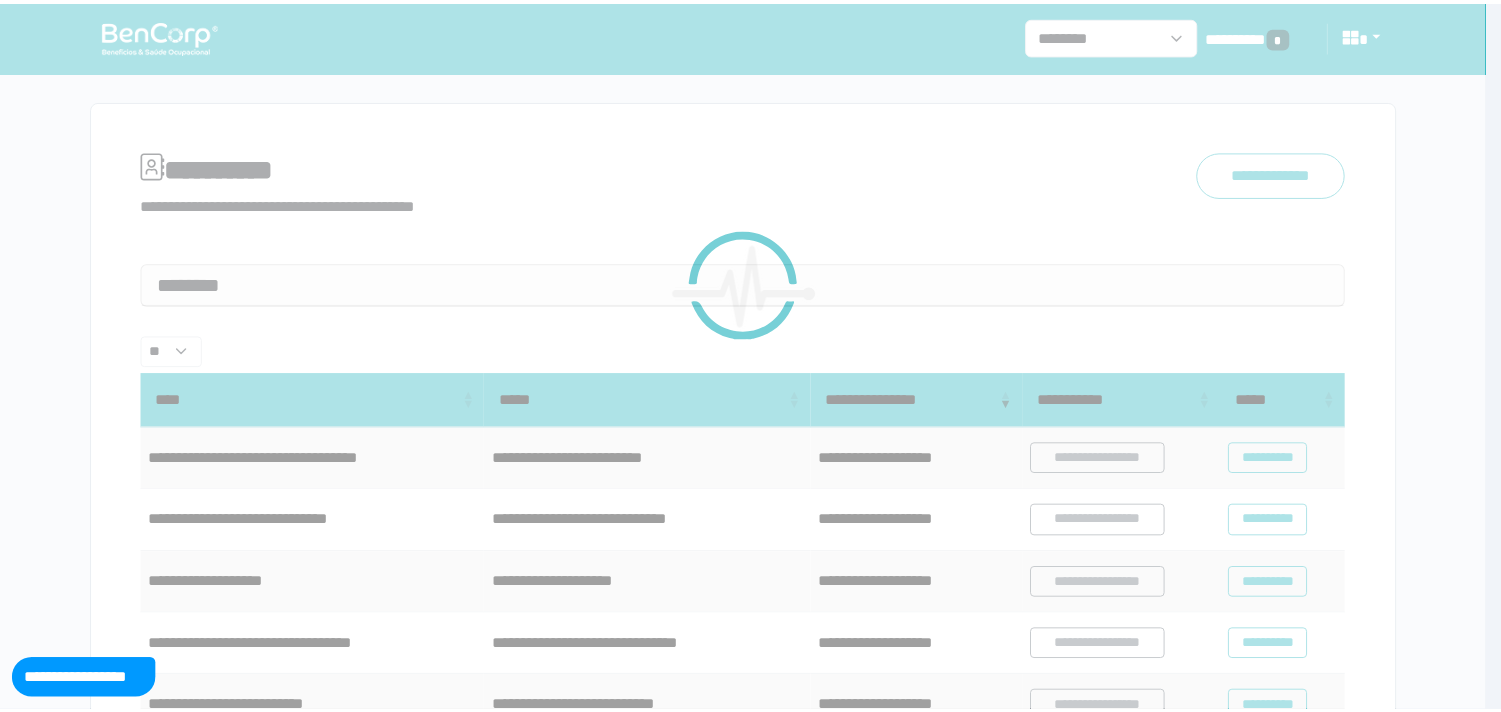 scroll, scrollTop: 0, scrollLeft: 0, axis: both 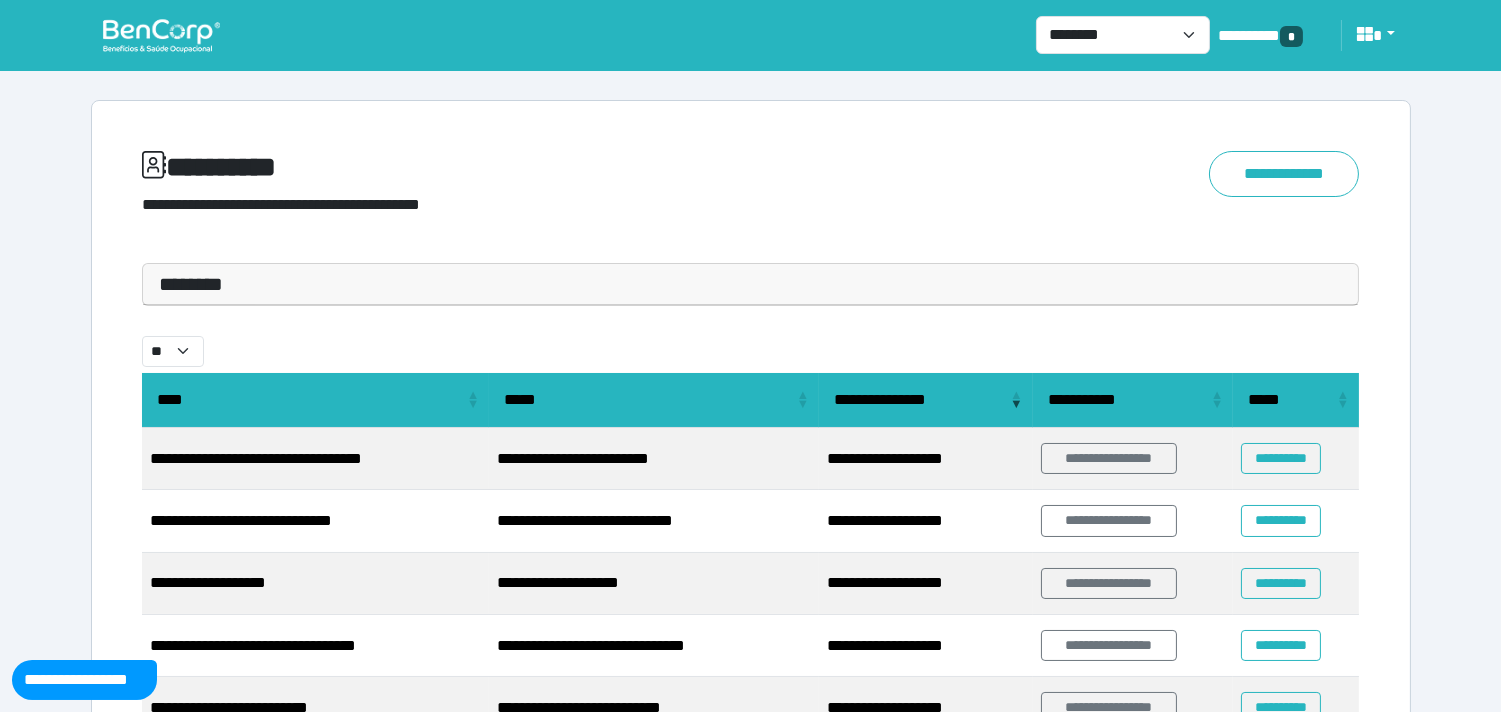 click on "********" at bounding box center (751, 284) 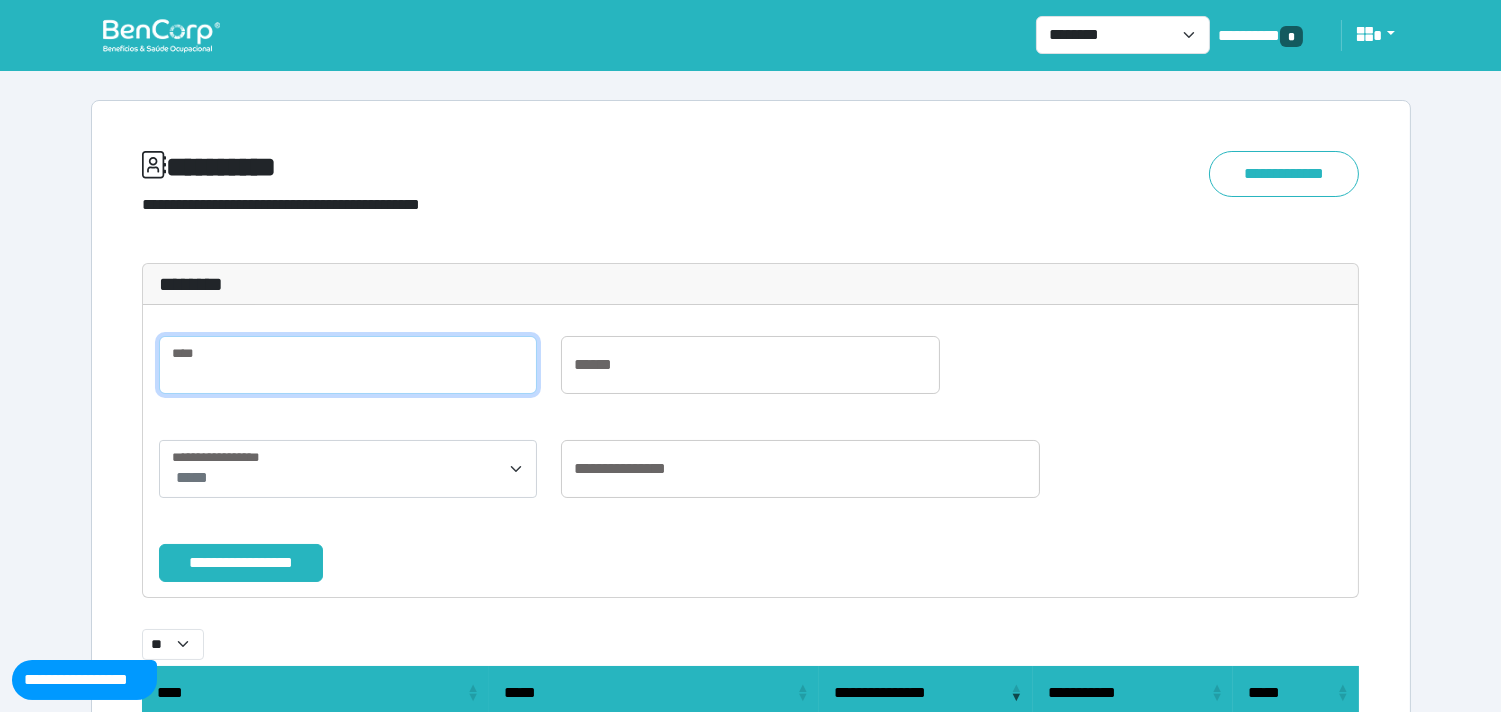 click at bounding box center [348, 365] 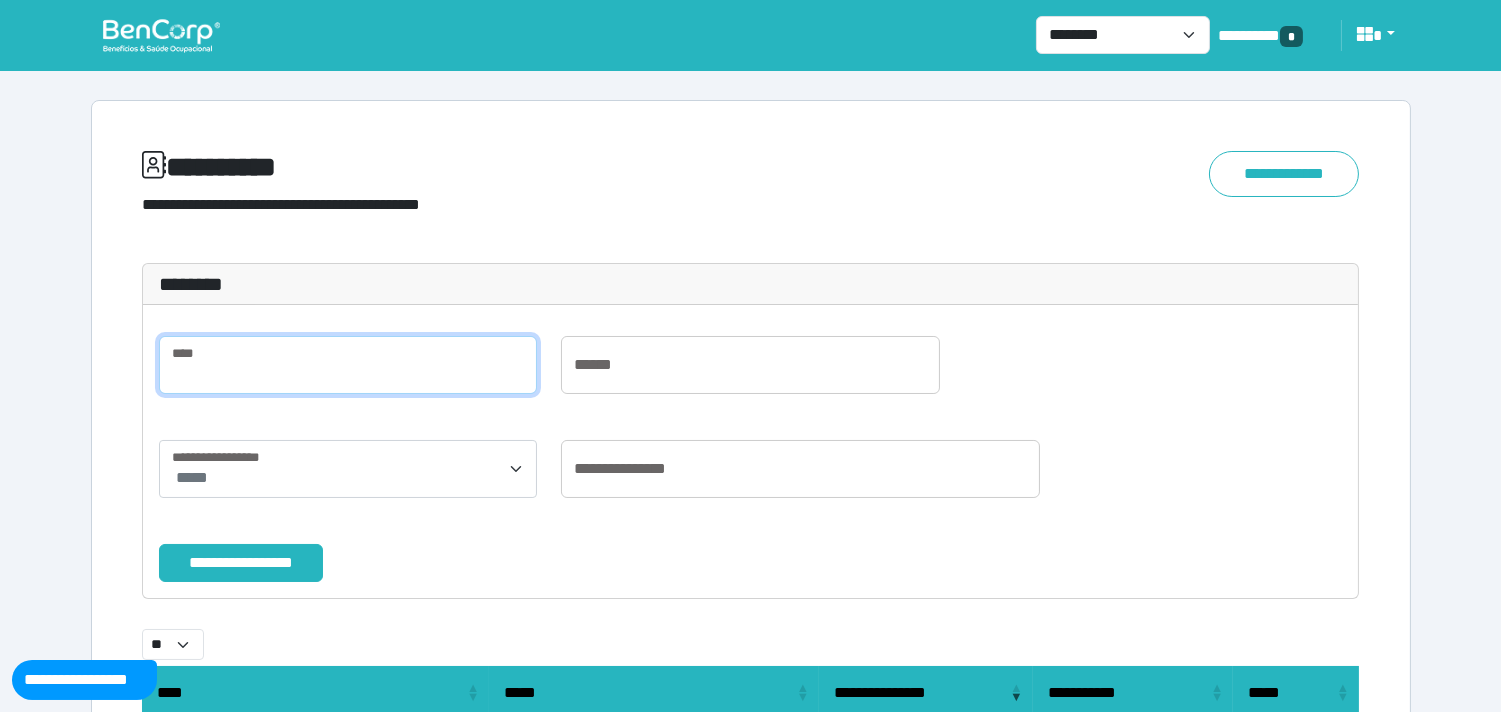 paste on "**********" 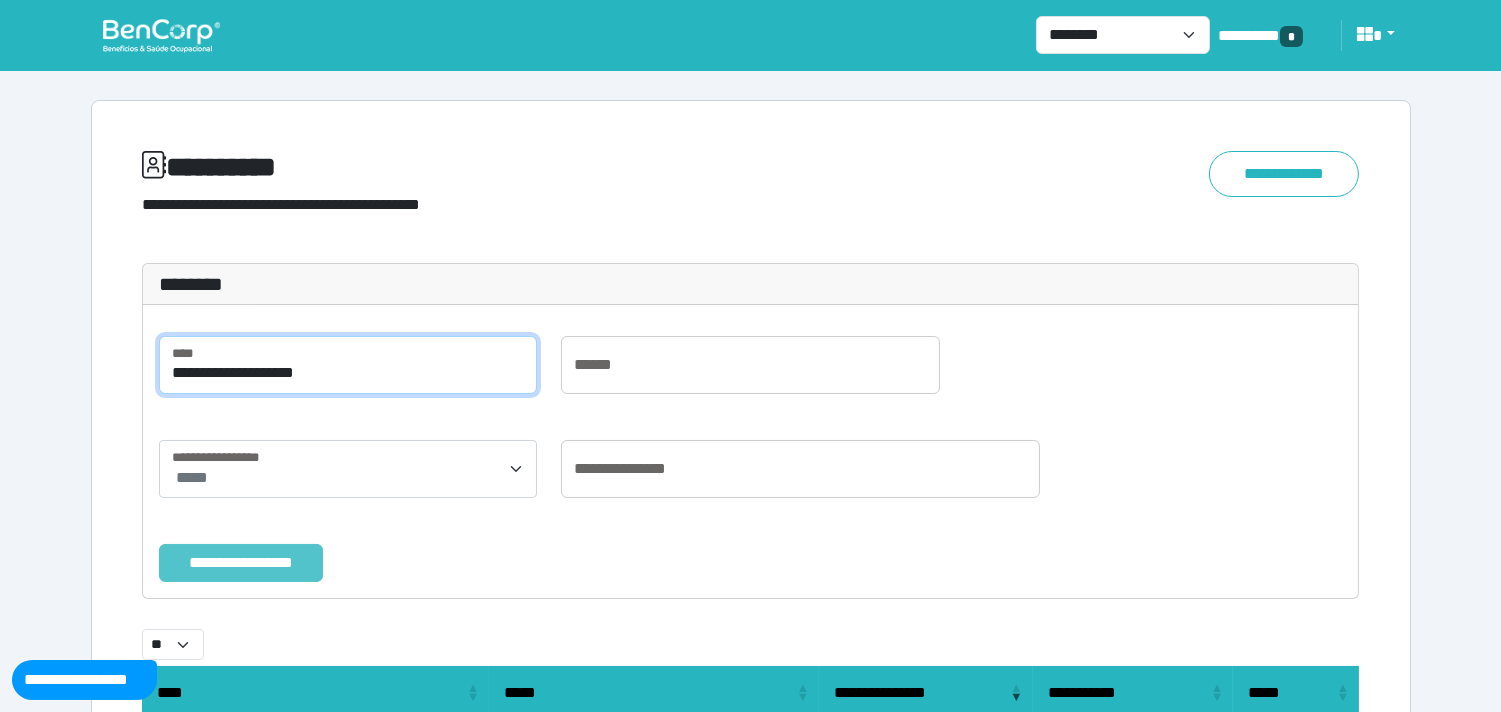 type on "**********" 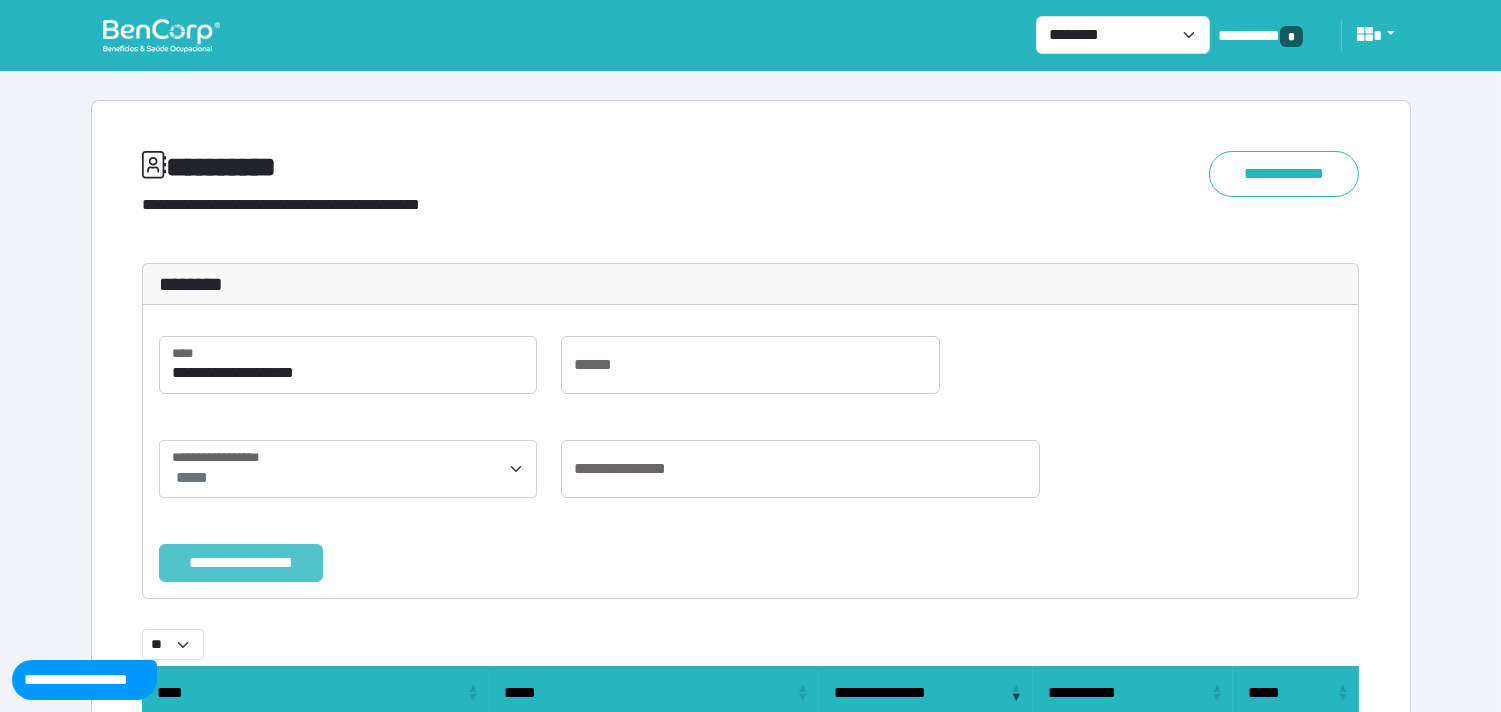 click on "**********" at bounding box center (241, 563) 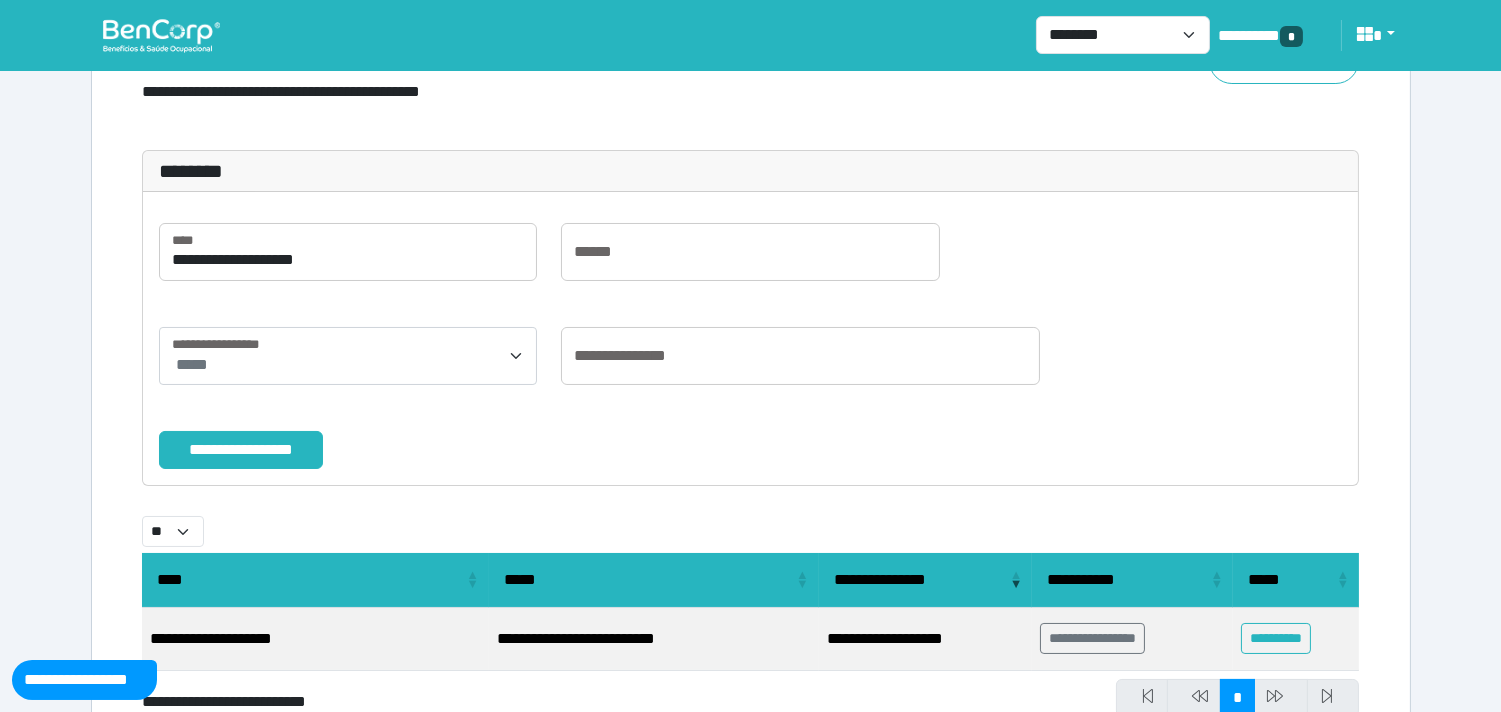 scroll, scrollTop: 191, scrollLeft: 0, axis: vertical 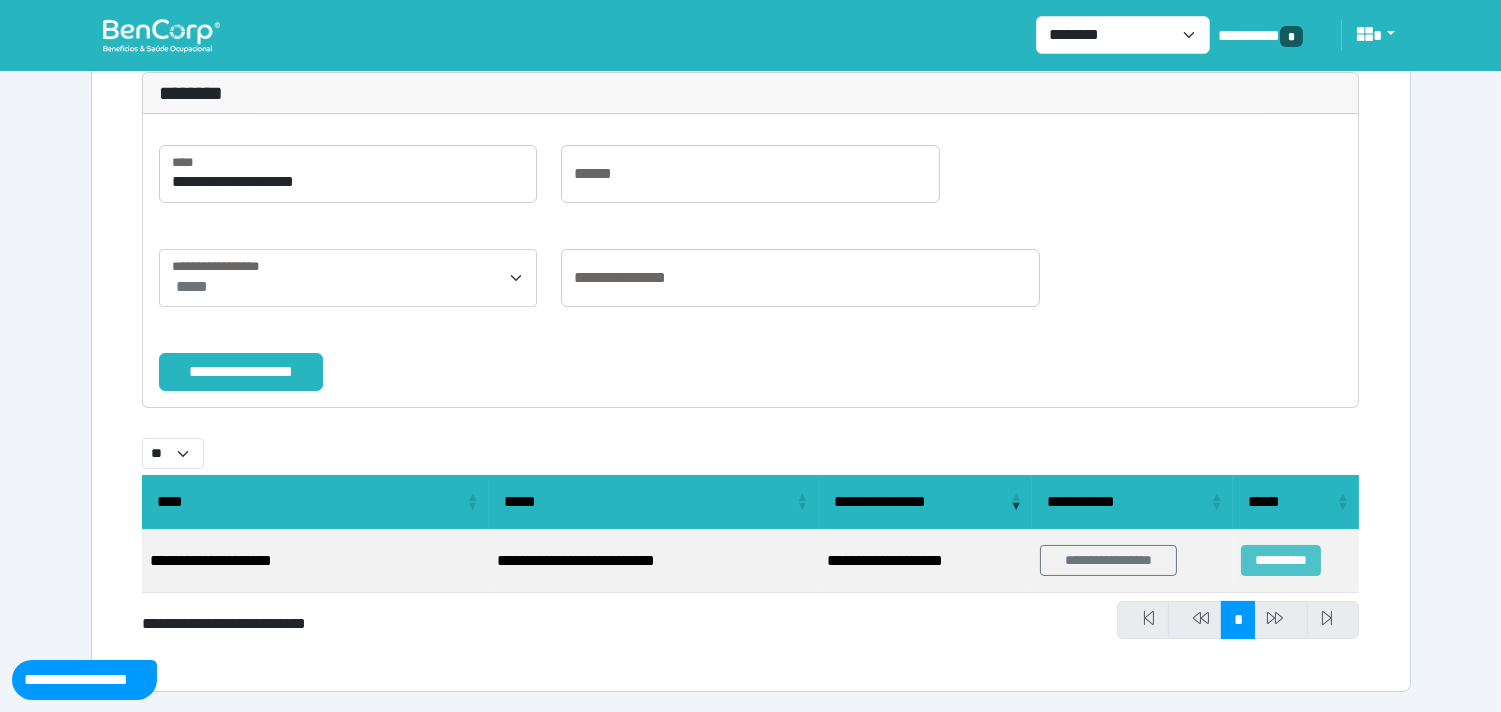 click on "**********" at bounding box center (1281, 560) 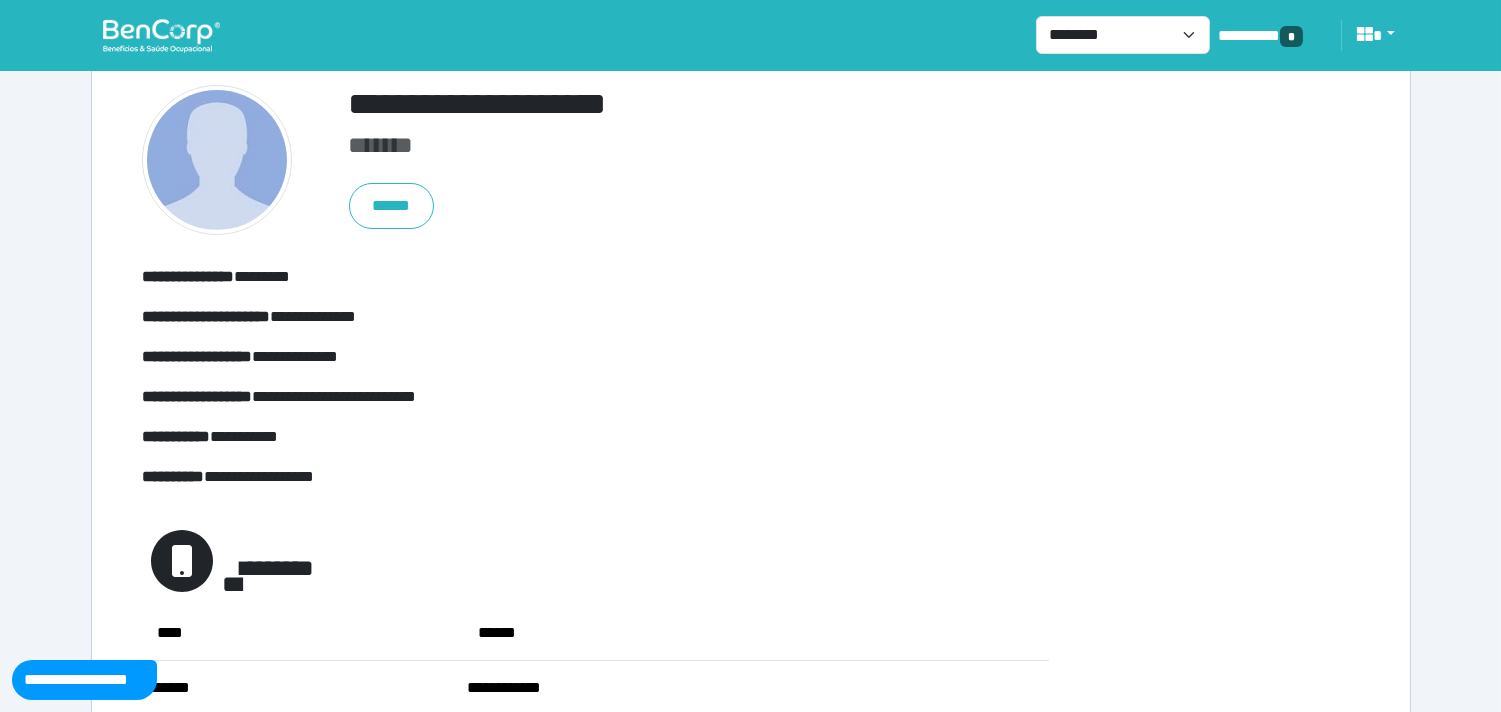 scroll, scrollTop: 222, scrollLeft: 0, axis: vertical 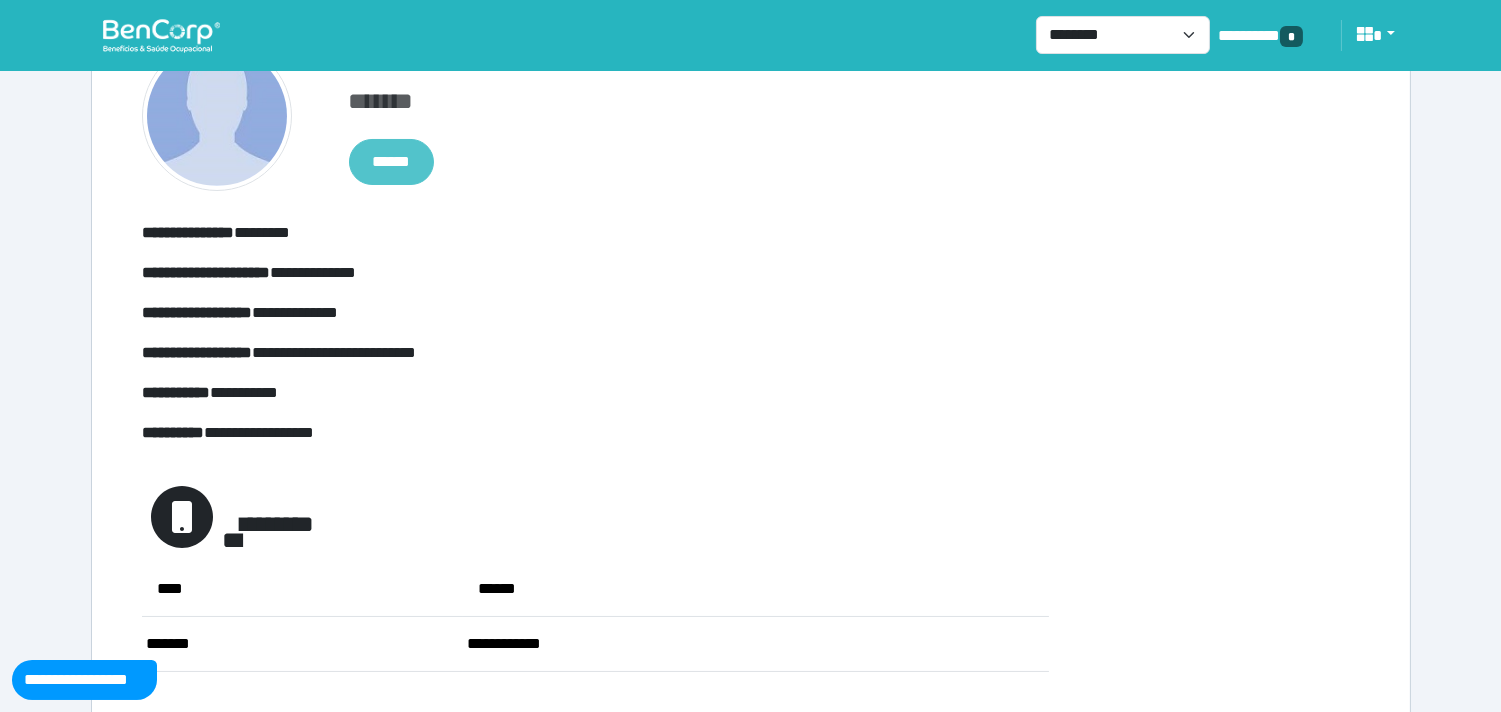click on "******" at bounding box center (391, 162) 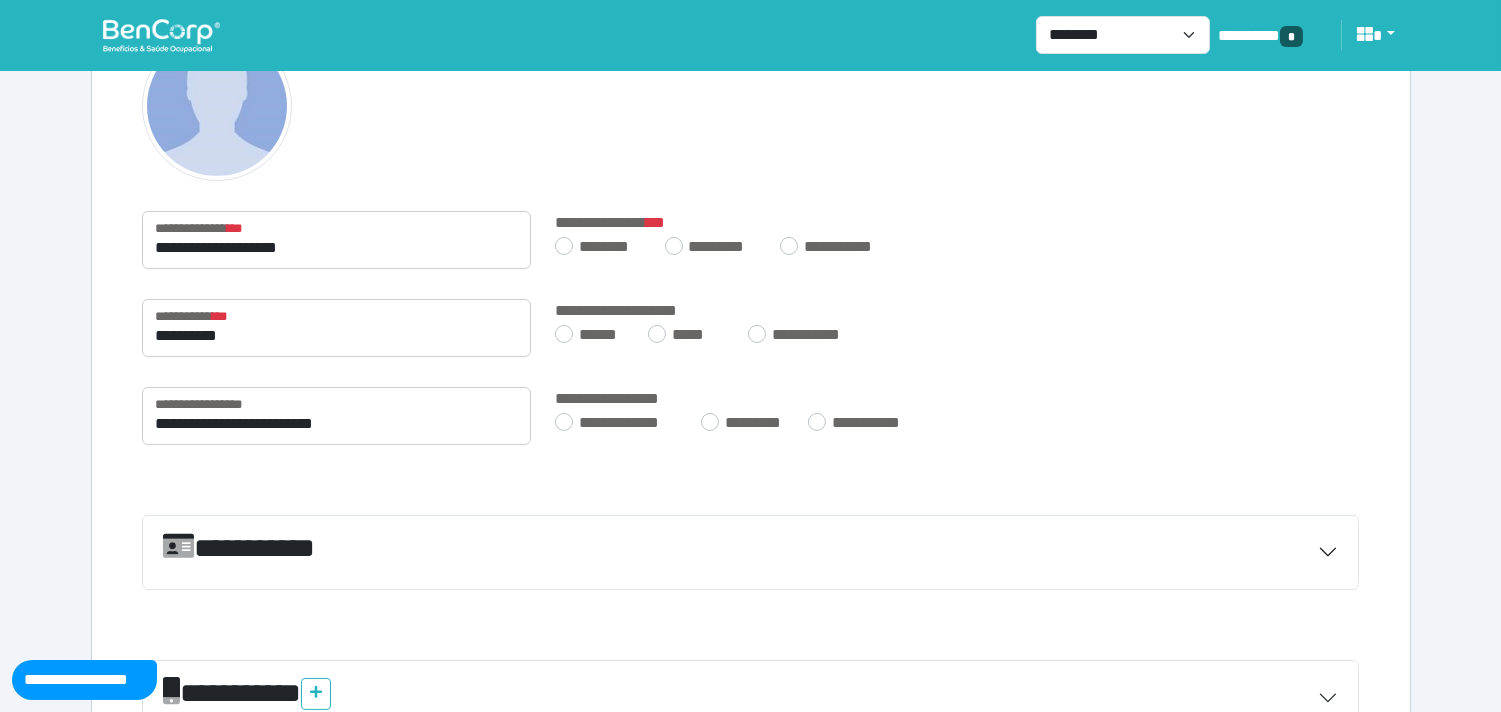 scroll, scrollTop: 222, scrollLeft: 0, axis: vertical 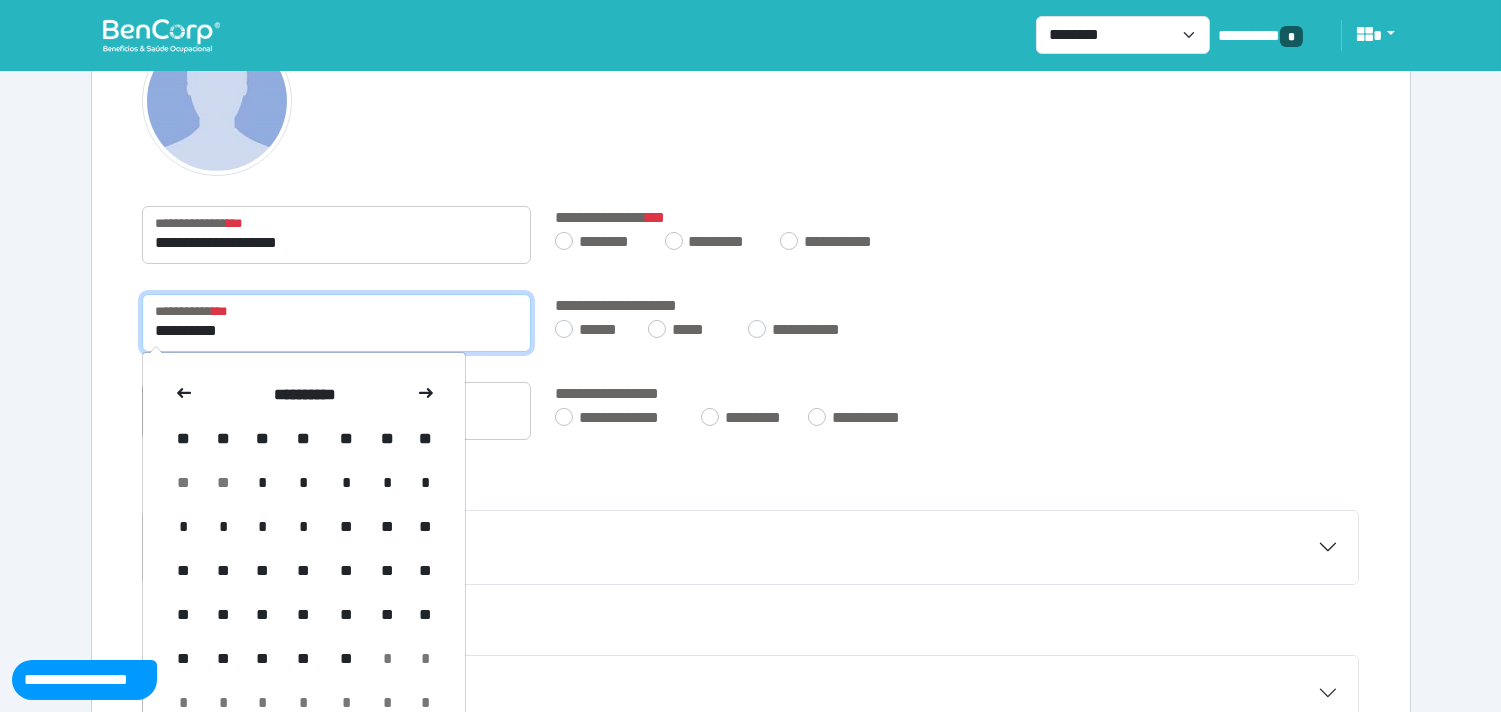 drag, startPoint x: 243, startPoint y: 327, endPoint x: 101, endPoint y: 326, distance: 142.00352 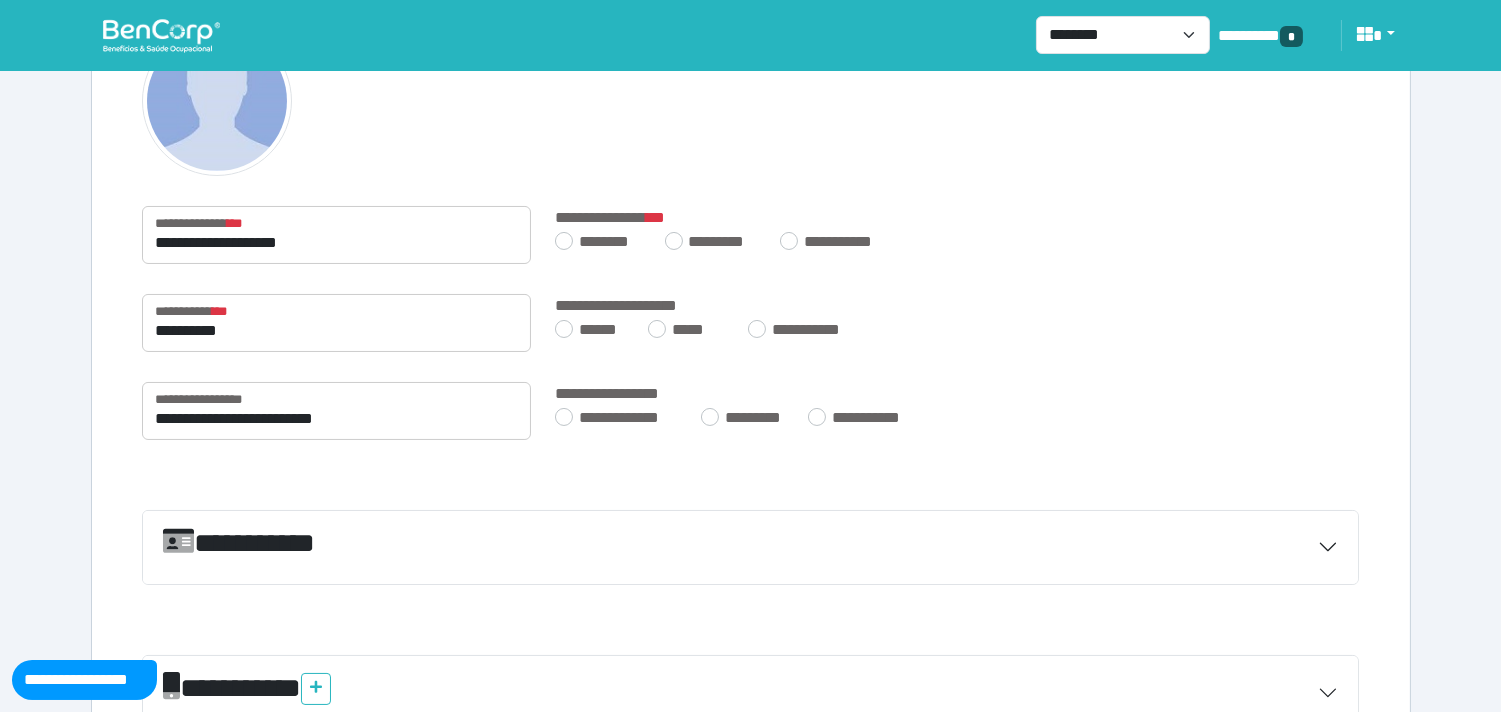 click on "**********" at bounding box center [751, 233] 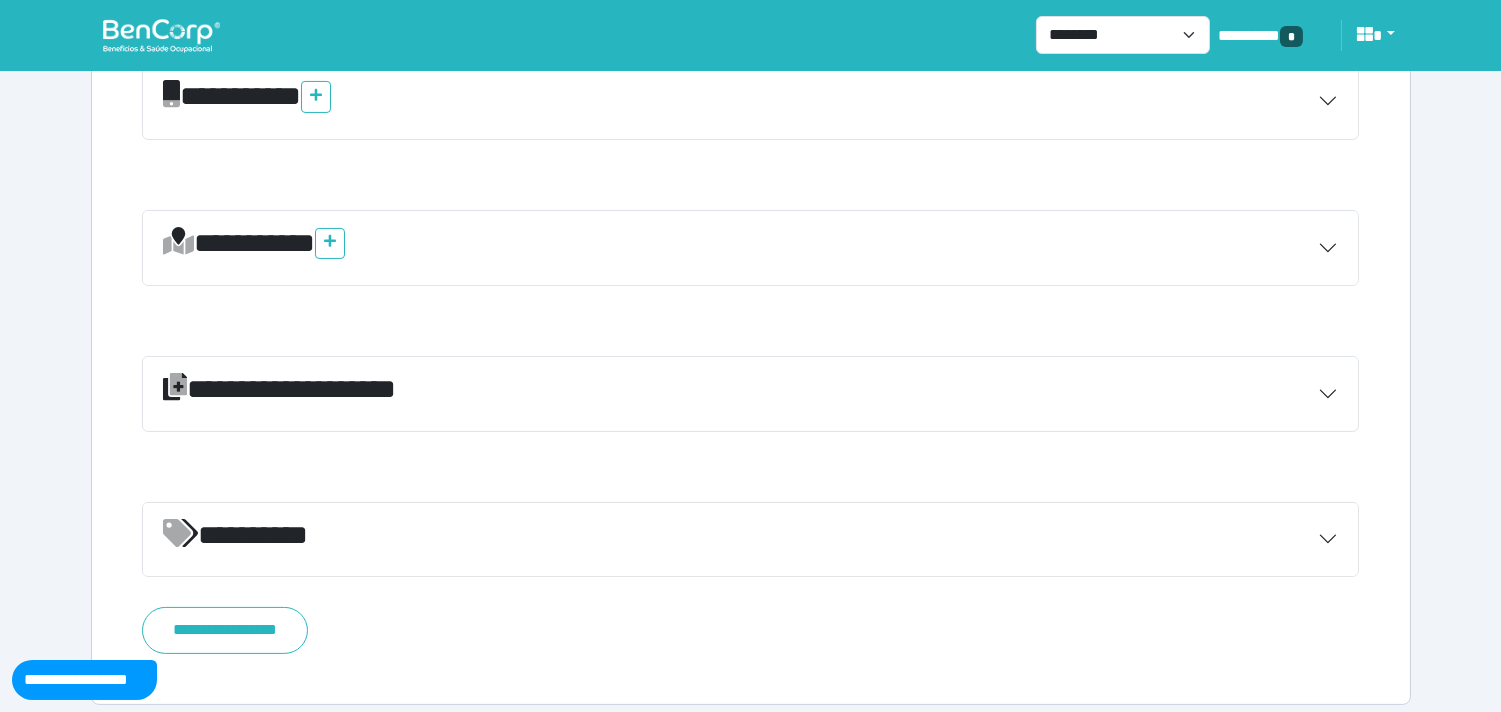scroll, scrollTop: 826, scrollLeft: 0, axis: vertical 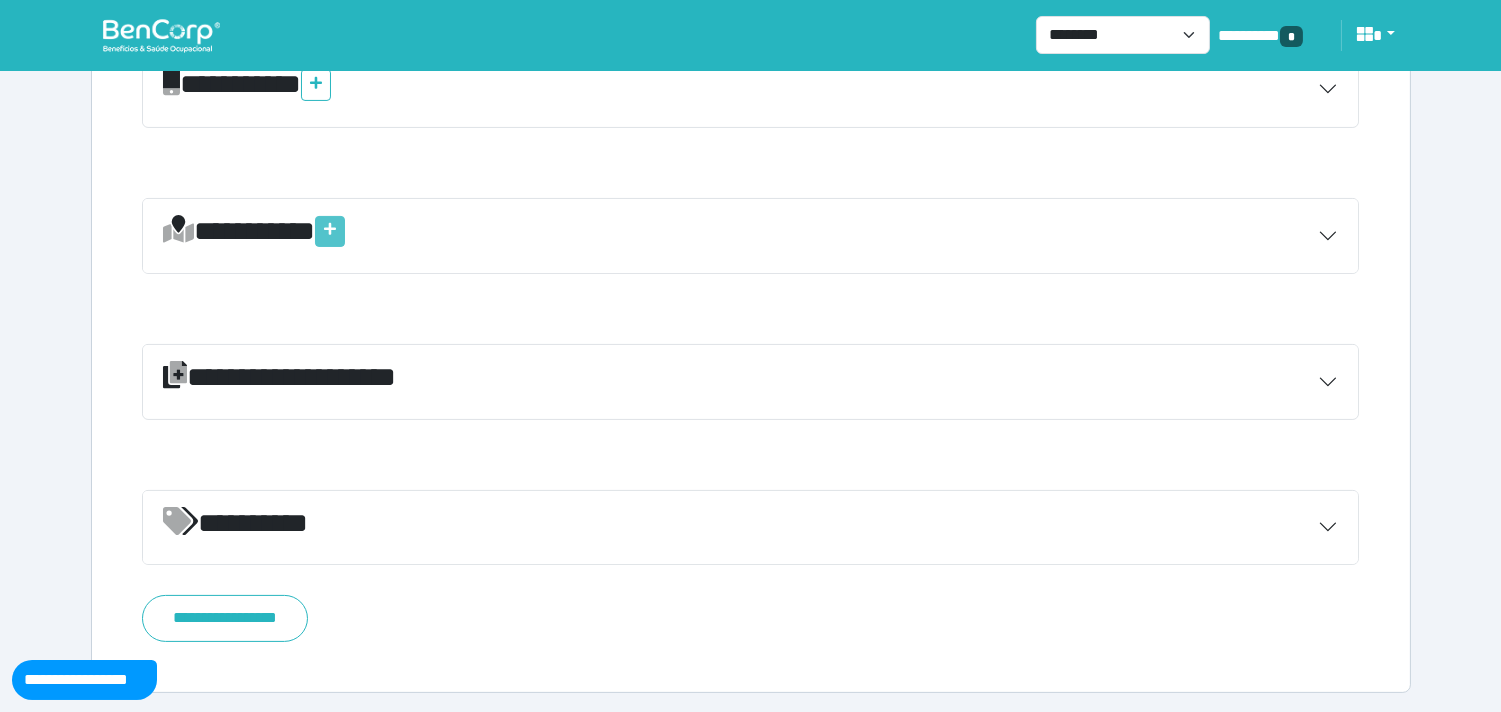 click 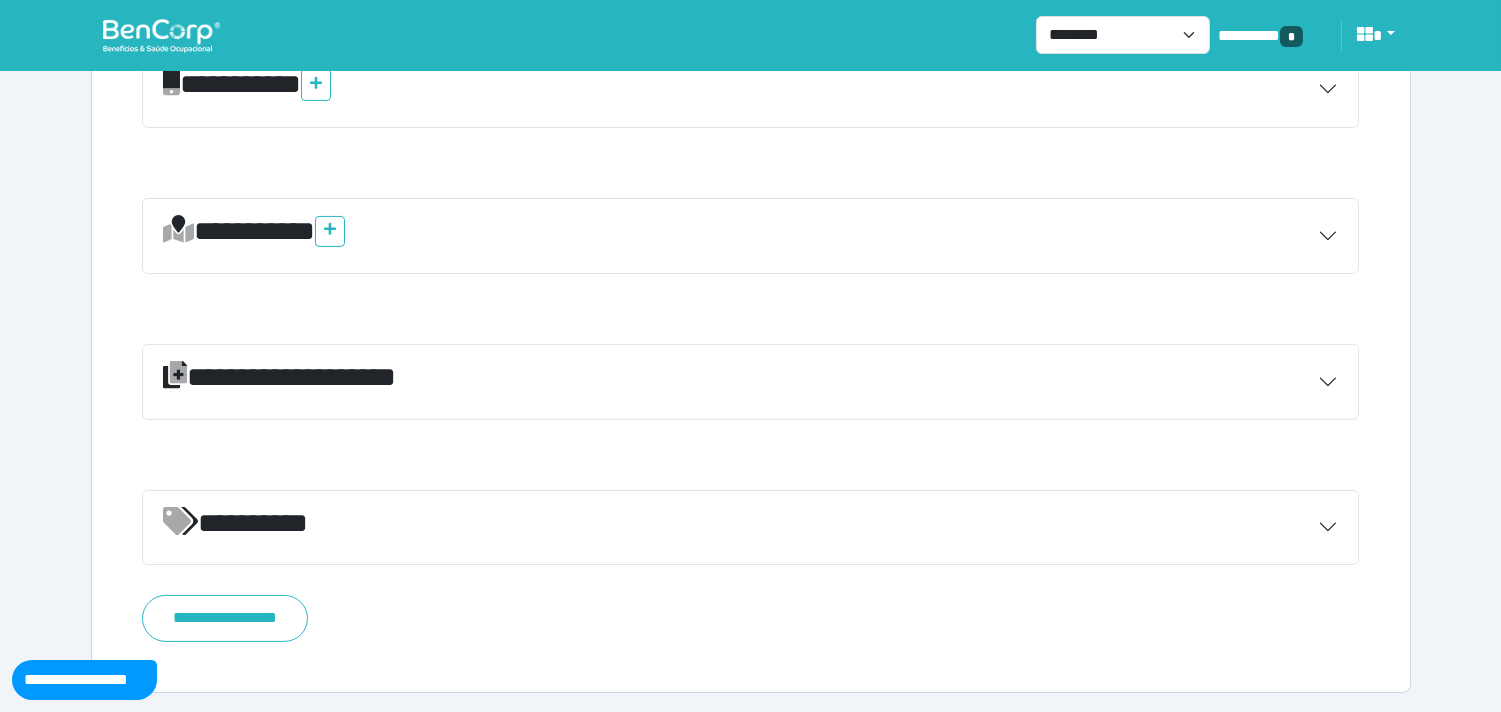 click on "*********" at bounding box center [751, 236] 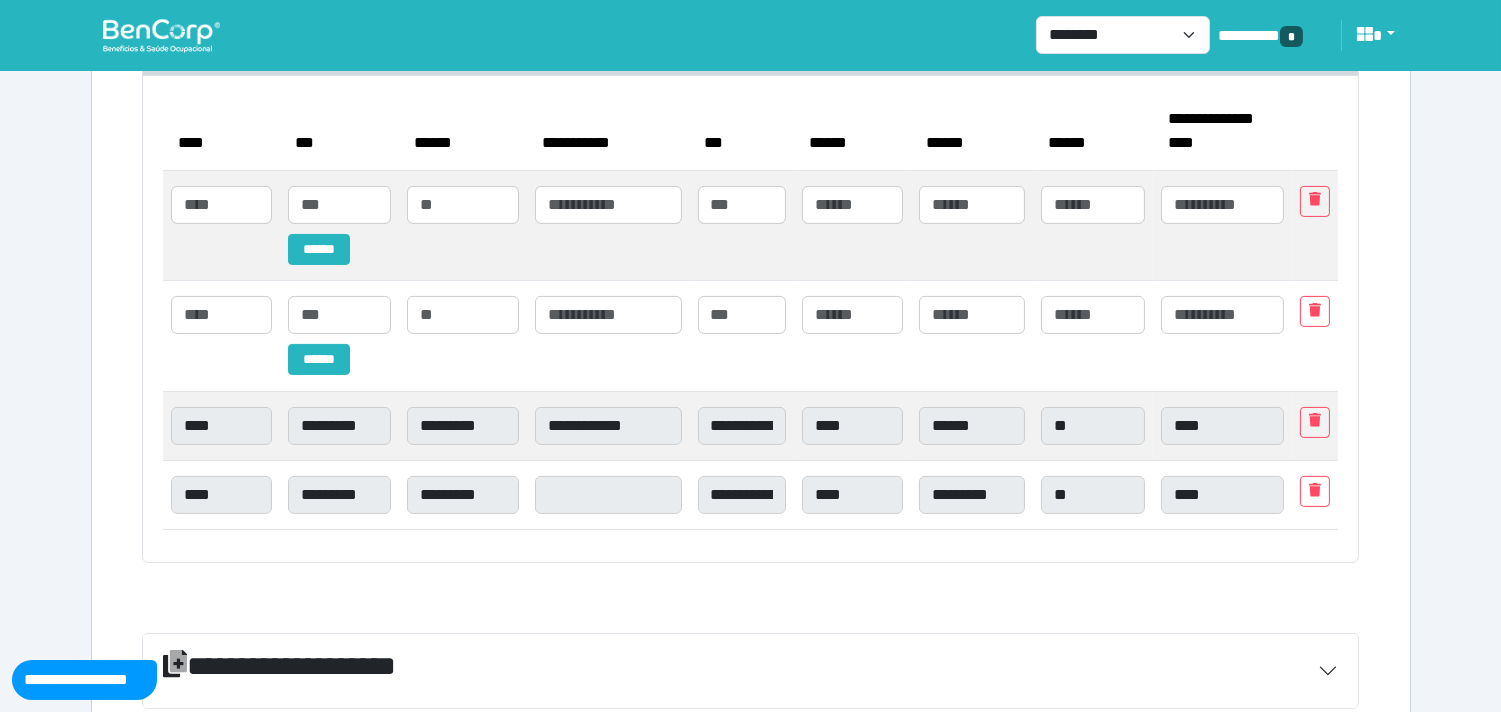 scroll, scrollTop: 1048, scrollLeft: 0, axis: vertical 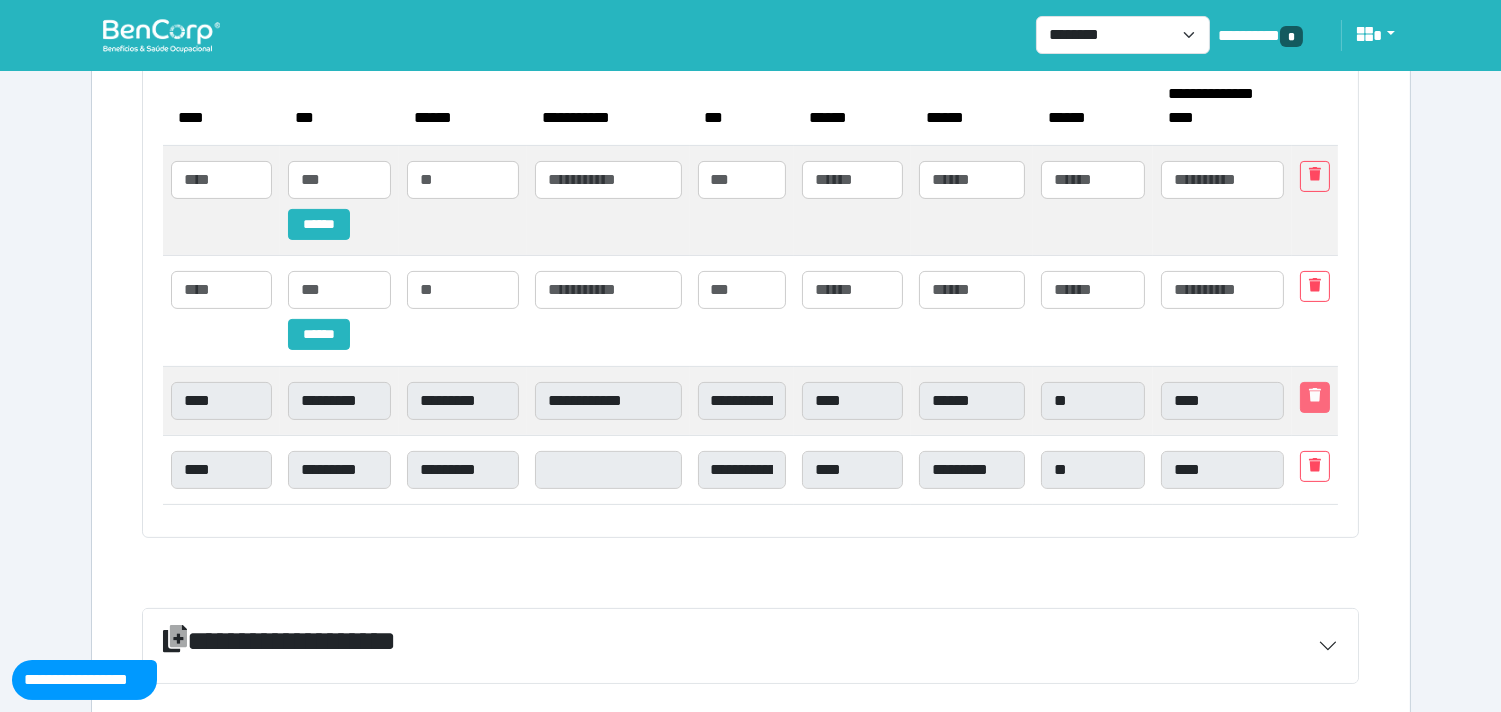 click 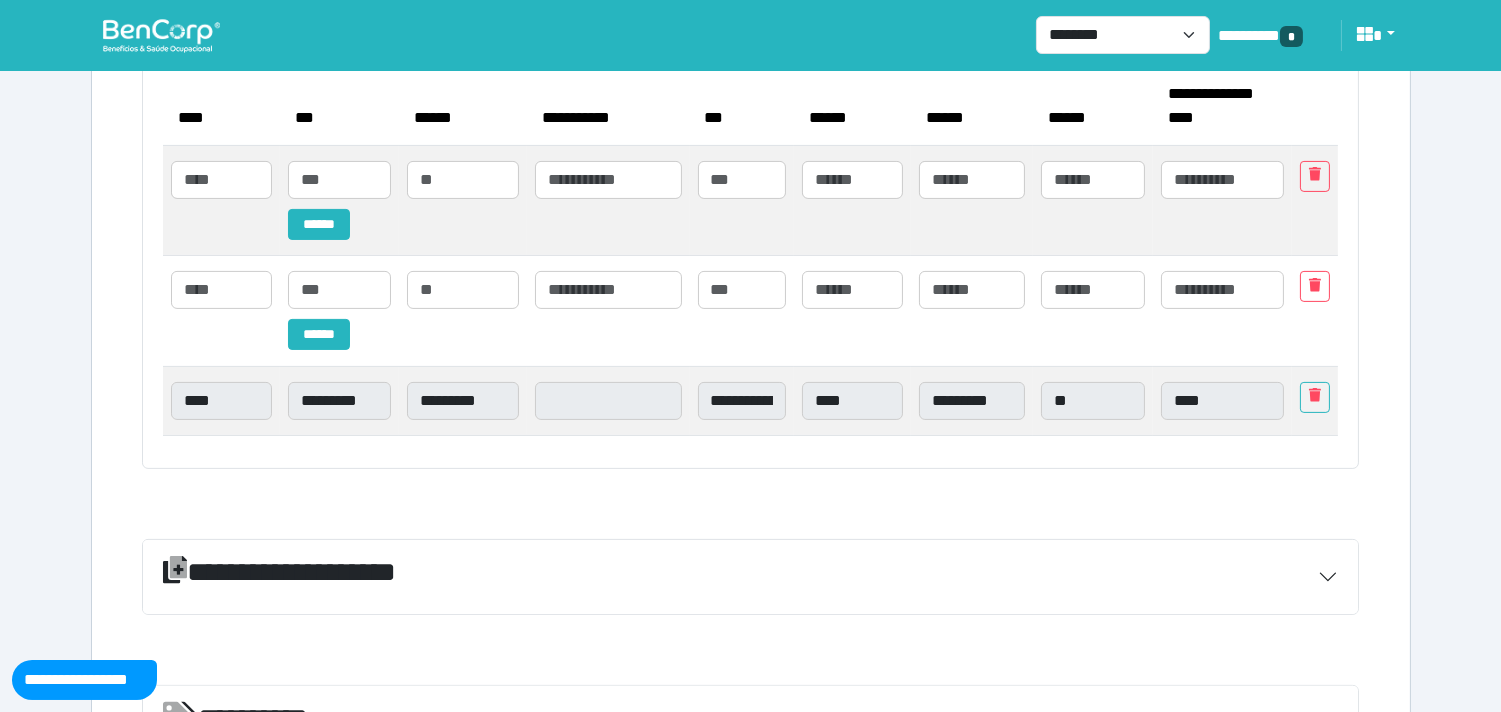 click 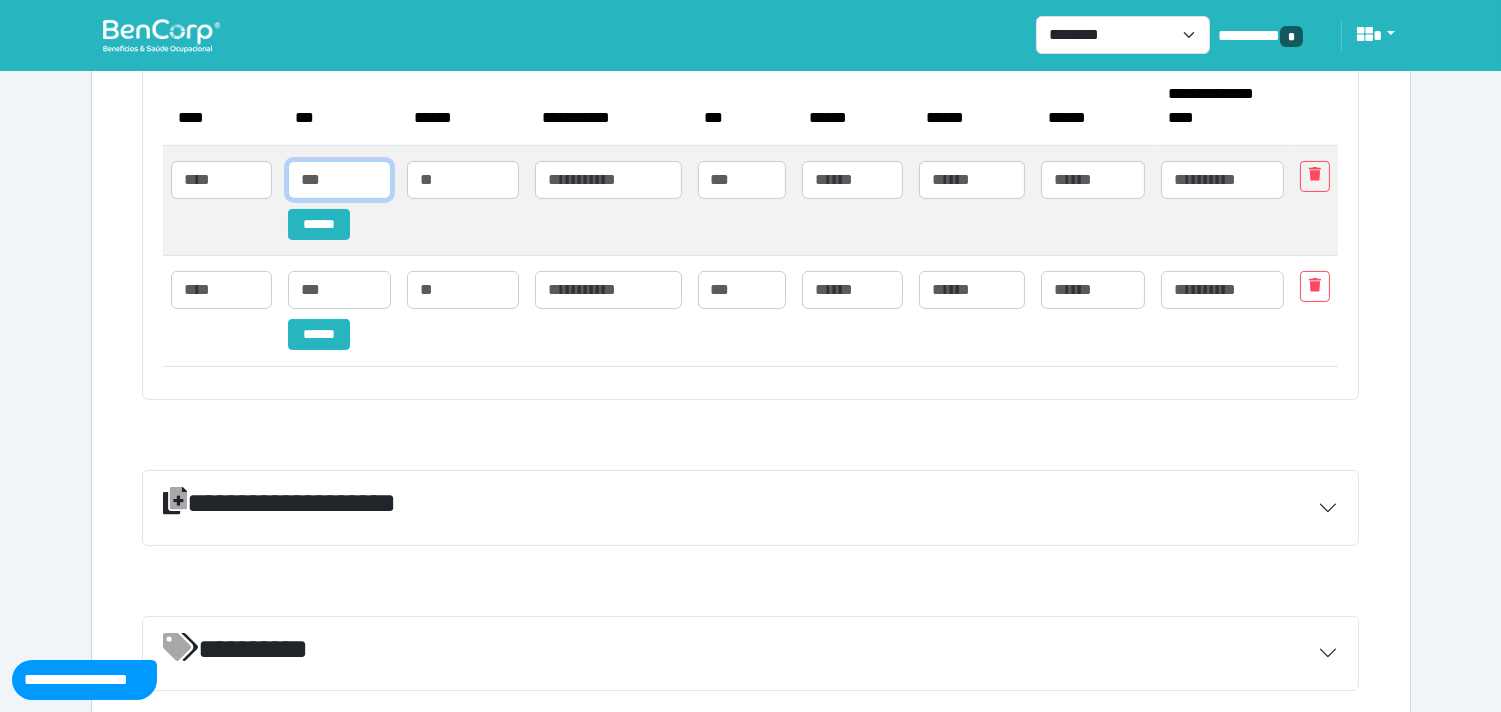 click at bounding box center (339, 180) 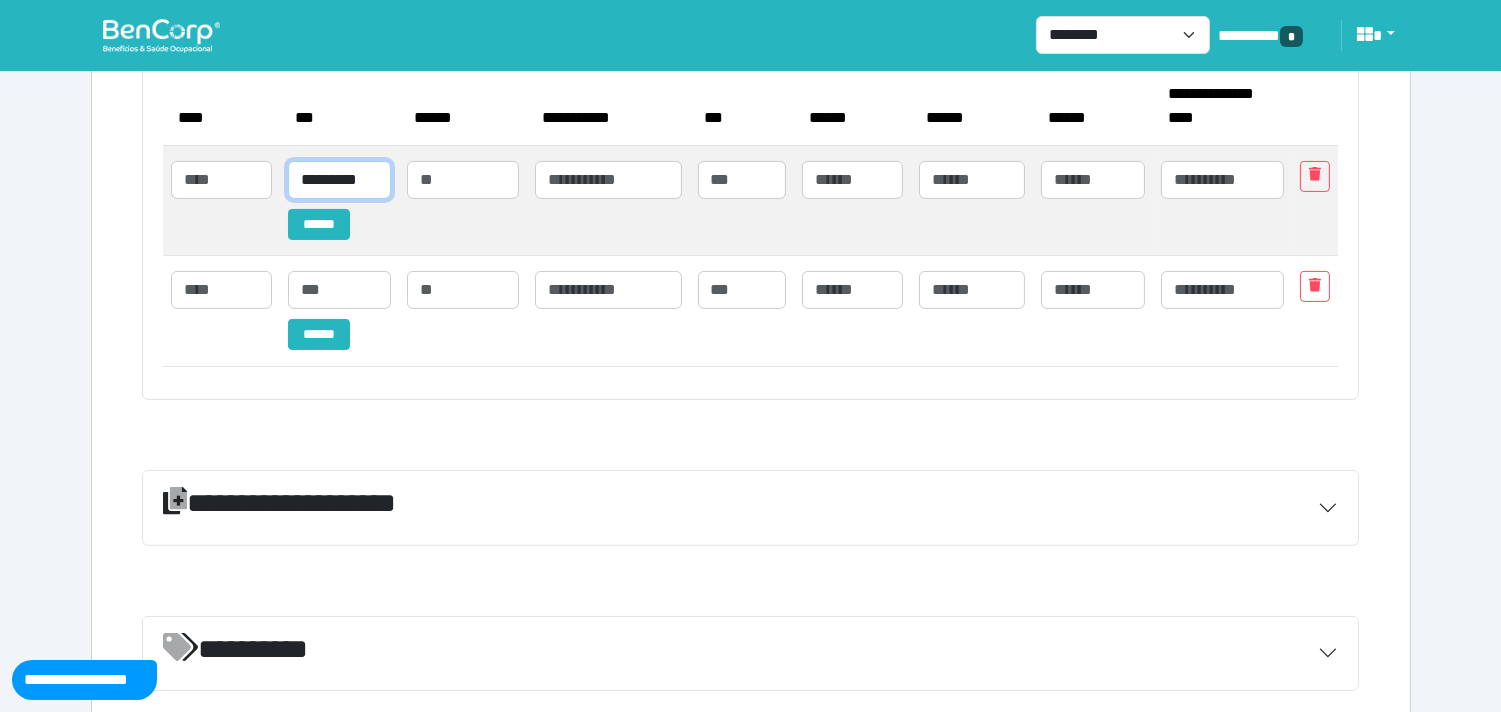 scroll, scrollTop: 0, scrollLeft: 2, axis: horizontal 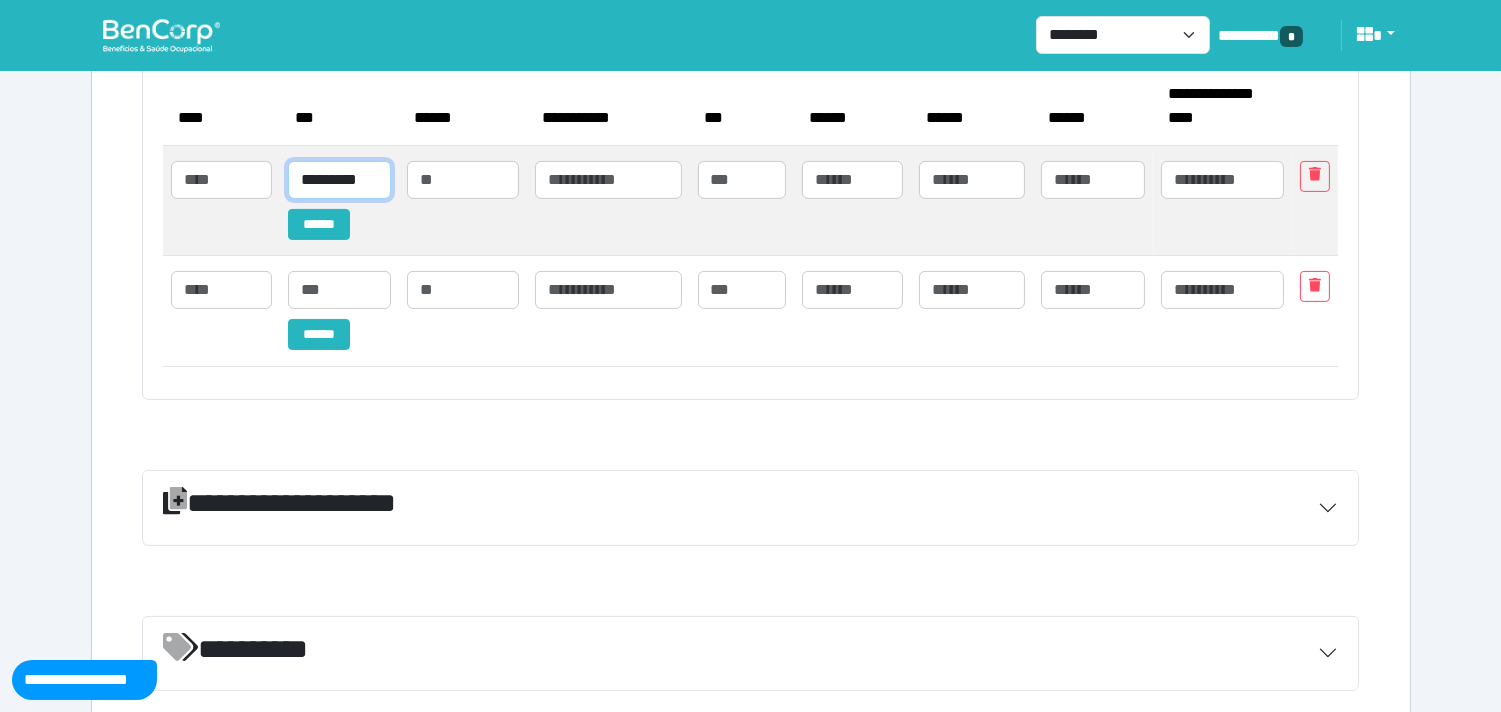 type on "*********" 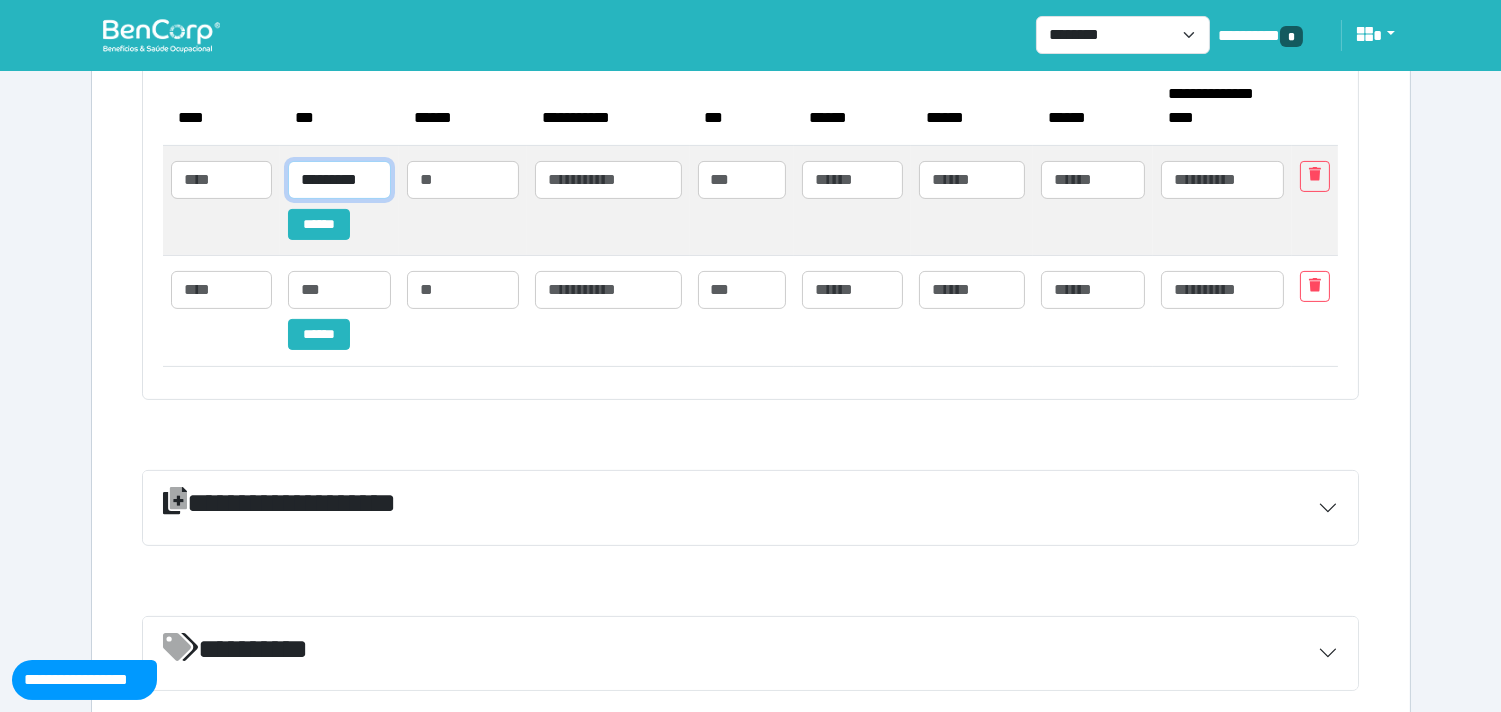 scroll, scrollTop: 0, scrollLeft: 0, axis: both 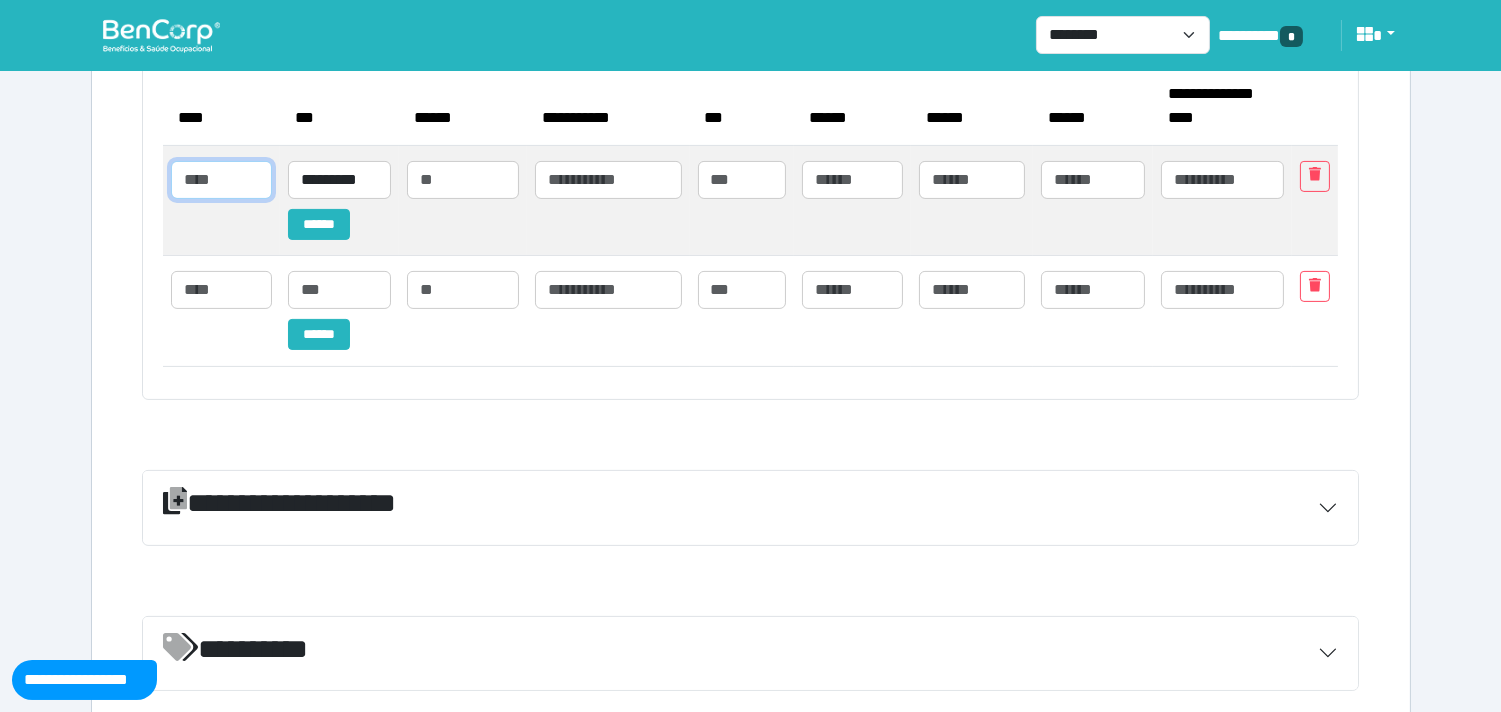 click at bounding box center [221, 180] 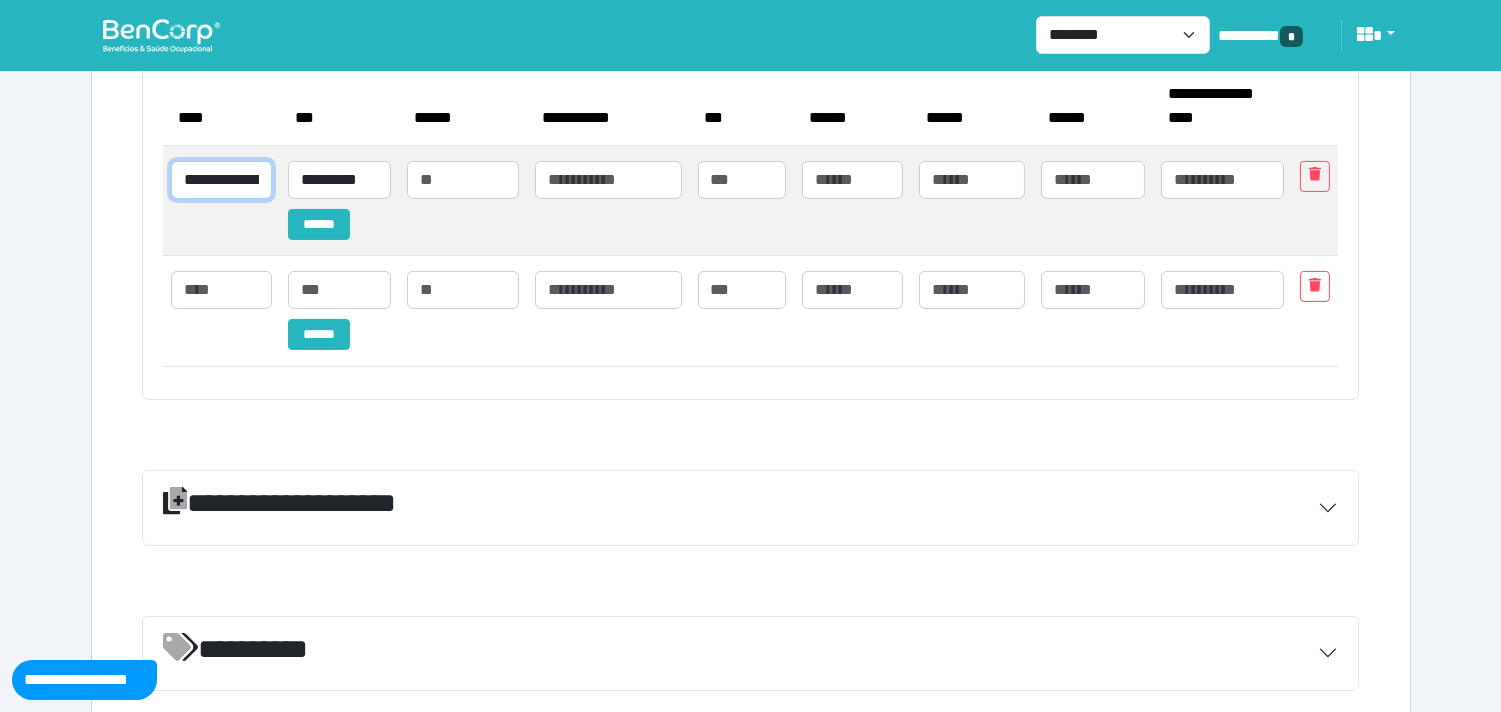 scroll, scrollTop: 0, scrollLeft: 177, axis: horizontal 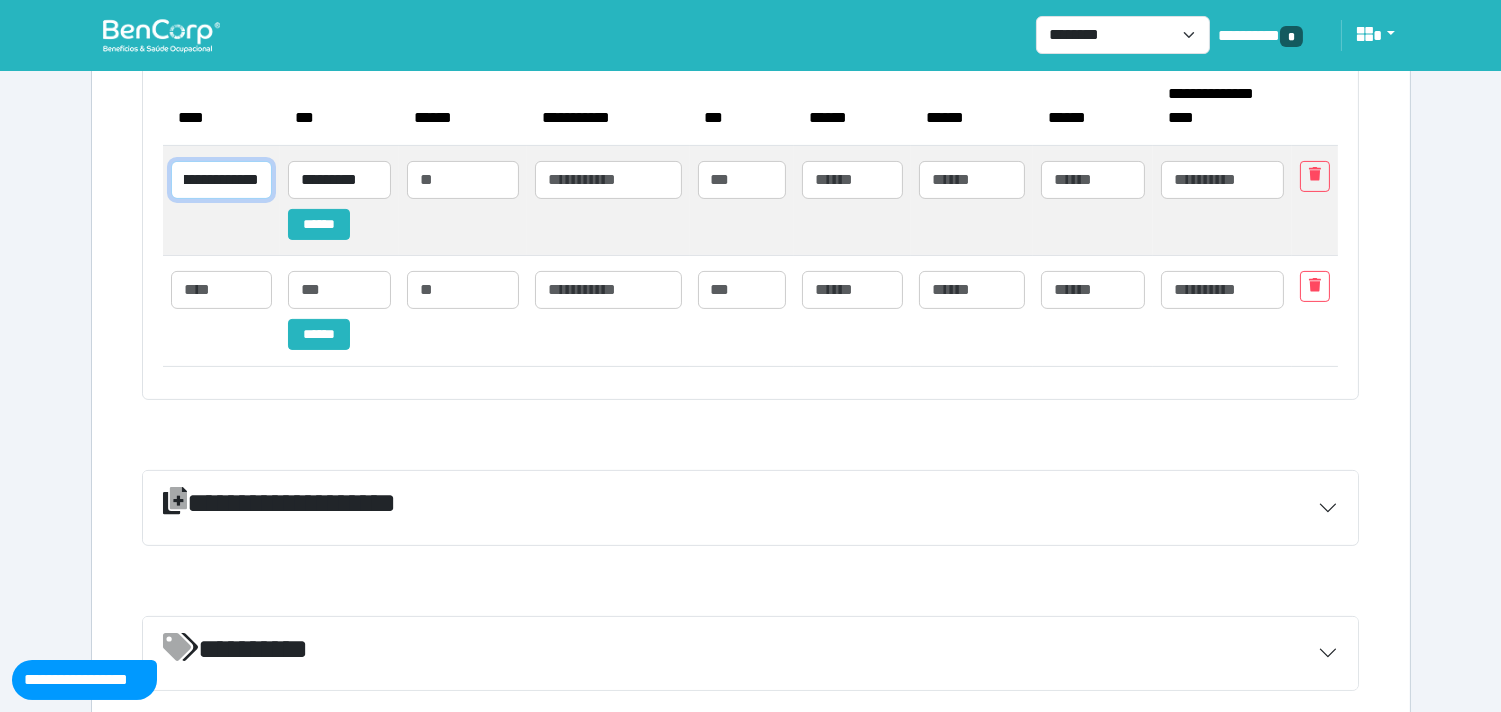 type on "**********" 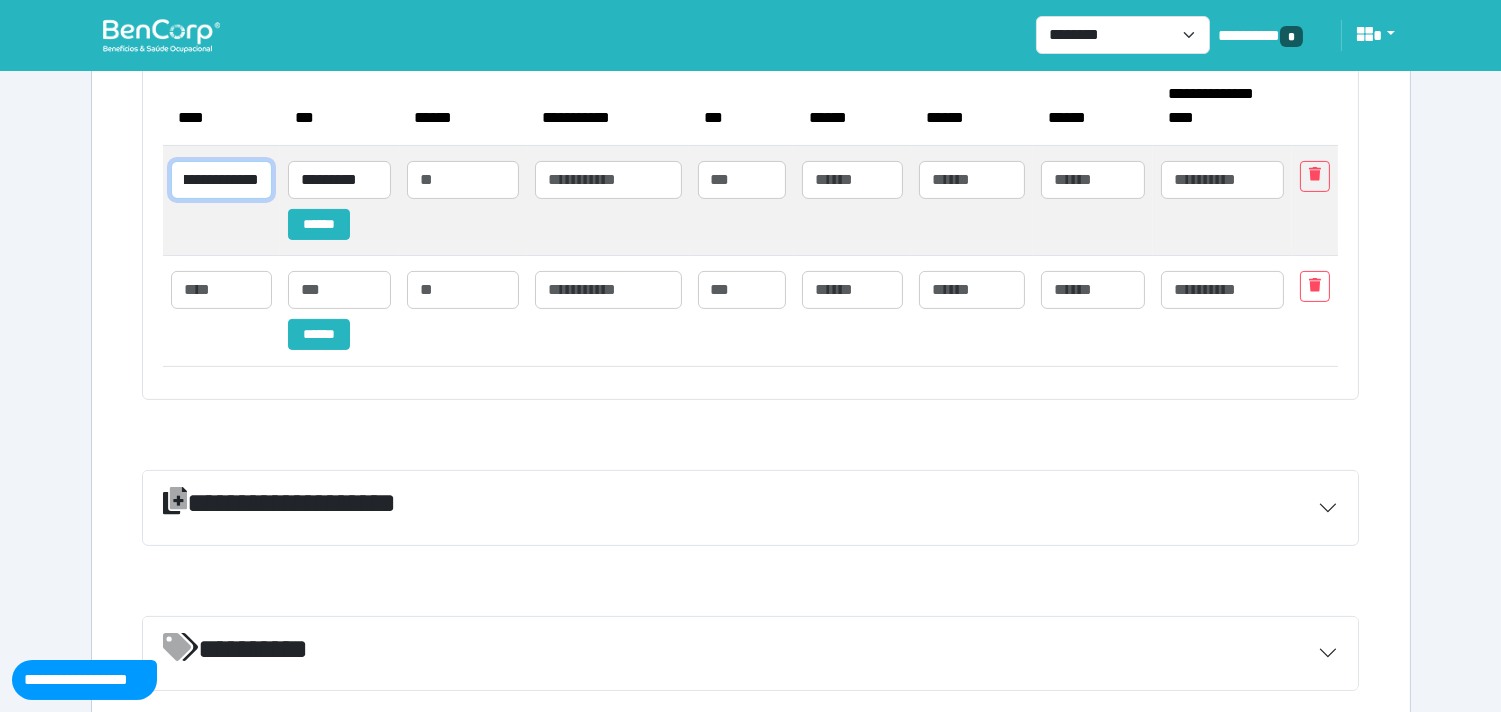 scroll, scrollTop: 0, scrollLeft: 0, axis: both 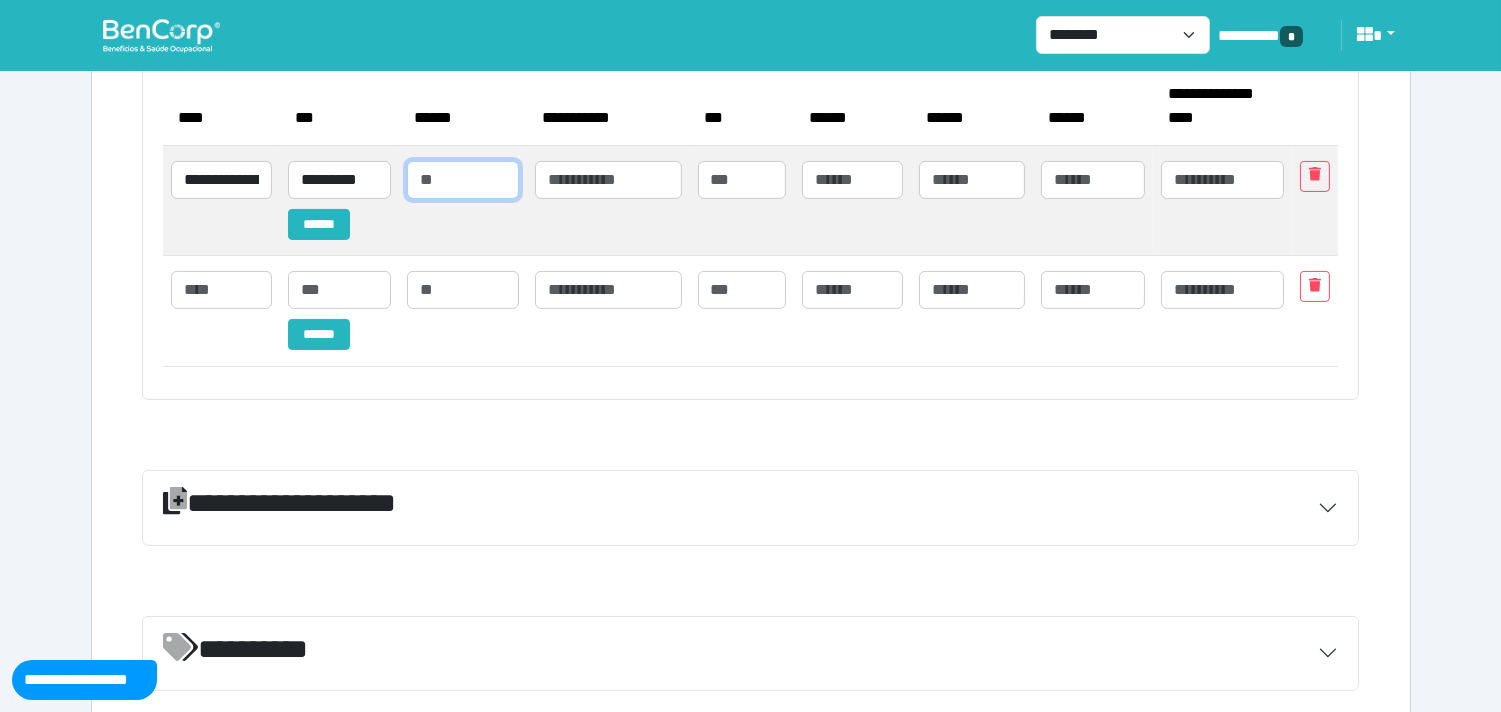 click at bounding box center (463, 180) 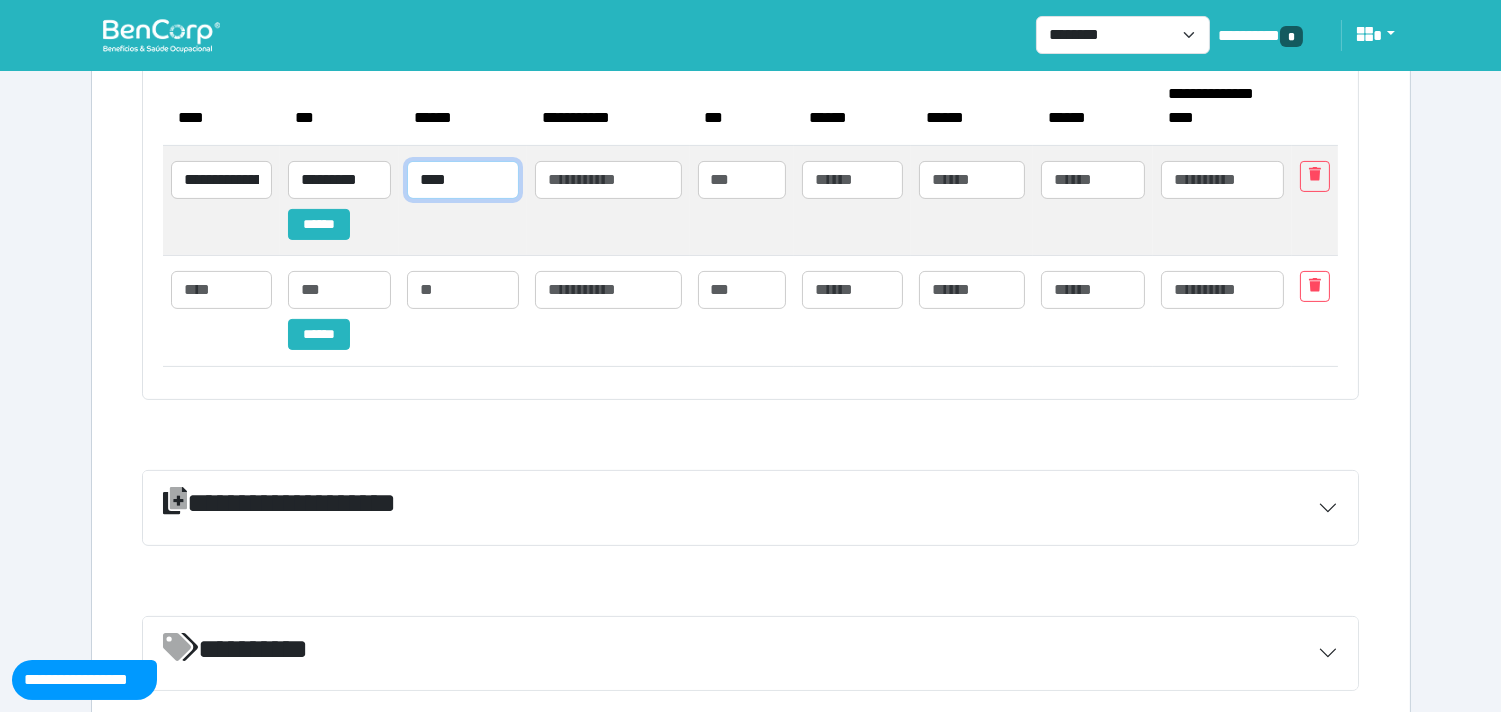 type on "****" 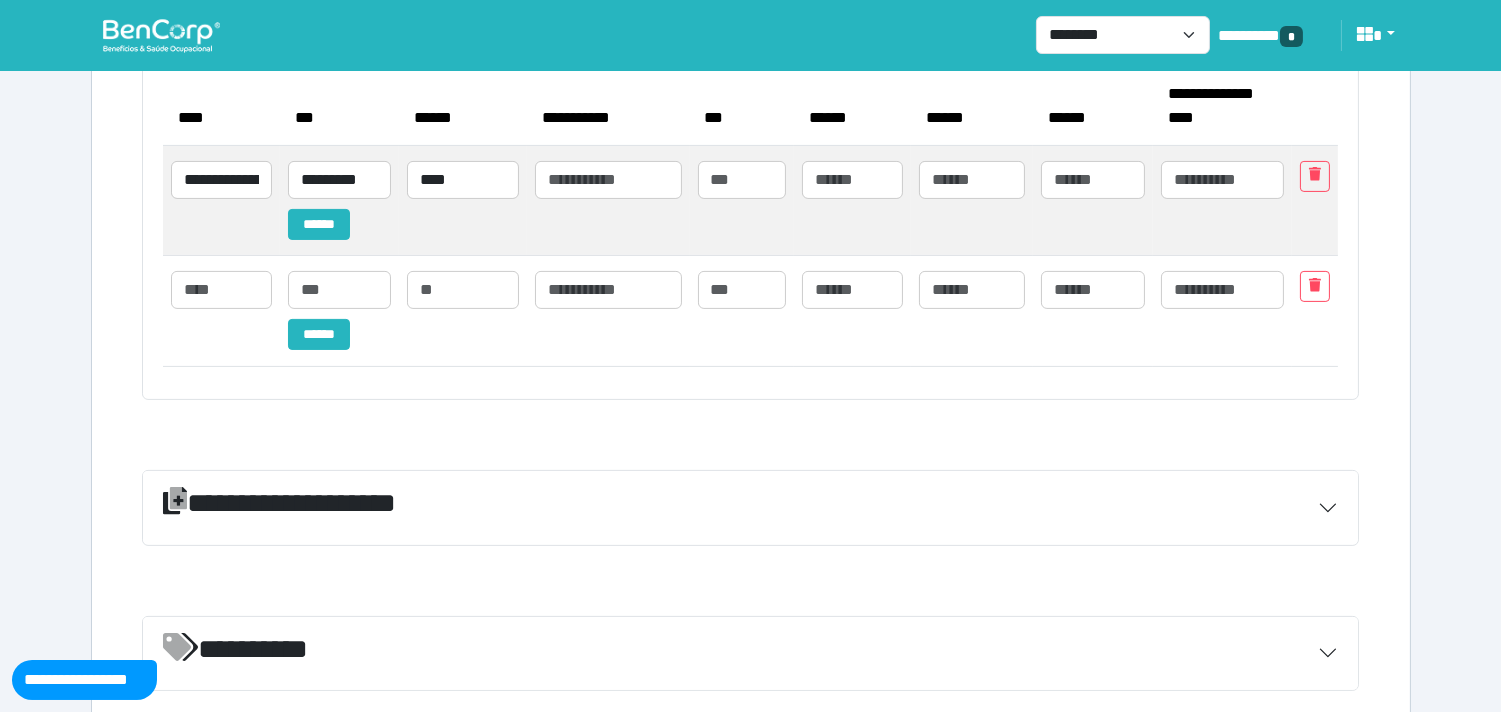 click at bounding box center [608, 200] 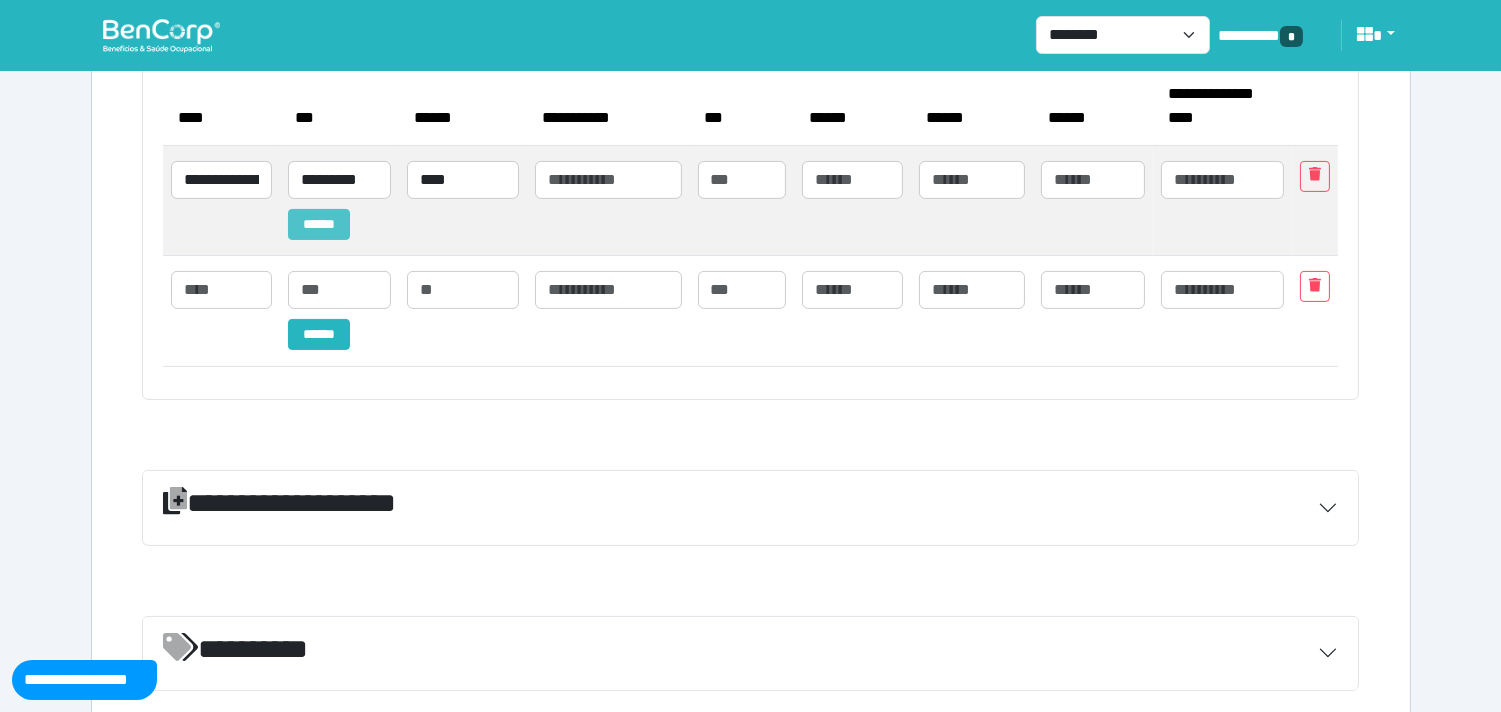 click on "******" at bounding box center [319, 224] 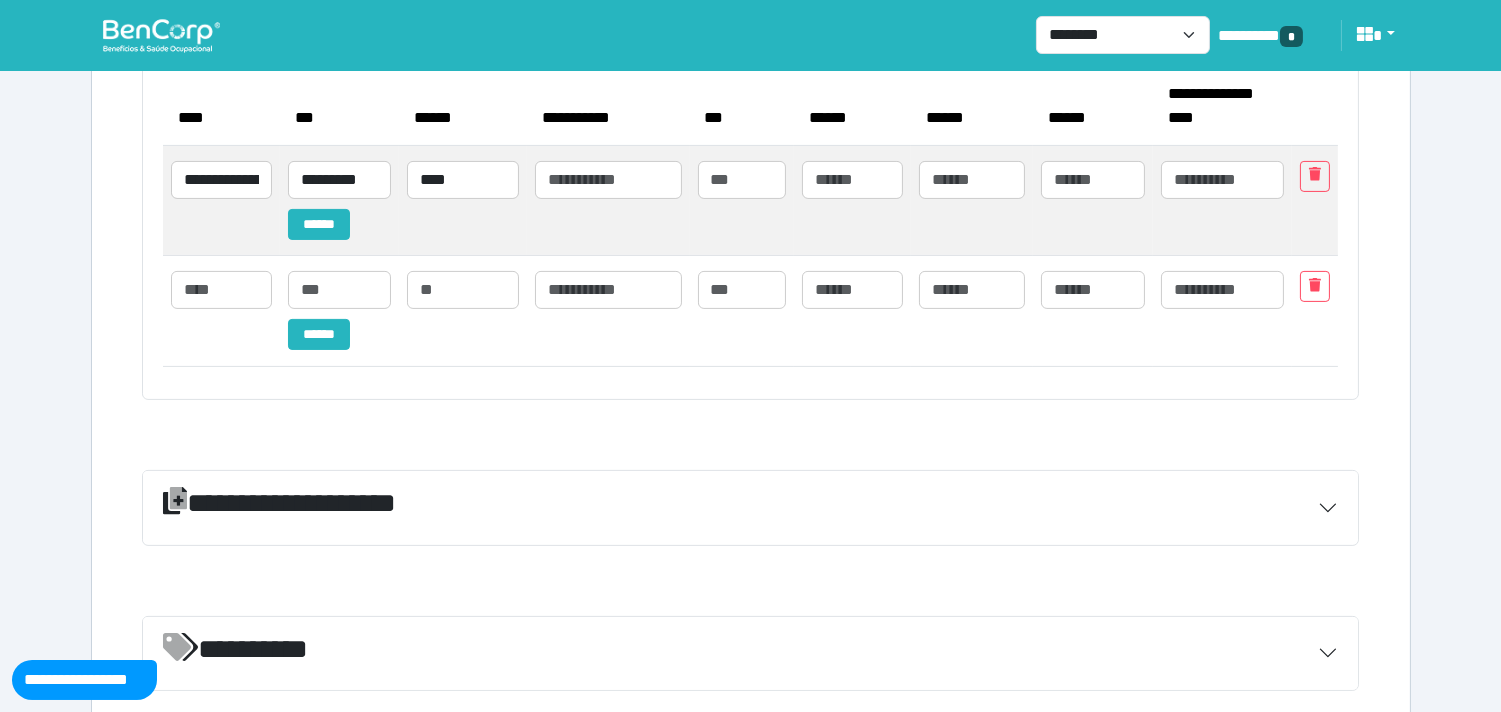 type on "**********" 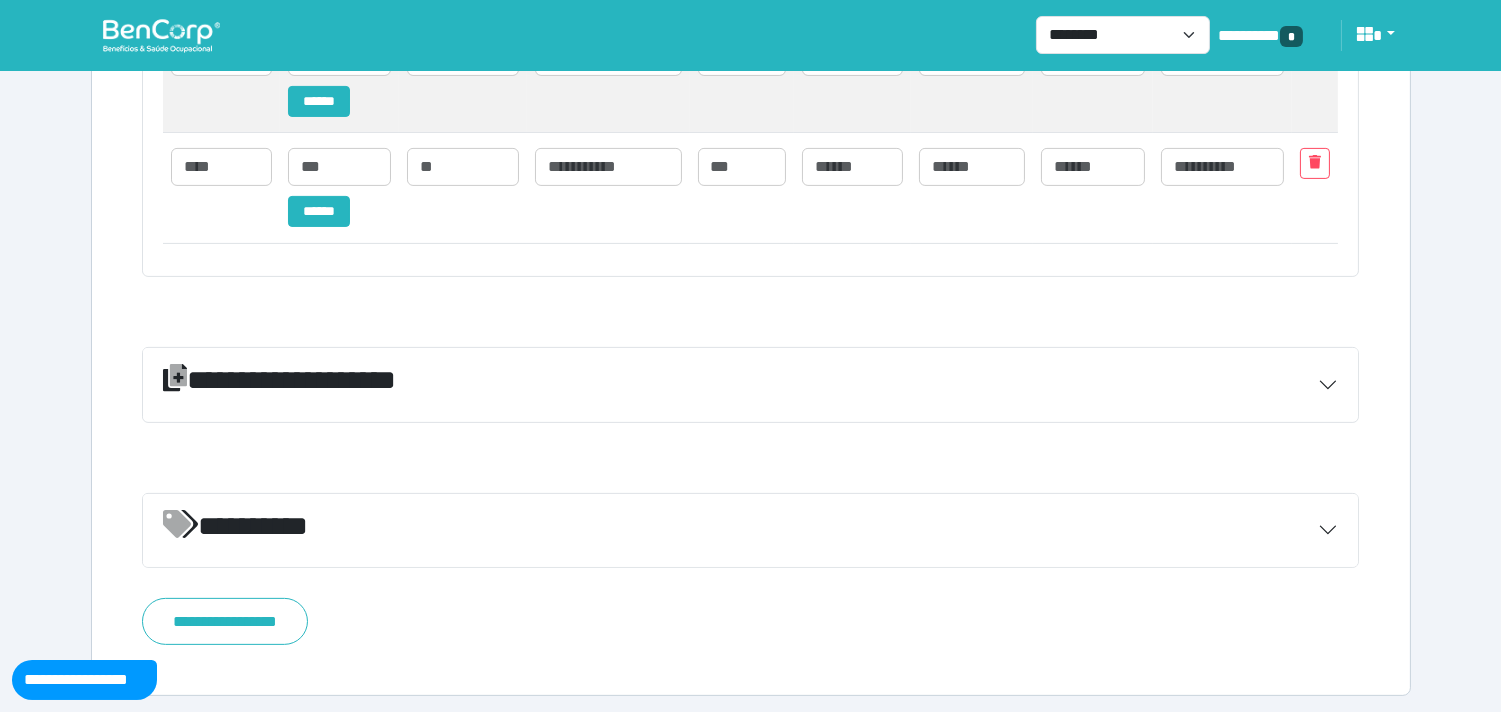 scroll, scrollTop: 1174, scrollLeft: 0, axis: vertical 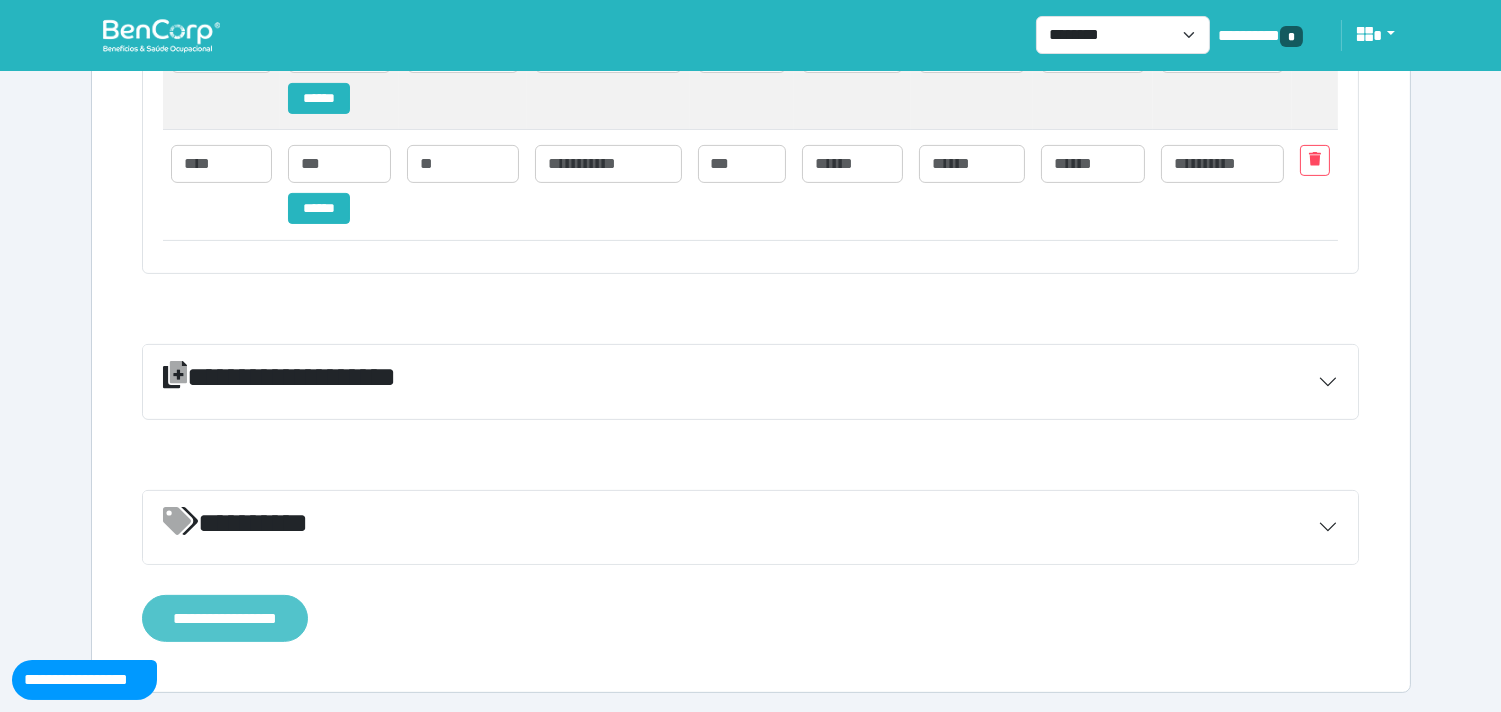 click on "**********" at bounding box center (225, 618) 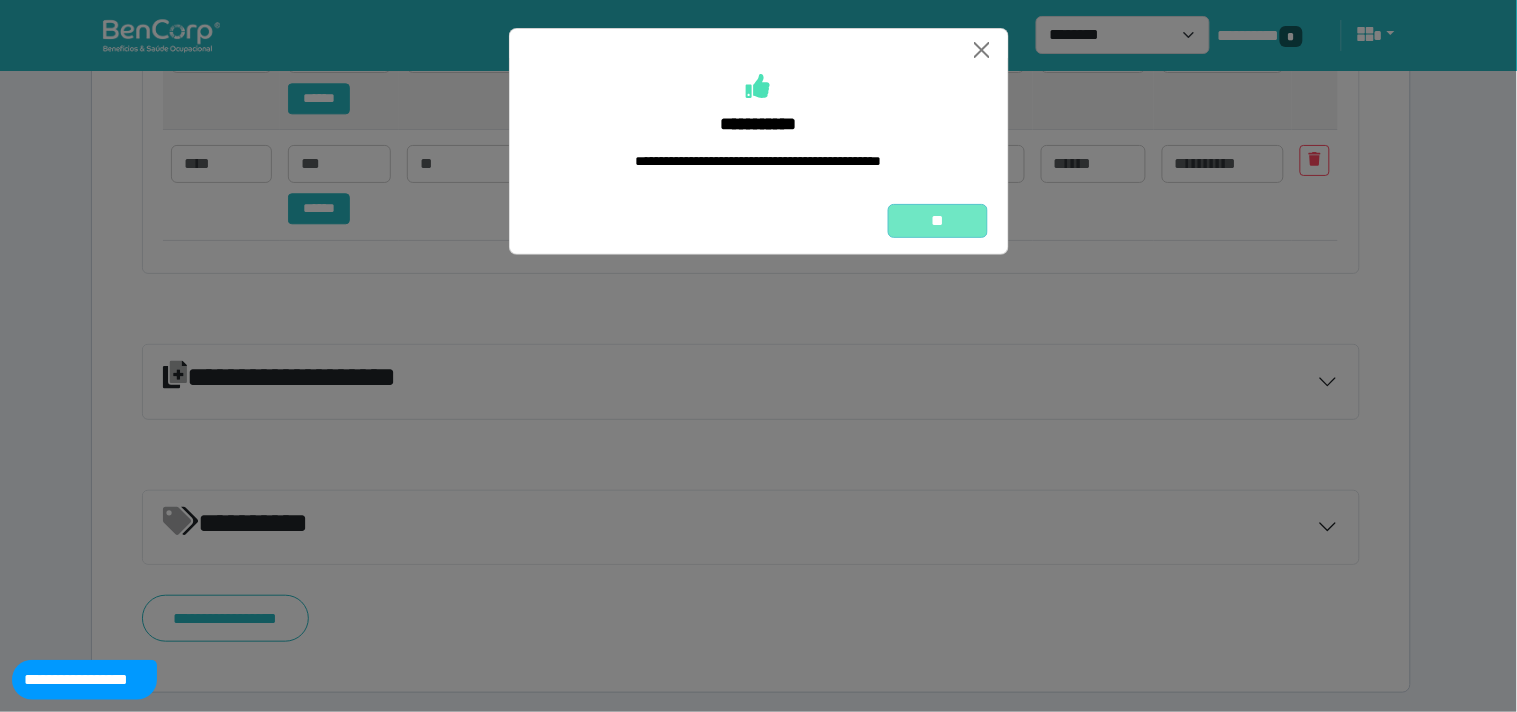 click on "**" at bounding box center (938, 221) 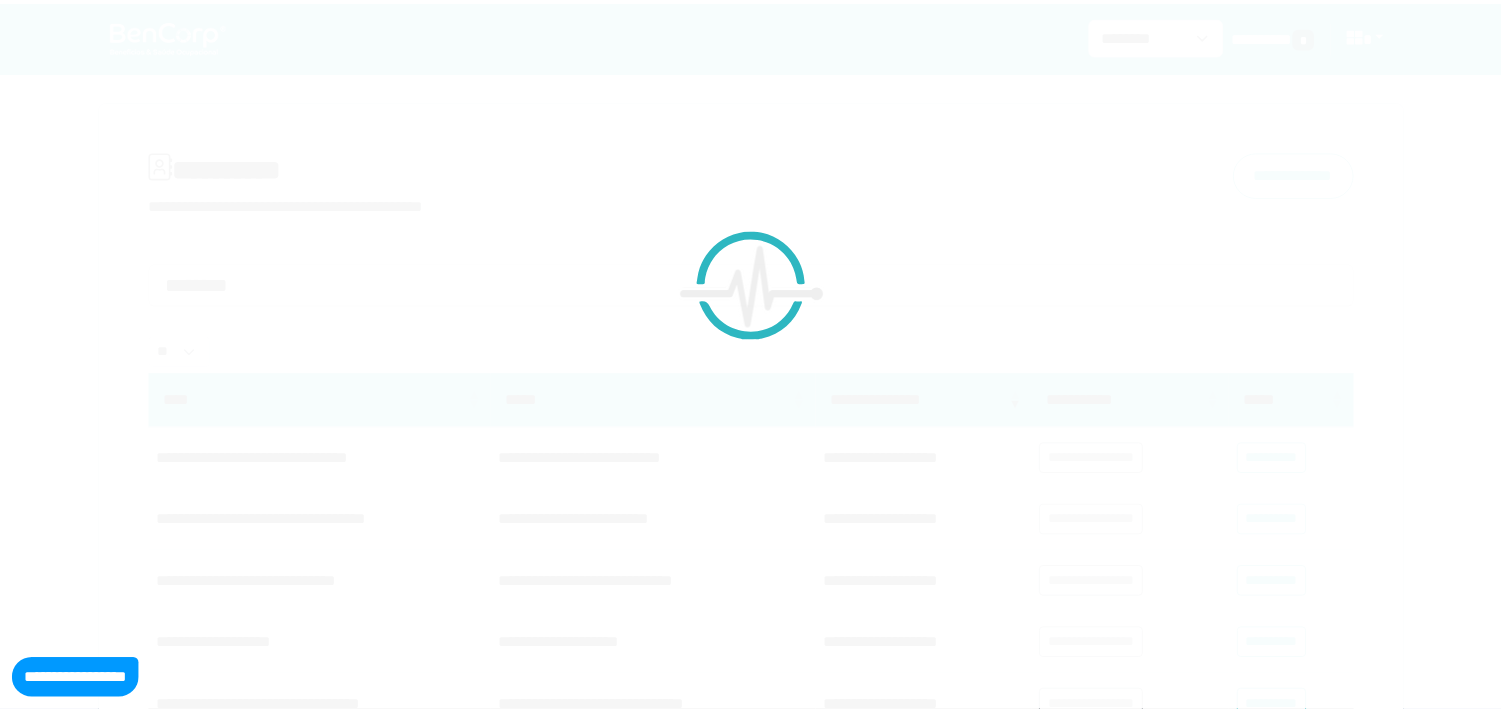 scroll, scrollTop: 0, scrollLeft: 0, axis: both 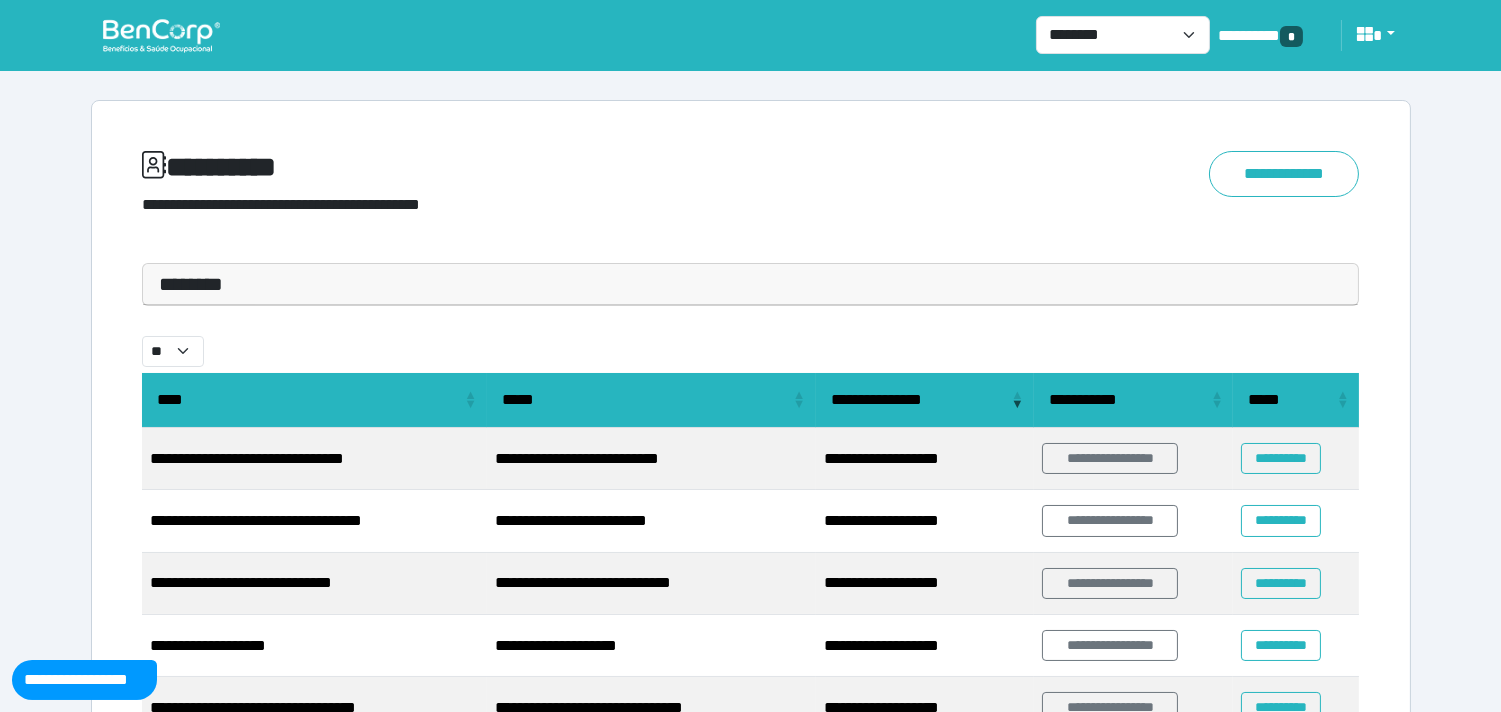 click on "********" at bounding box center (751, 284) 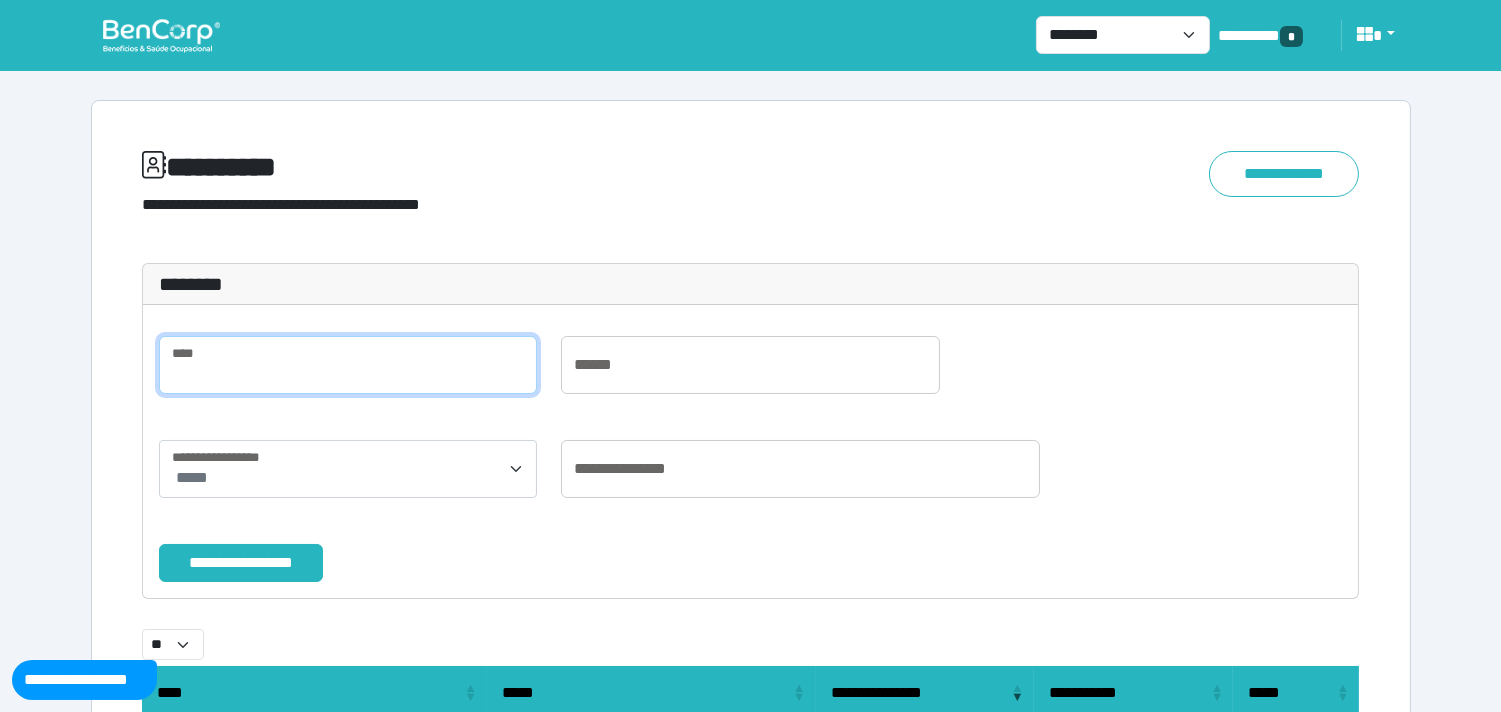 click at bounding box center [348, 365] 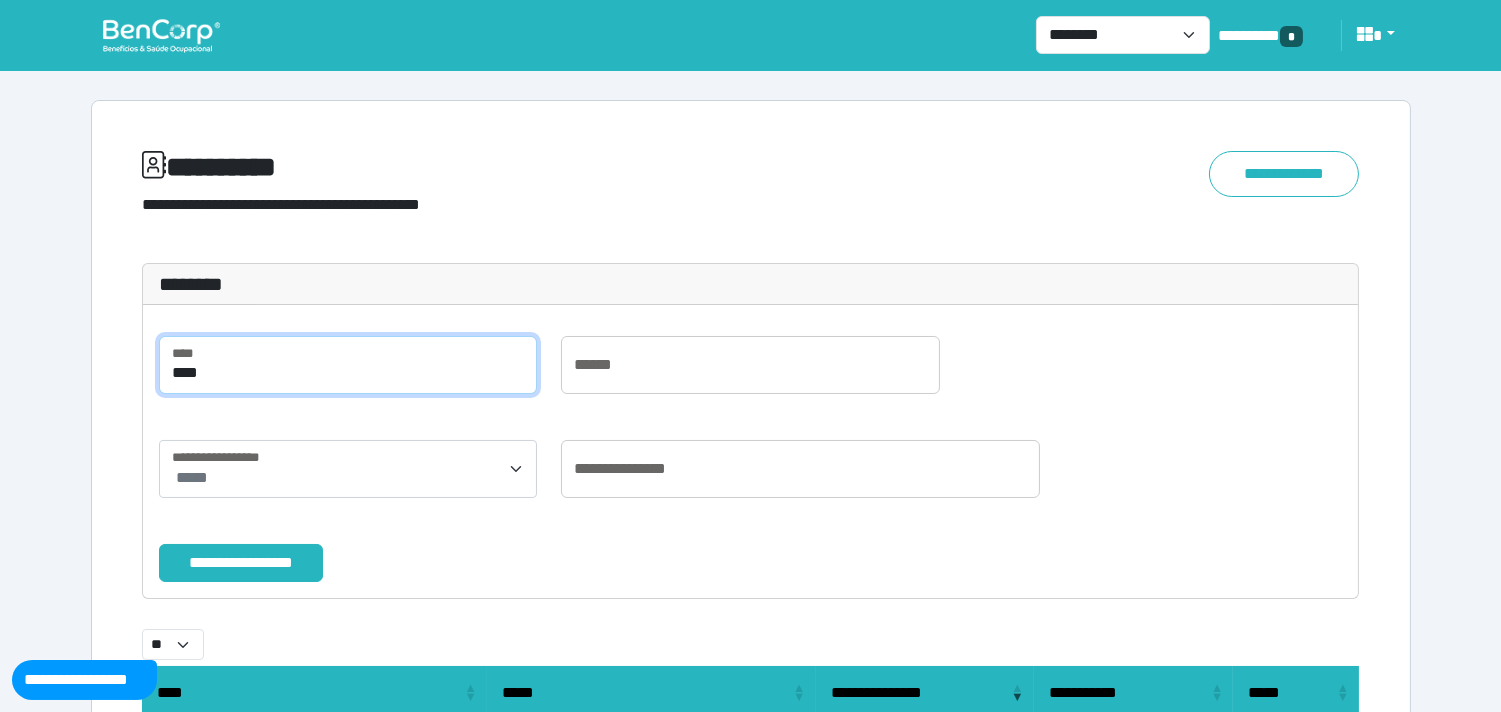 drag, startPoint x: 238, startPoint y: 374, endPoint x: 106, endPoint y: 376, distance: 132.01515 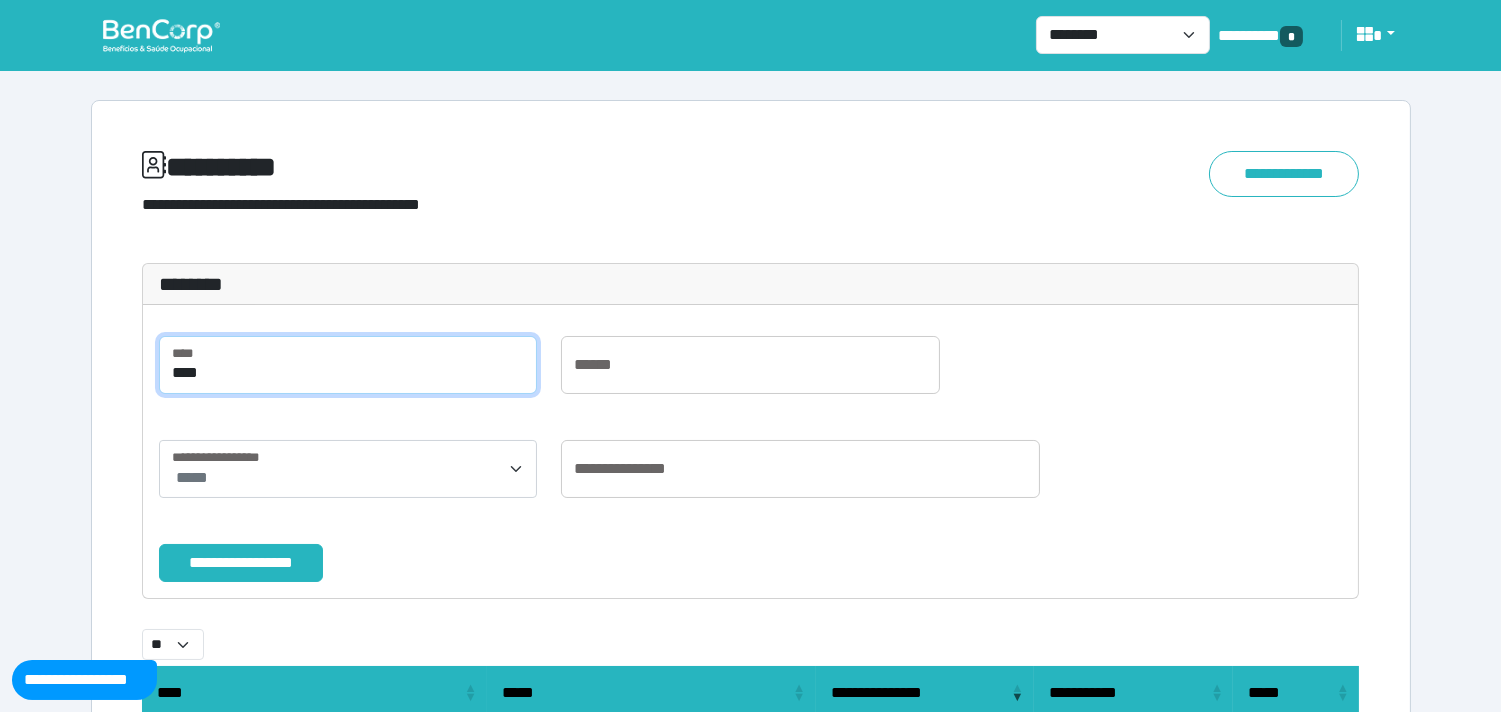 drag, startPoint x: 273, startPoint y: 370, endPoint x: 380, endPoint y: 395, distance: 109.88175 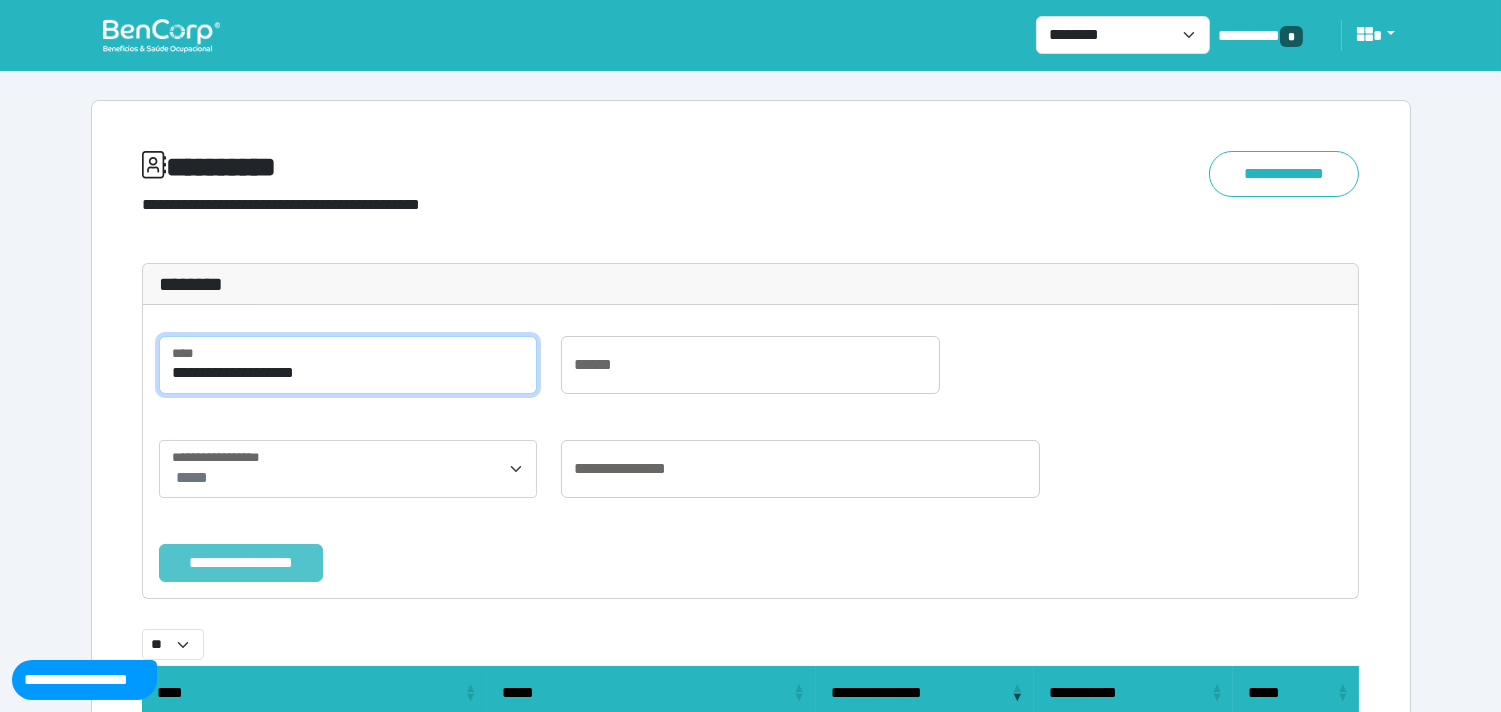 type on "**********" 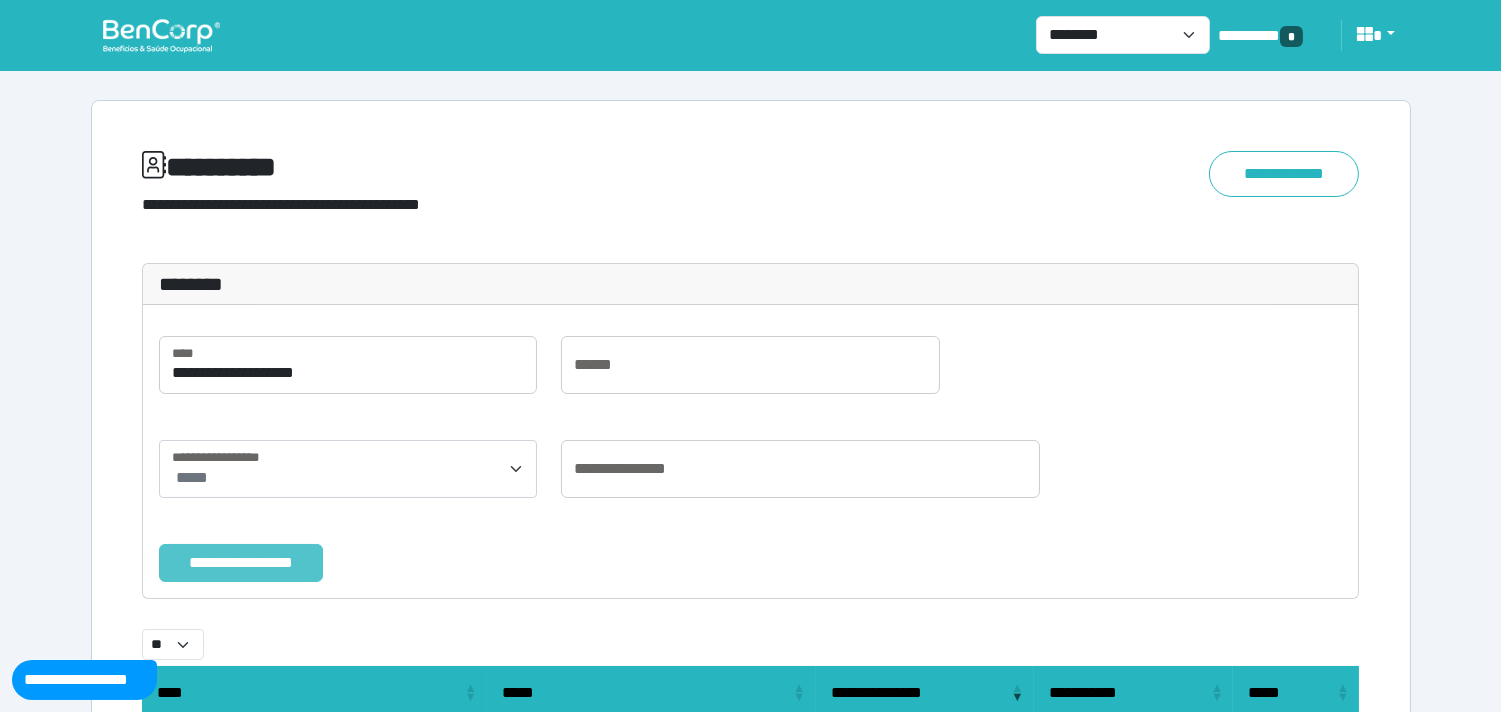 click on "**********" at bounding box center (241, 563) 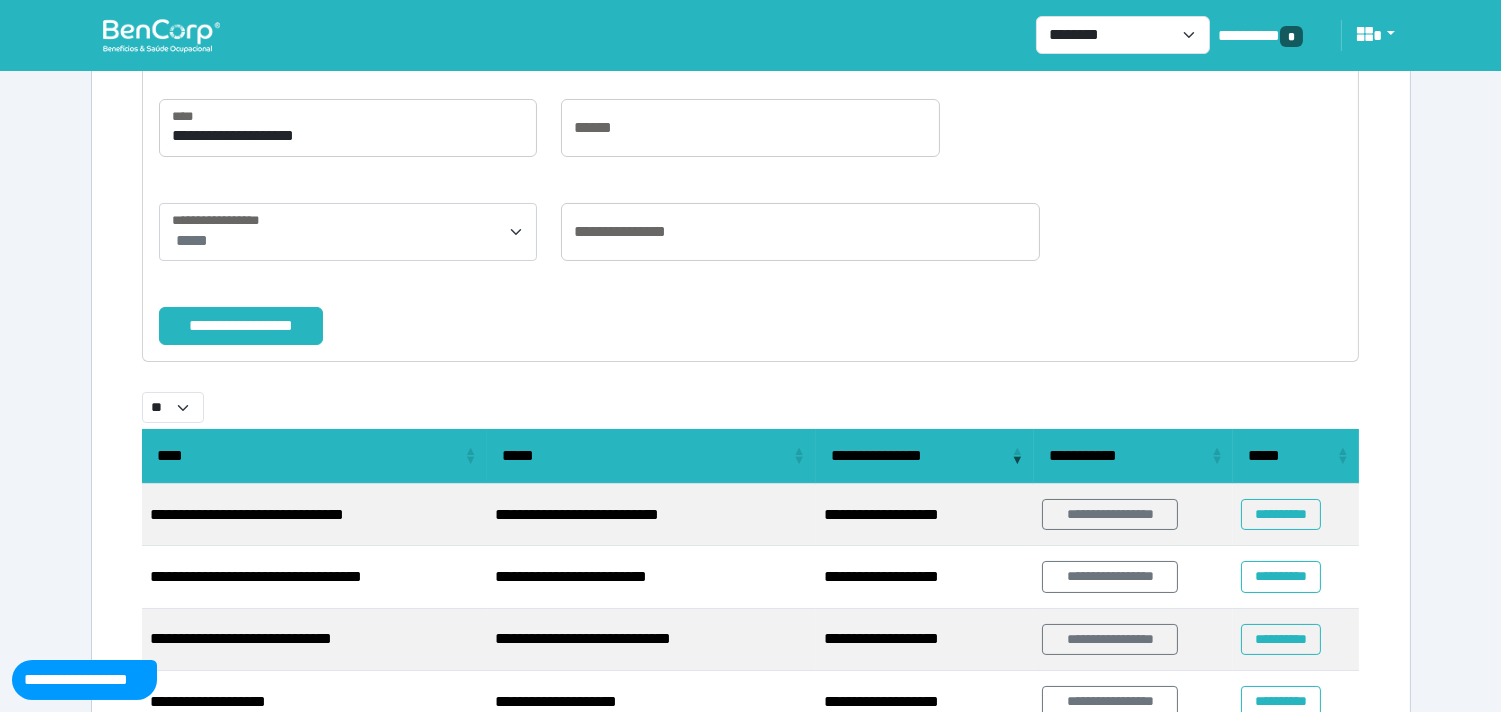 scroll, scrollTop: 191, scrollLeft: 0, axis: vertical 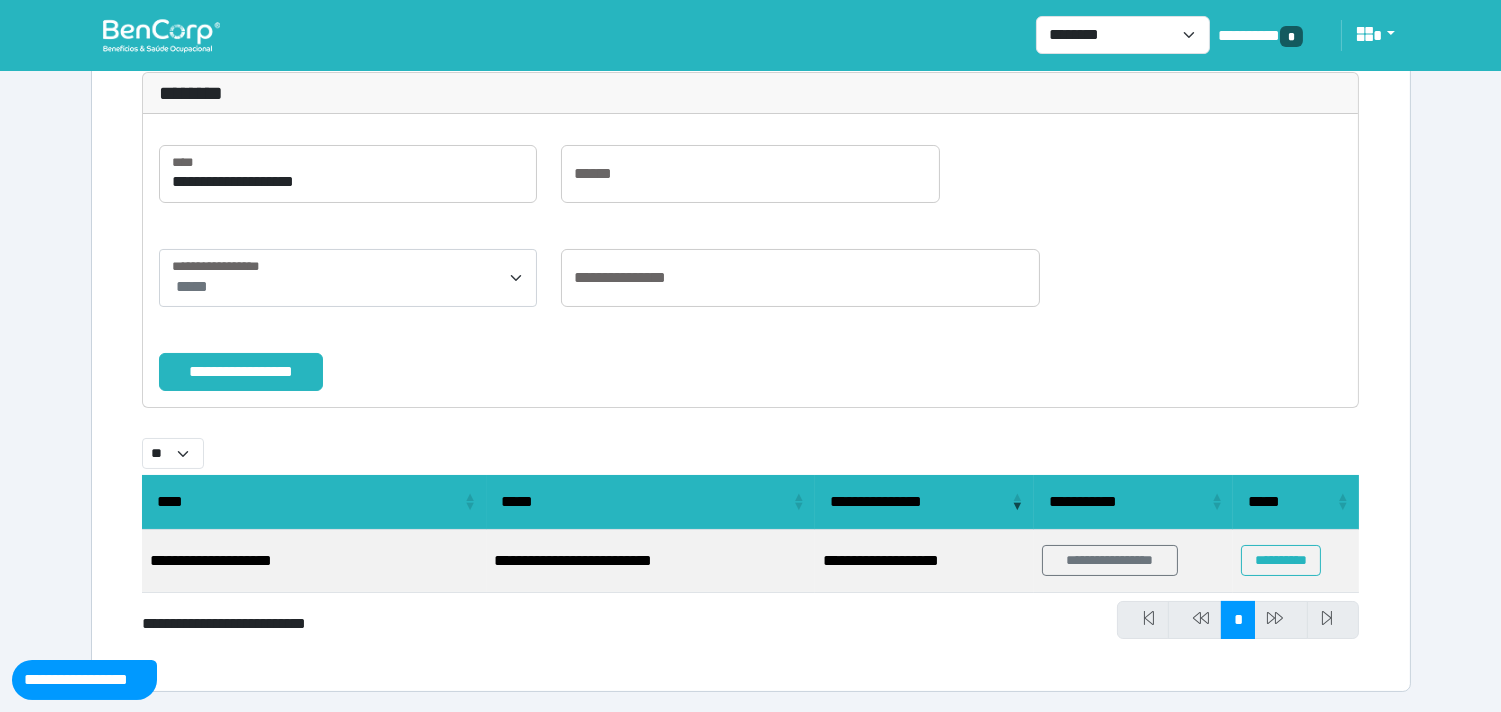 drag, startPoint x: 1287, startPoint y: 563, endPoint x: 1176, endPoint y: 526, distance: 117.00427 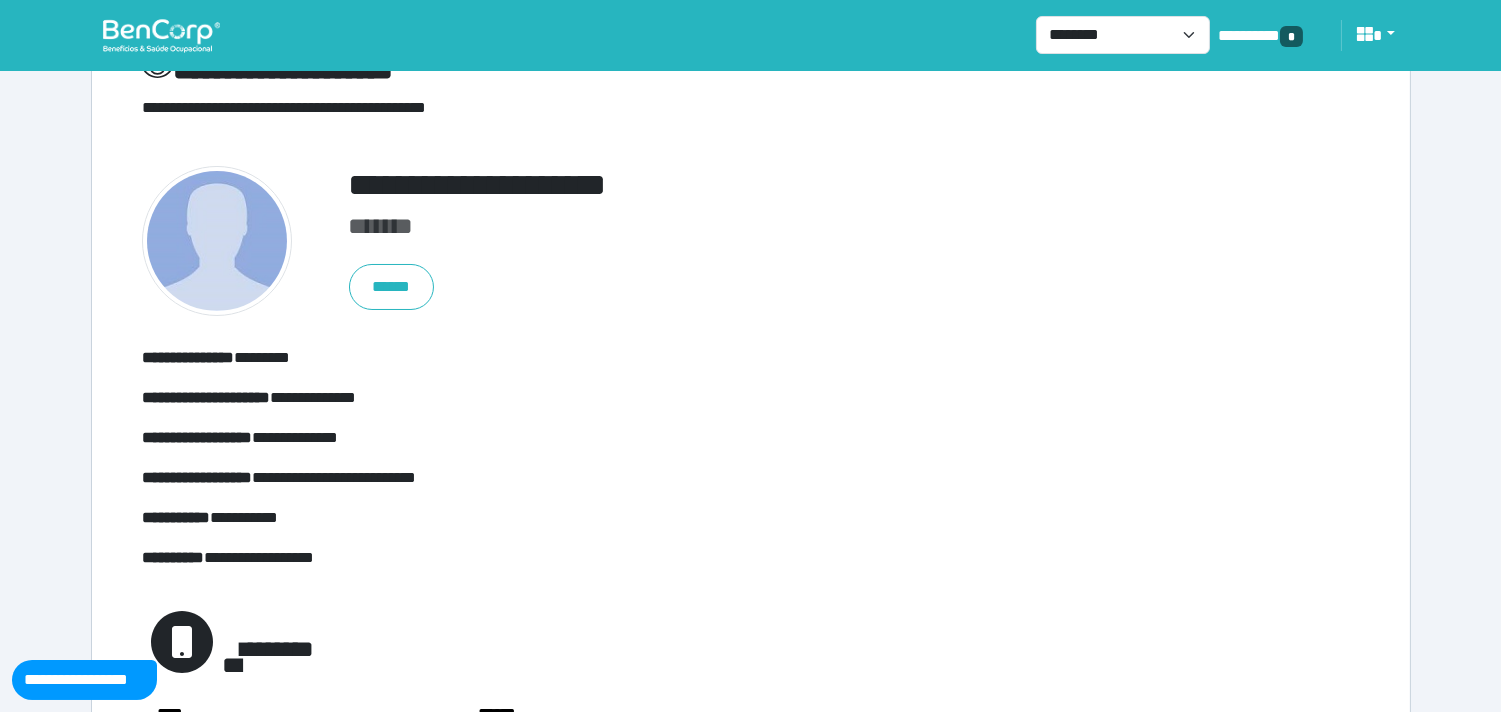 scroll, scrollTop: 0, scrollLeft: 0, axis: both 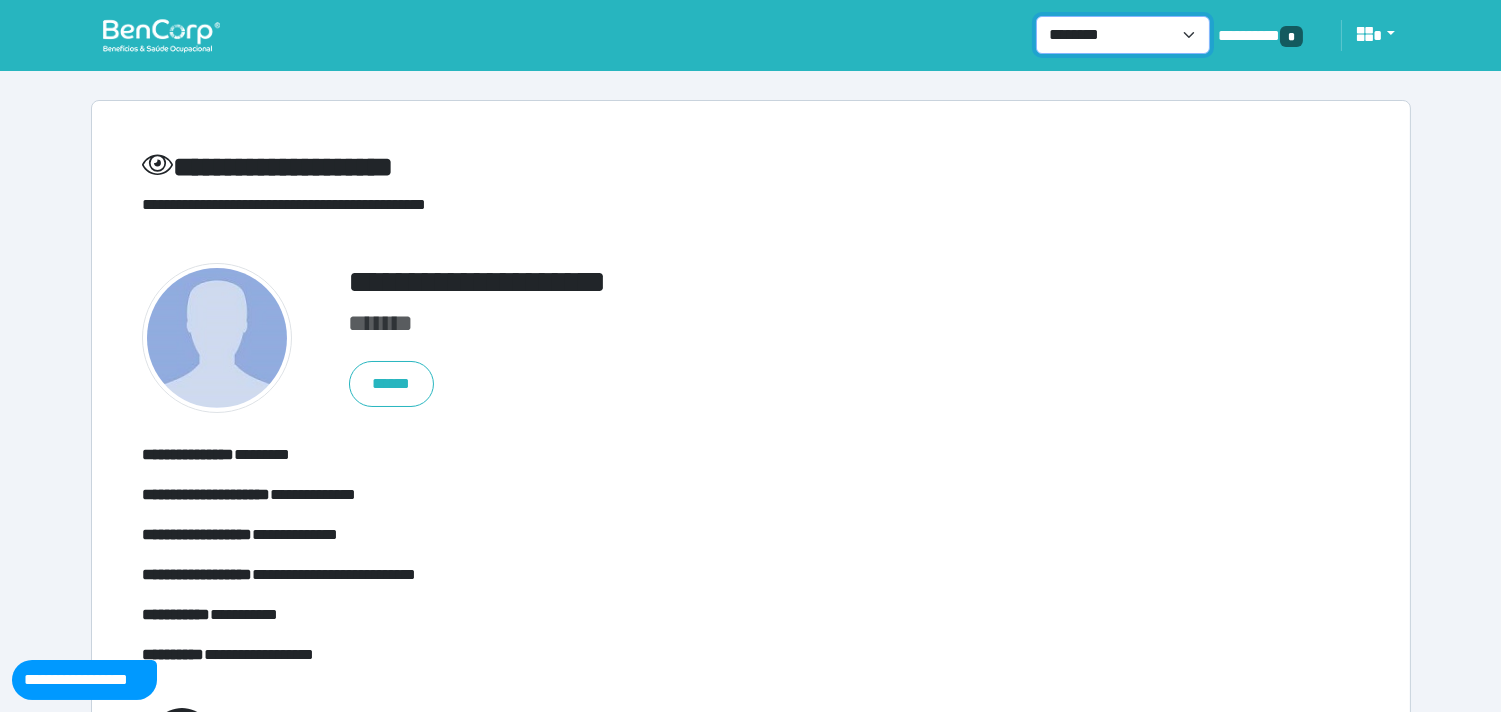 click on "**********" at bounding box center [1123, 35] 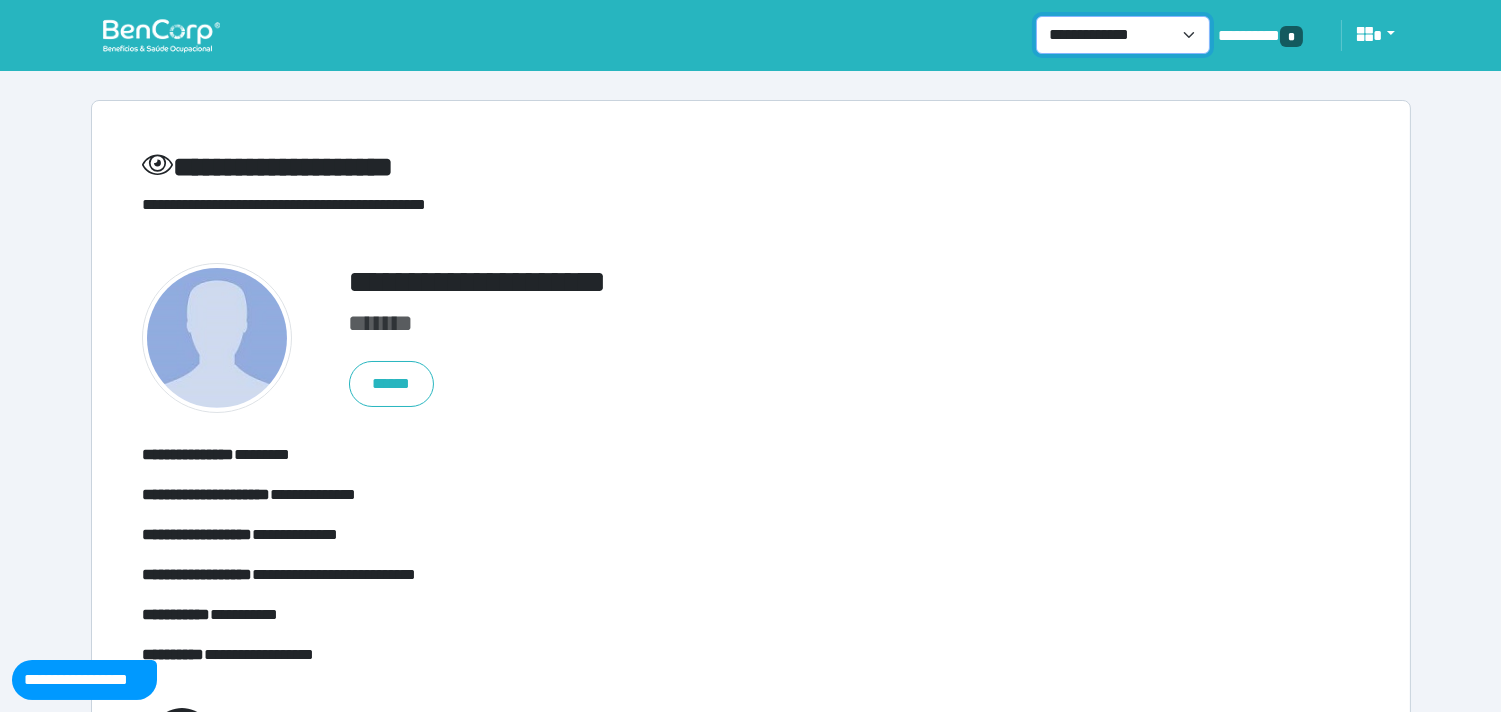 click on "**********" at bounding box center (1123, 35) 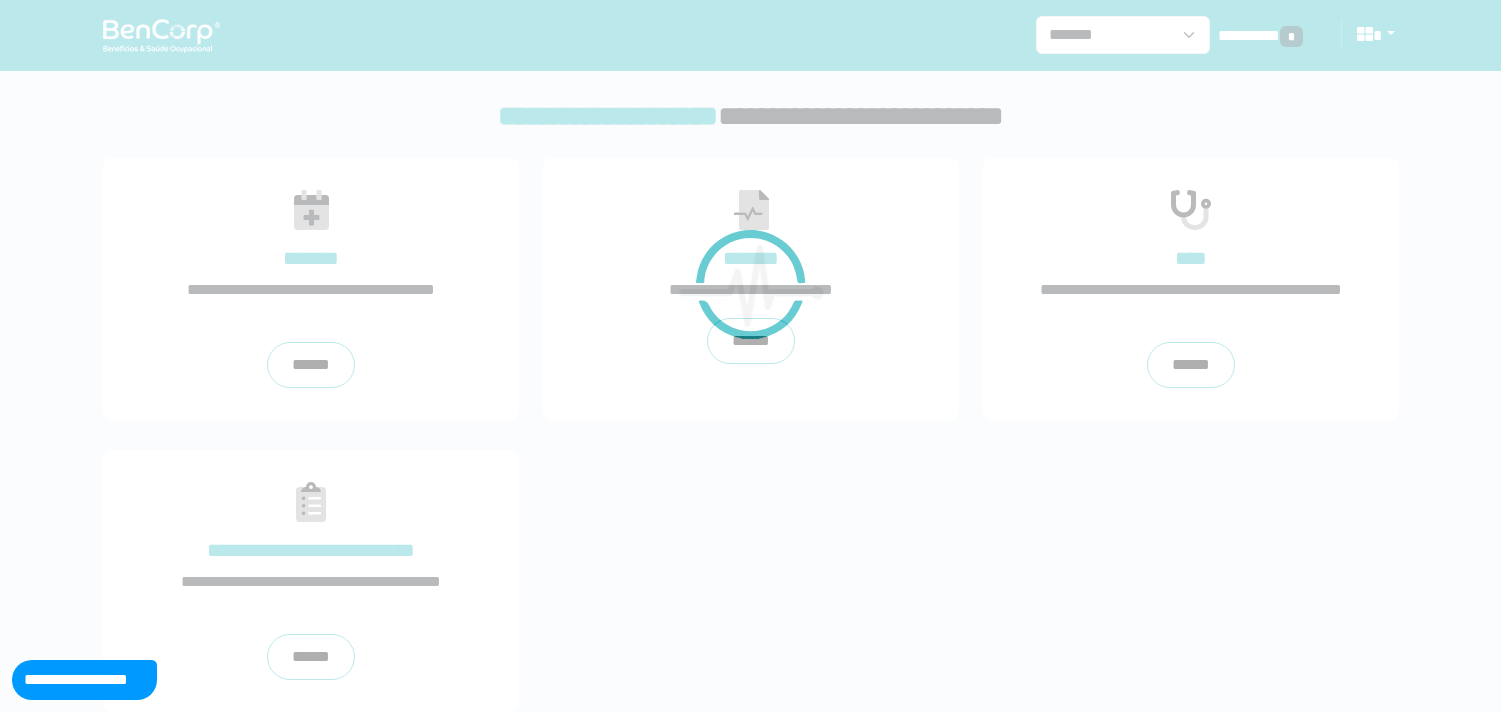 scroll, scrollTop: 0, scrollLeft: 0, axis: both 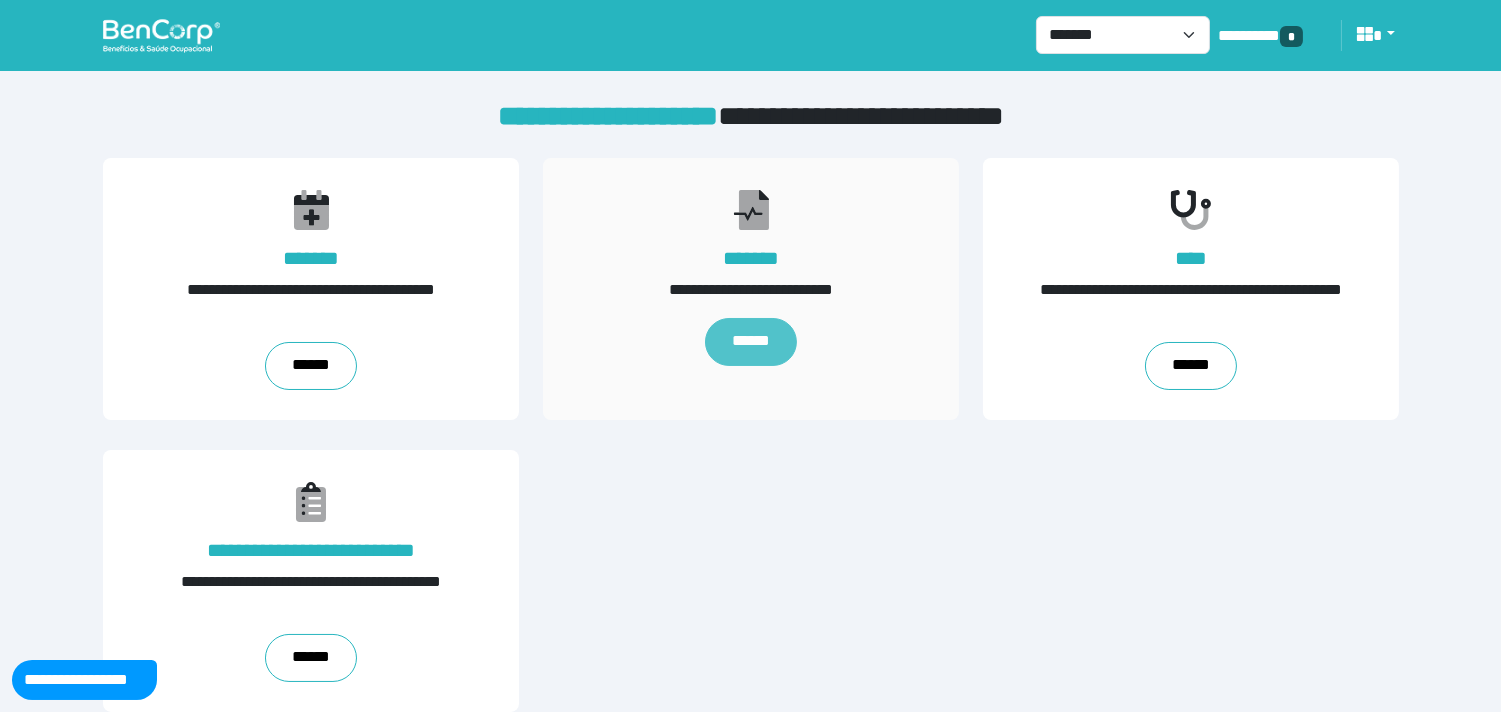 click on "******" at bounding box center (750, 342) 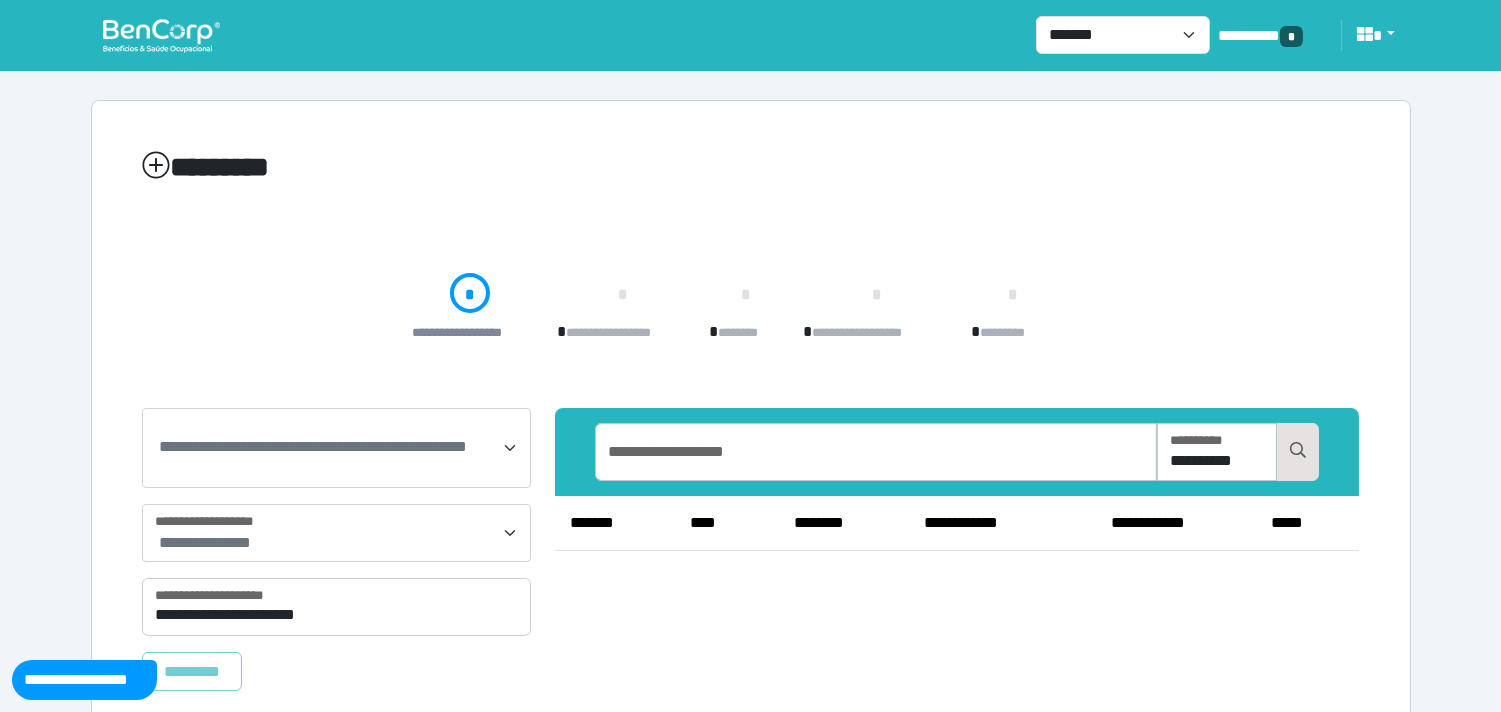 scroll, scrollTop: 50, scrollLeft: 0, axis: vertical 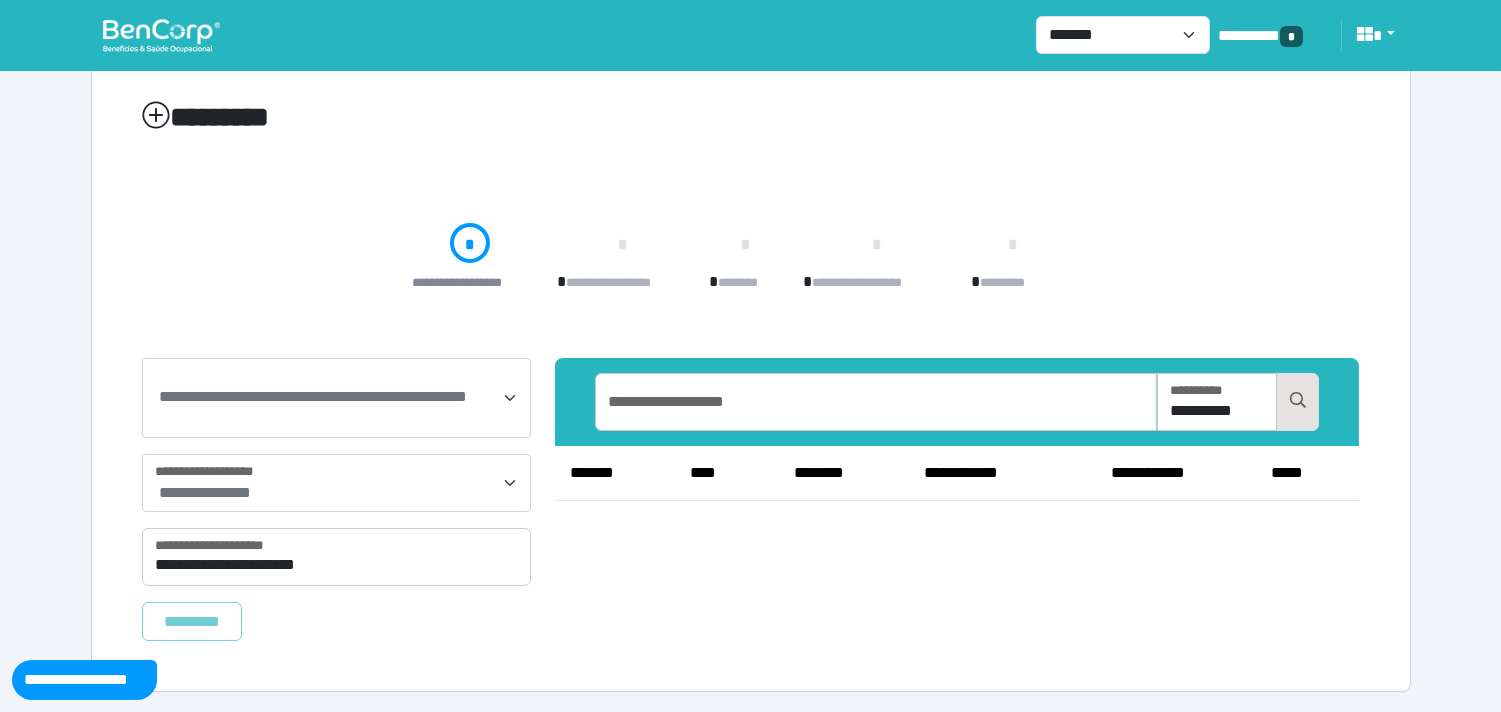 click on "**********" at bounding box center [337, 398] 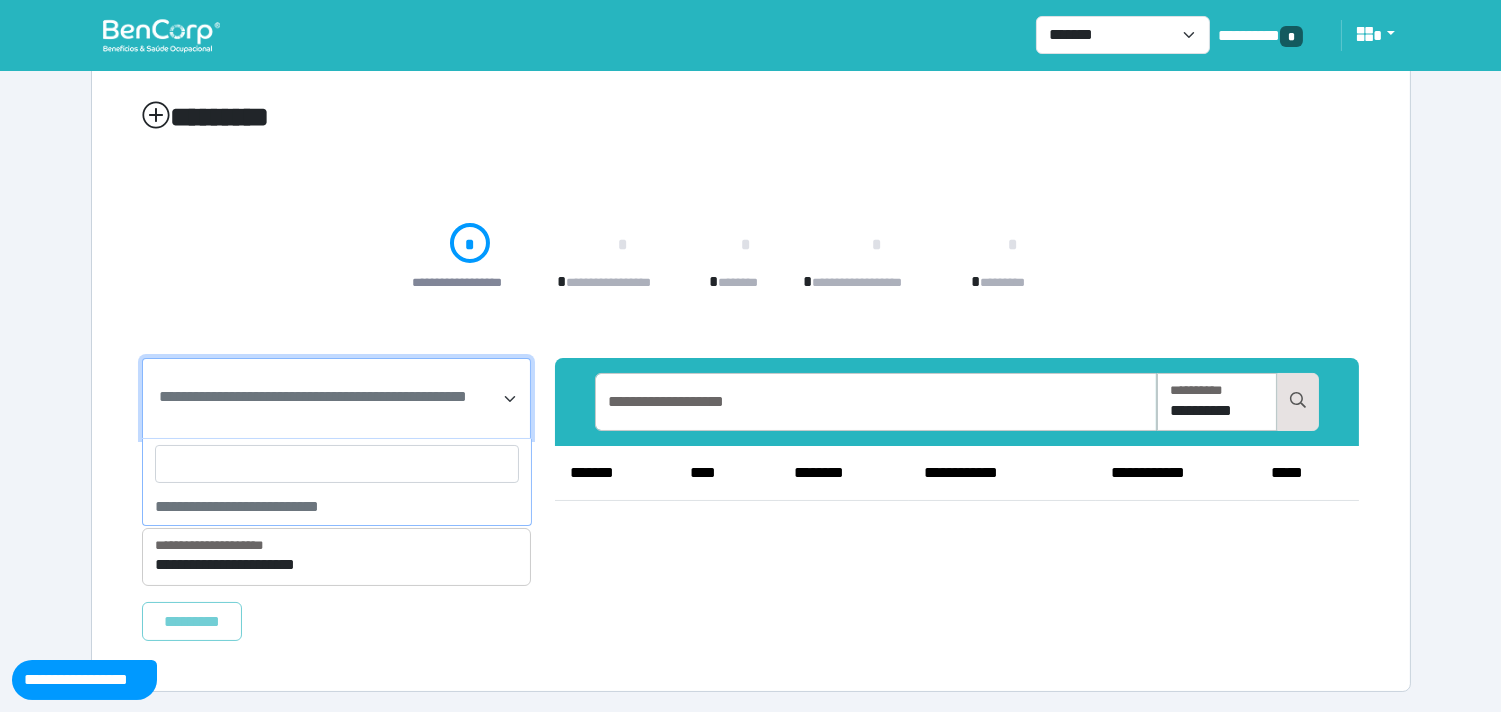 click at bounding box center [337, 464] 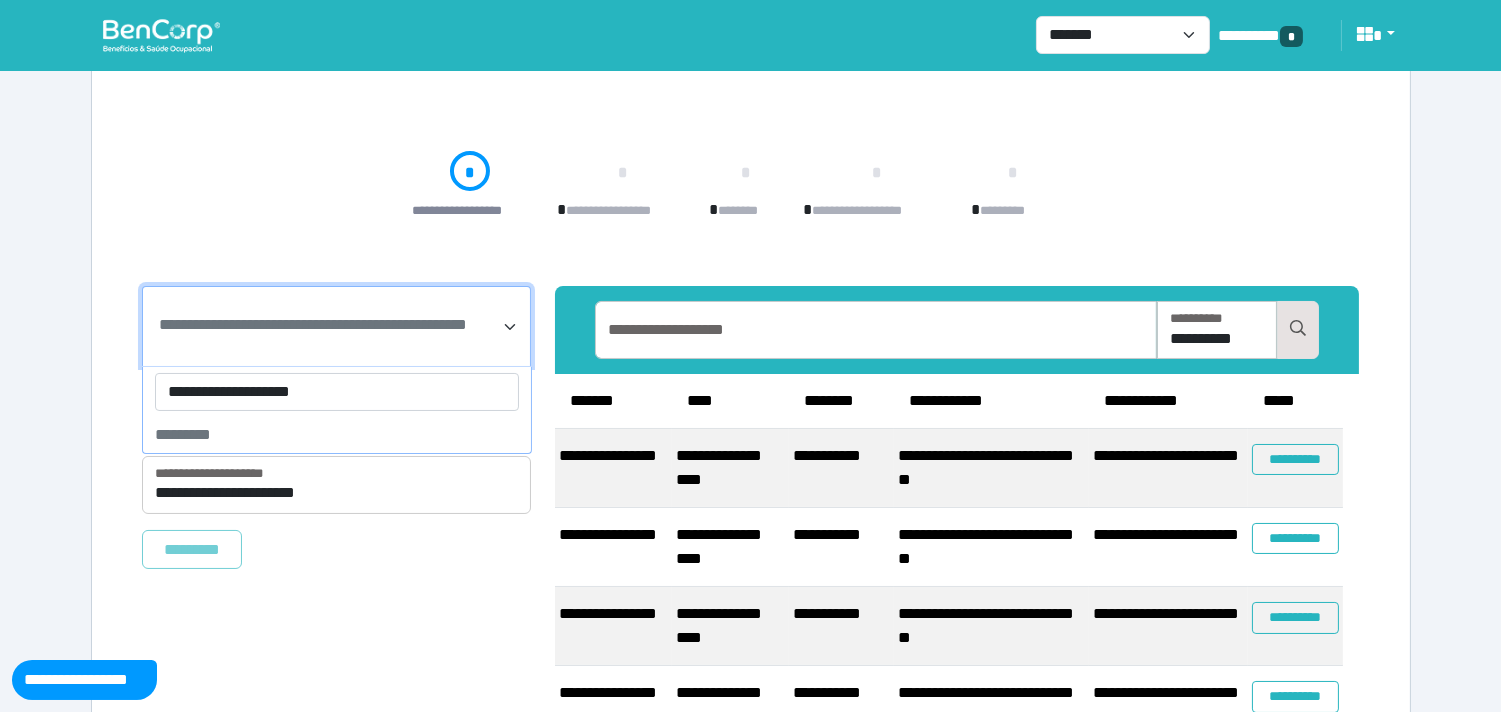 scroll, scrollTop: 161, scrollLeft: 0, axis: vertical 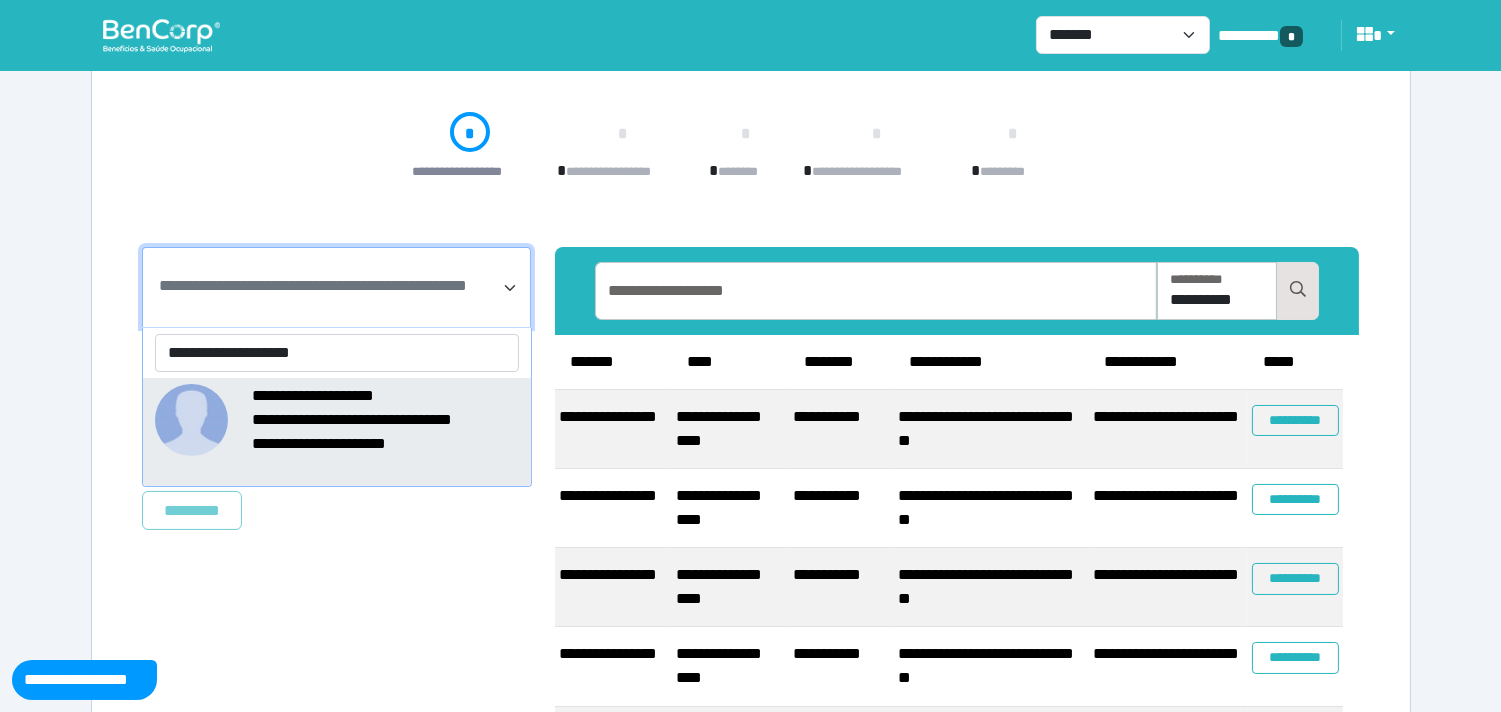 type on "**********" 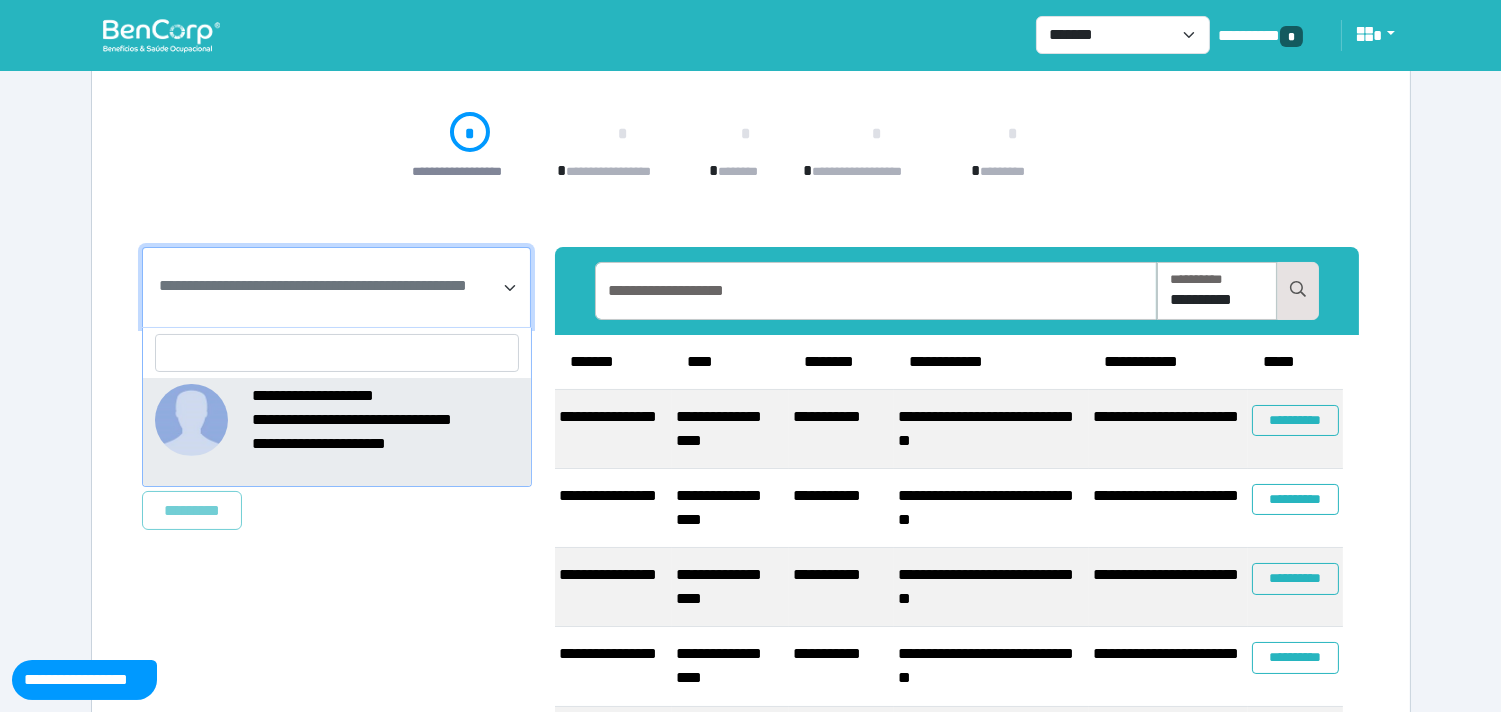 select on "*****" 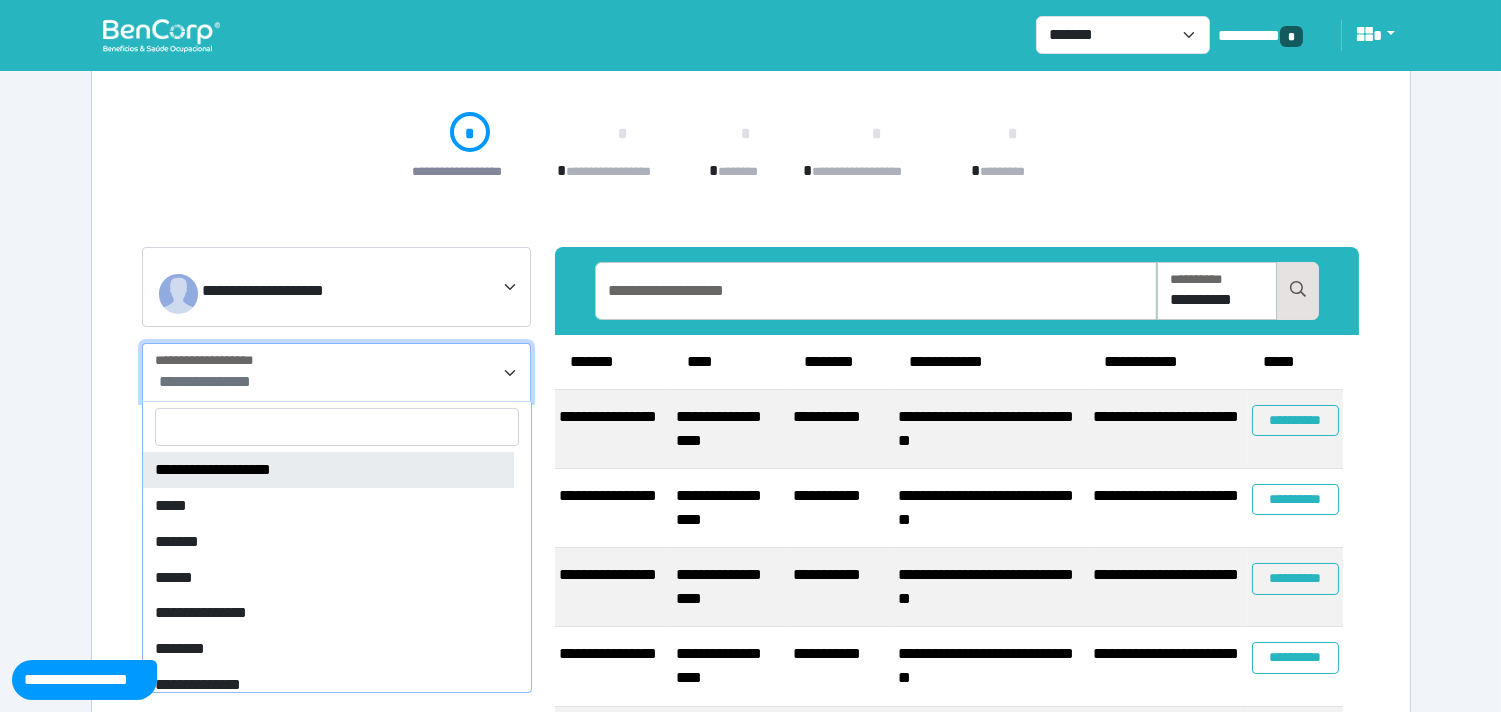 click on "**********" at bounding box center [205, 381] 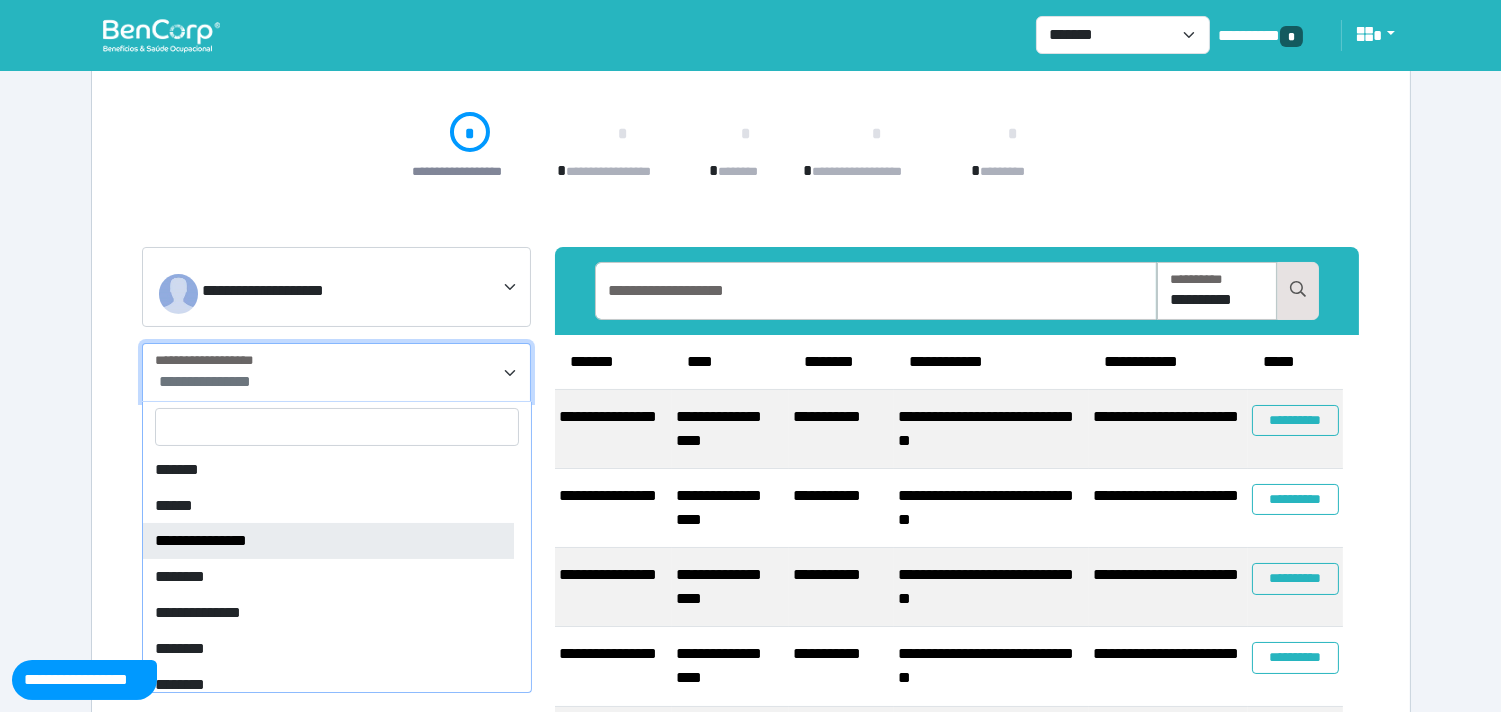 scroll, scrollTop: 111, scrollLeft: 0, axis: vertical 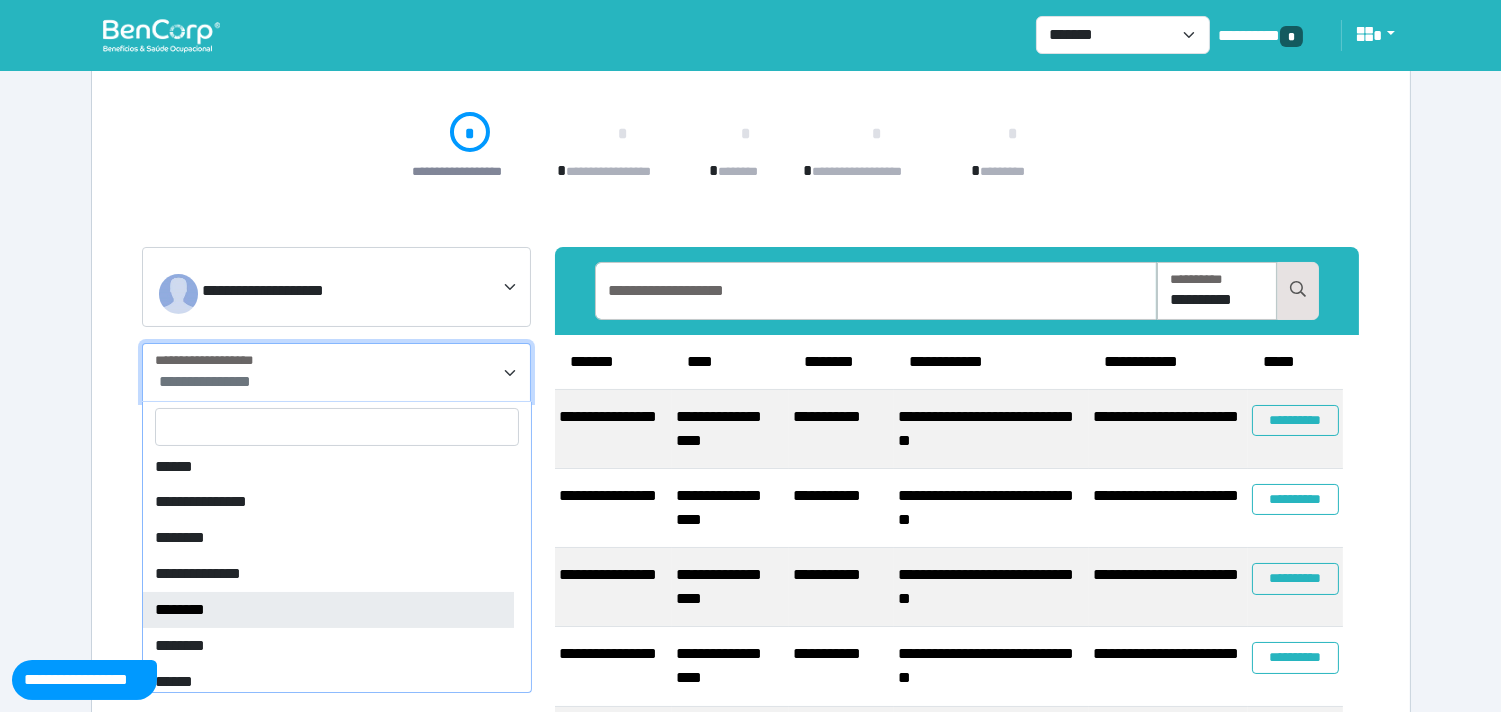 select on "*" 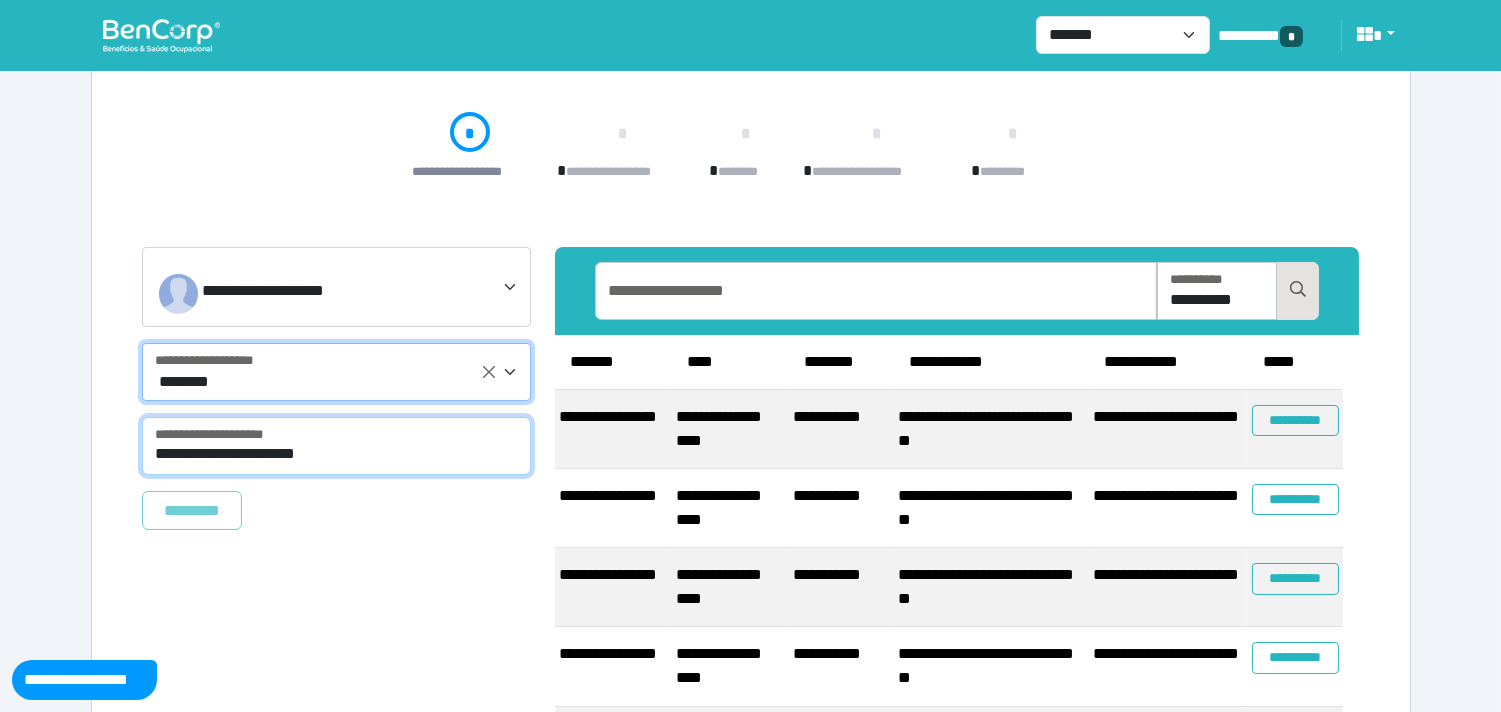 click on "**********" at bounding box center (337, 446) 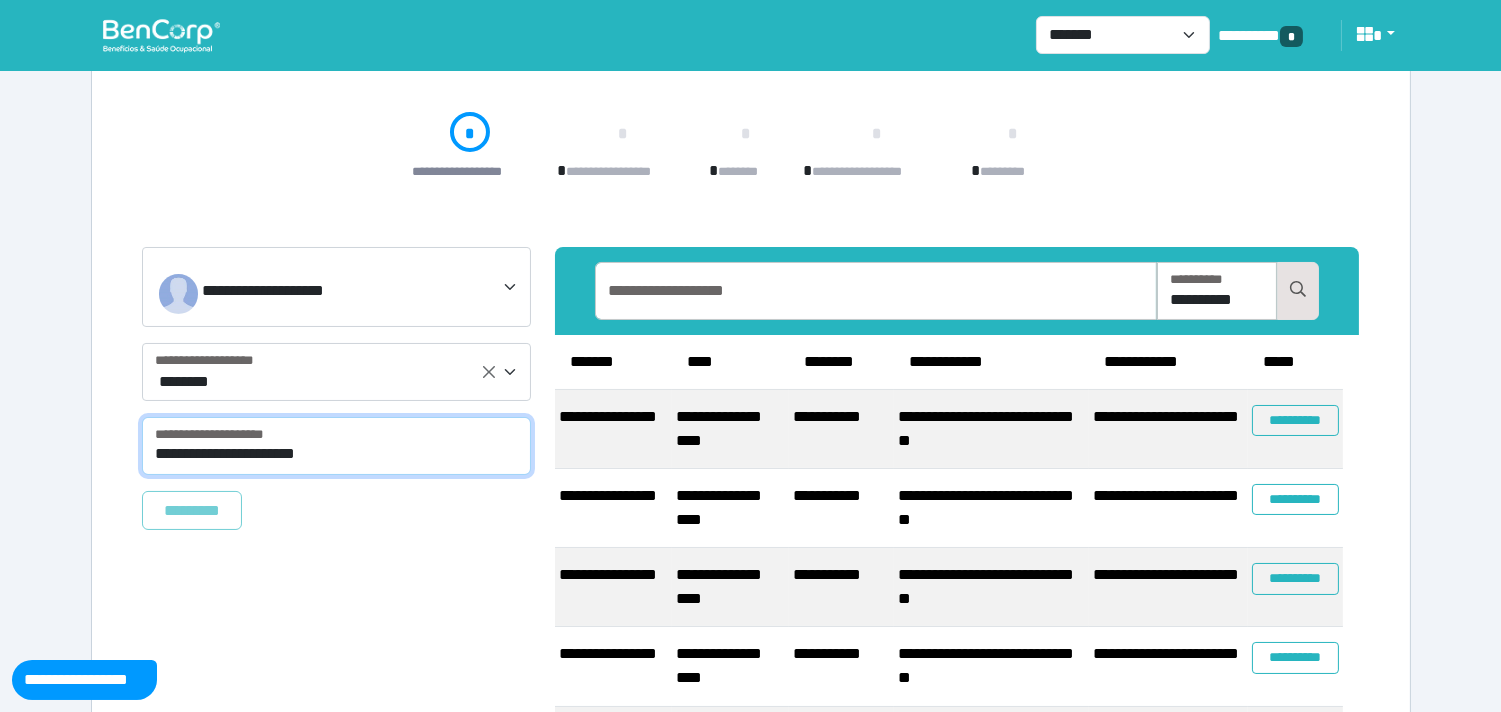 select on "****" 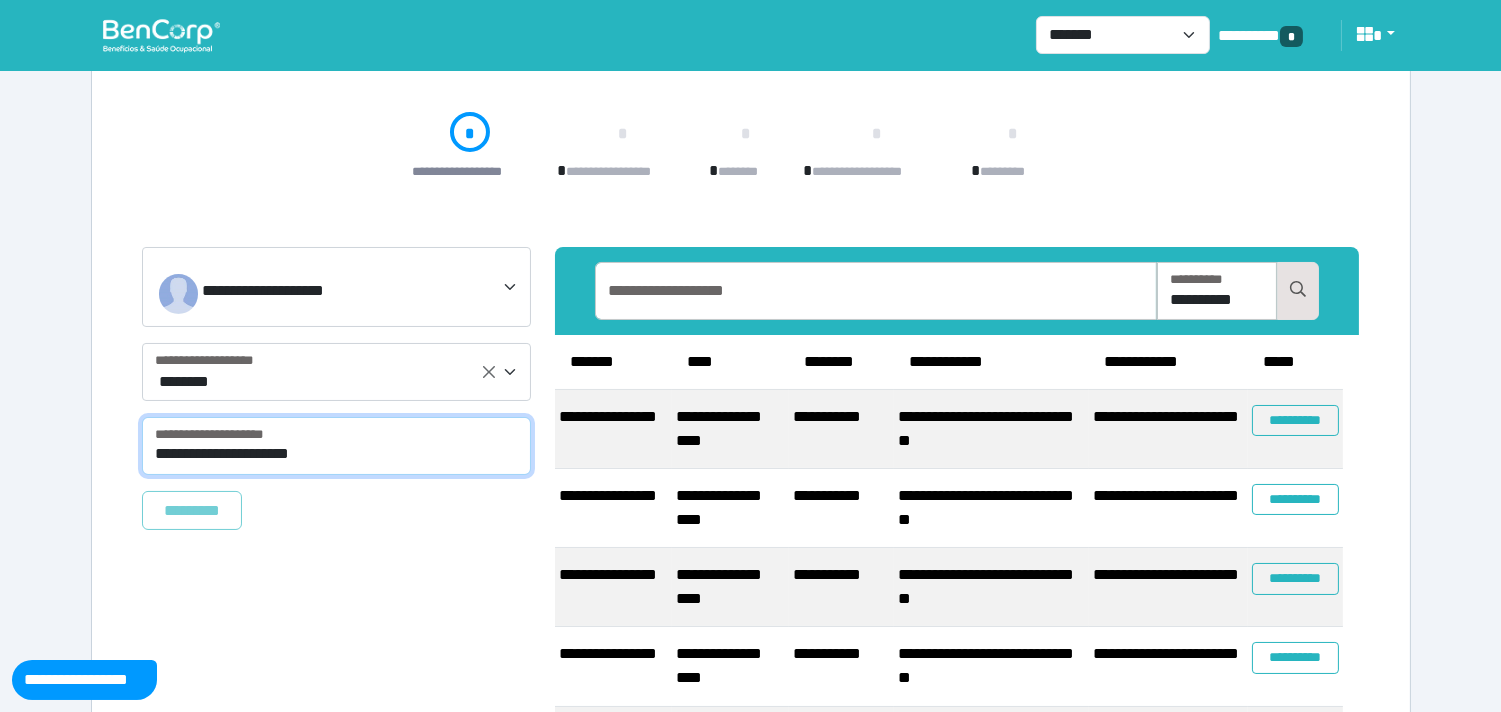 click on "**********" at bounding box center [337, 446] 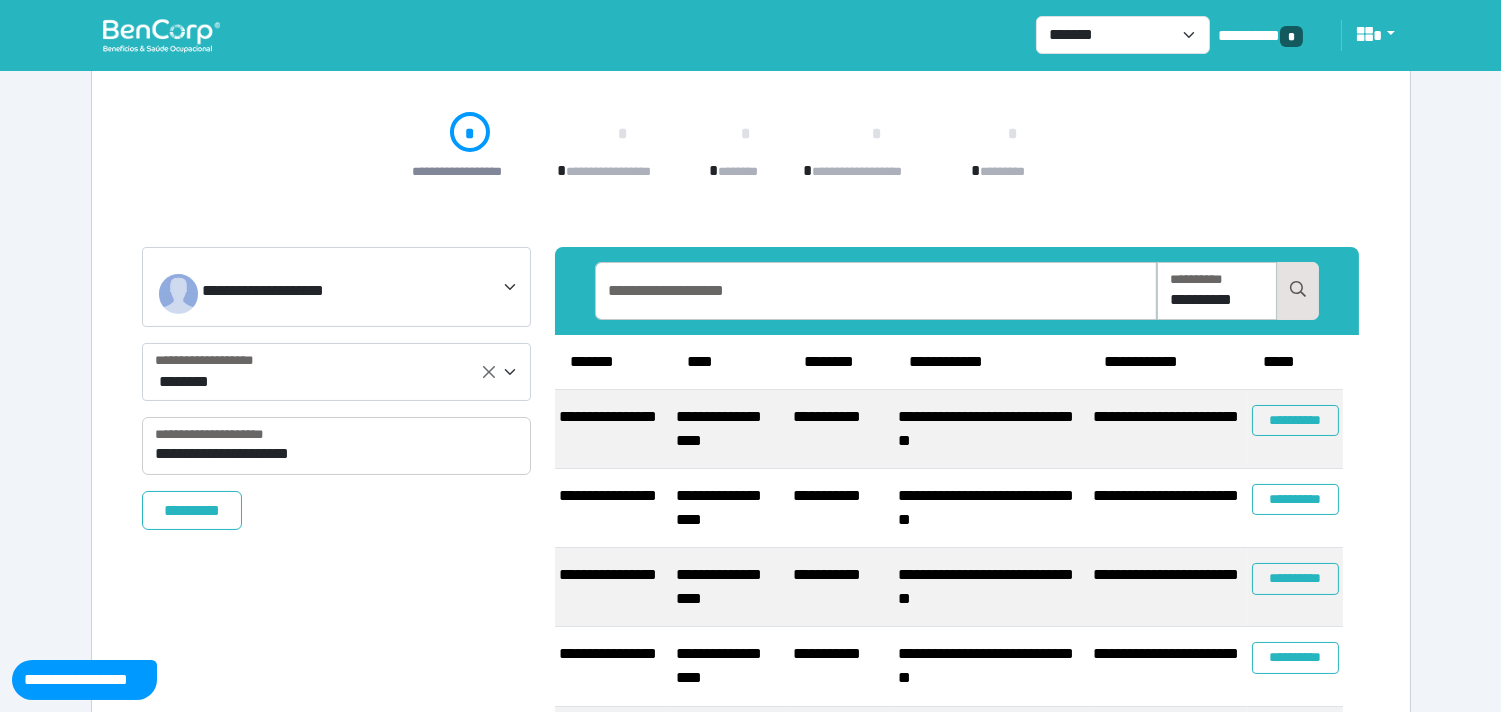 click on "**********" at bounding box center (337, 491) 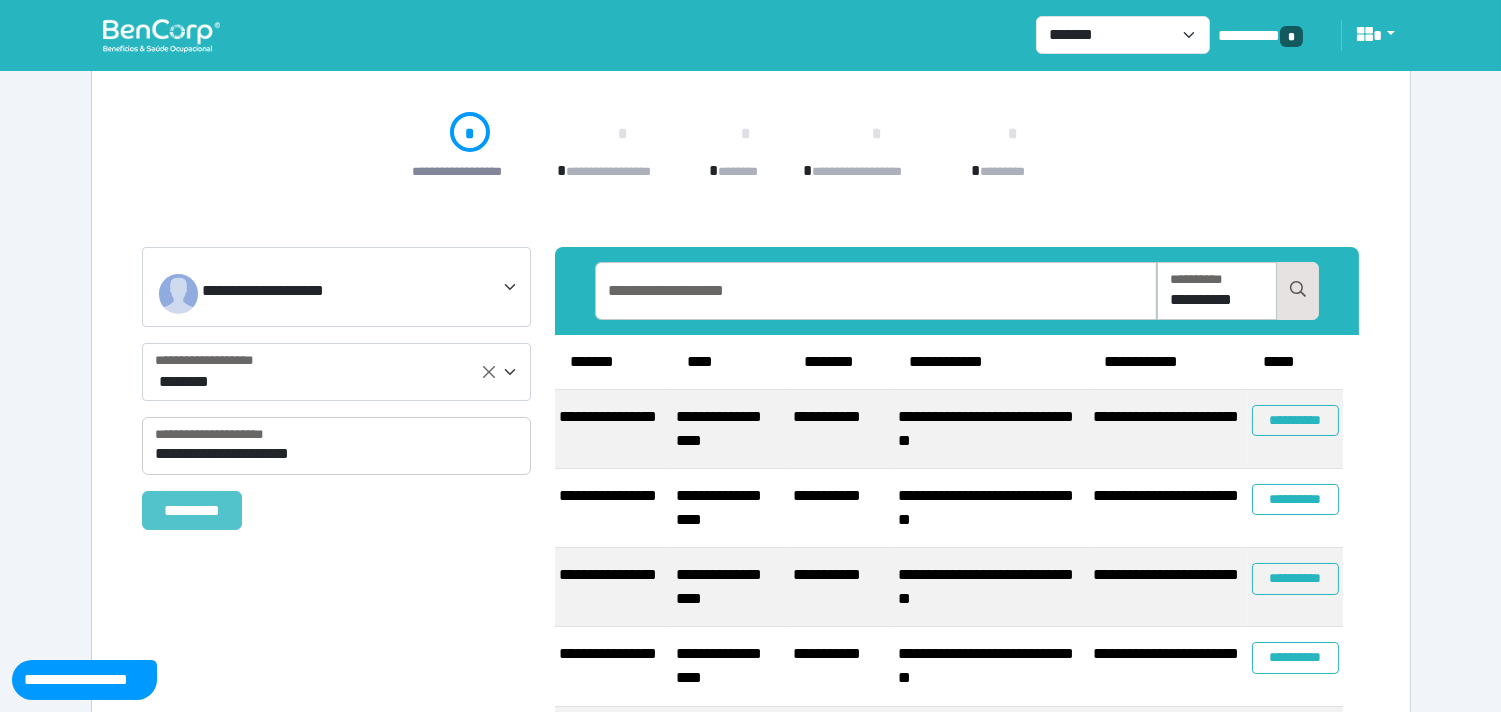 click on "*********" at bounding box center (192, 510) 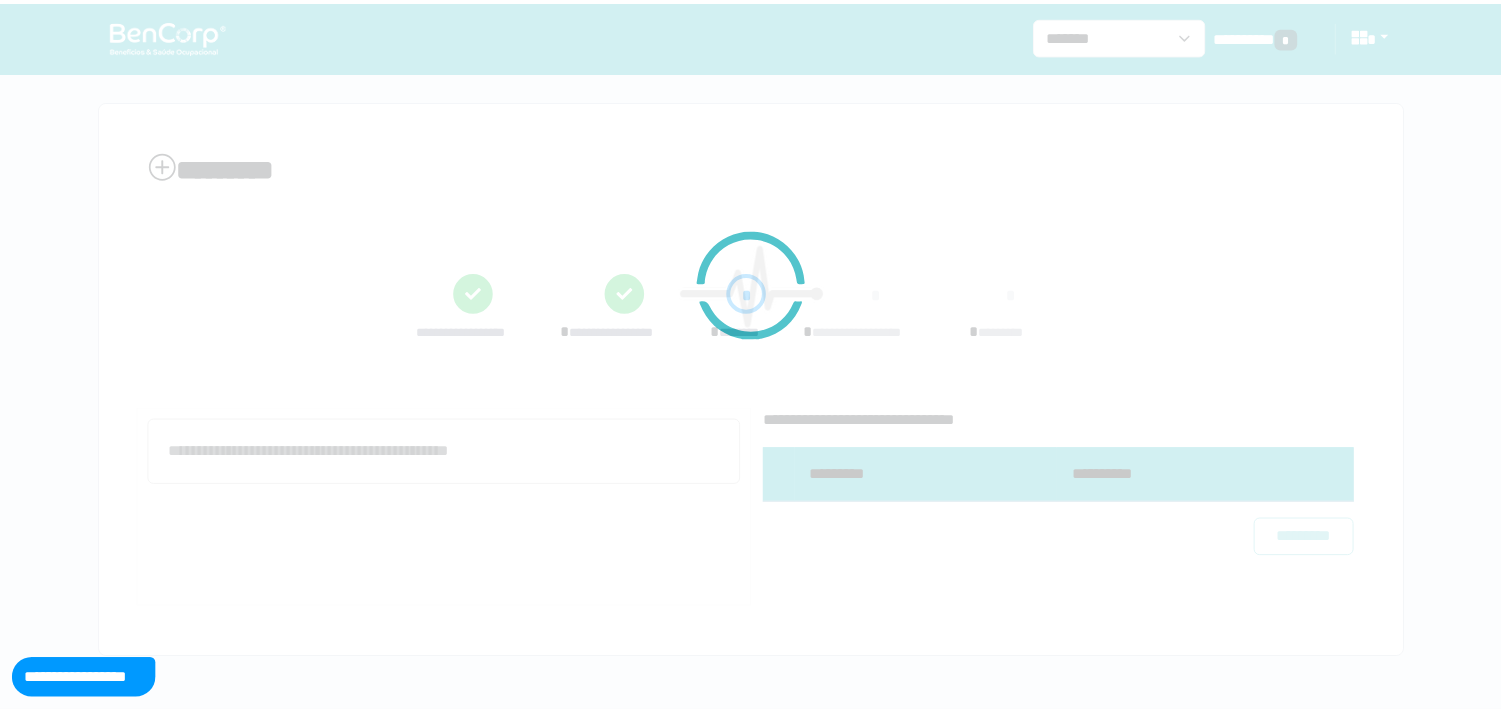 scroll, scrollTop: 0, scrollLeft: 0, axis: both 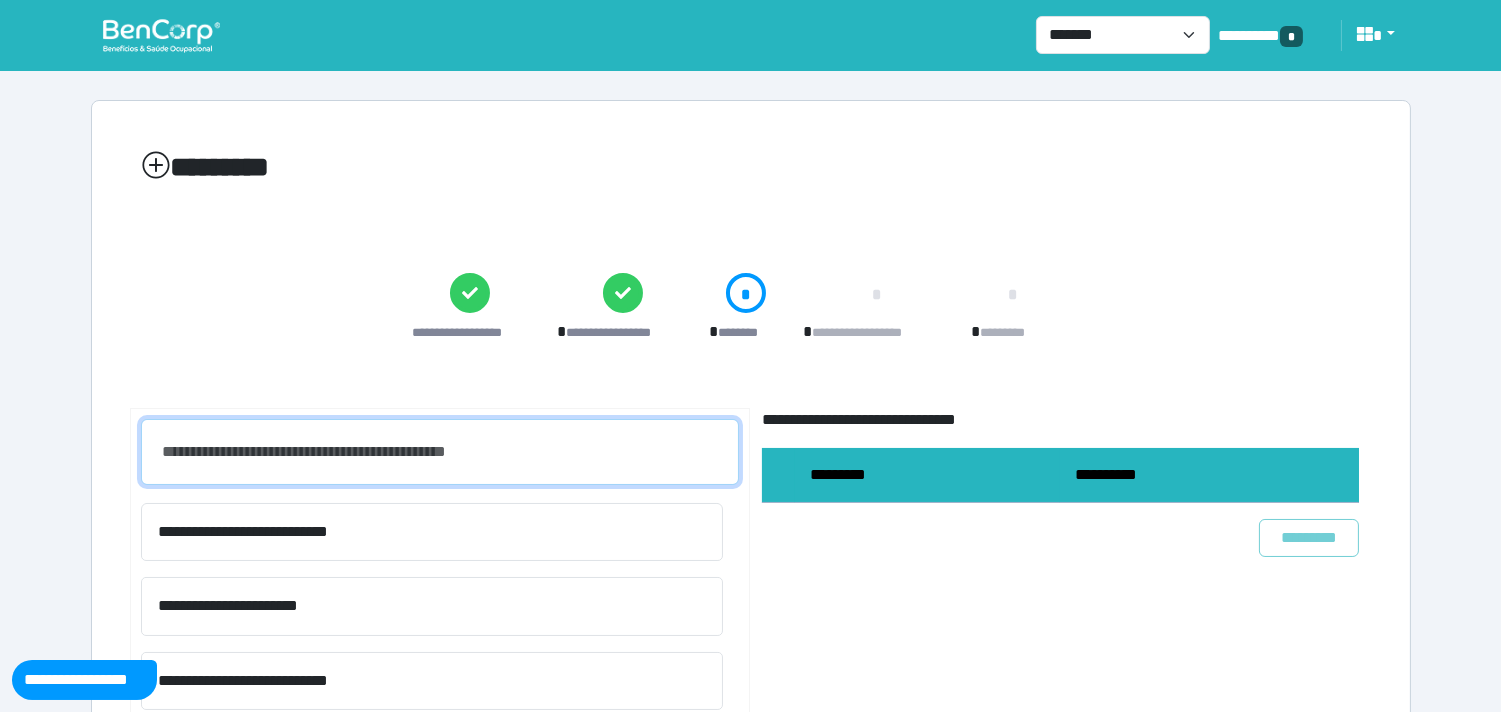 click at bounding box center [440, 452] 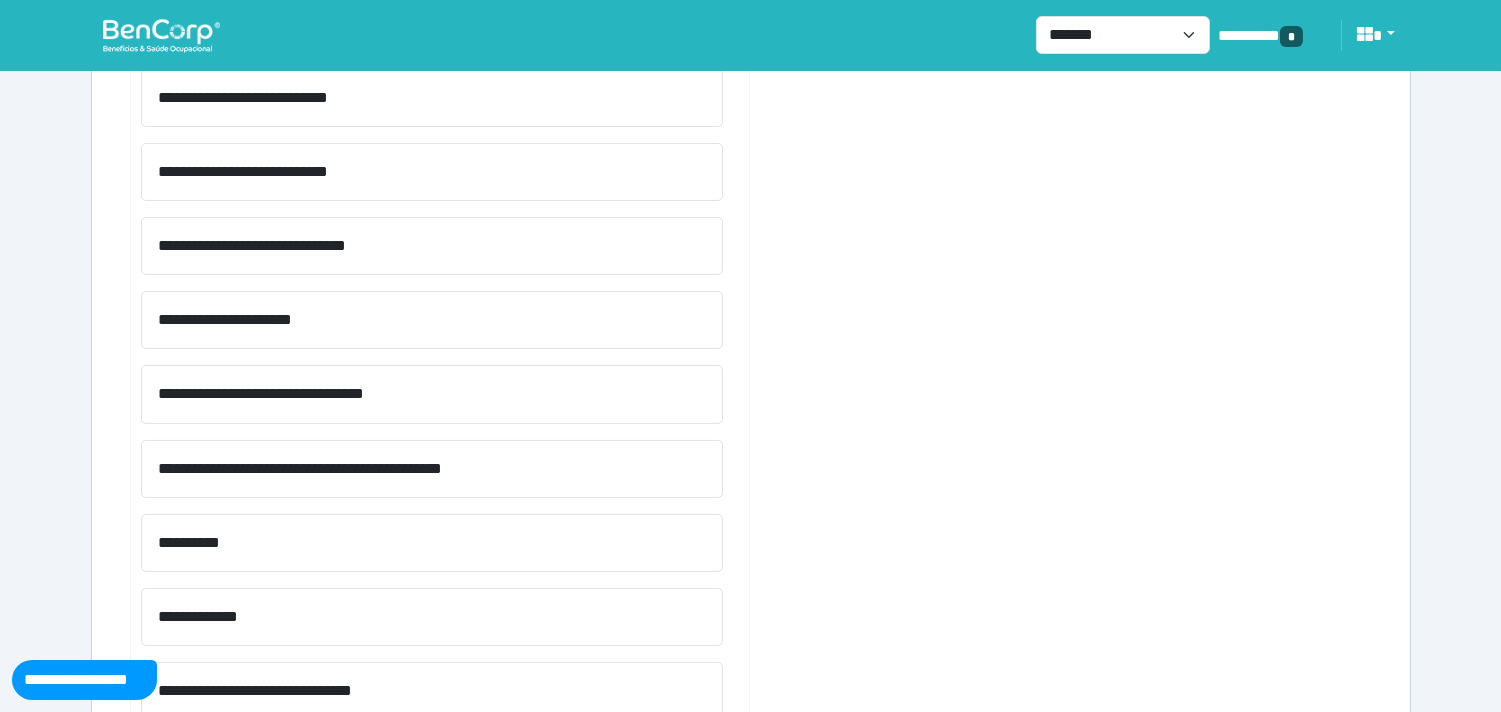 scroll, scrollTop: 665, scrollLeft: 0, axis: vertical 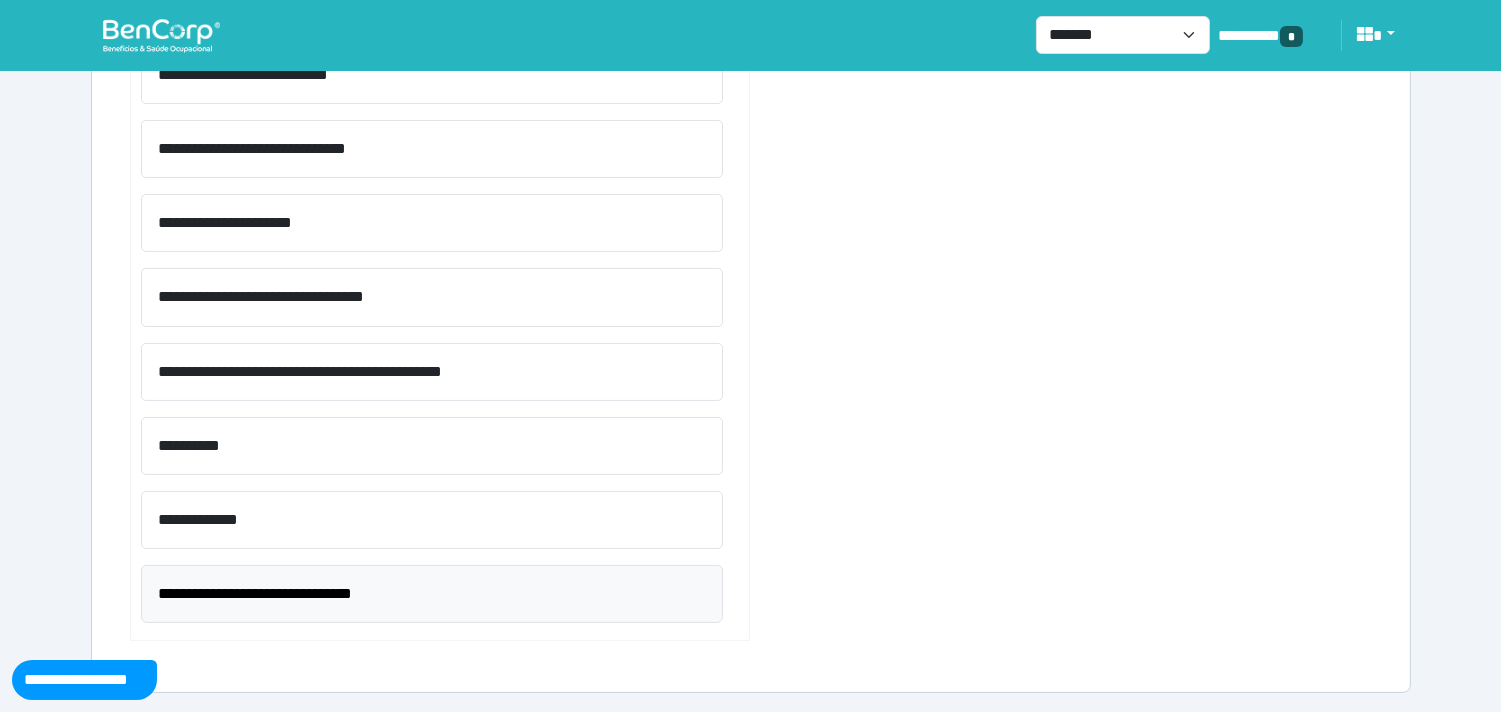type on "***" 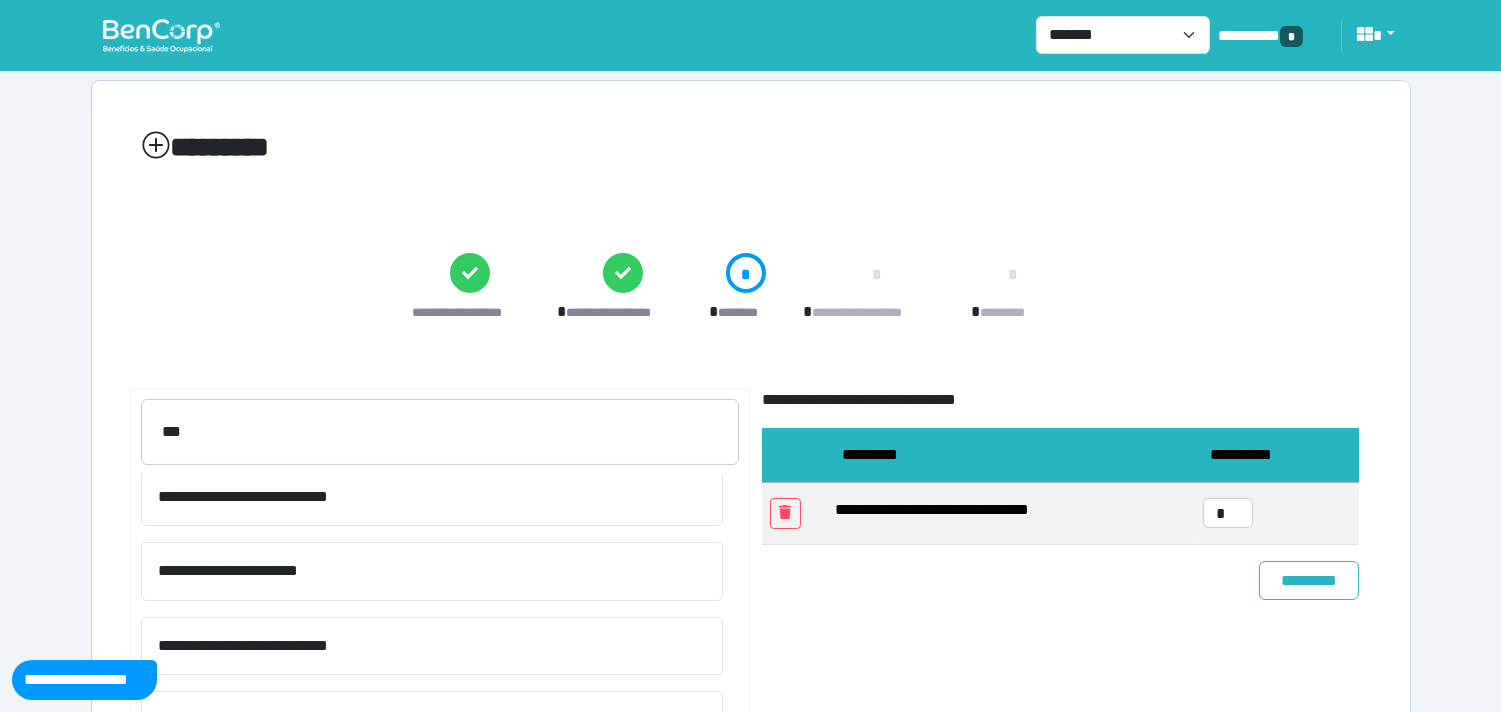 scroll, scrollTop: 0, scrollLeft: 0, axis: both 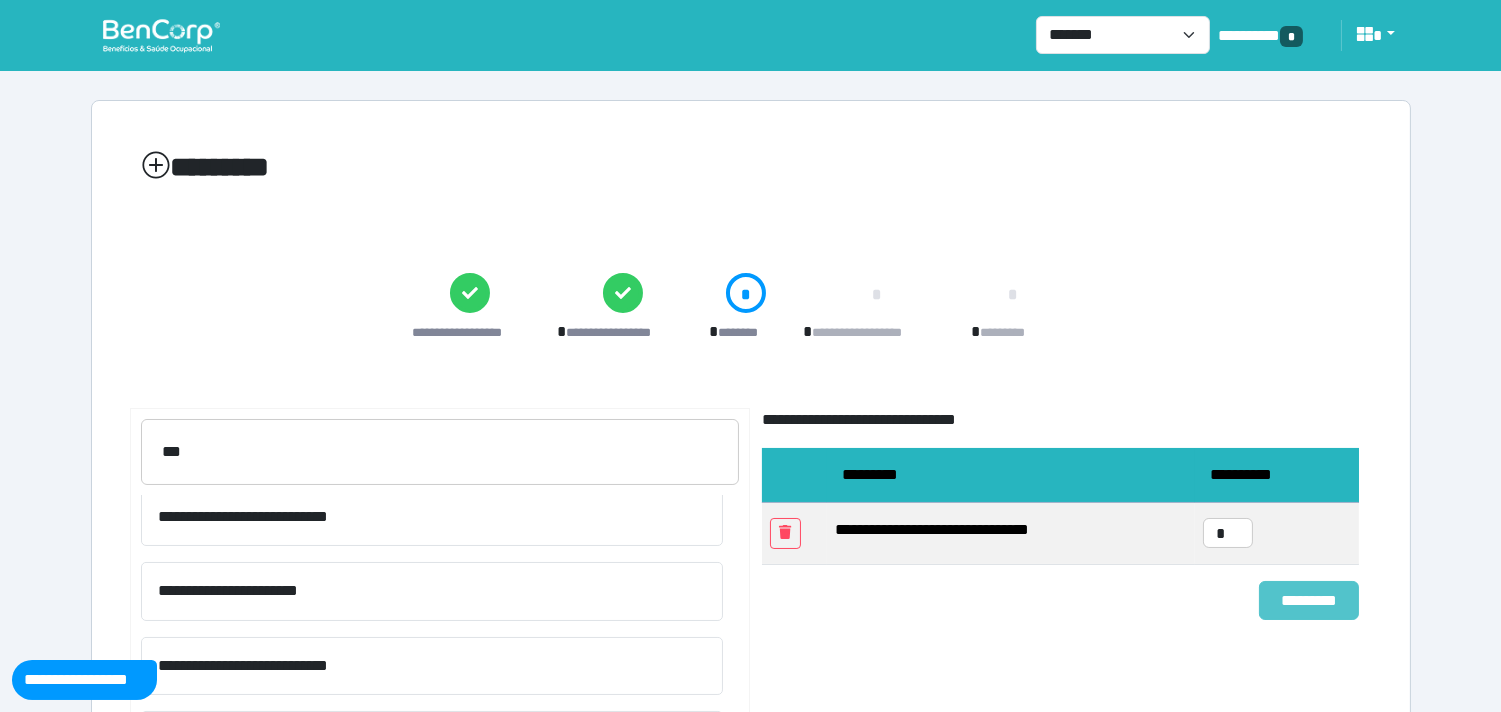 click on "*********" at bounding box center [1309, 600] 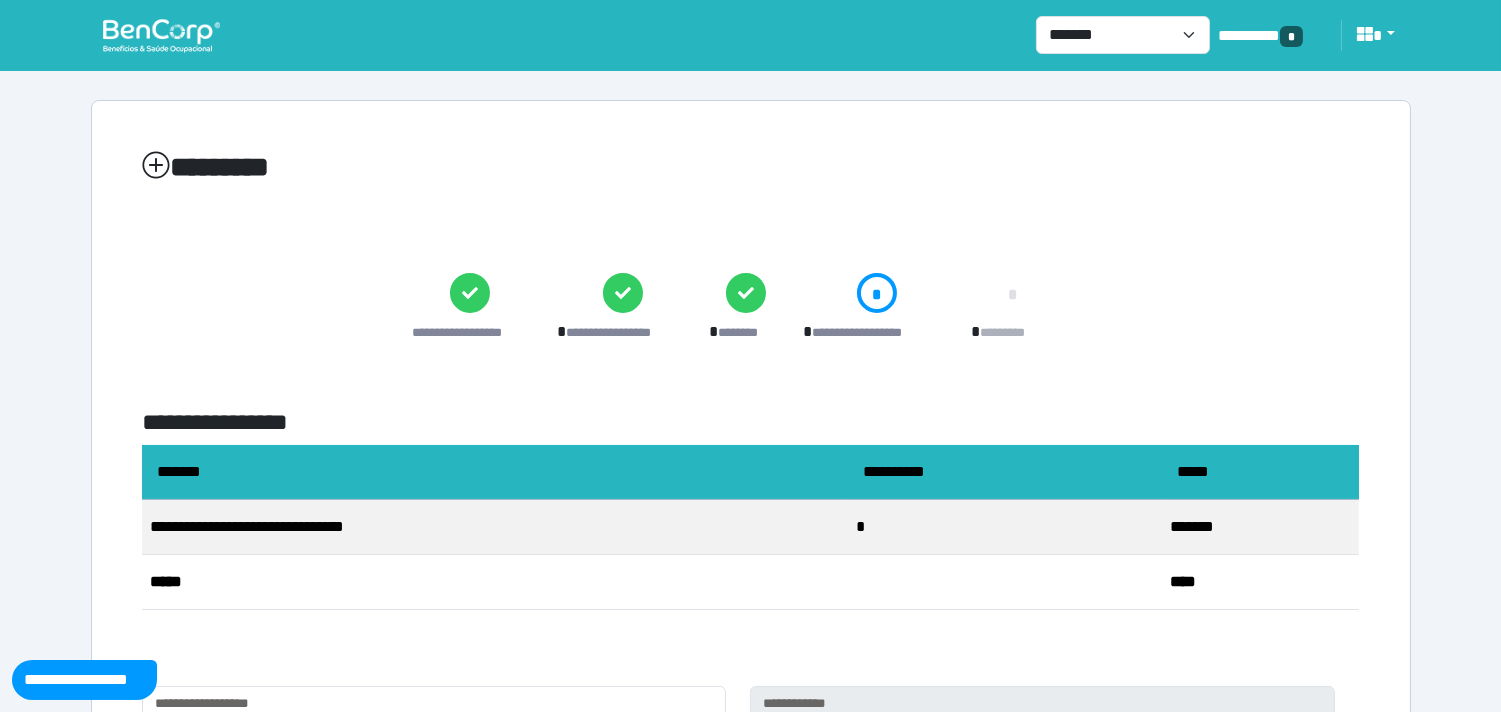 scroll, scrollTop: 405, scrollLeft: 0, axis: vertical 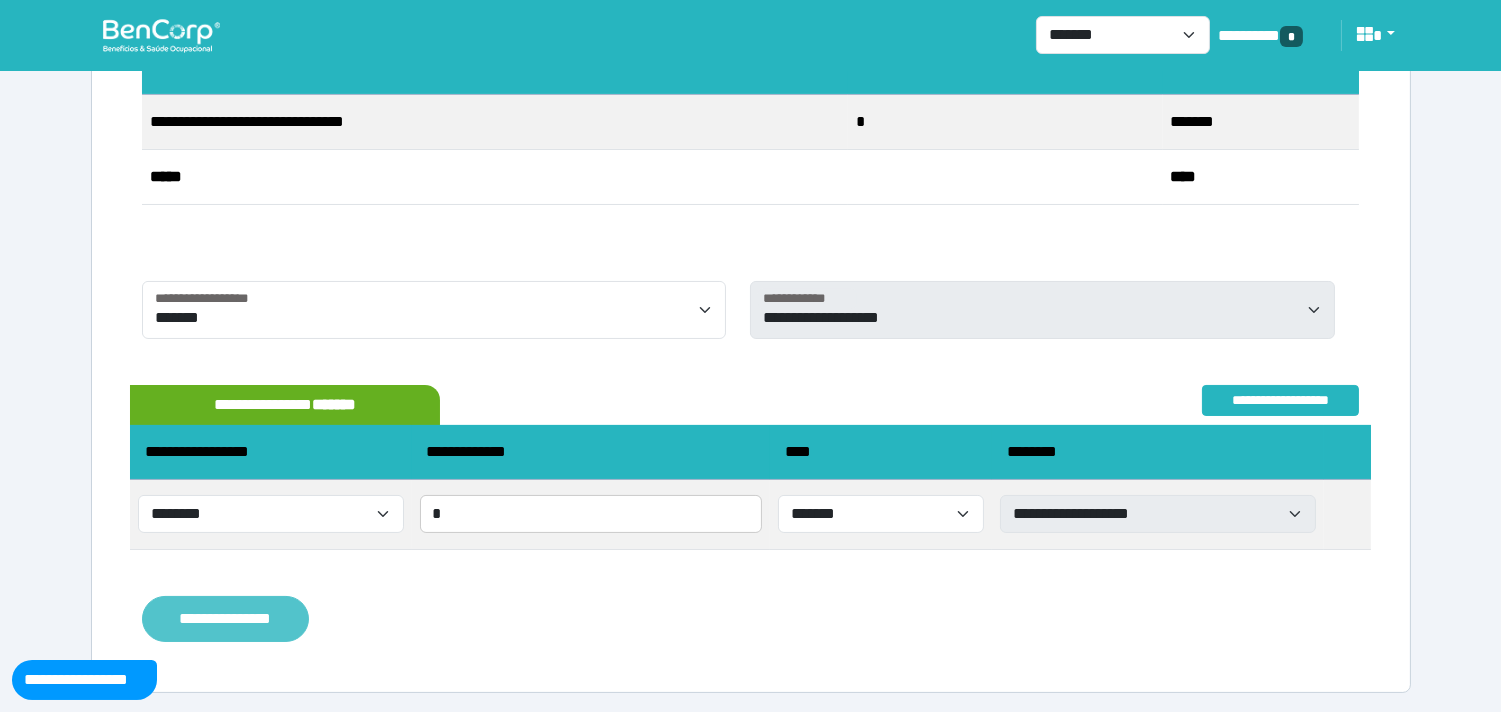 click on "**********" at bounding box center [225, 619] 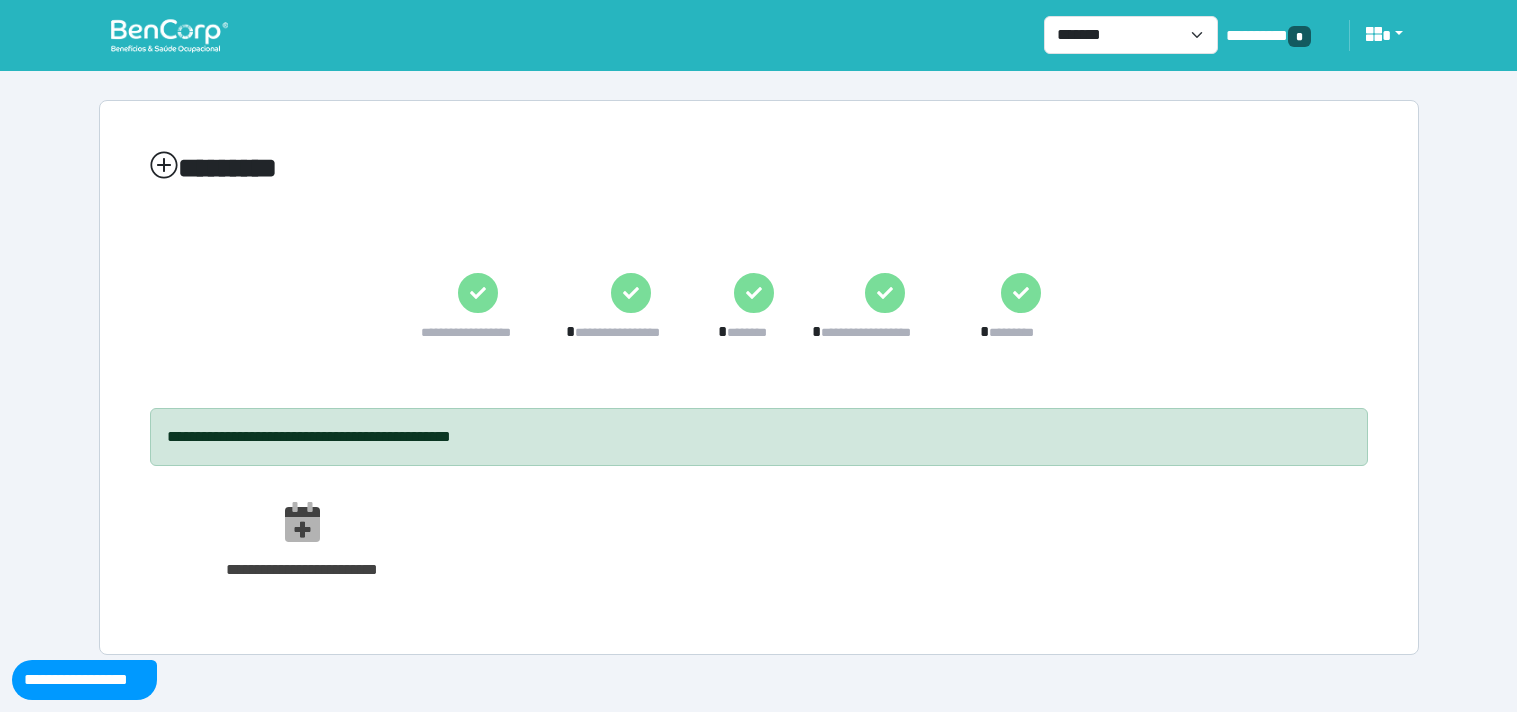 scroll, scrollTop: 0, scrollLeft: 0, axis: both 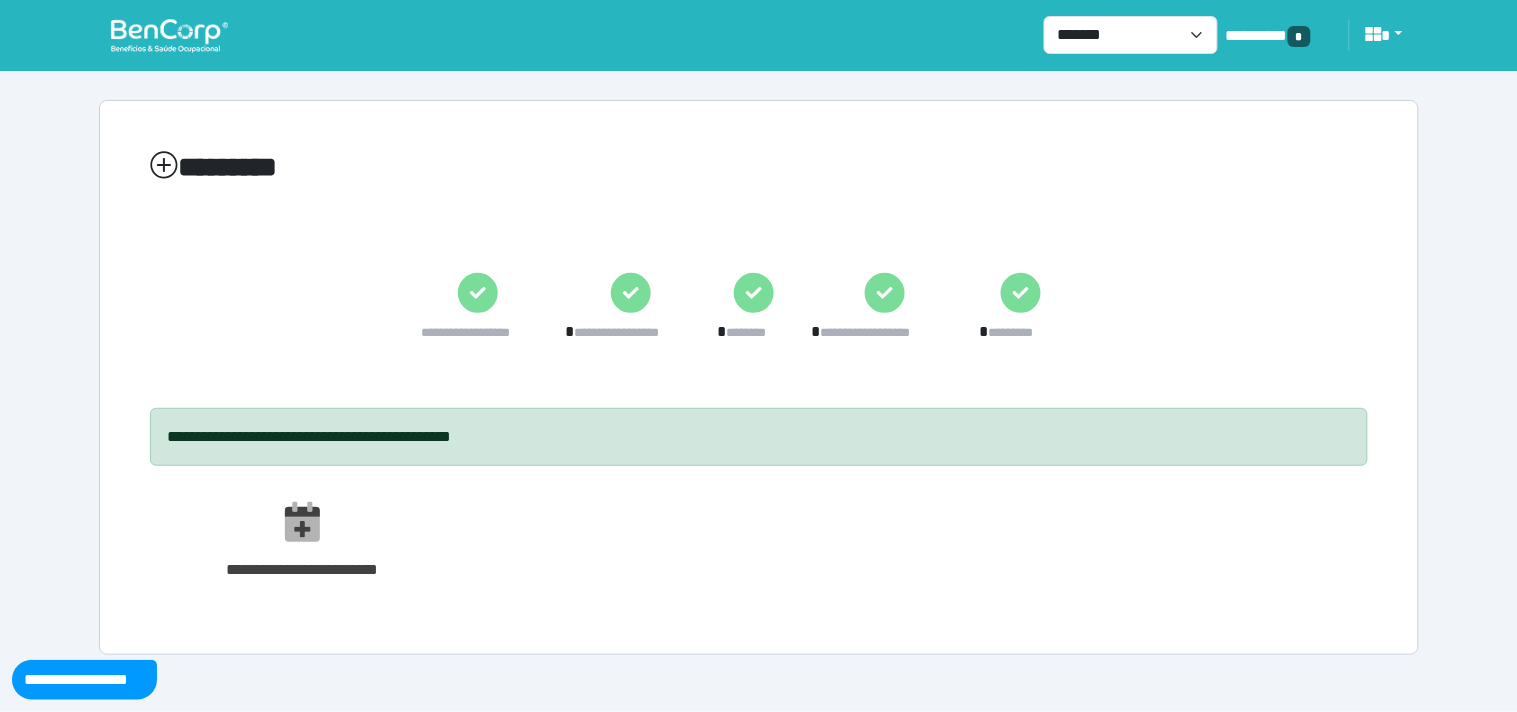 click at bounding box center (169, 35) 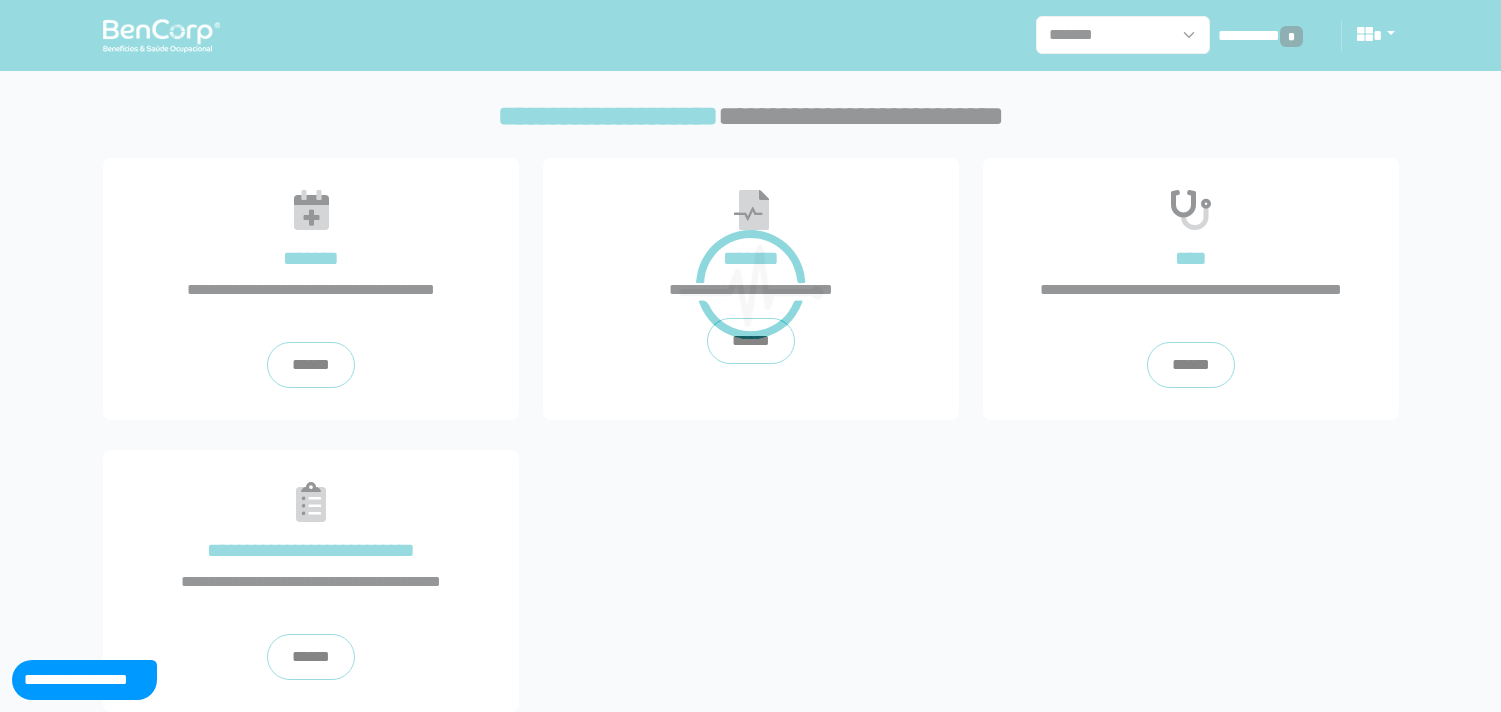 scroll, scrollTop: 0, scrollLeft: 0, axis: both 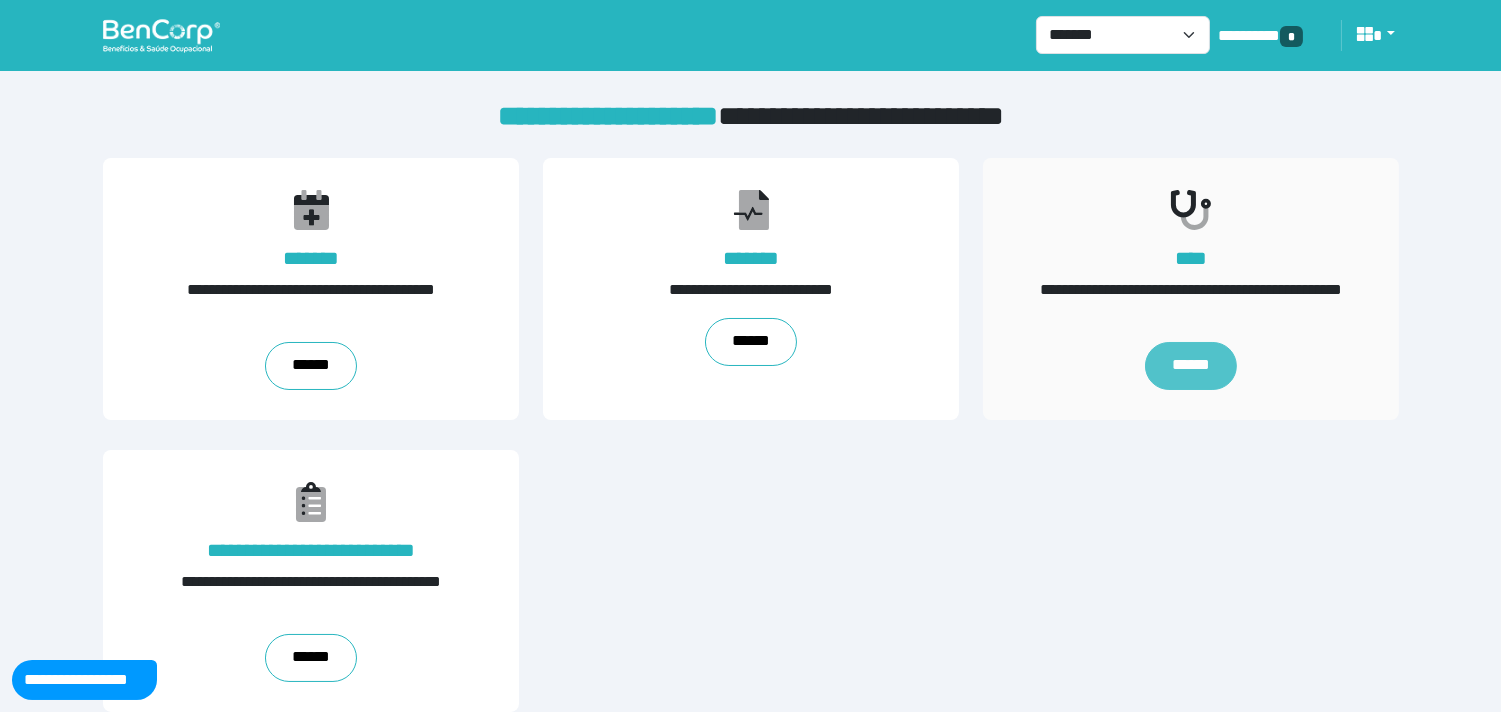 click on "******" at bounding box center (1191, 366) 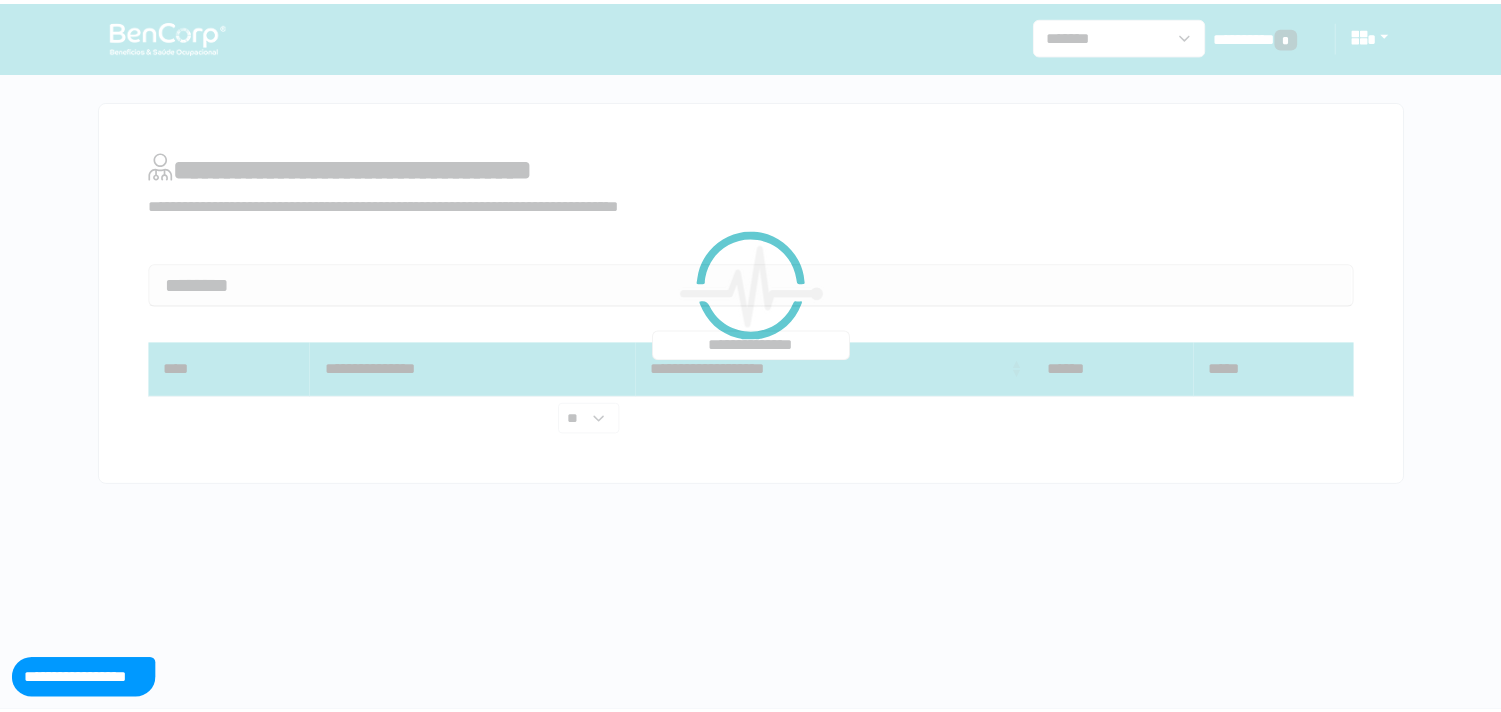 scroll, scrollTop: 0, scrollLeft: 0, axis: both 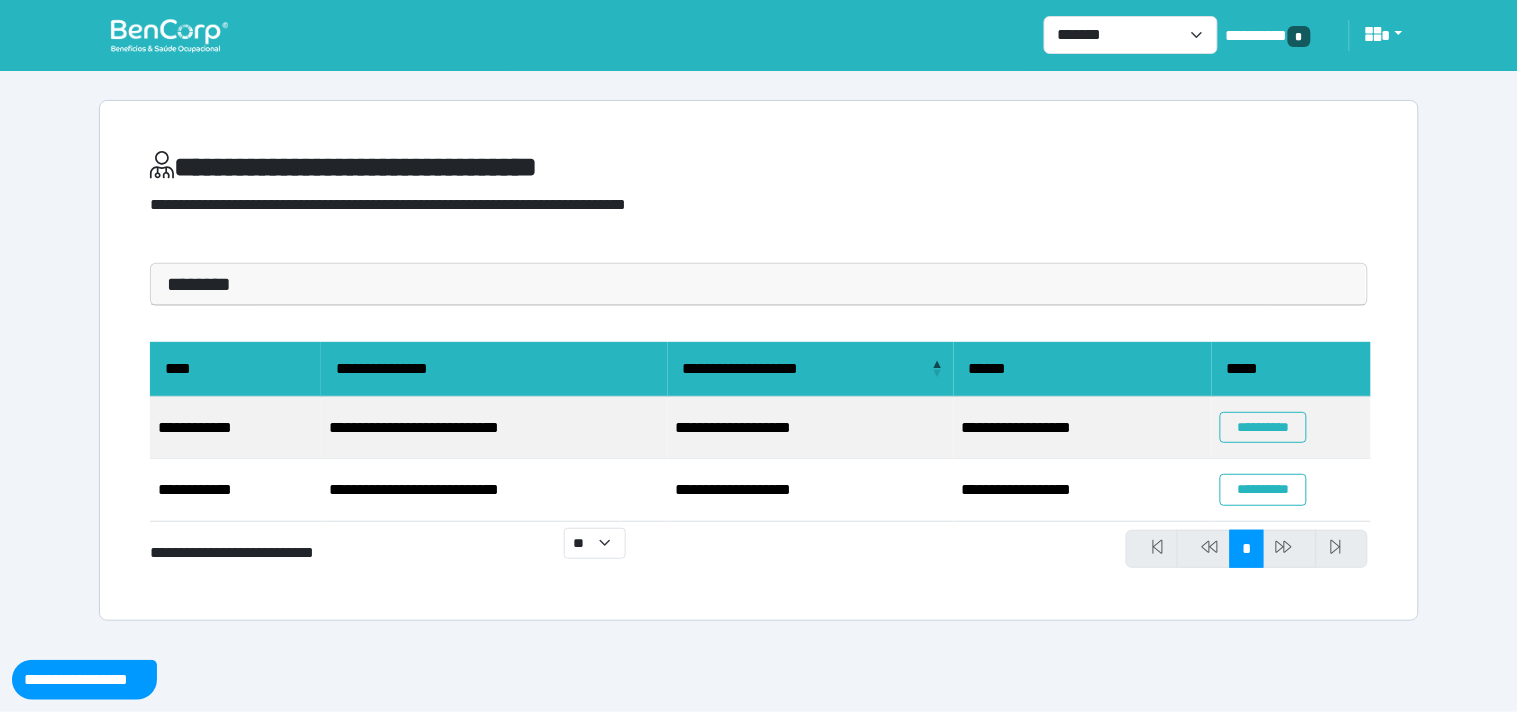 click on "**********" at bounding box center (759, 360) 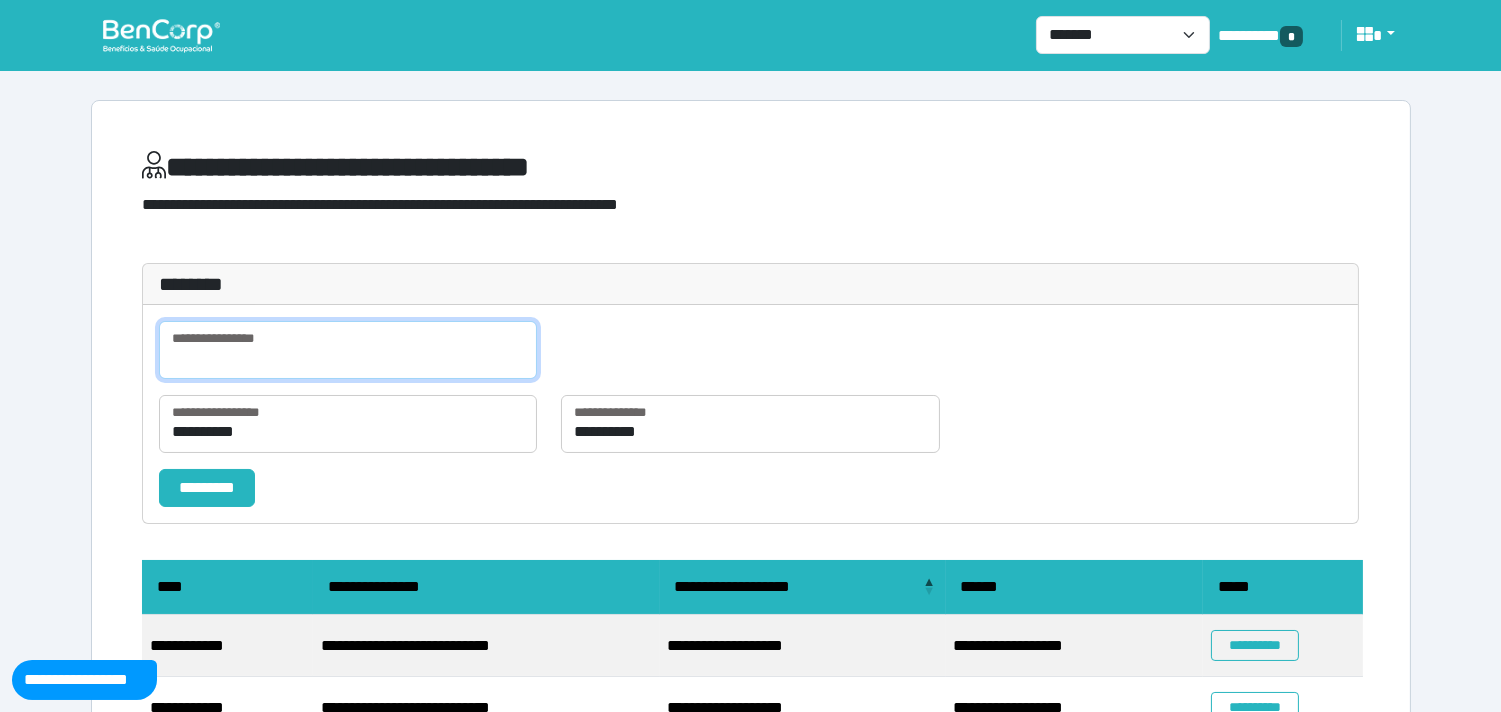 click at bounding box center [348, 350] 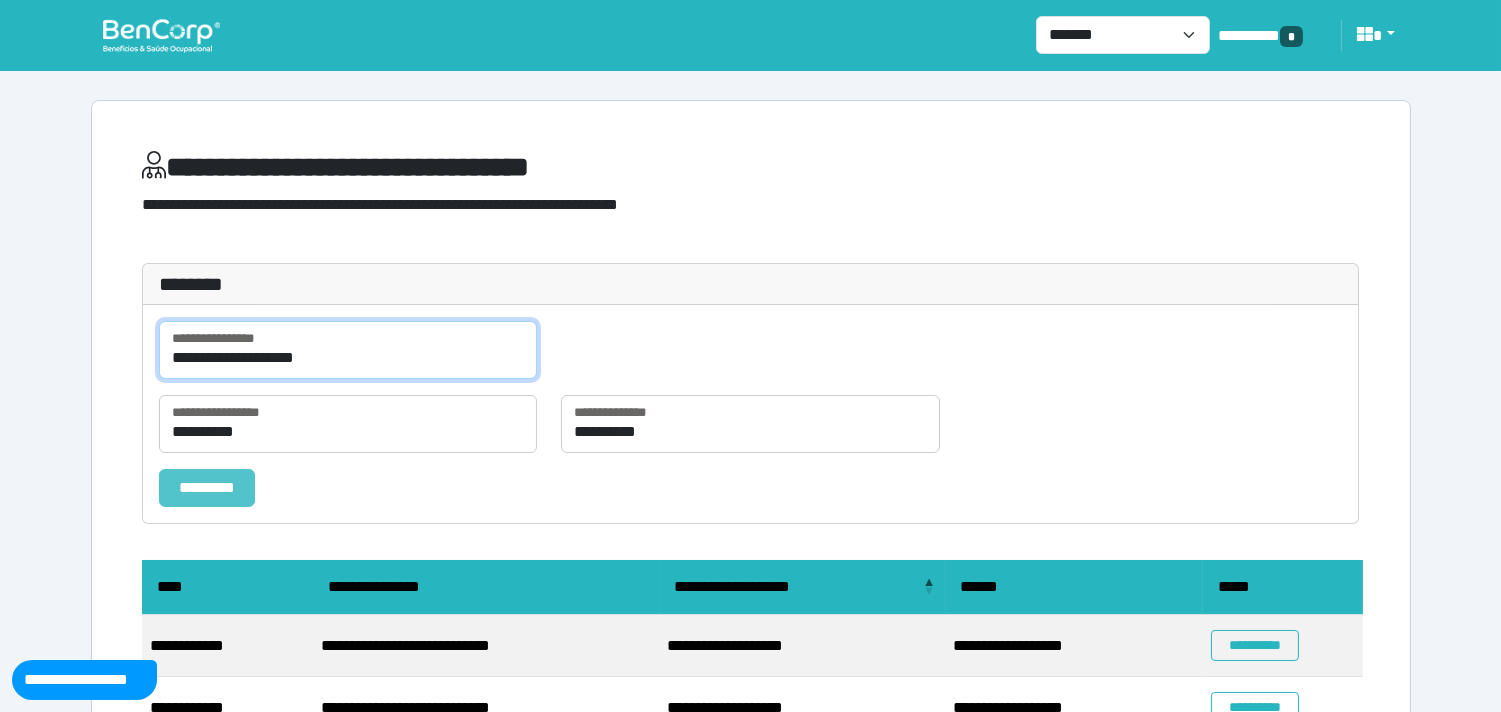 type on "**********" 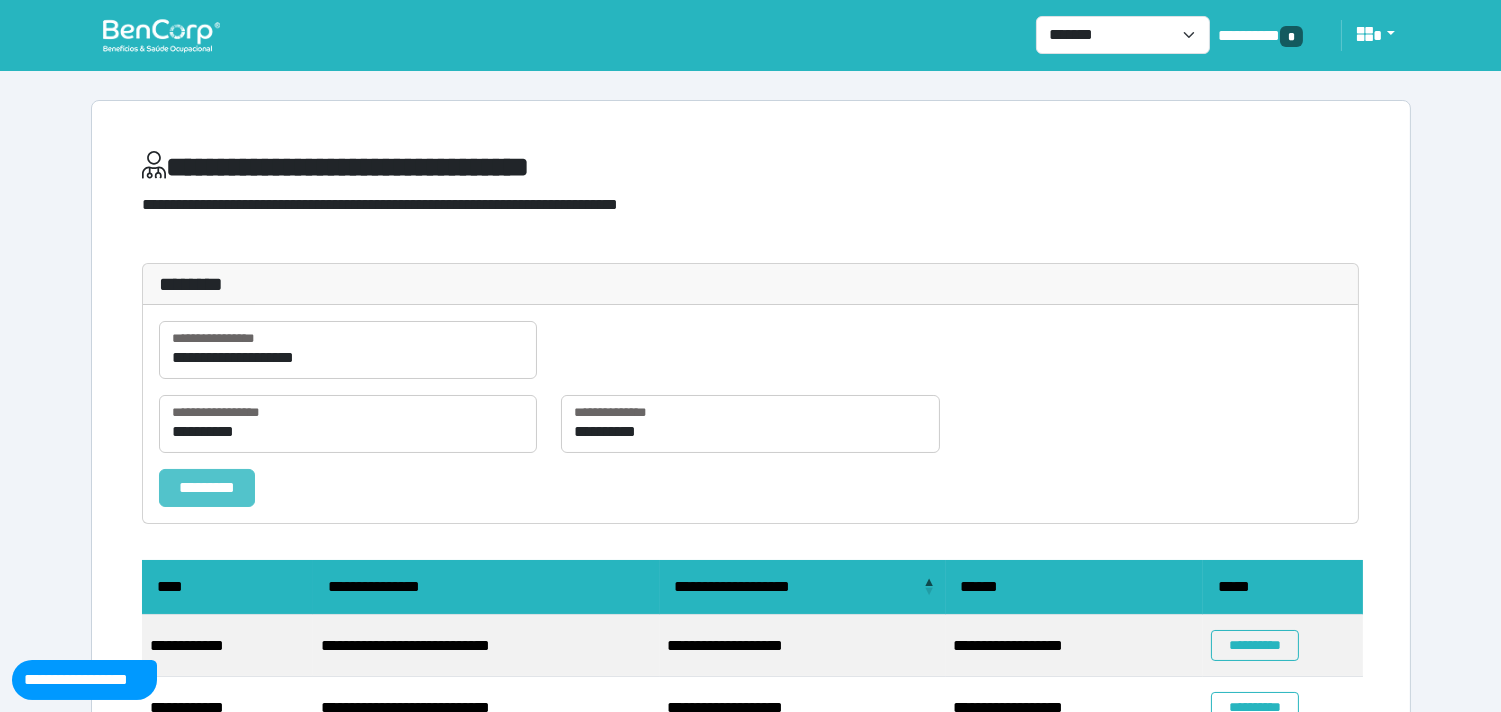 click on "*********" at bounding box center (207, 488) 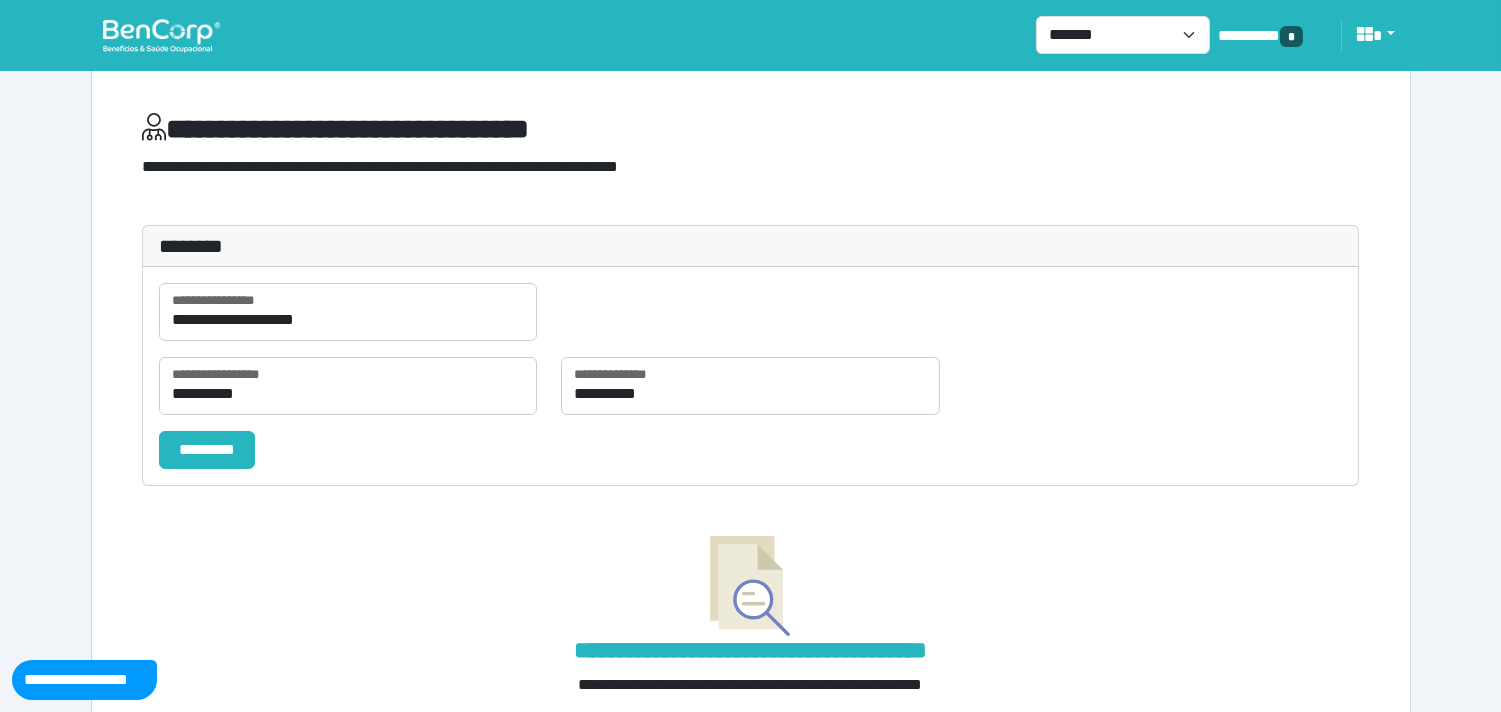 scroll, scrollTop: 0, scrollLeft: 0, axis: both 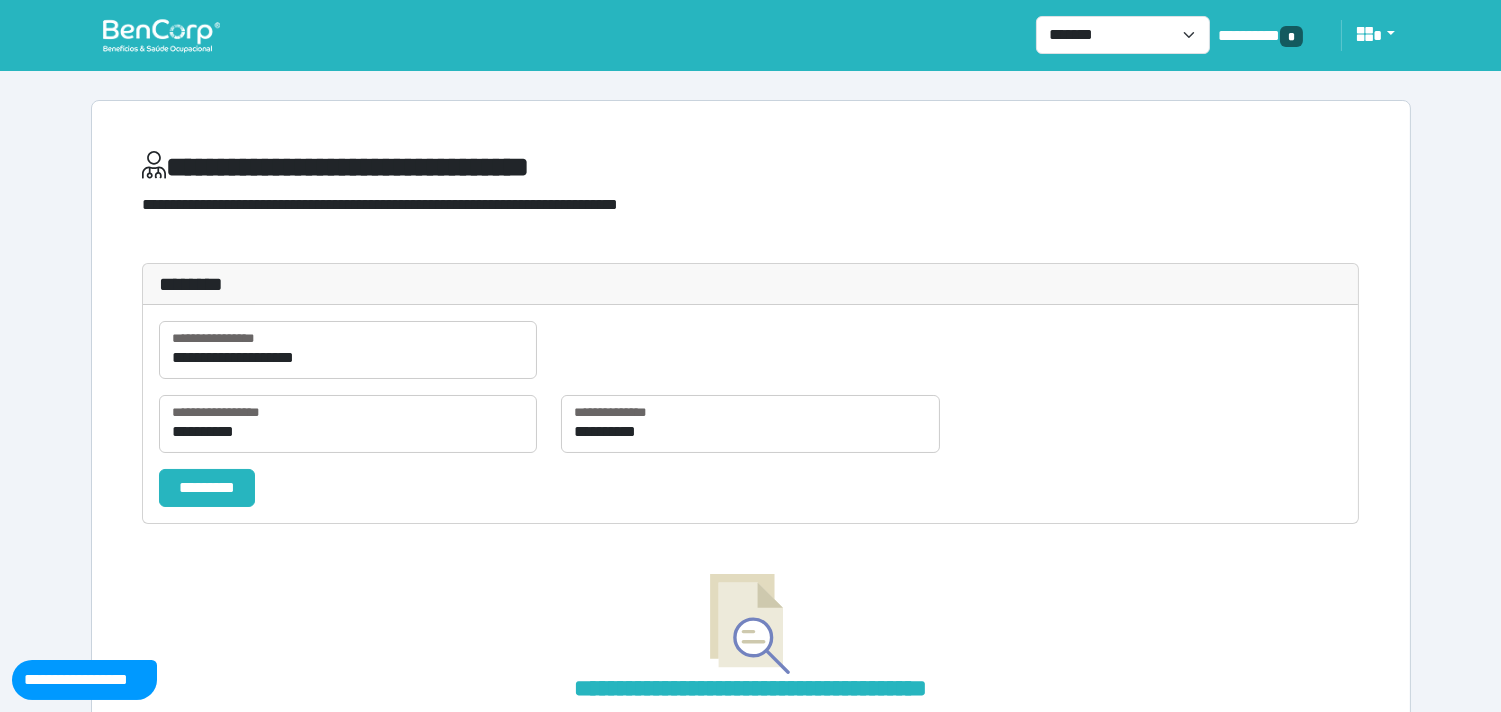 click at bounding box center [161, 35] 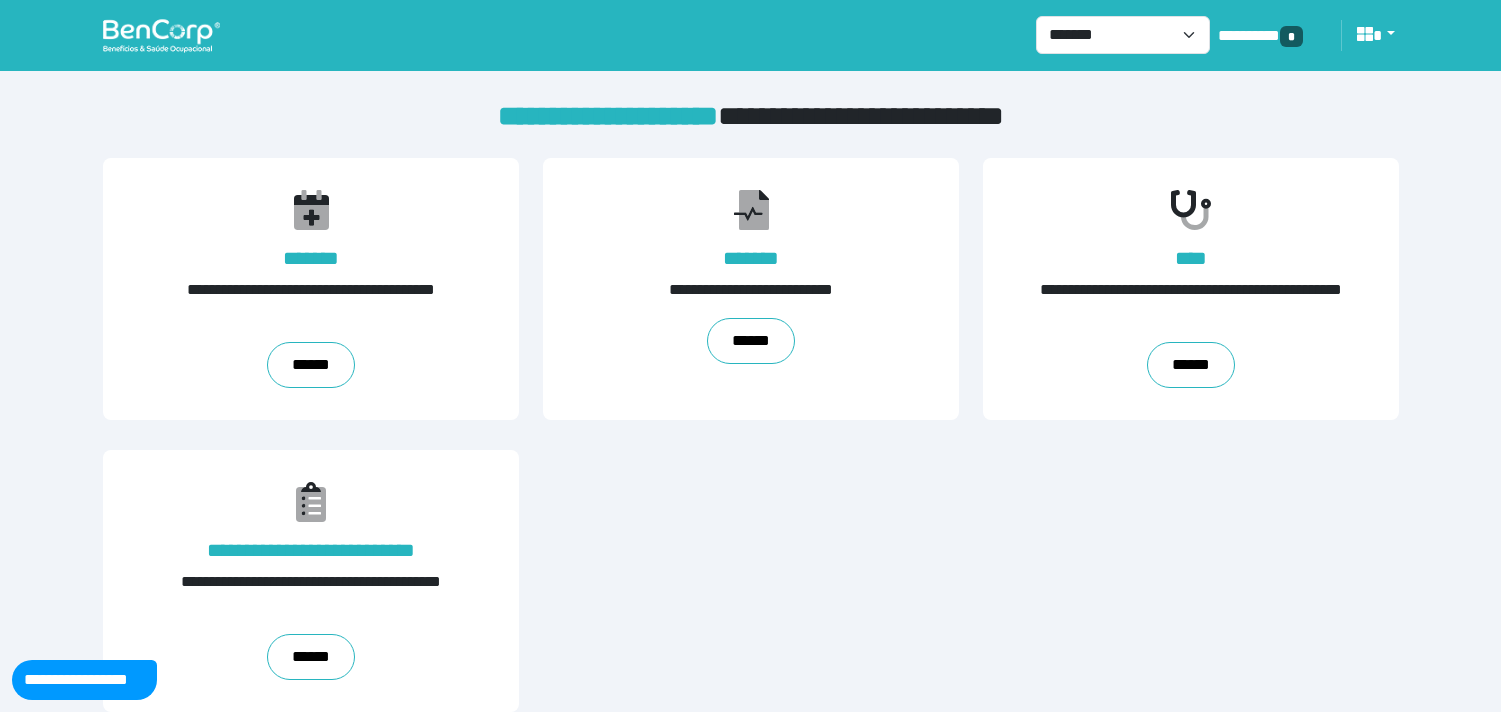 scroll, scrollTop: 0, scrollLeft: 0, axis: both 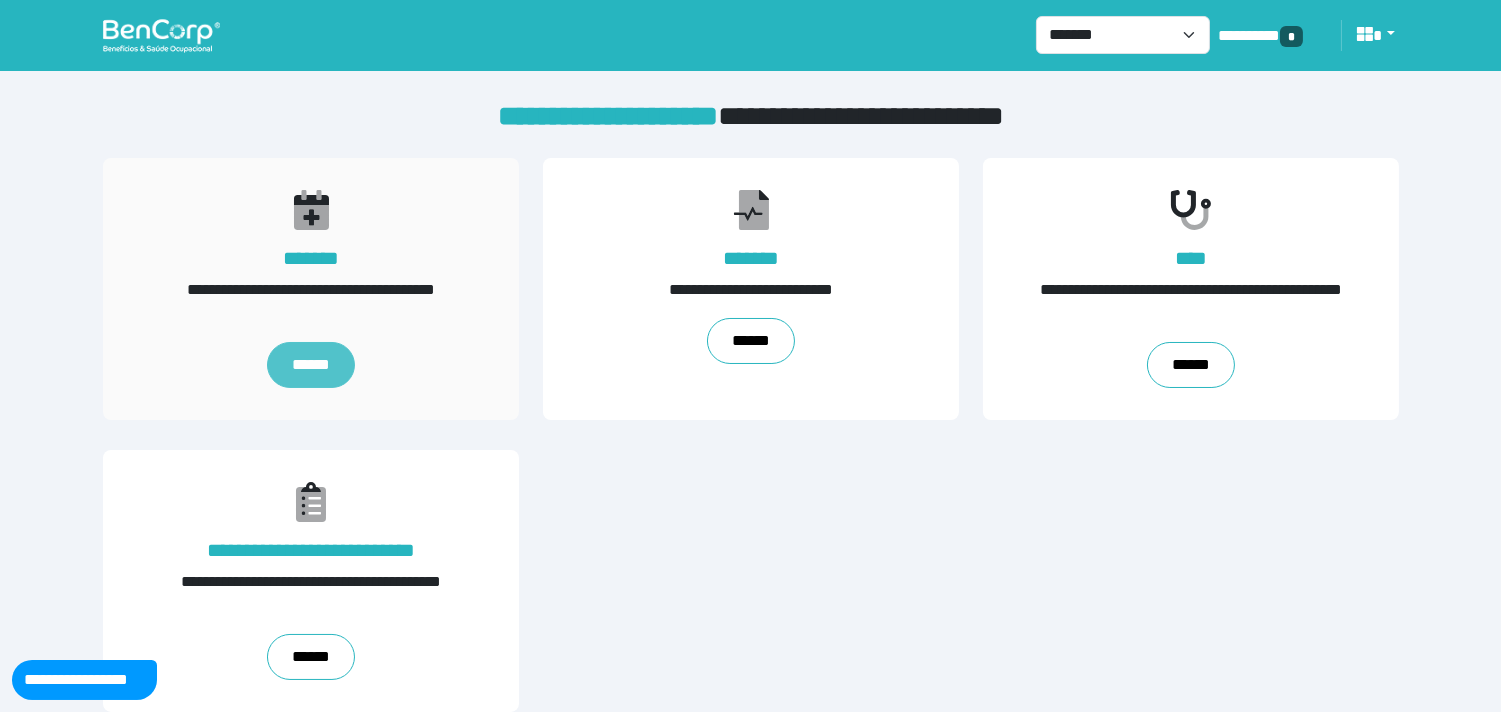 click on "******" at bounding box center (310, 365) 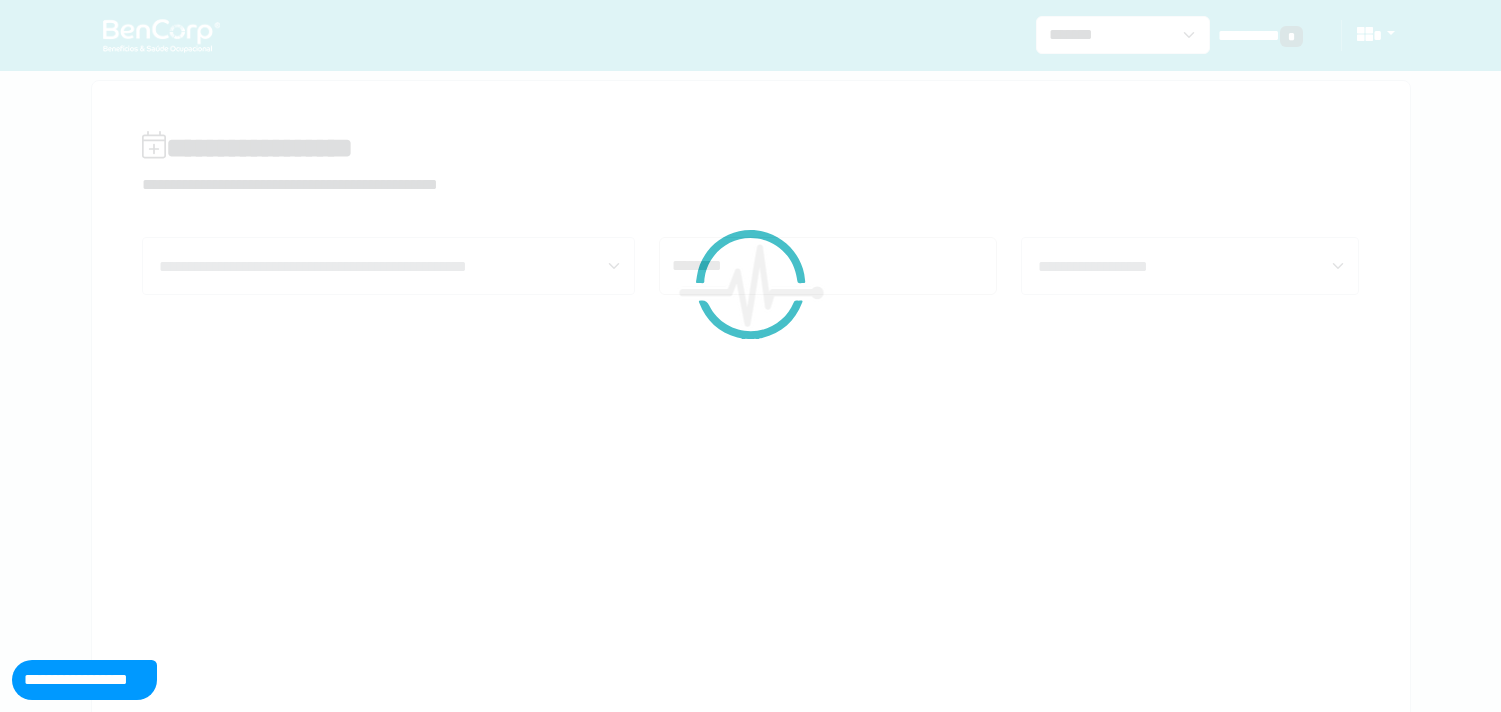 scroll, scrollTop: 0, scrollLeft: 0, axis: both 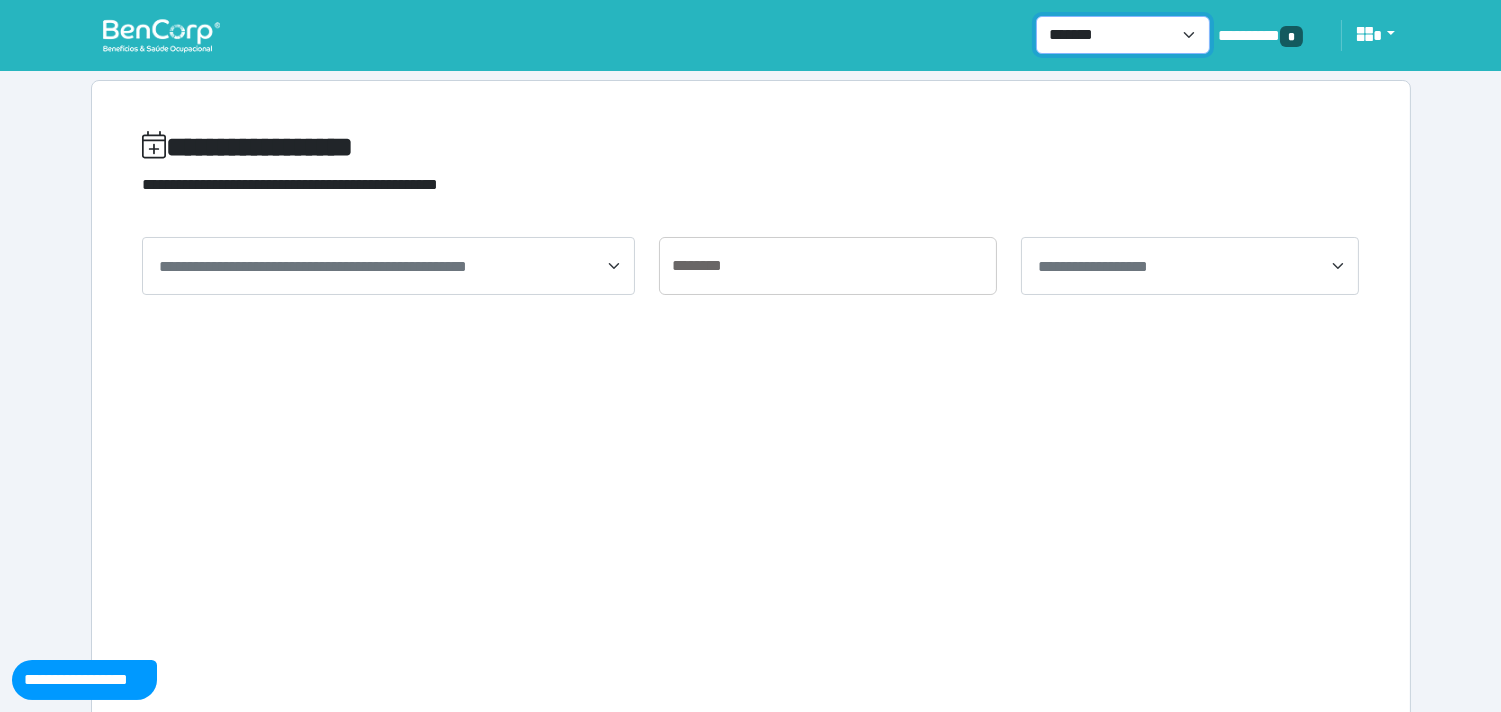click on "**********" at bounding box center (1123, 35) 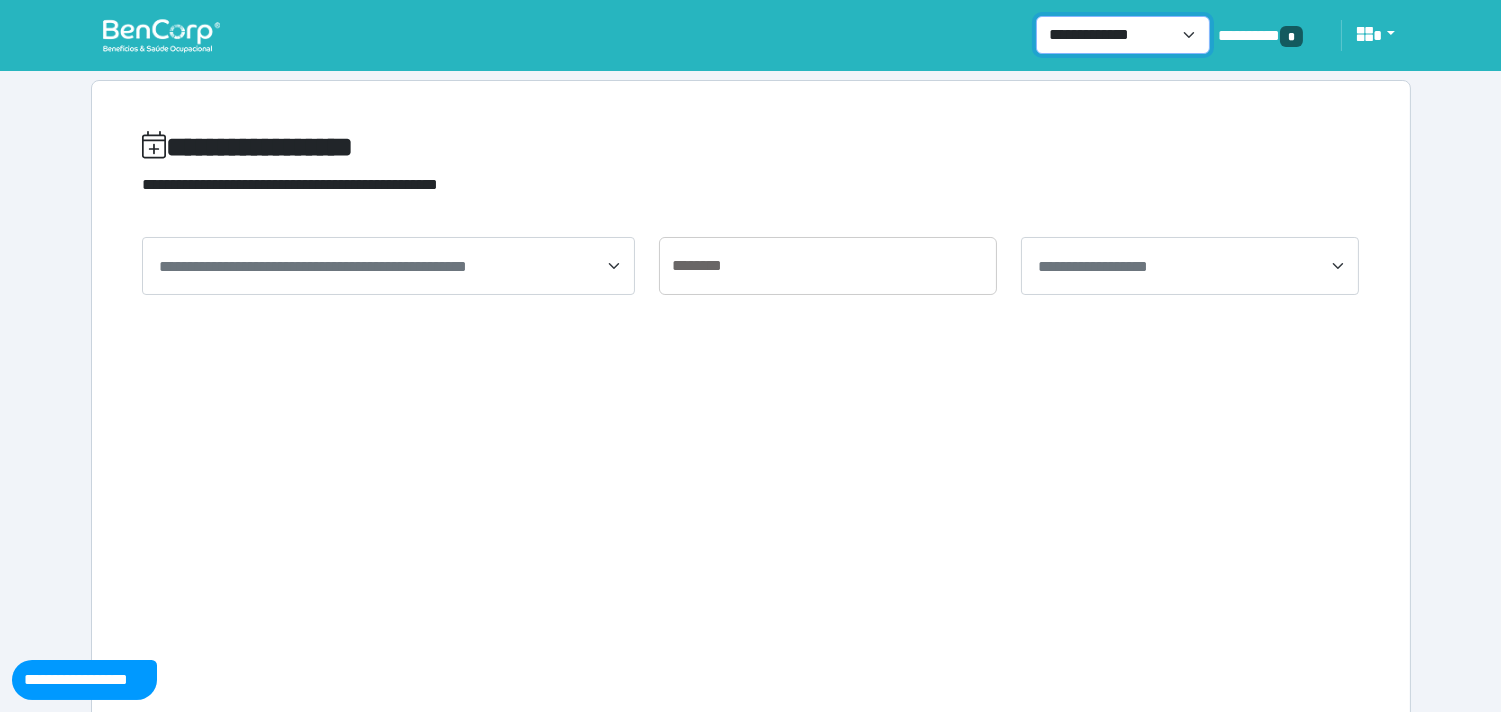 click on "**********" at bounding box center [1123, 35] 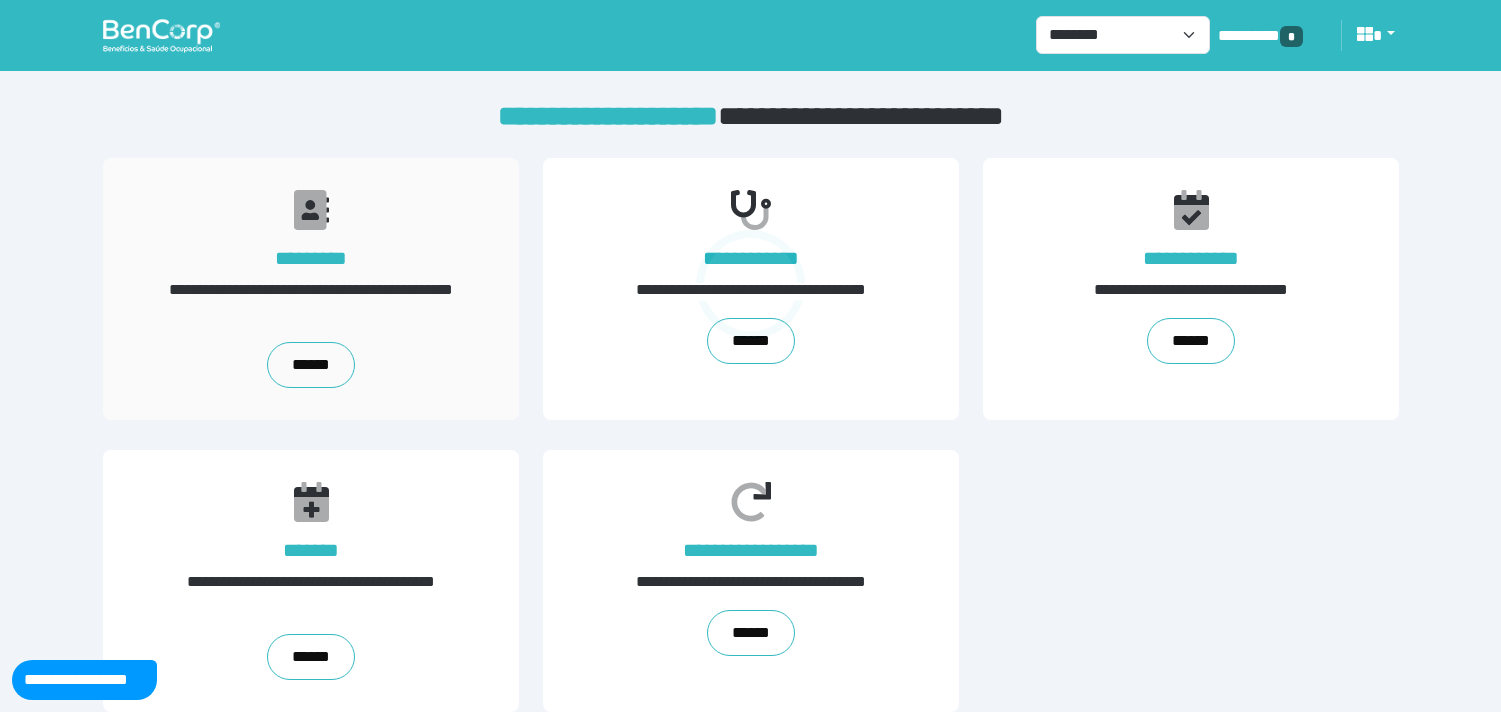 scroll, scrollTop: 0, scrollLeft: 0, axis: both 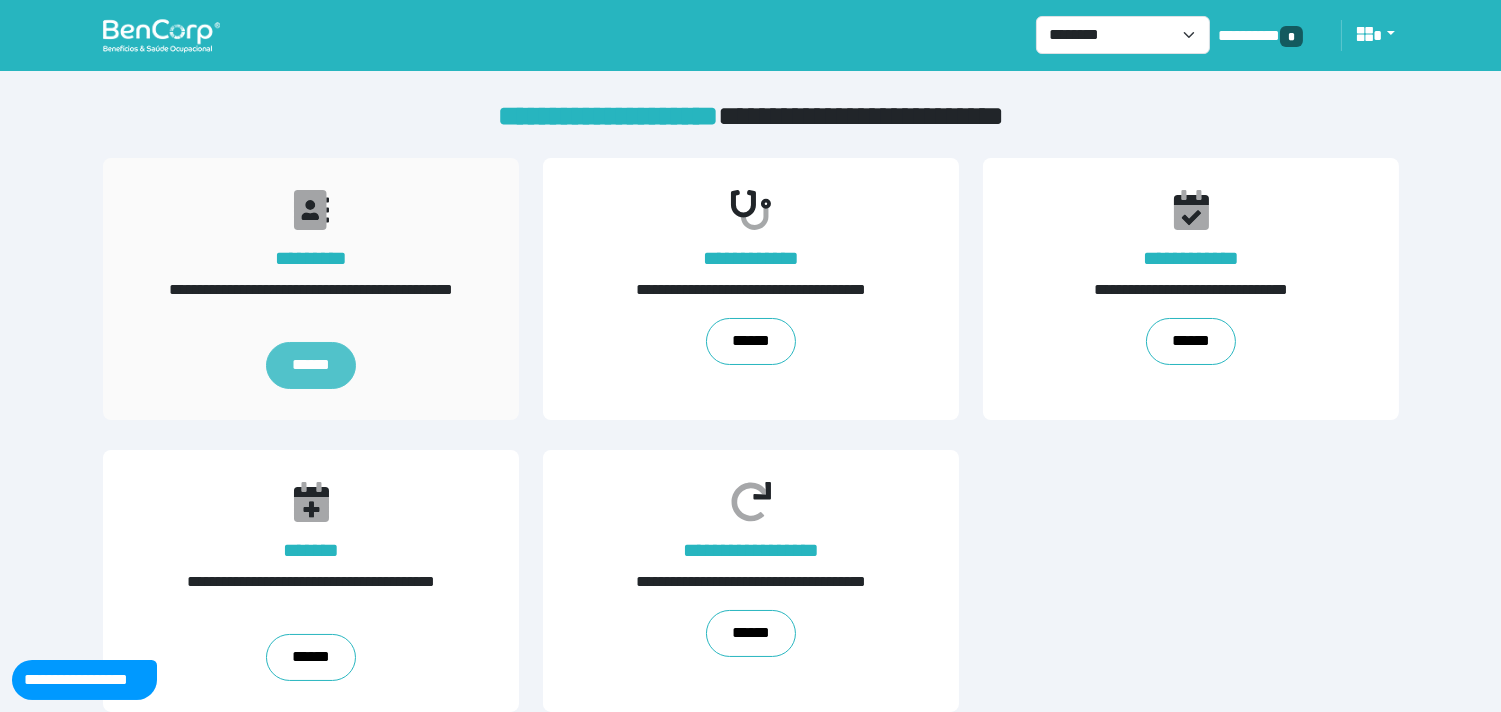 click on "******" at bounding box center (311, 366) 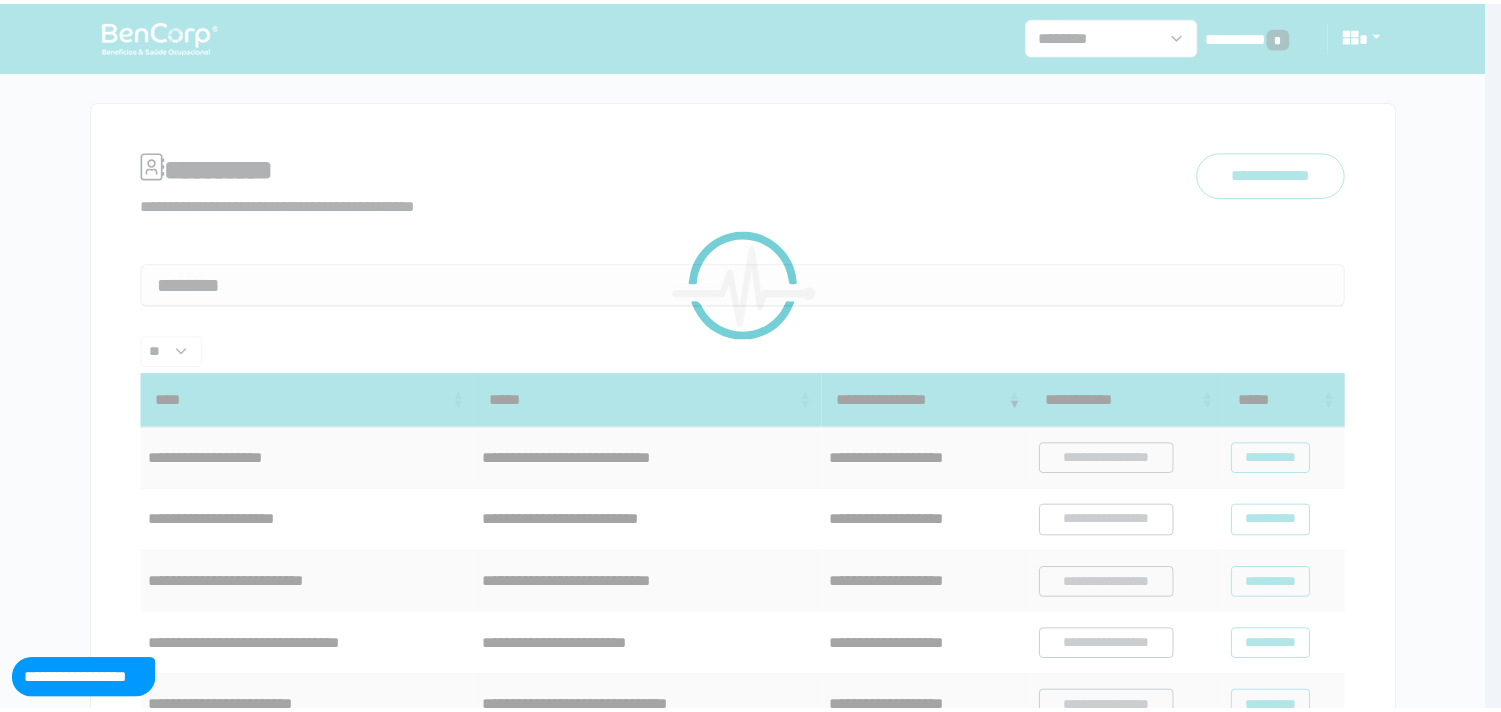 scroll, scrollTop: 0, scrollLeft: 0, axis: both 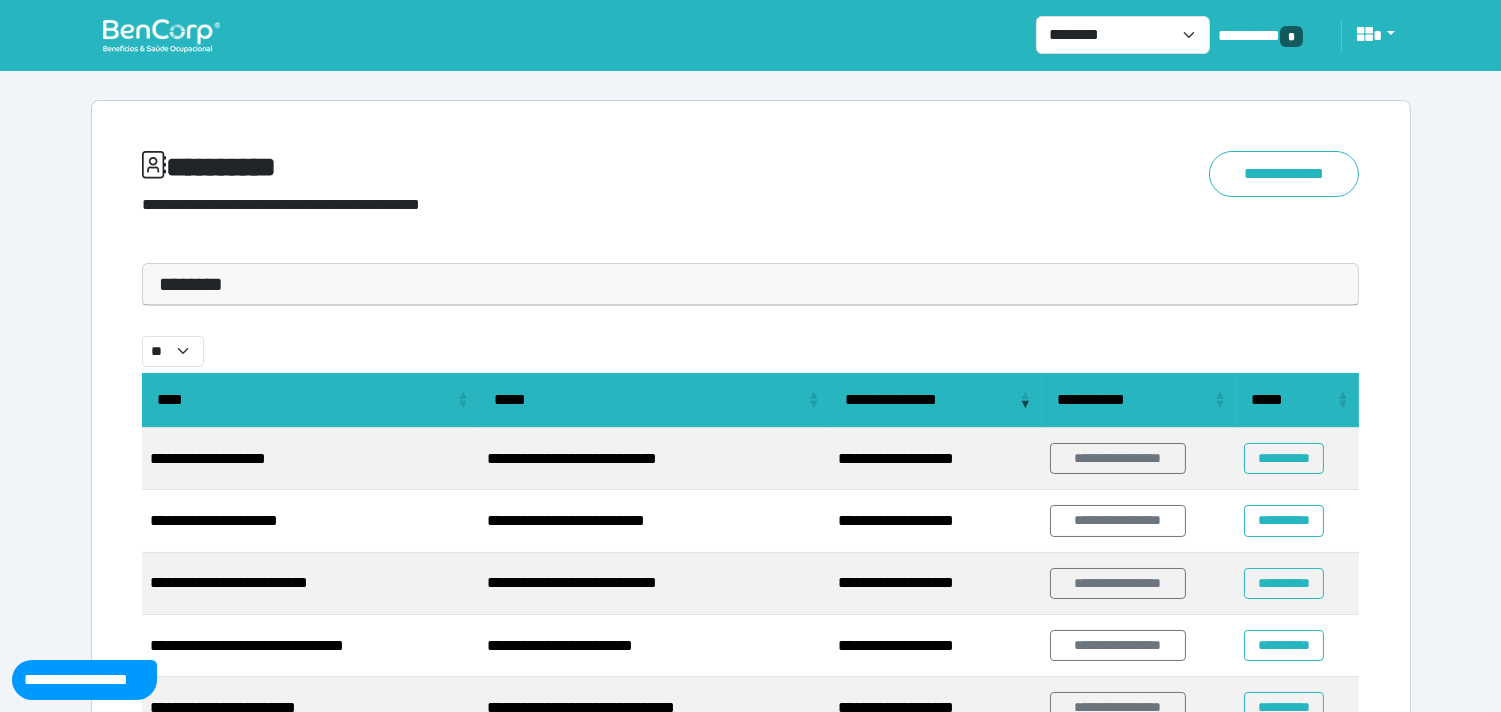 click on "********" at bounding box center [751, 284] 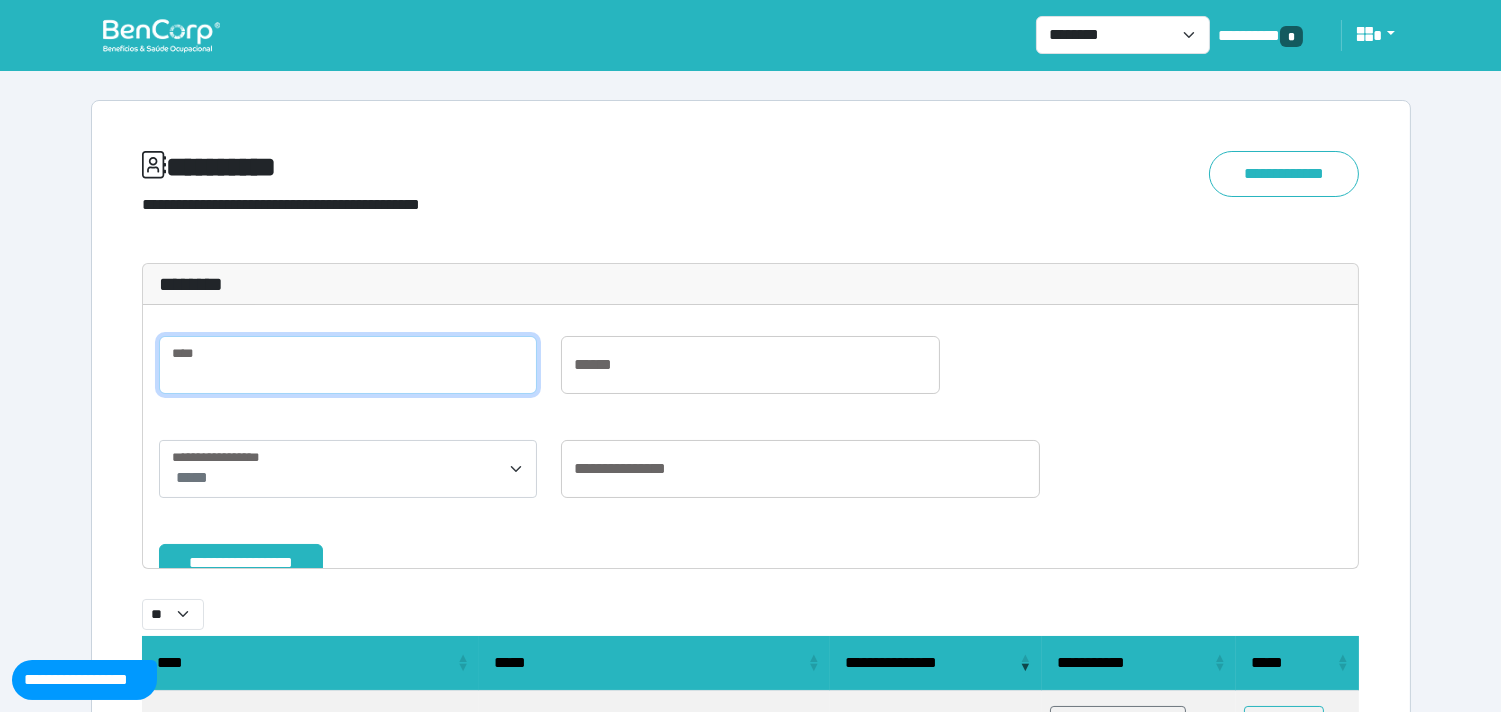click at bounding box center [348, 365] 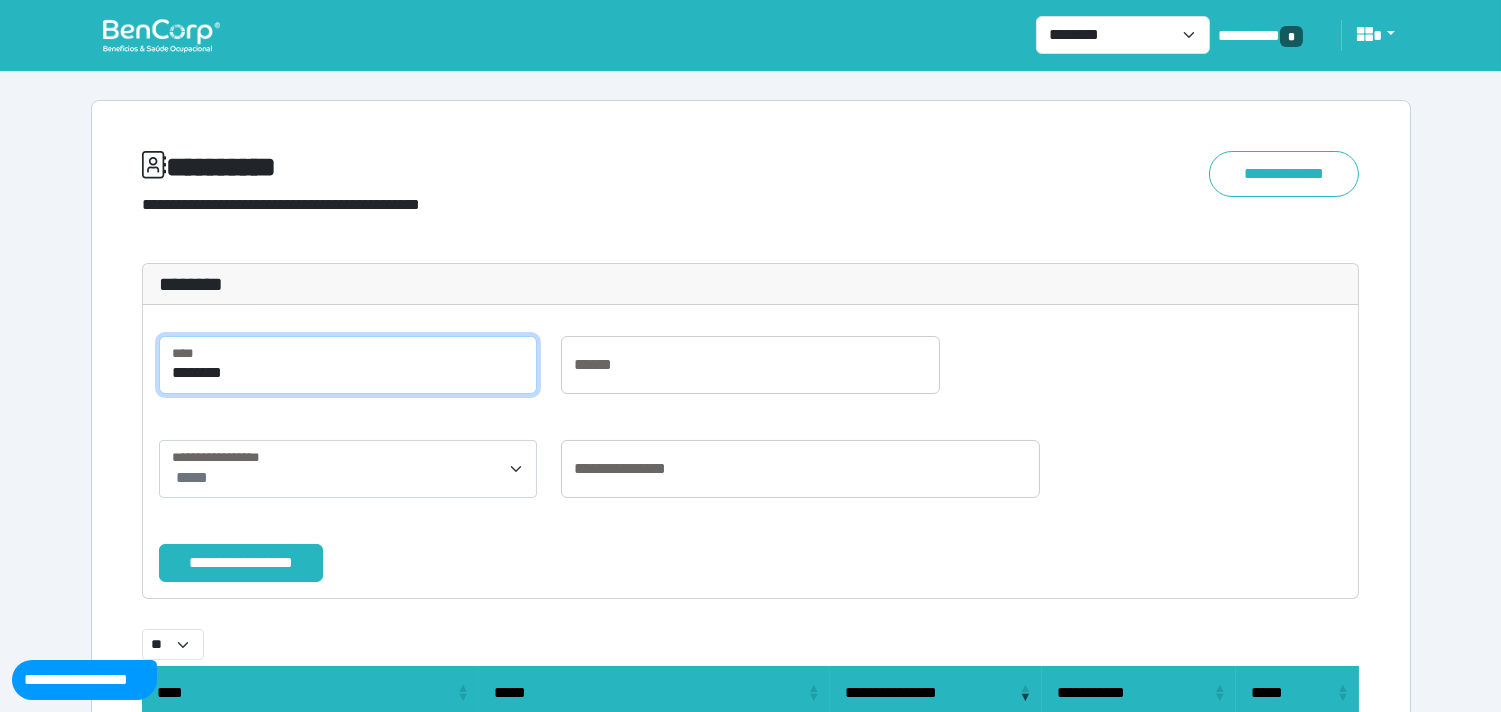 type on "********" 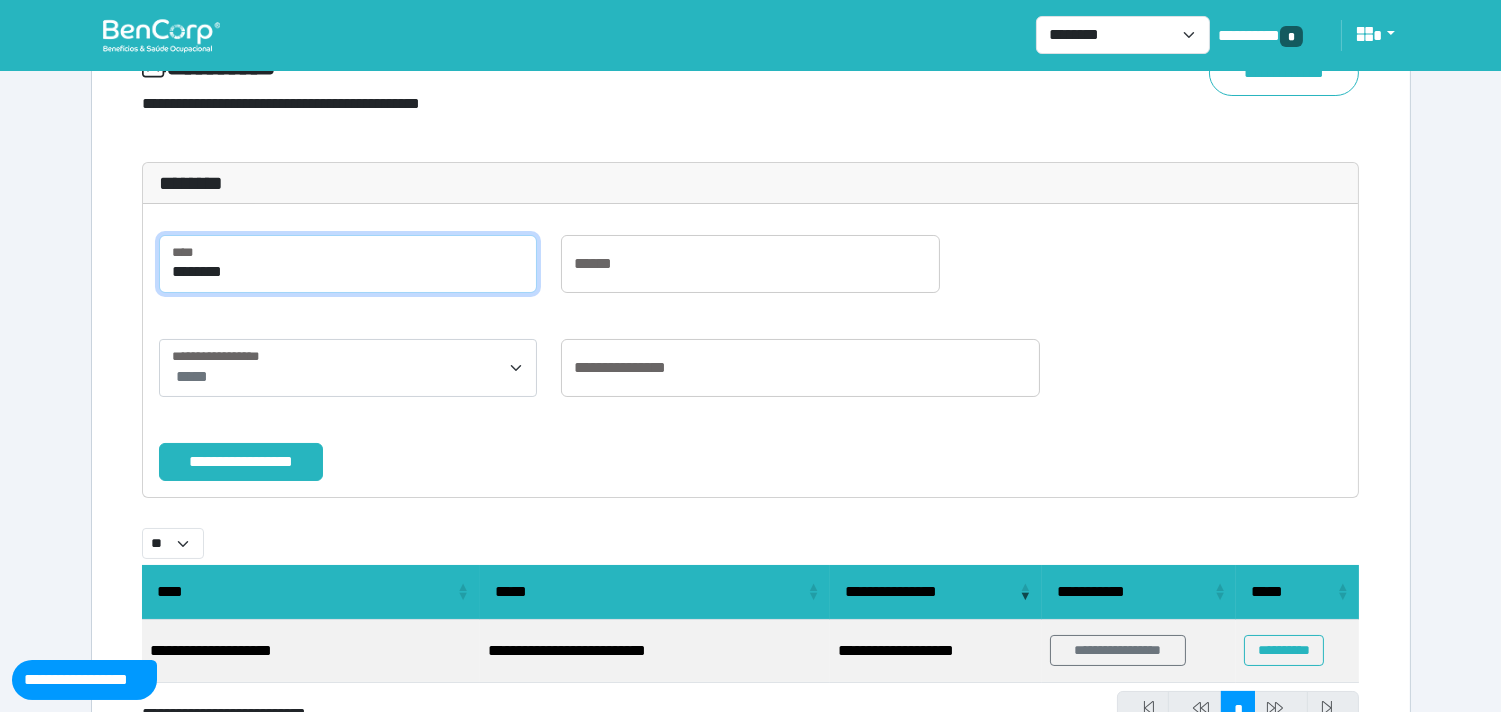 scroll, scrollTop: 191, scrollLeft: 0, axis: vertical 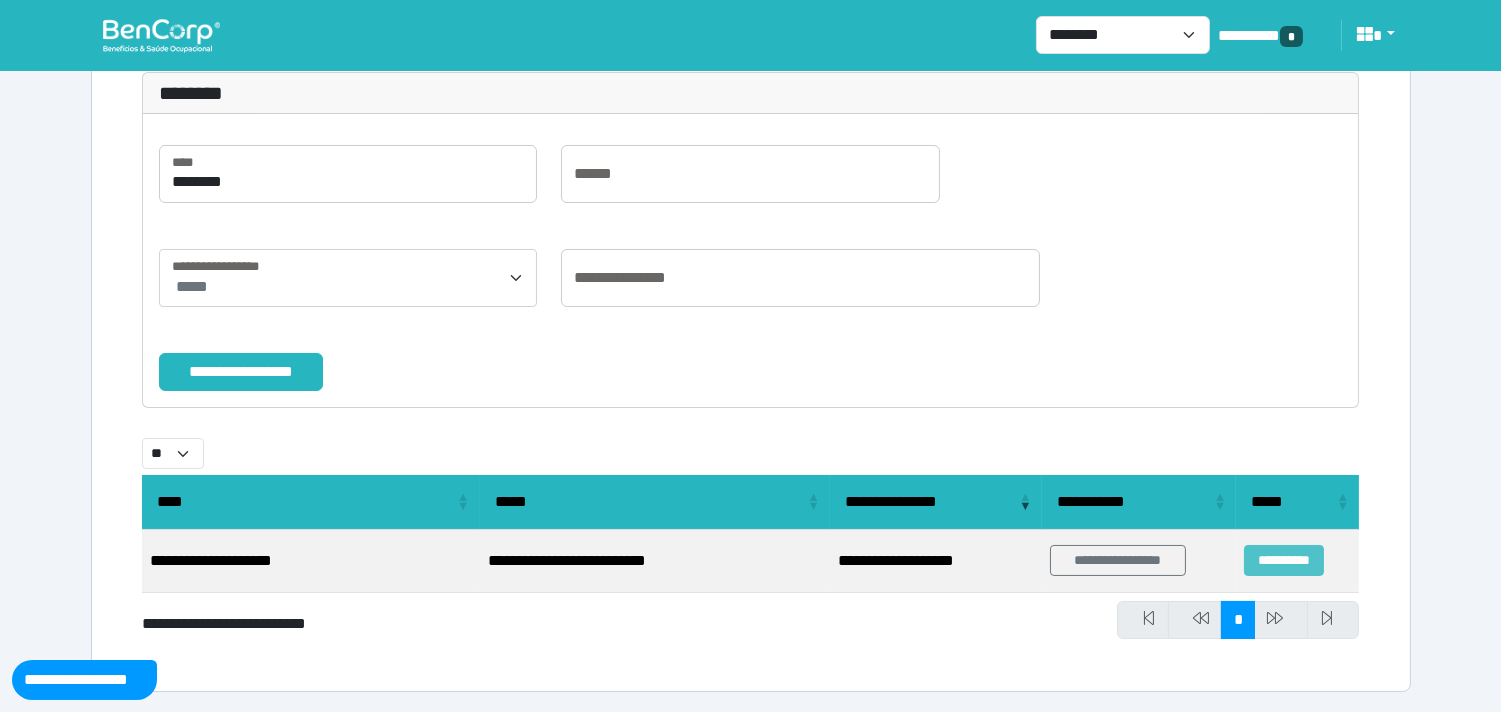 click on "**********" at bounding box center (1284, 560) 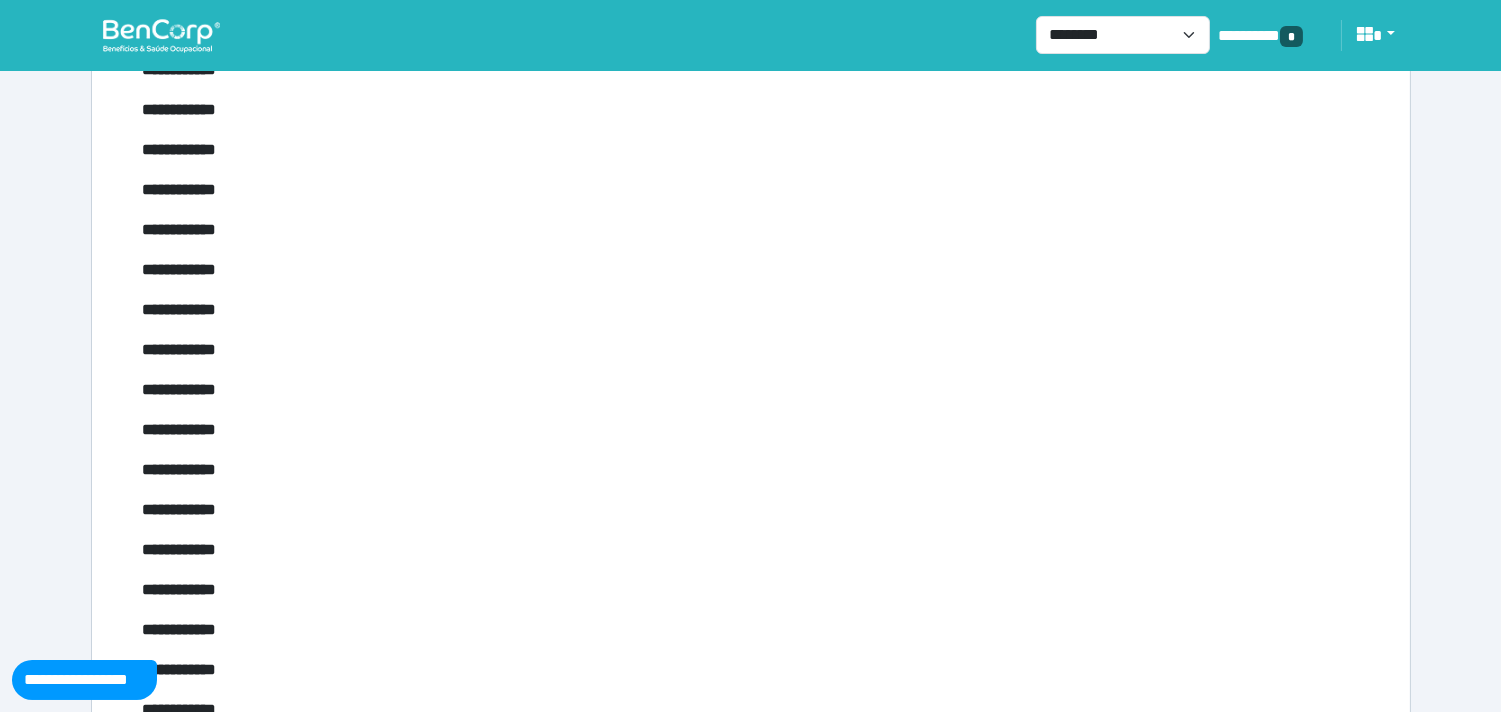 scroll, scrollTop: 2246, scrollLeft: 0, axis: vertical 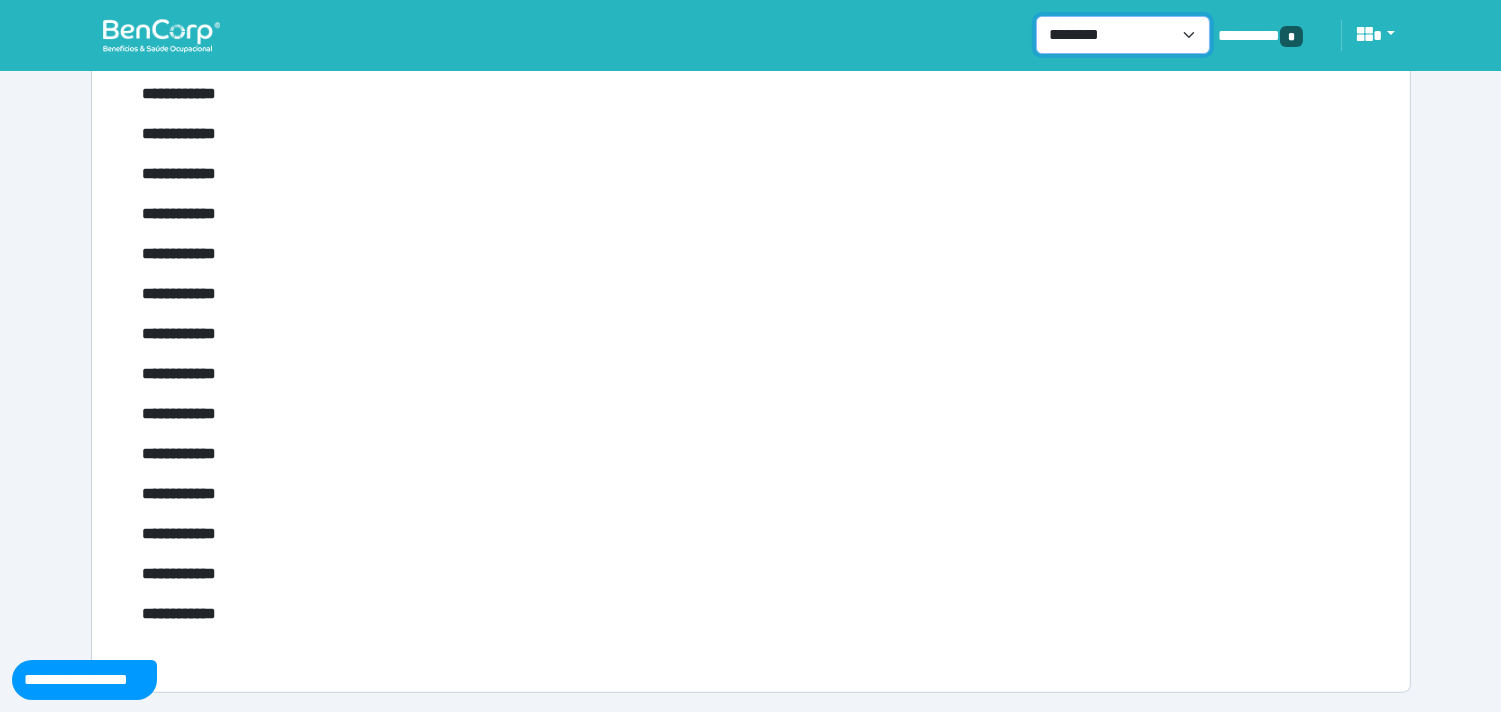 click on "**********" at bounding box center (1123, 35) 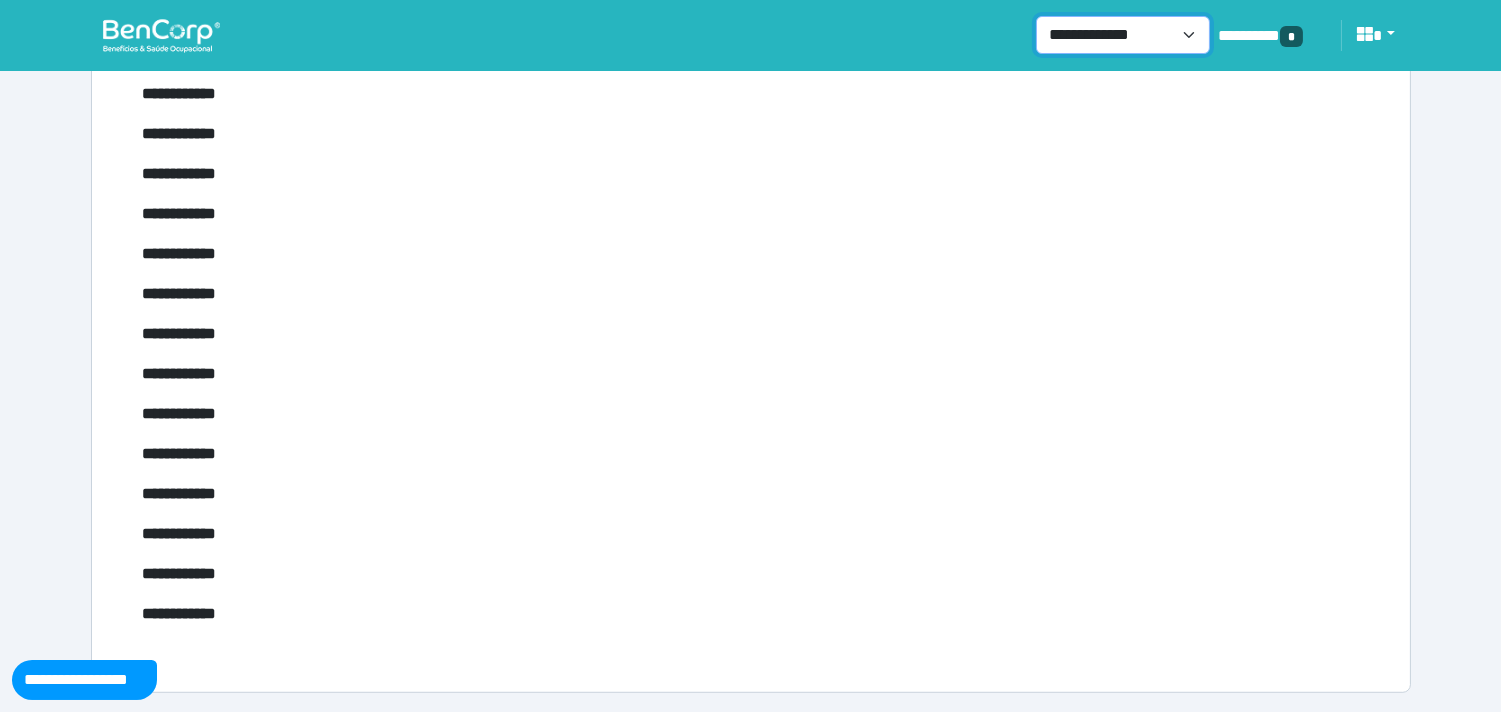 click on "**********" at bounding box center (1123, 35) 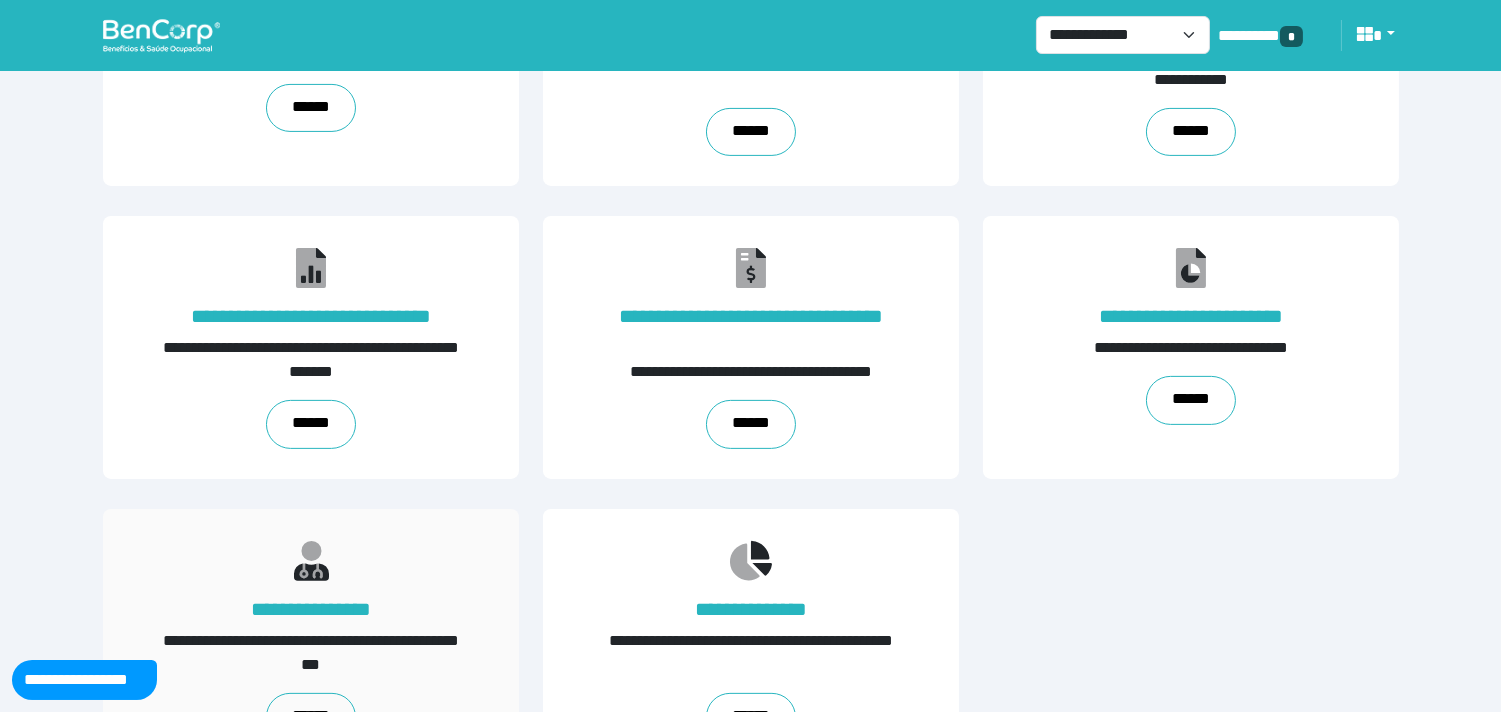 scroll, scrollTop: 1198, scrollLeft: 0, axis: vertical 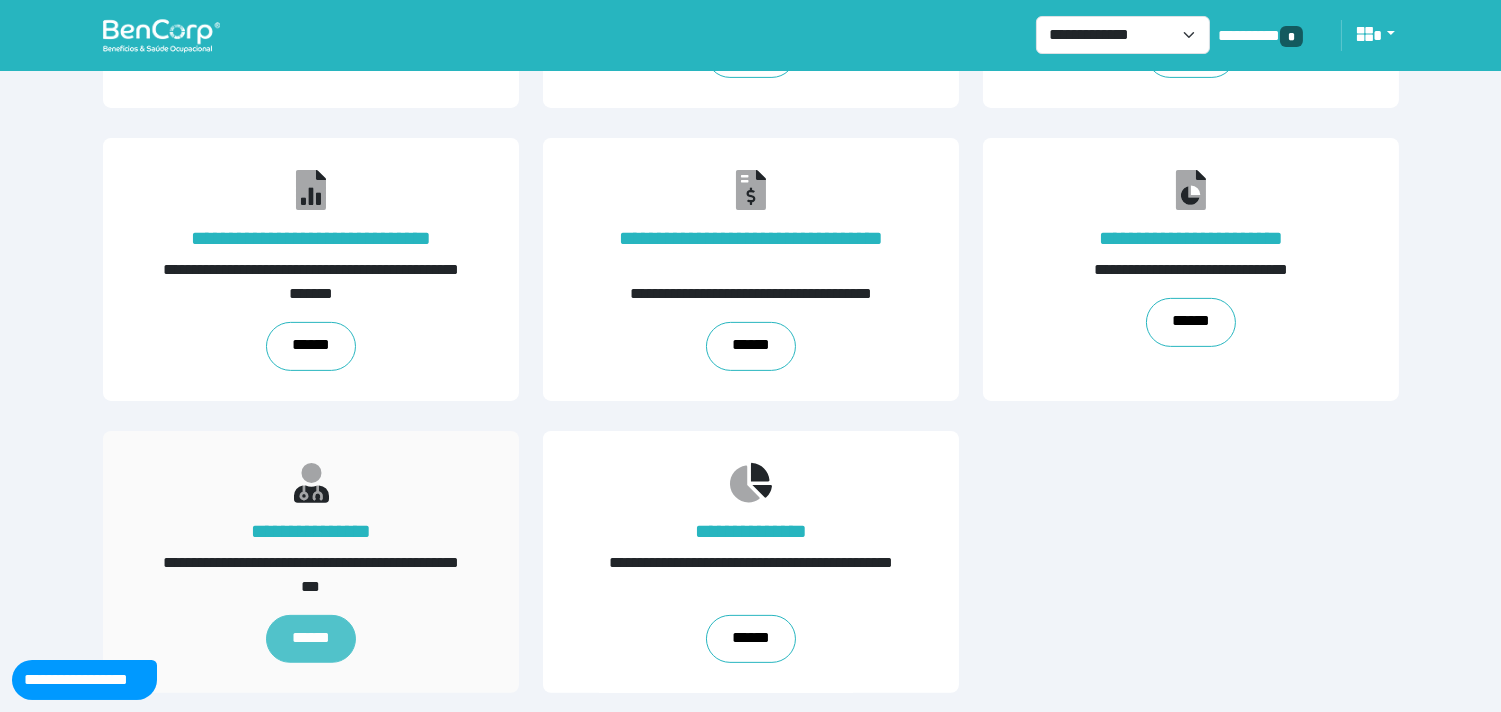 click on "******" at bounding box center (310, 639) 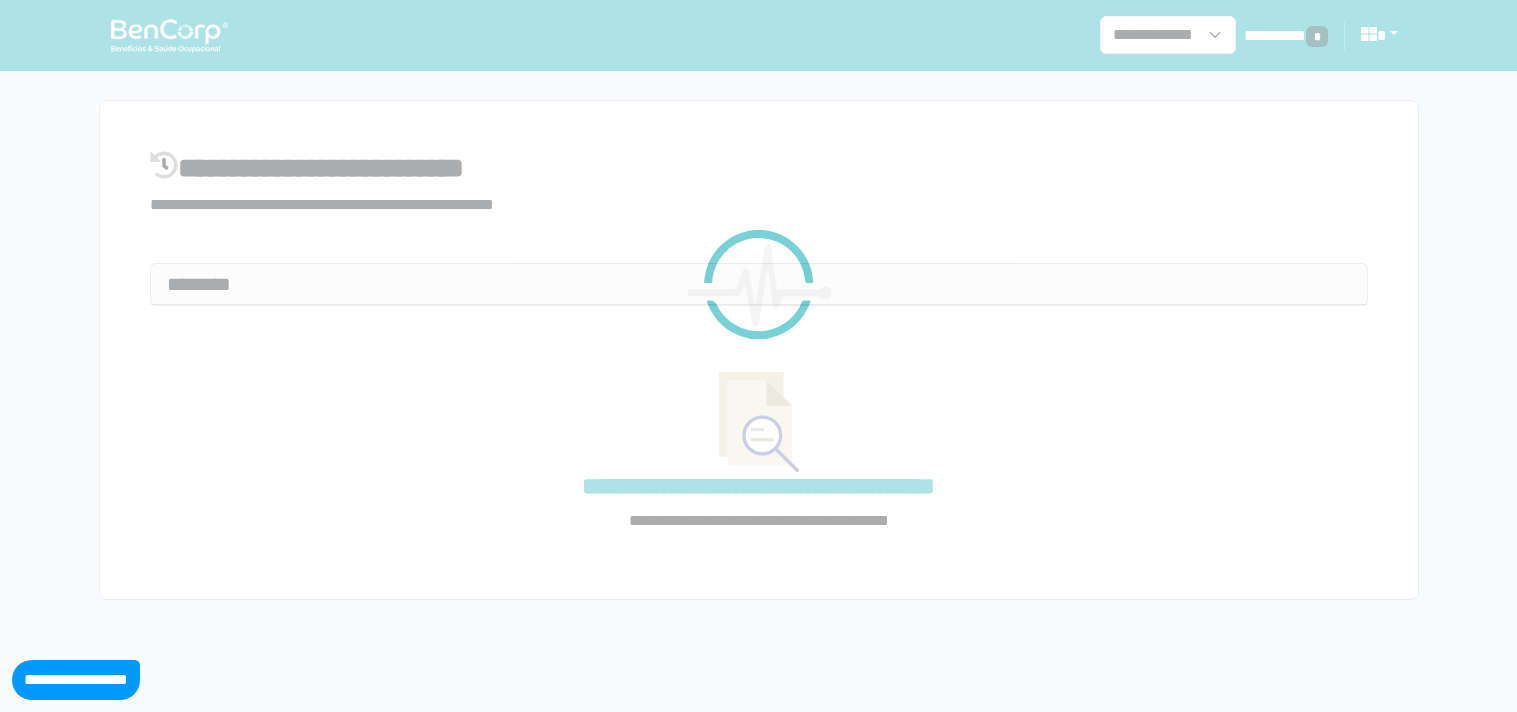 select on "**" 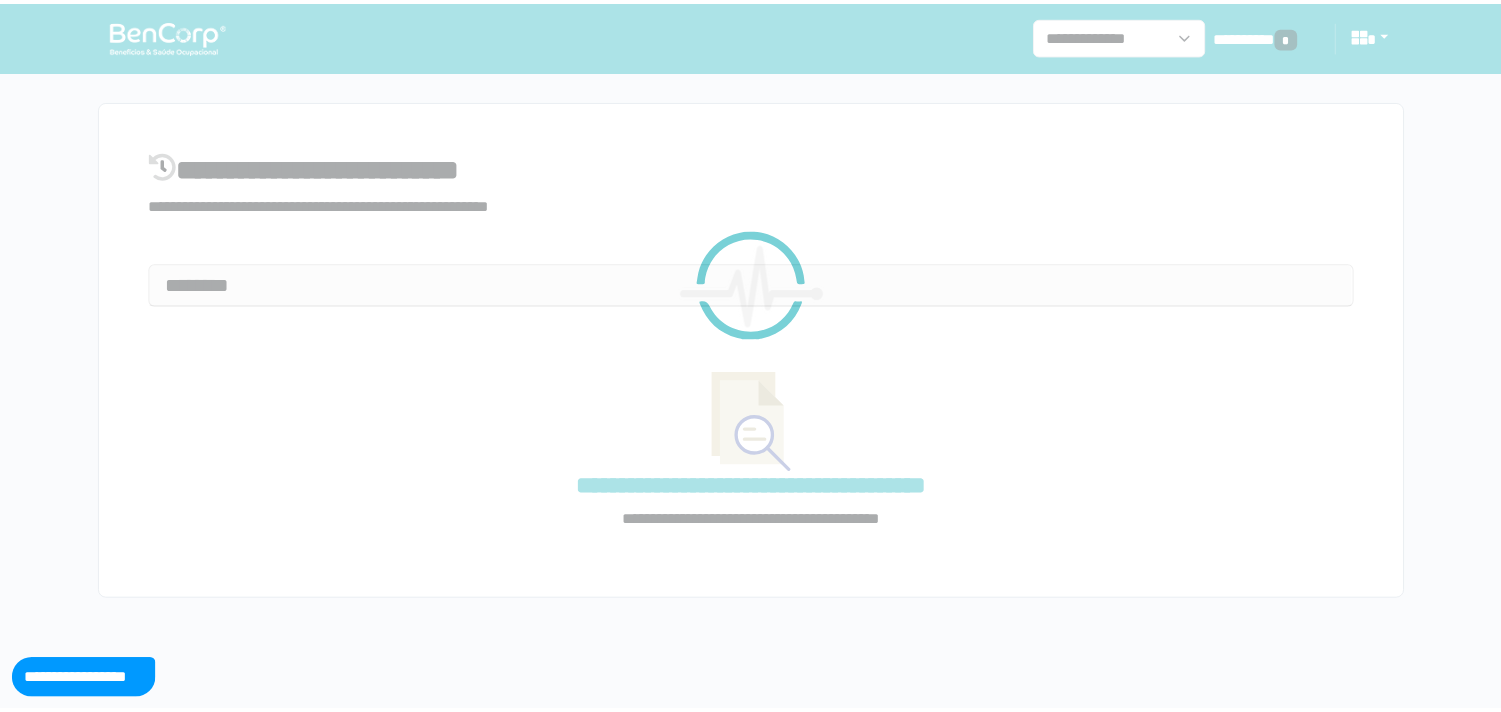 scroll, scrollTop: 0, scrollLeft: 0, axis: both 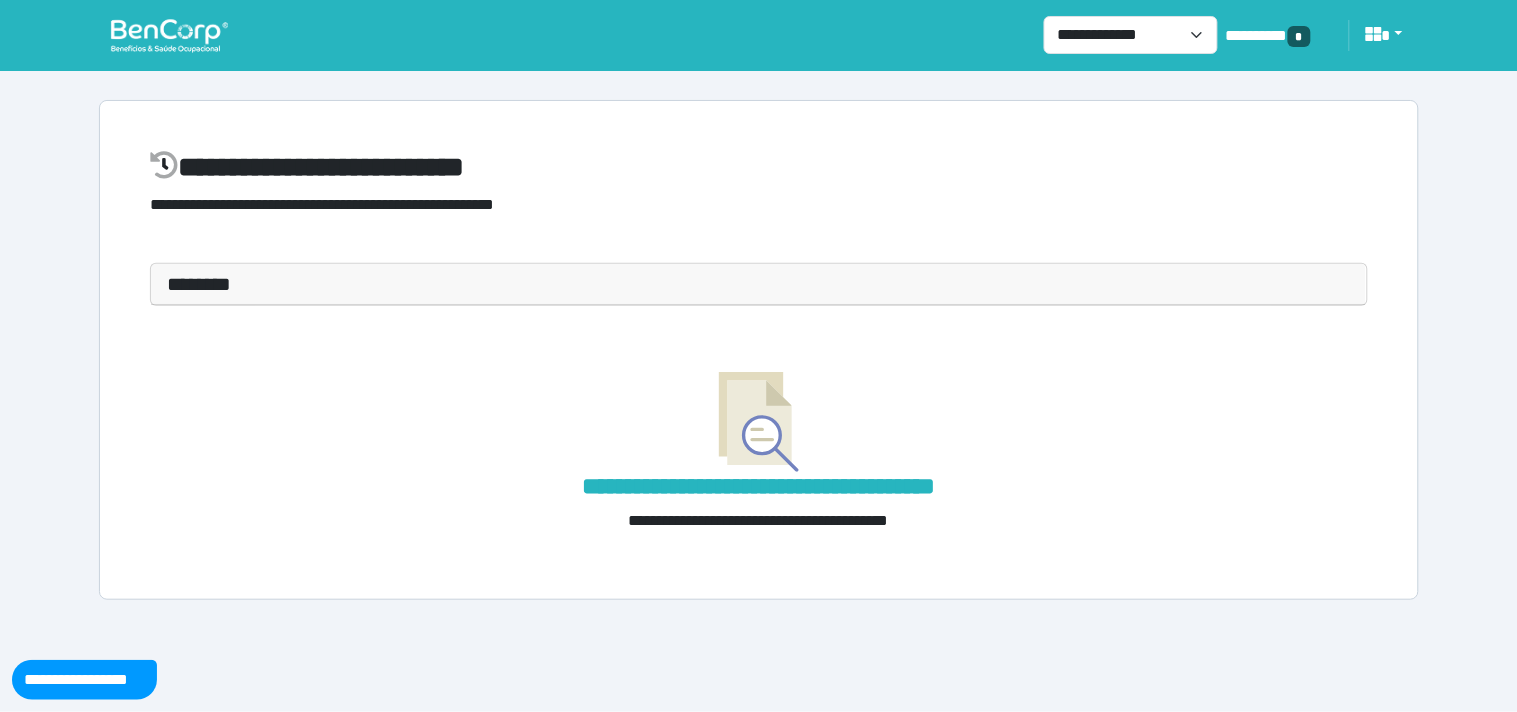 click on "********" at bounding box center (759, 284) 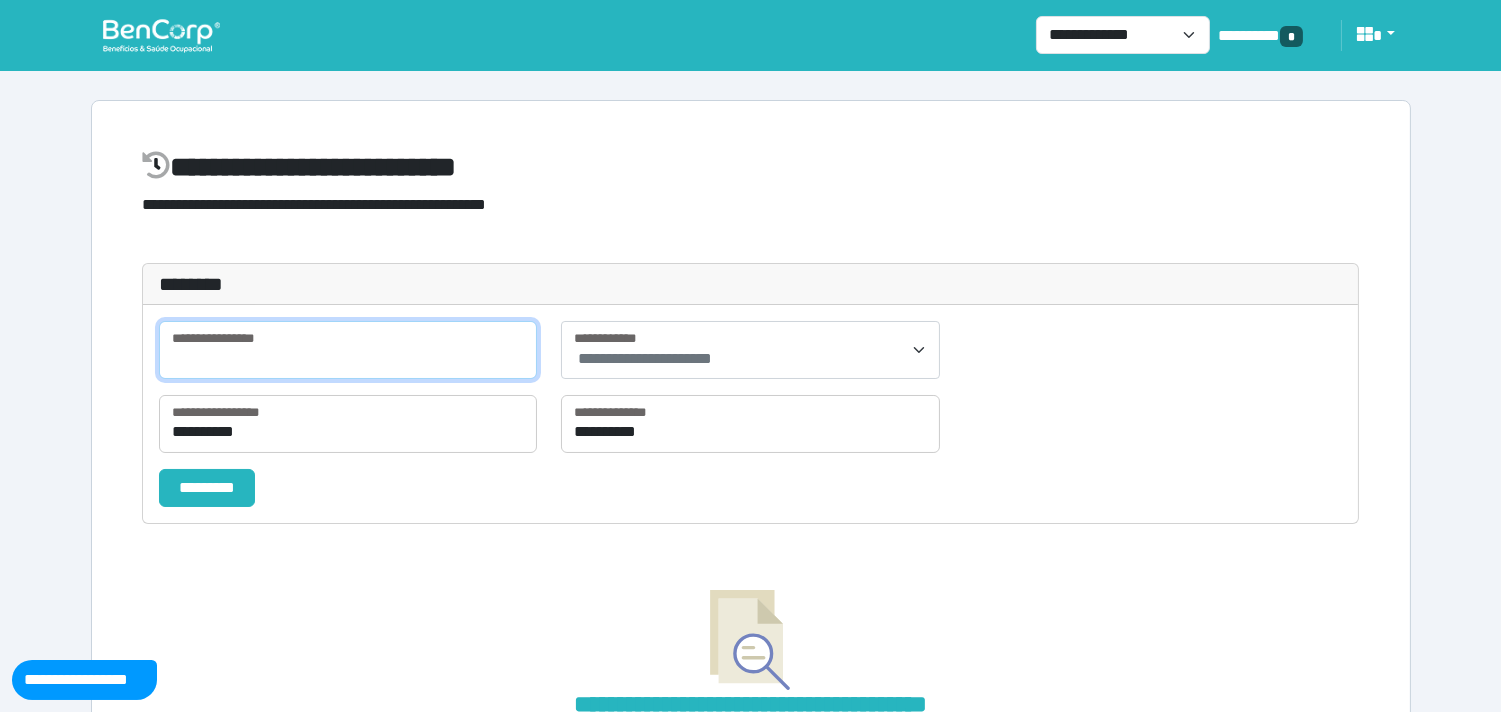 click at bounding box center (348, 350) 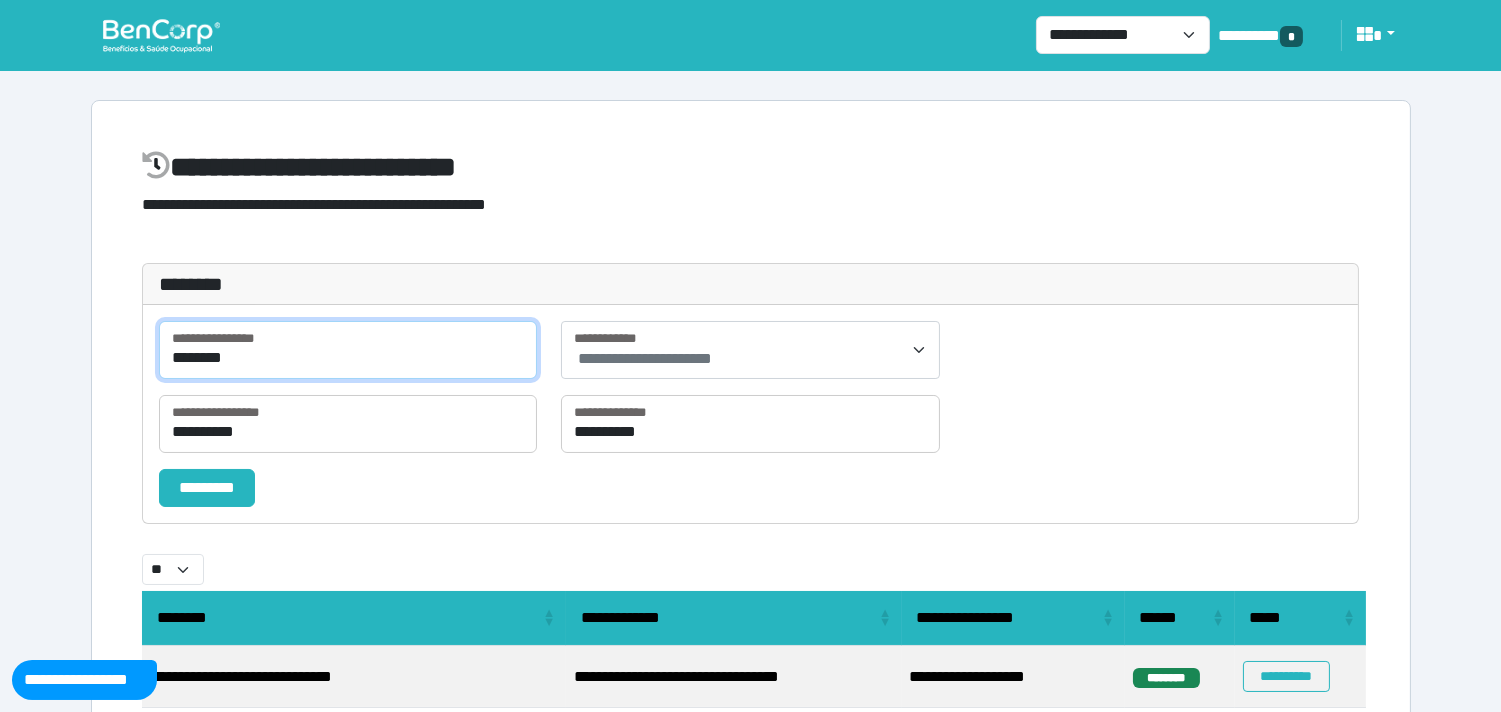 type on "********" 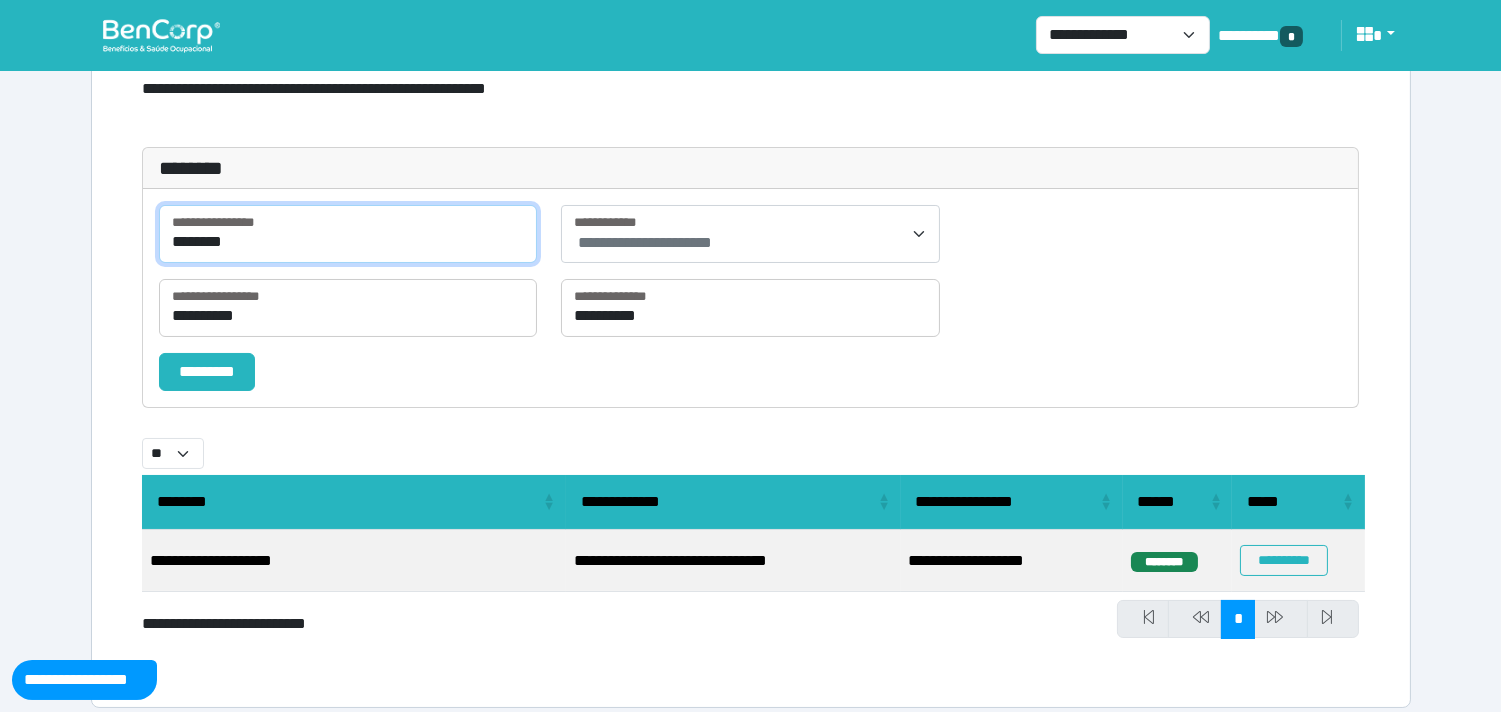 scroll, scrollTop: 132, scrollLeft: 0, axis: vertical 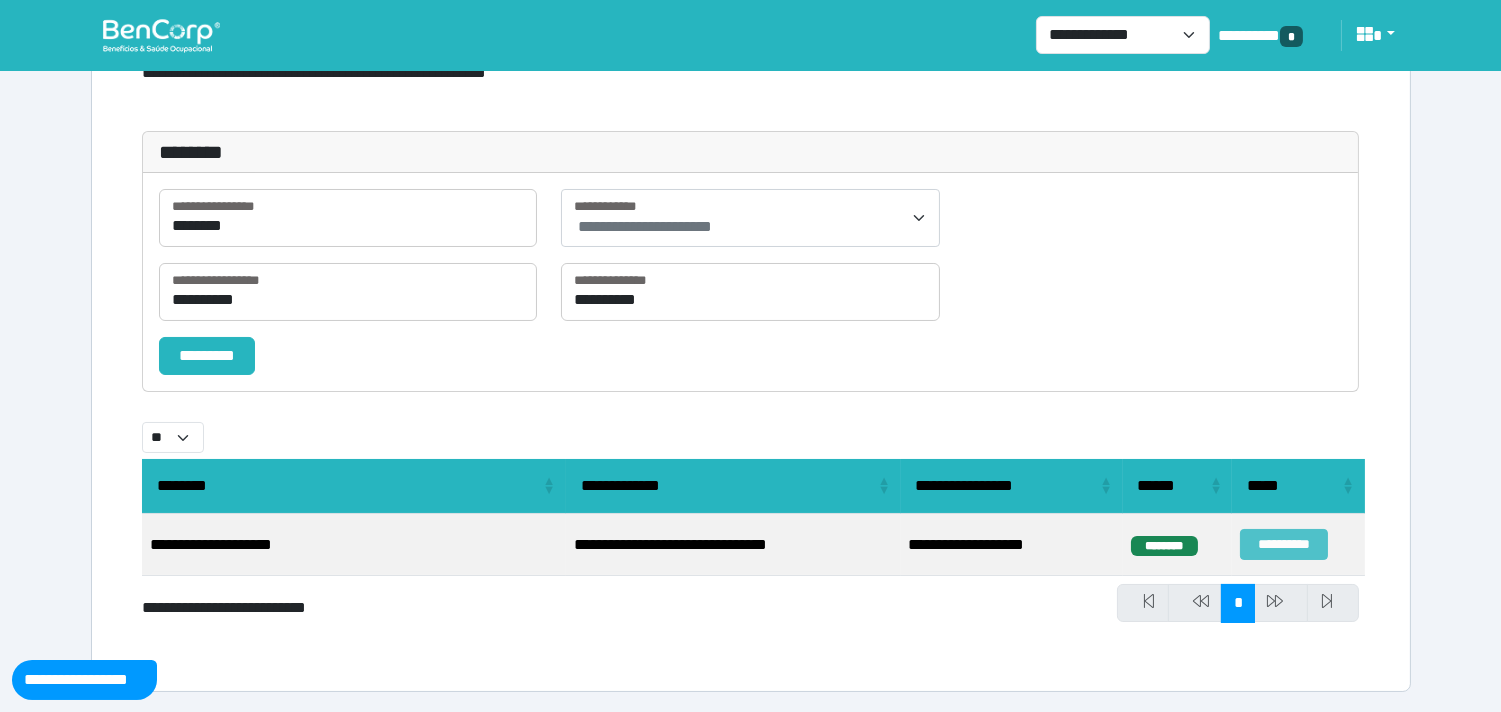 click on "**********" at bounding box center (1283, 544) 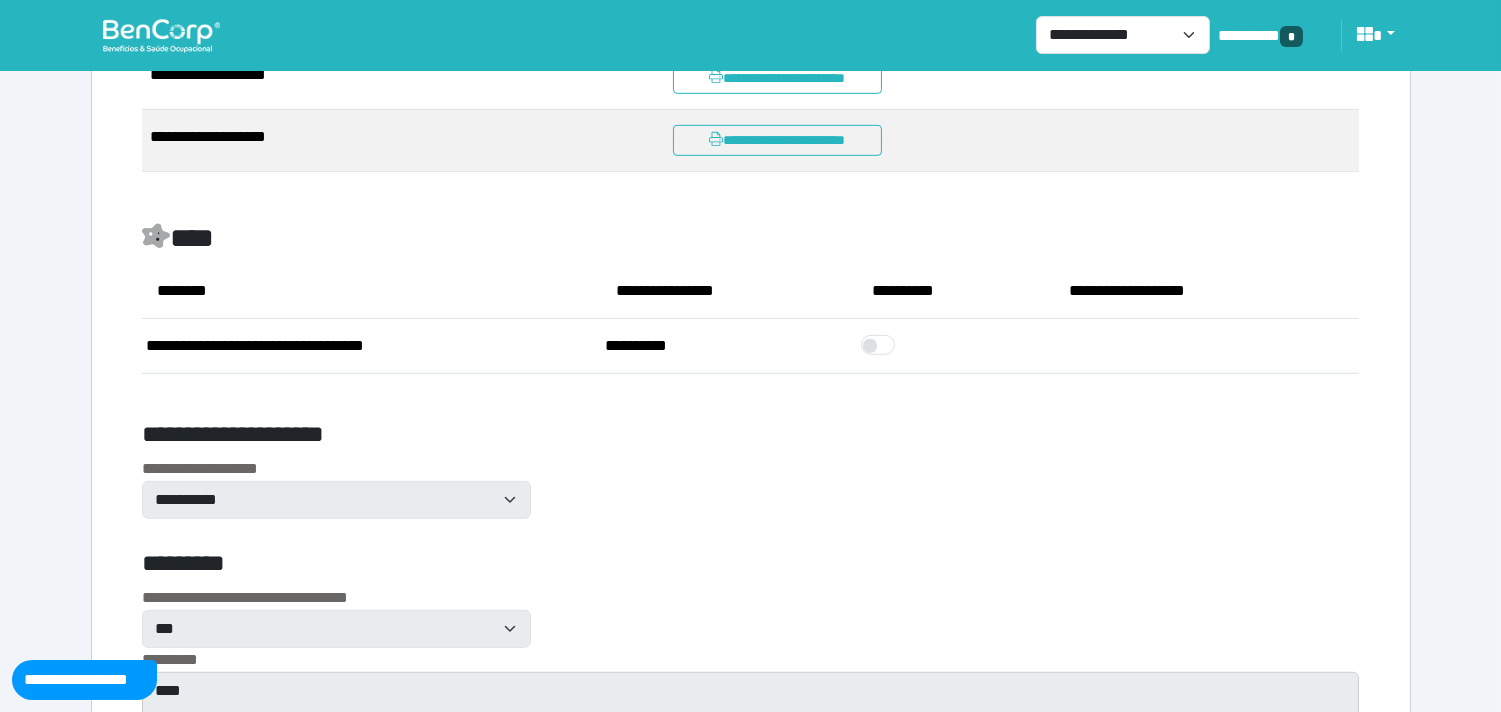scroll, scrollTop: 1887, scrollLeft: 0, axis: vertical 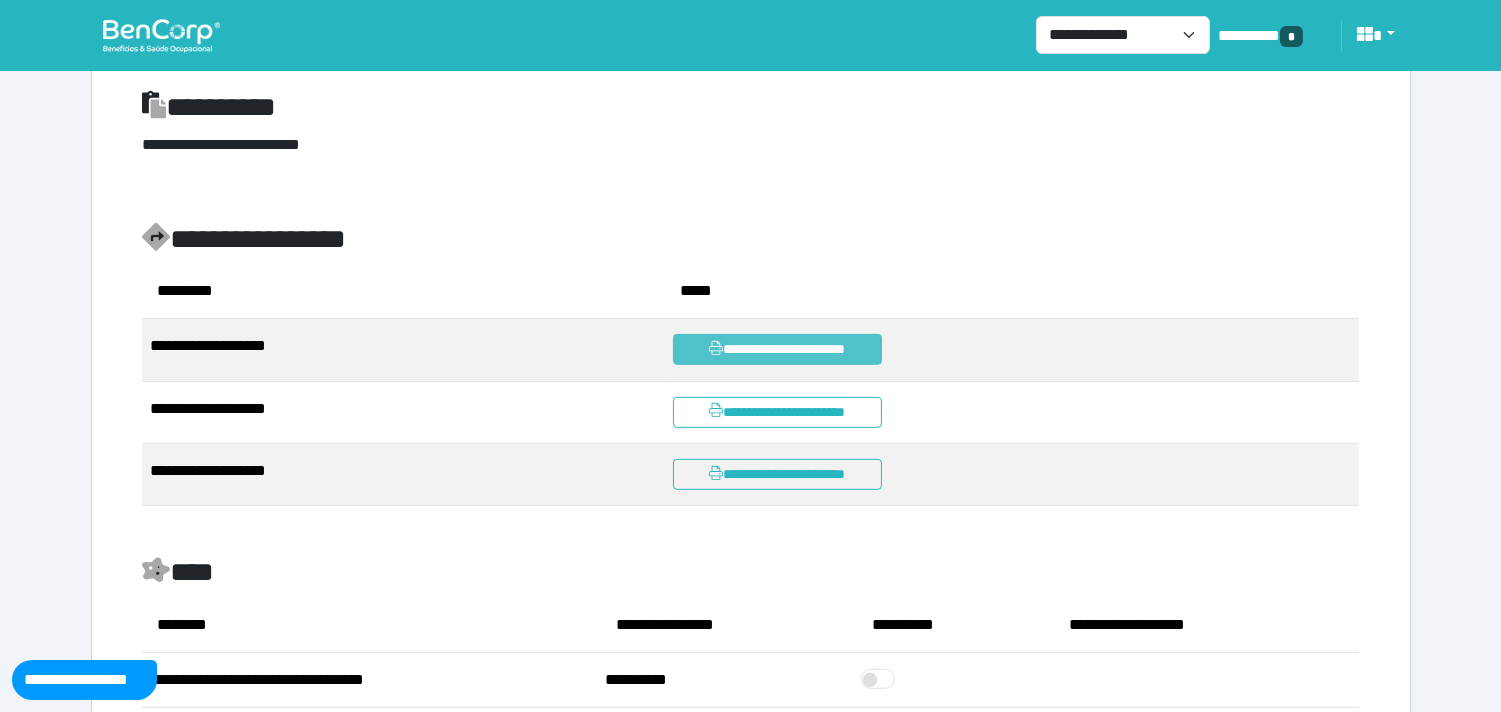 click on "**********" at bounding box center [778, 349] 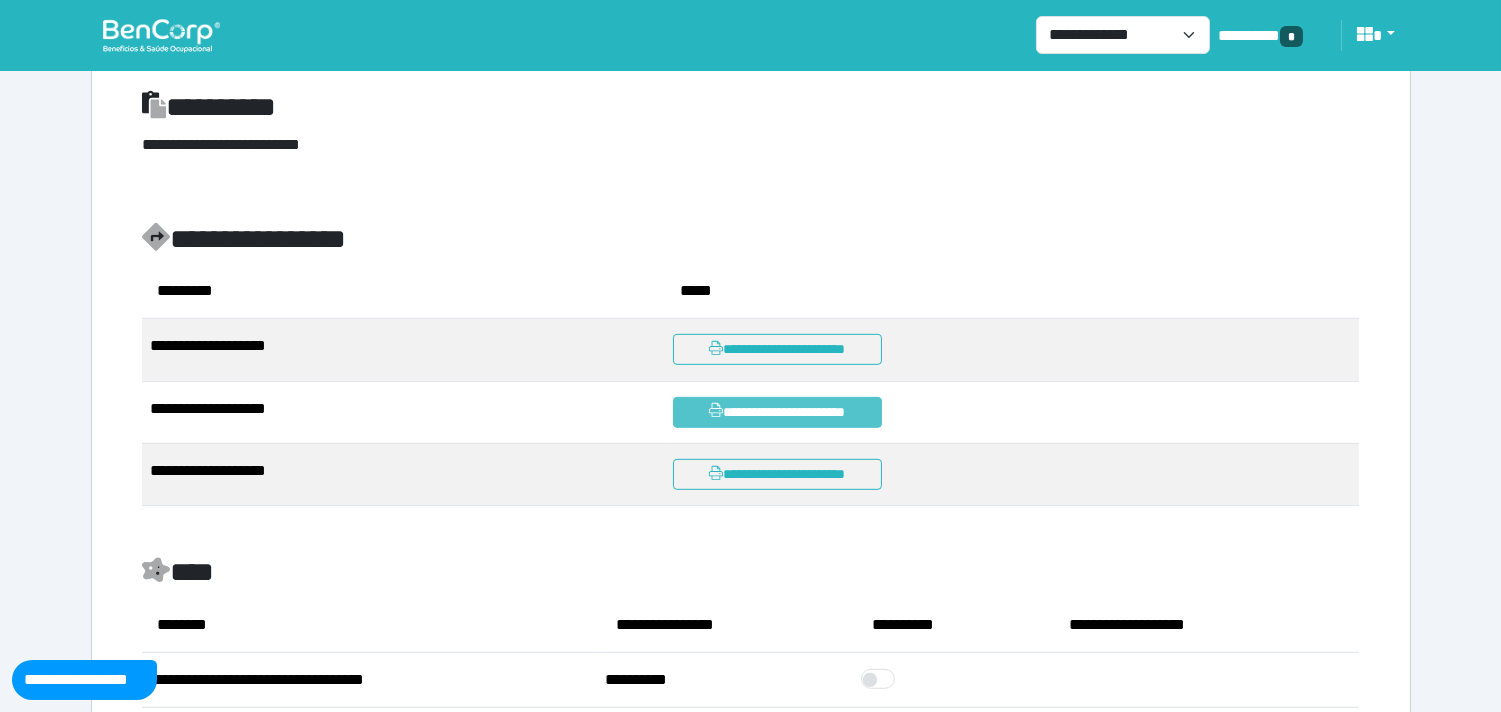 click on "**********" at bounding box center [778, 412] 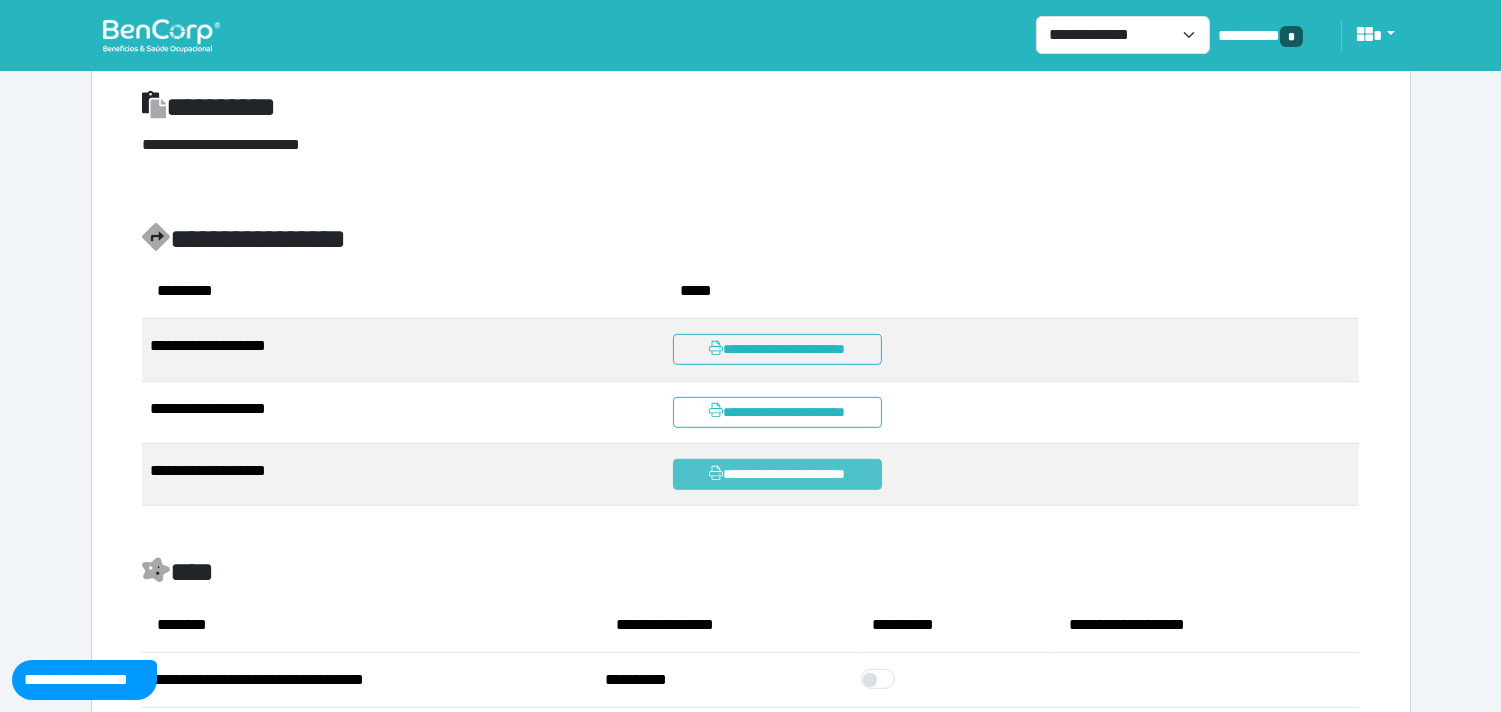 click on "**********" at bounding box center (778, 474) 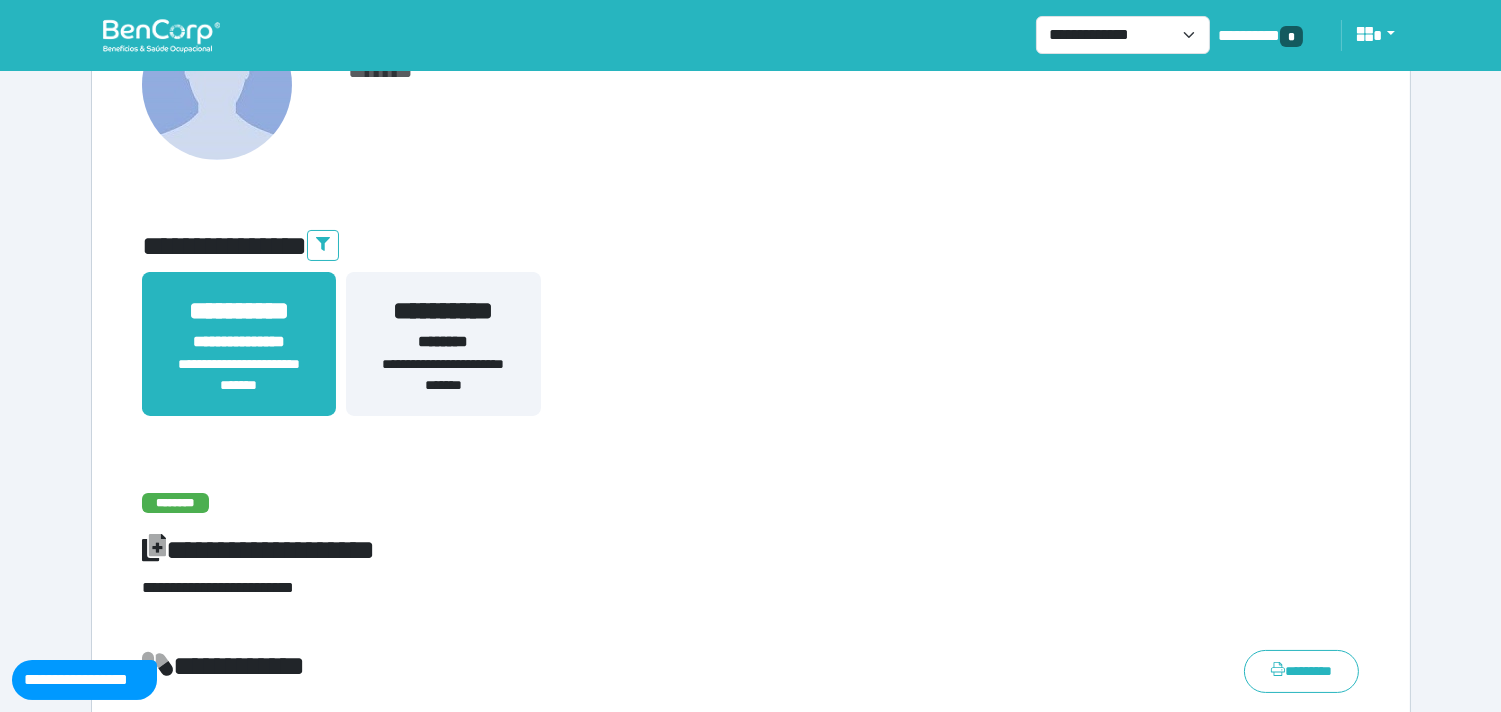 scroll, scrollTop: 0, scrollLeft: 0, axis: both 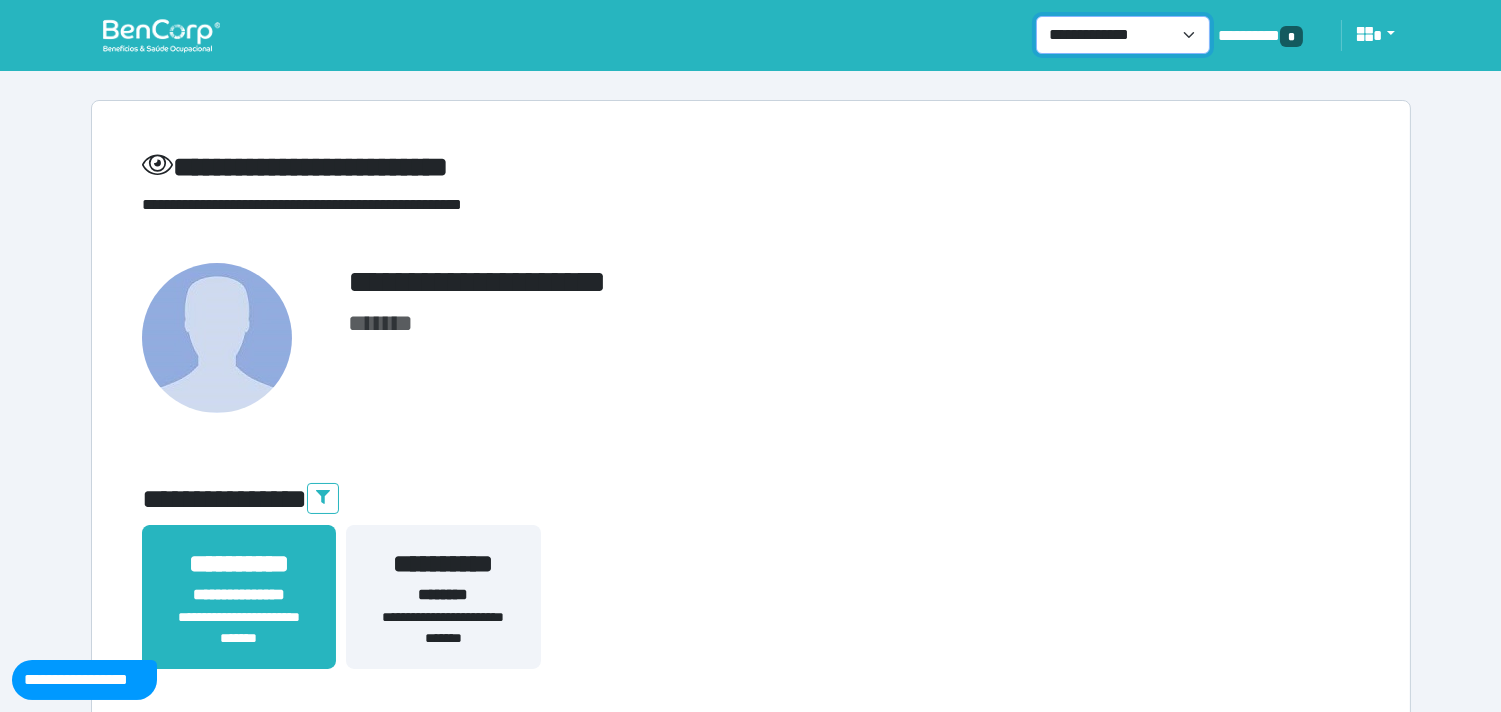 click on "**********" at bounding box center [1123, 35] 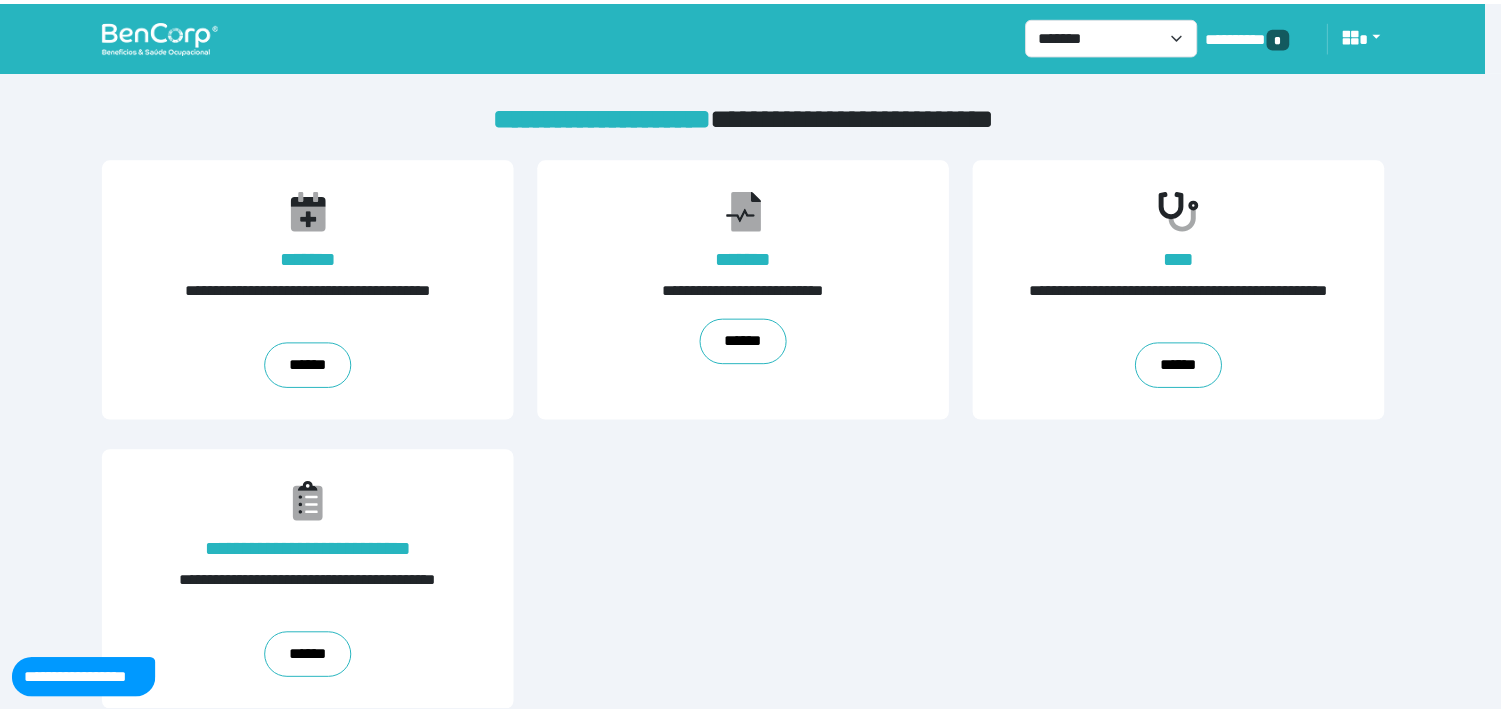 scroll, scrollTop: 0, scrollLeft: 0, axis: both 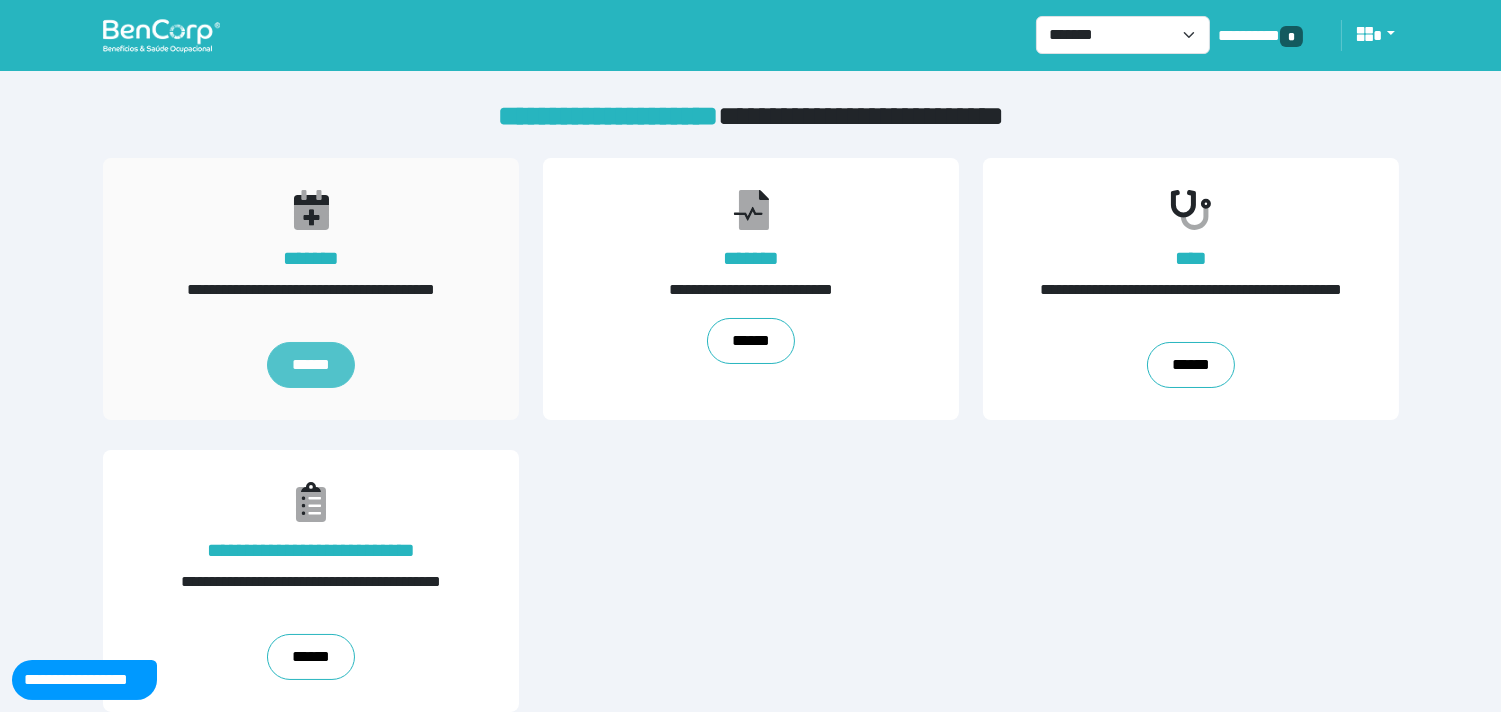 click on "******" at bounding box center [311, 365] 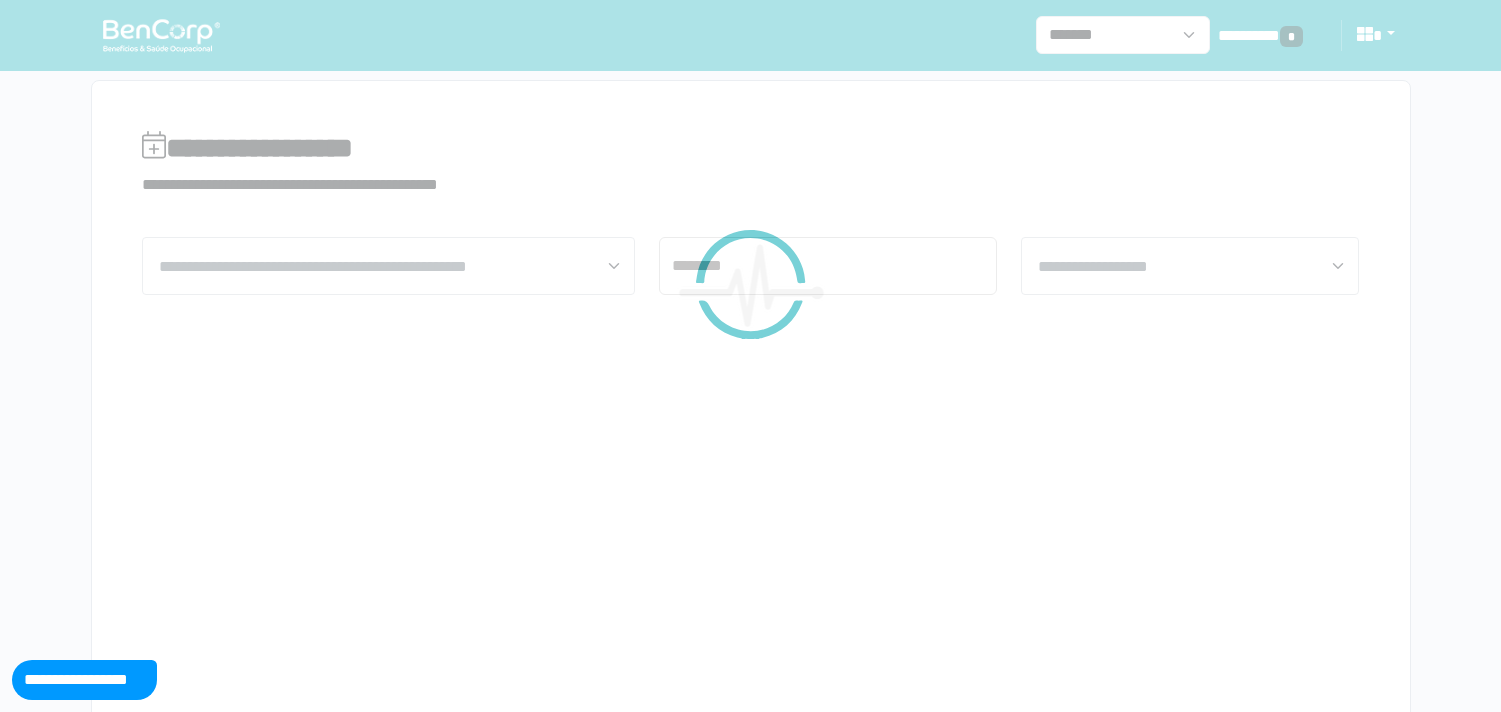 scroll, scrollTop: 65, scrollLeft: 0, axis: vertical 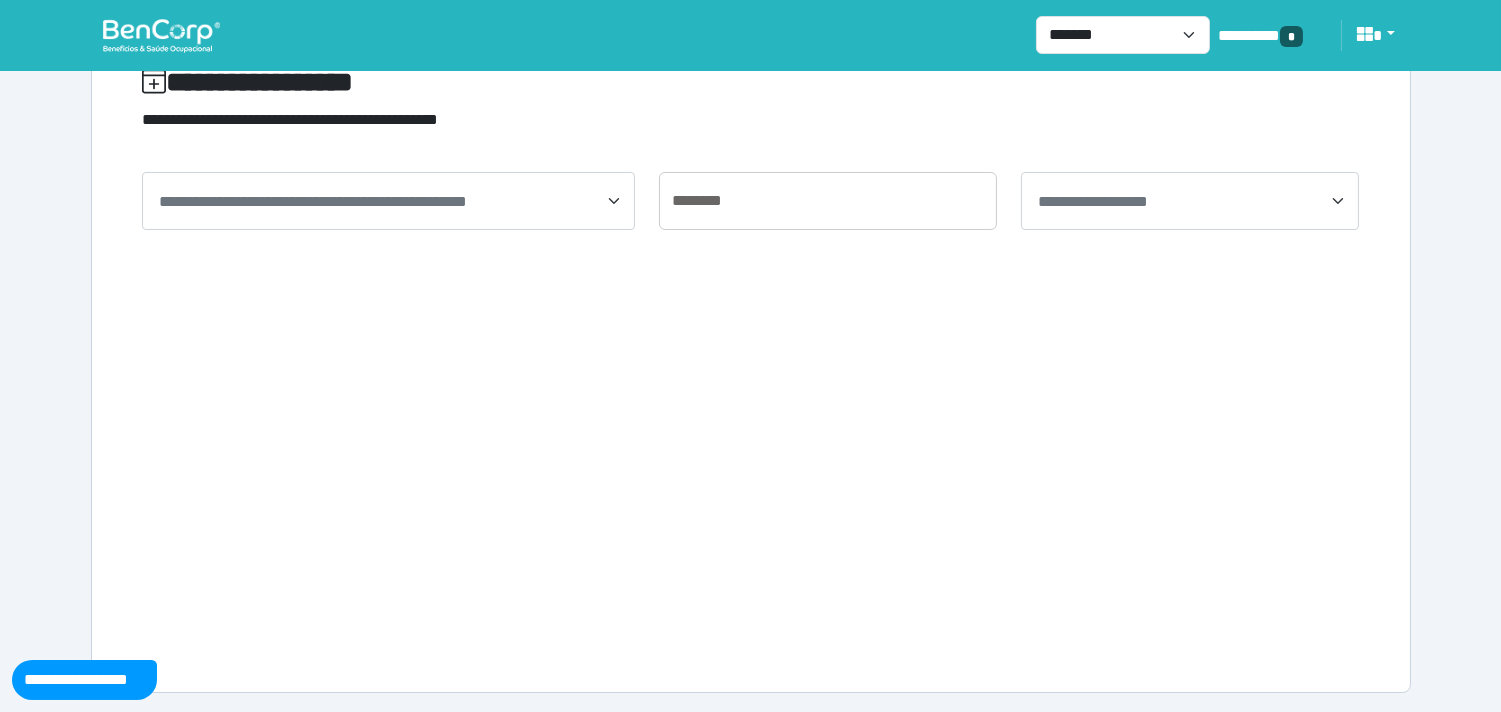 click on "**********" at bounding box center [313, 201] 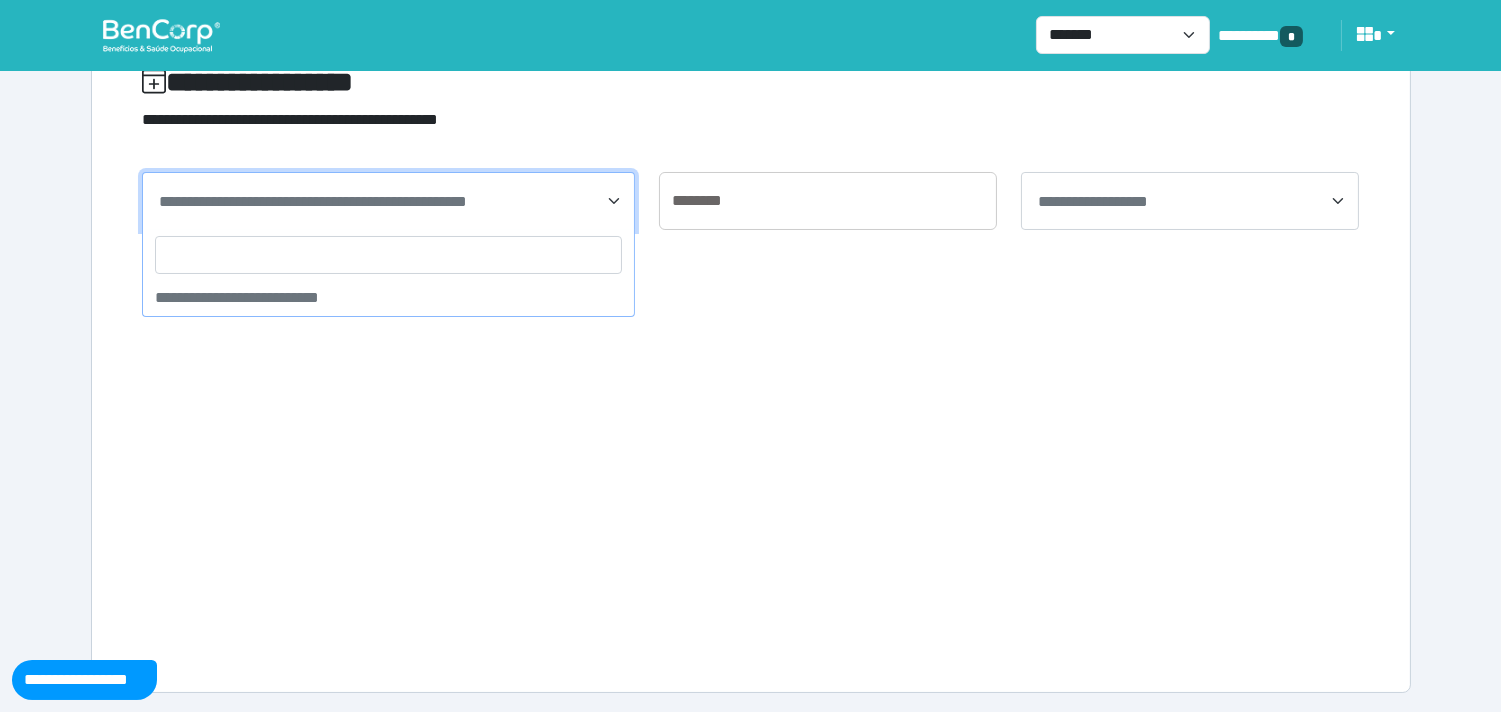click at bounding box center (388, 255) 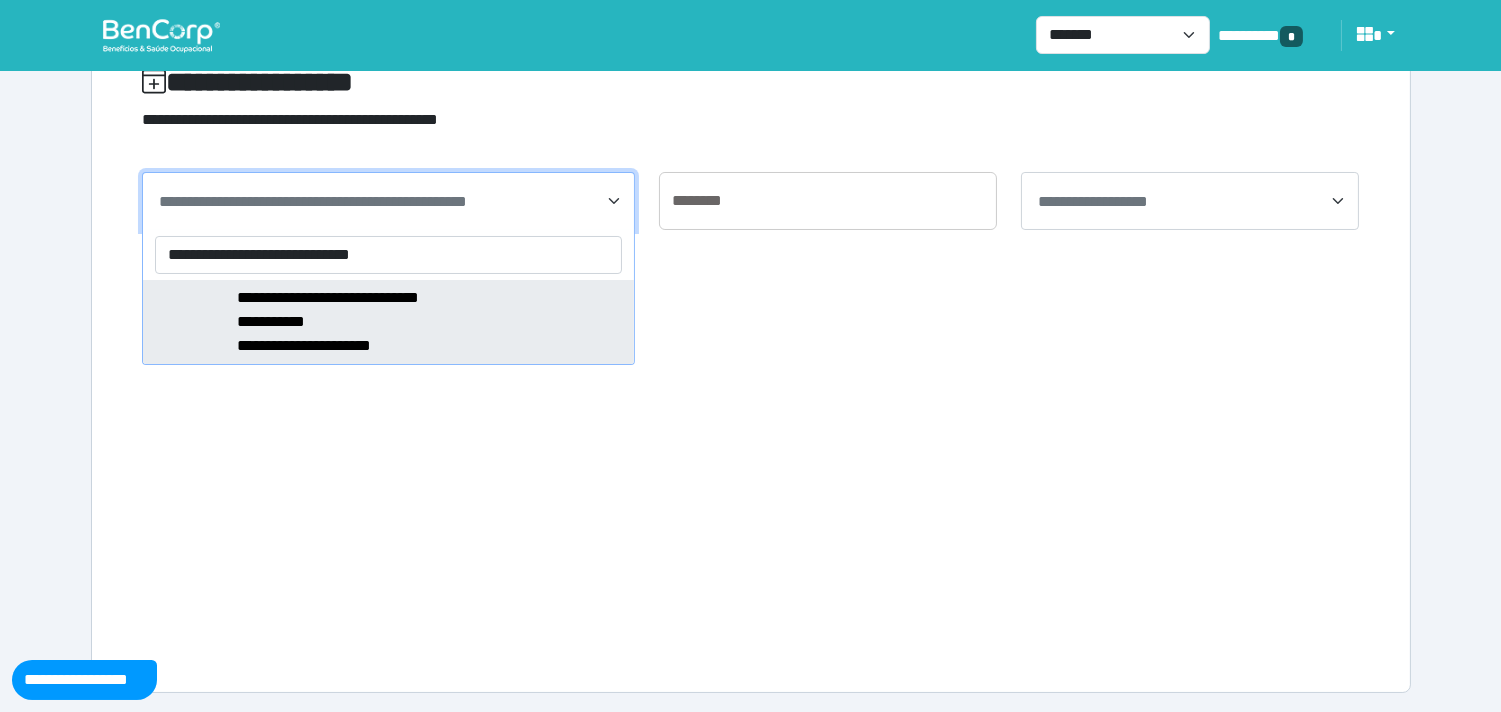 type on "**********" 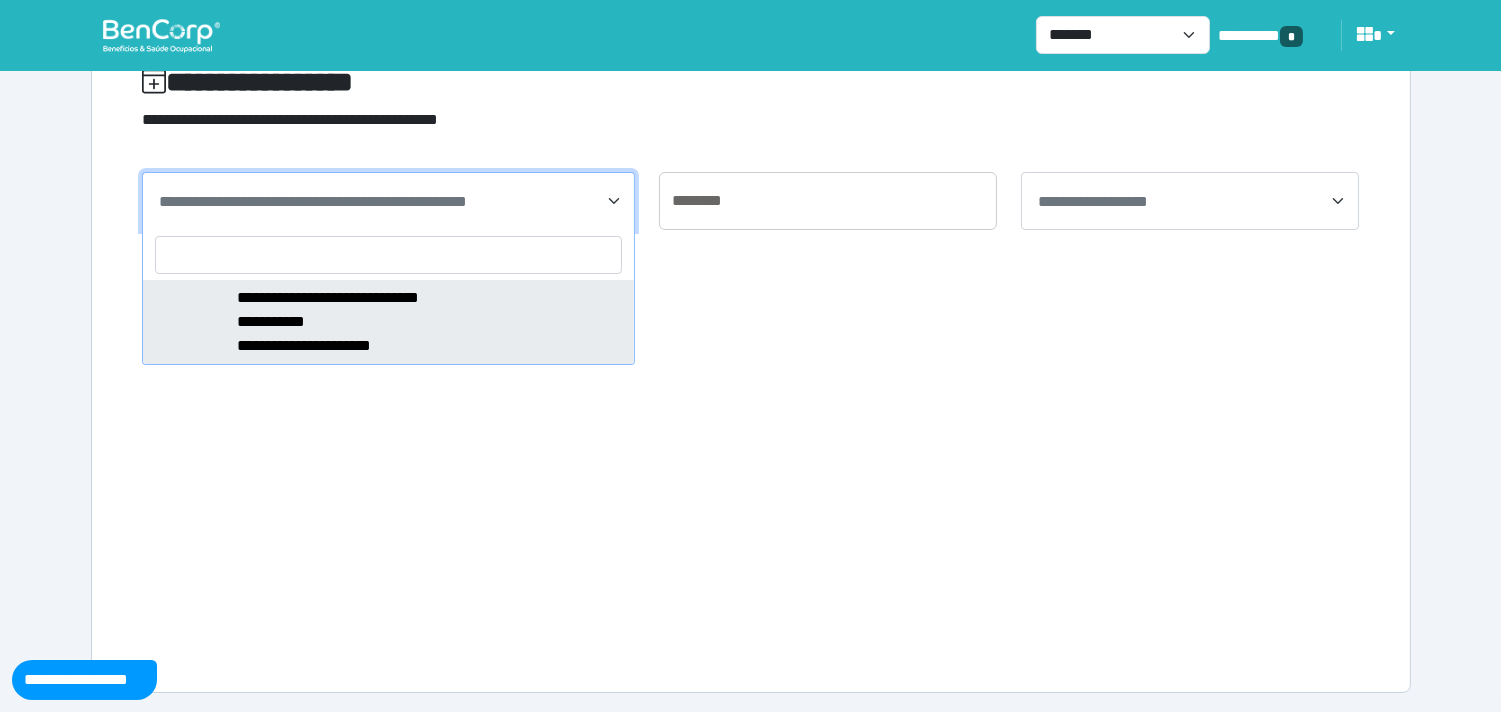 select on "******" 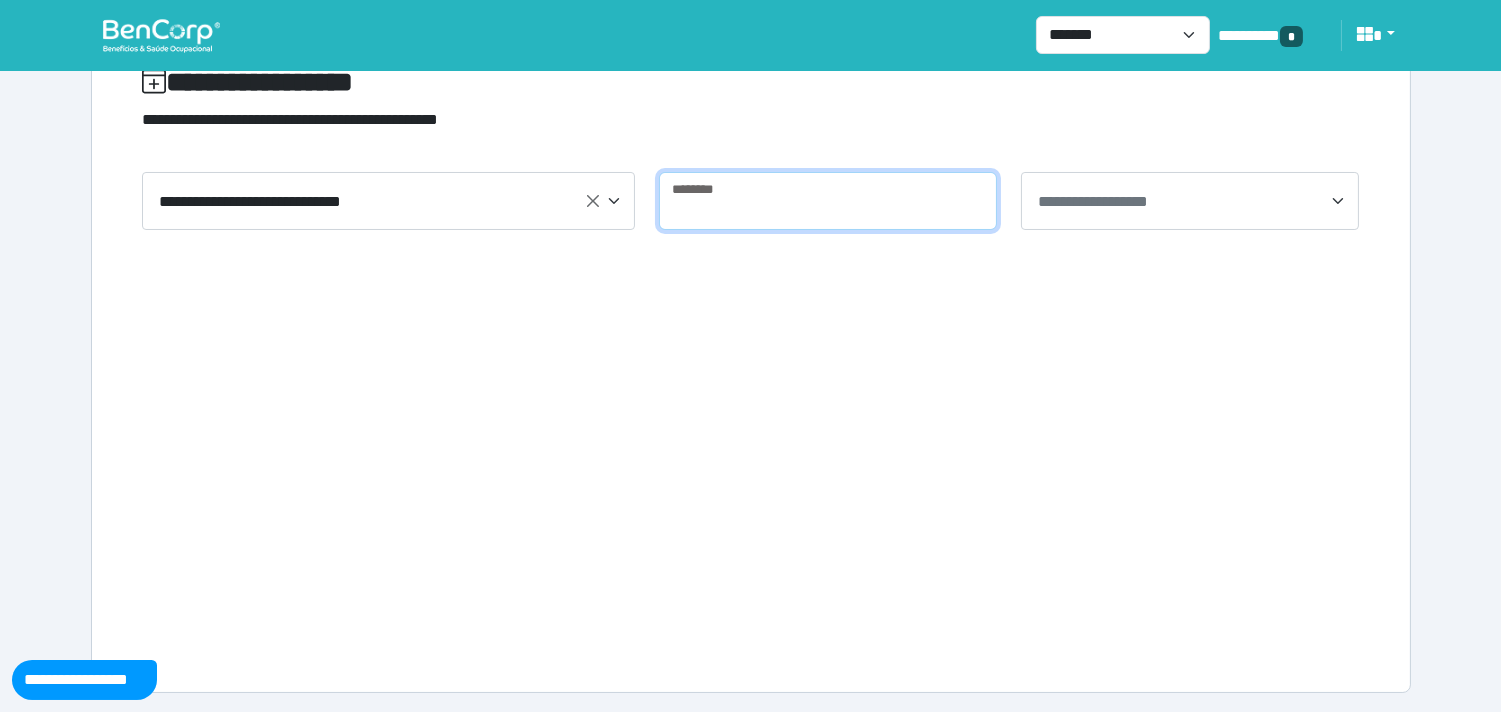 click at bounding box center (828, 201) 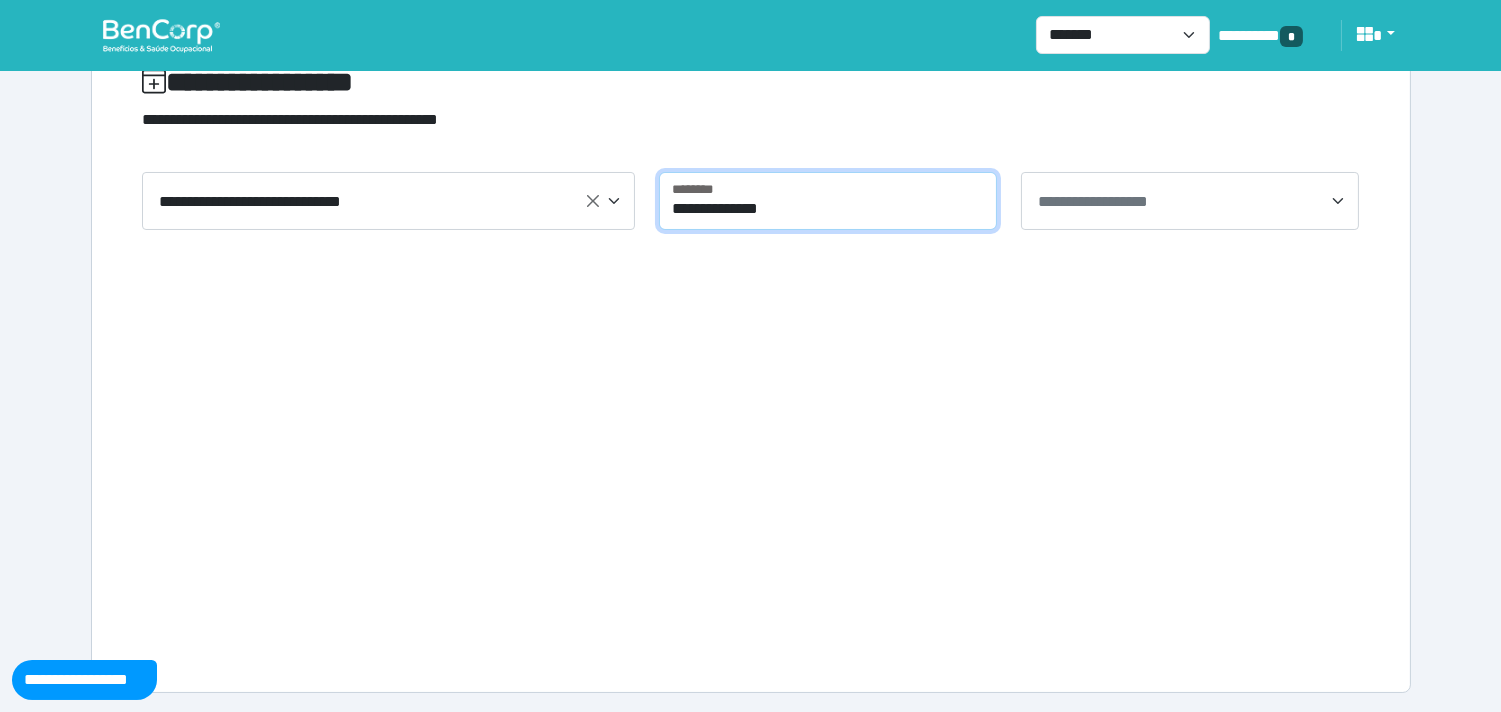 type on "**********" 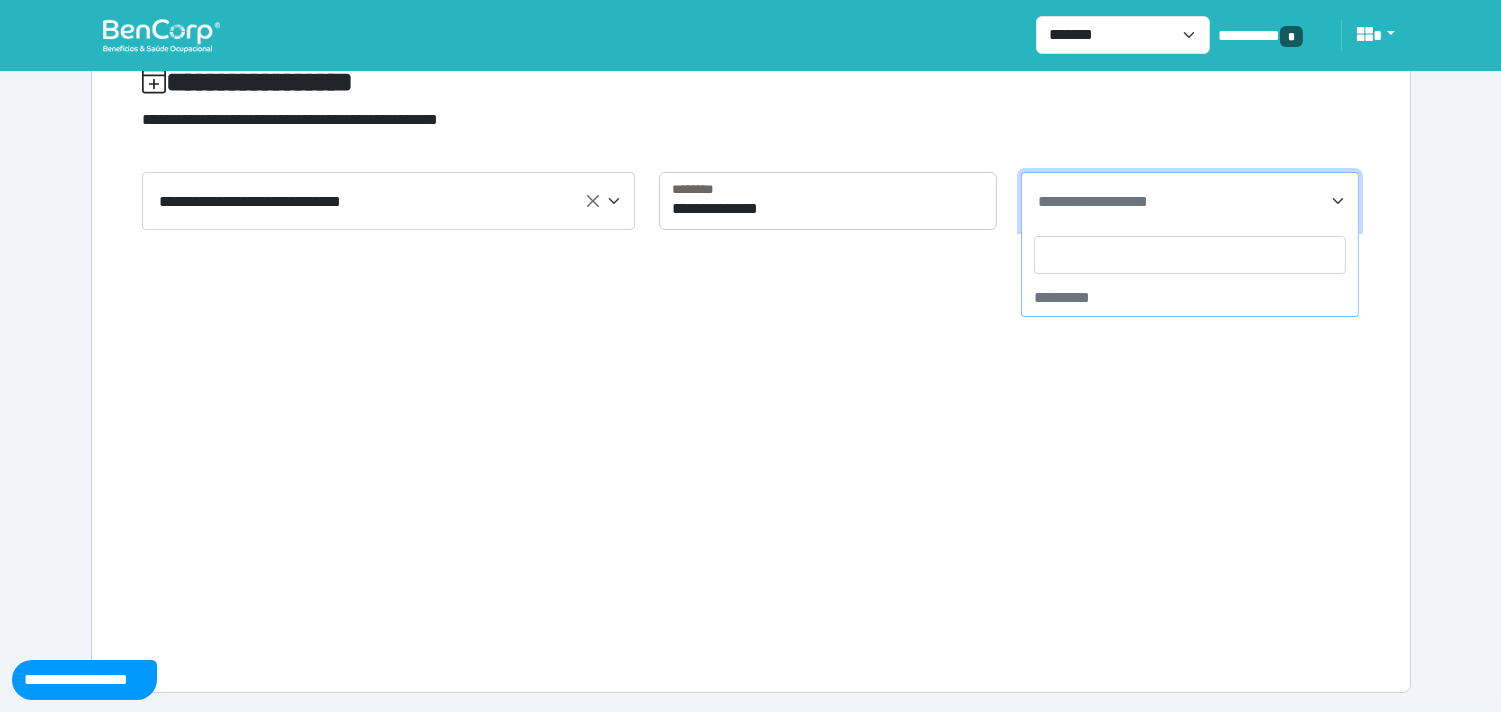 drag, startPoint x: 1232, startPoint y: 213, endPoint x: 1124, endPoint y: 264, distance: 119.43617 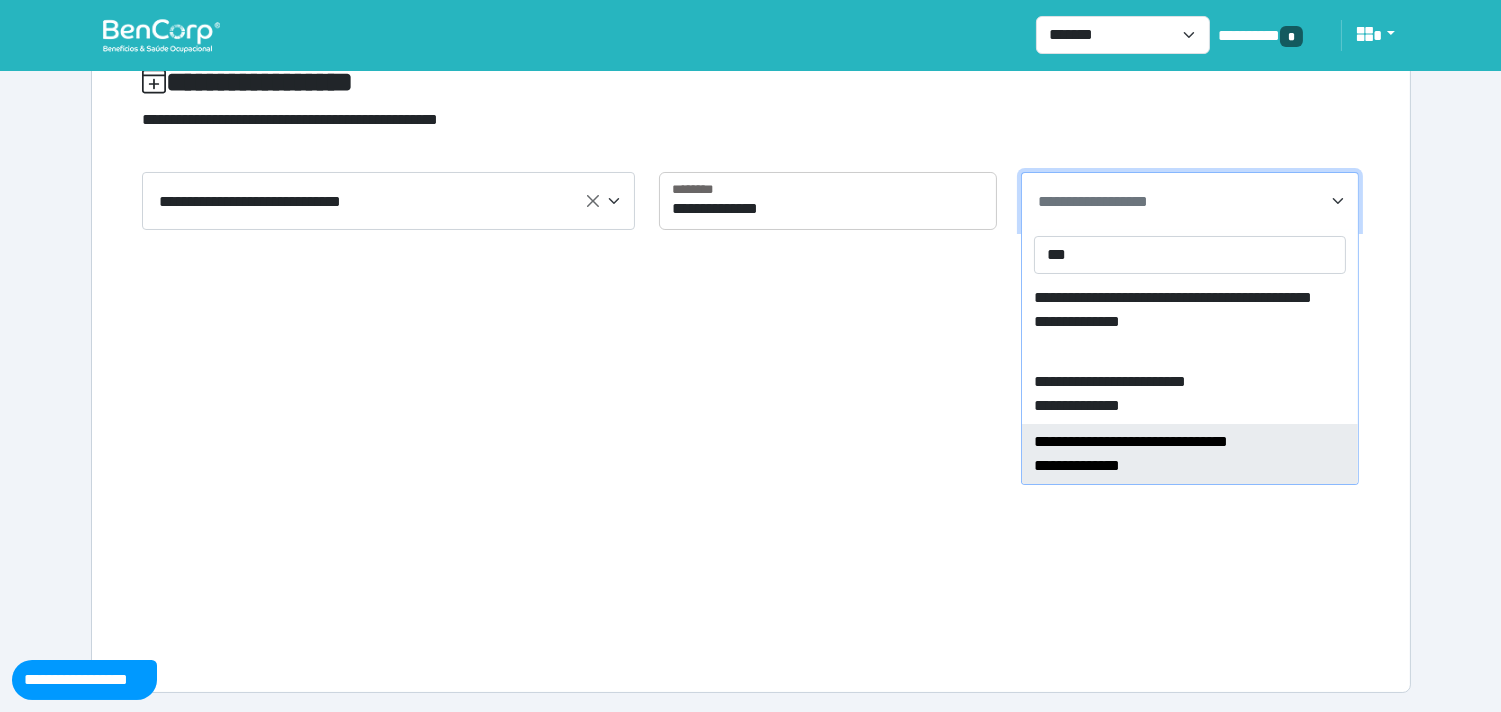 type on "***" 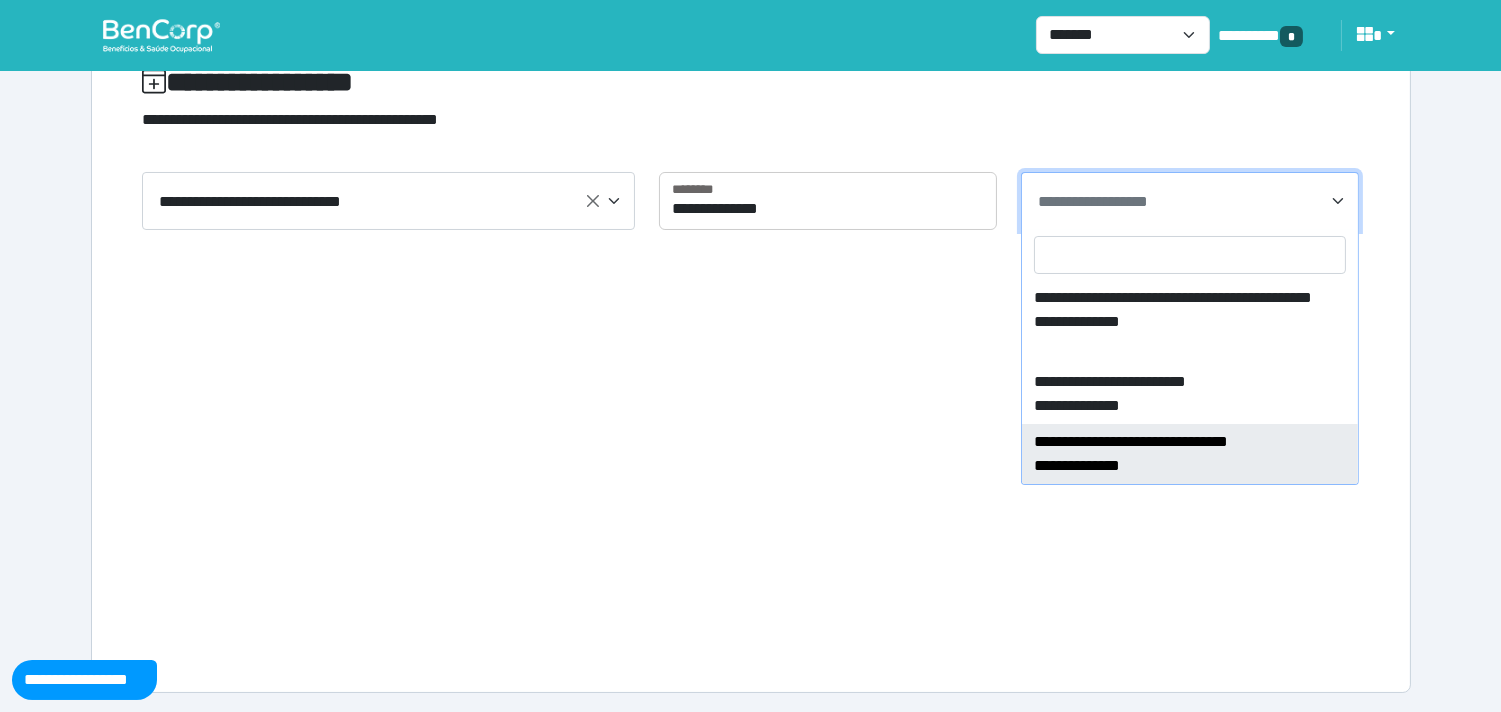 select on "****" 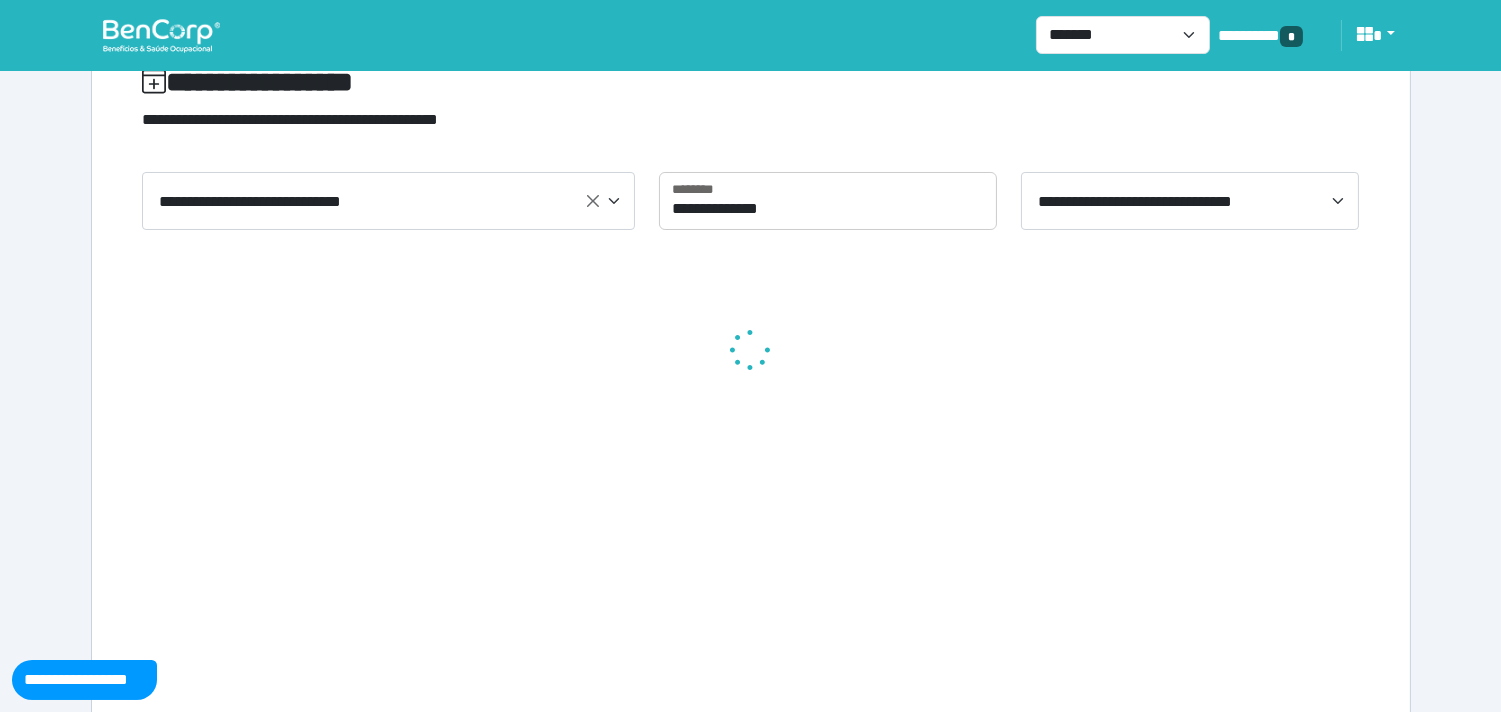 click on "****
****" at bounding box center (751, 584) 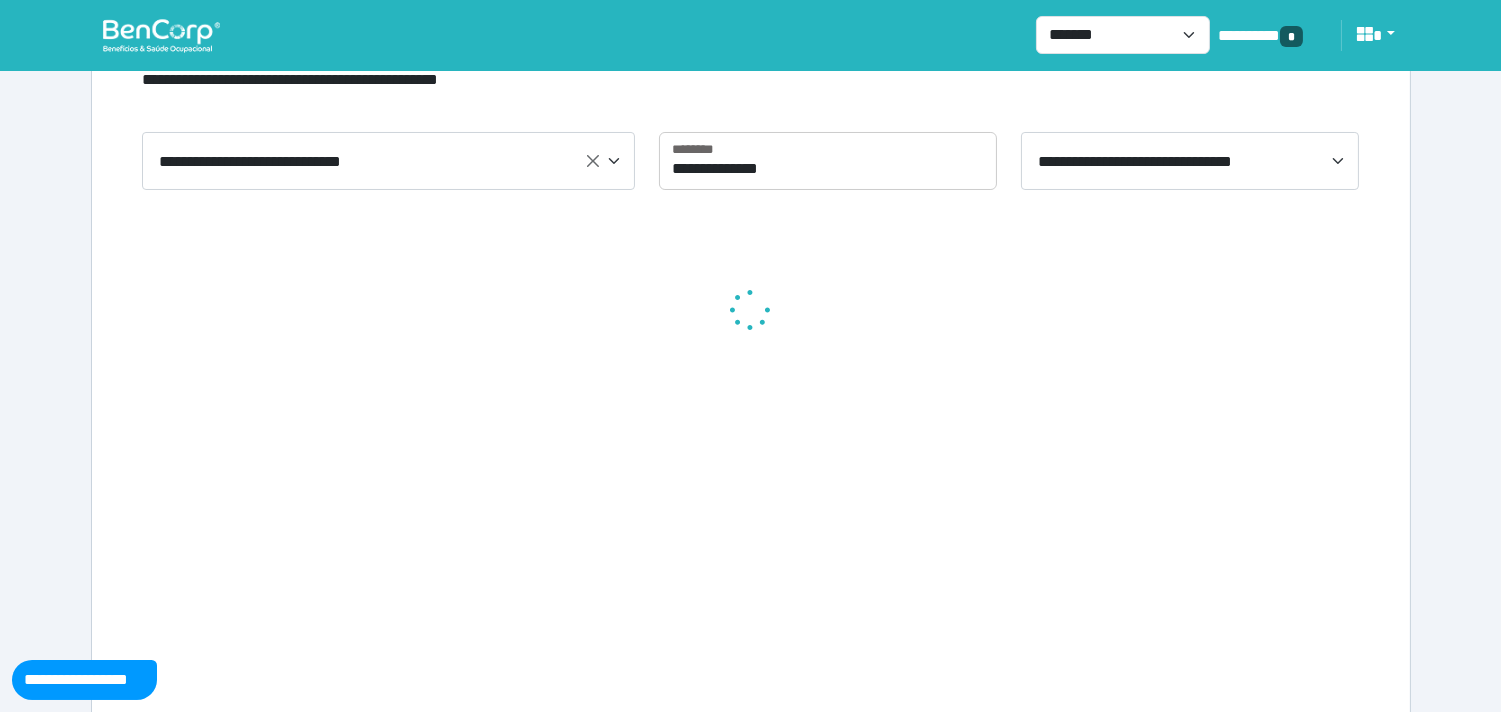 scroll, scrollTop: 65, scrollLeft: 0, axis: vertical 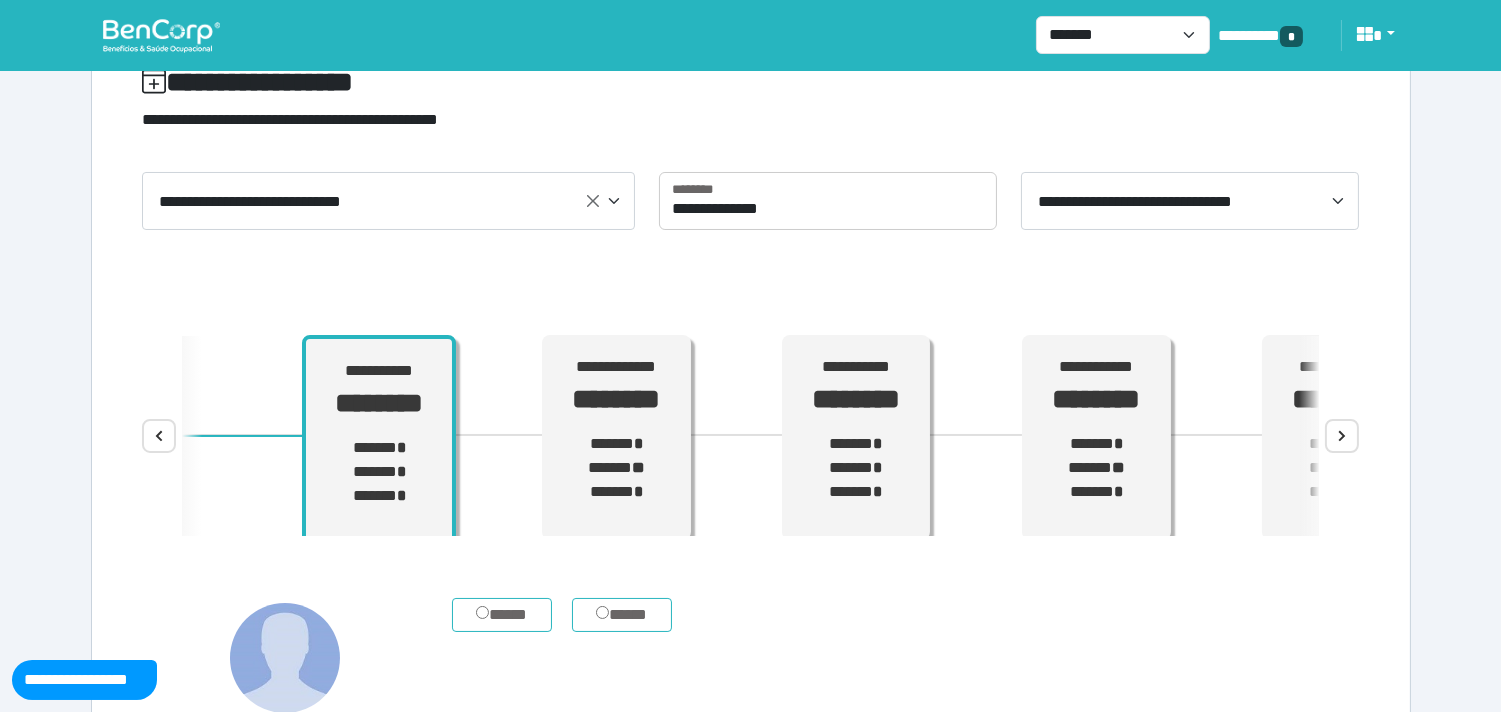 click on "****" at bounding box center (1342, 436) 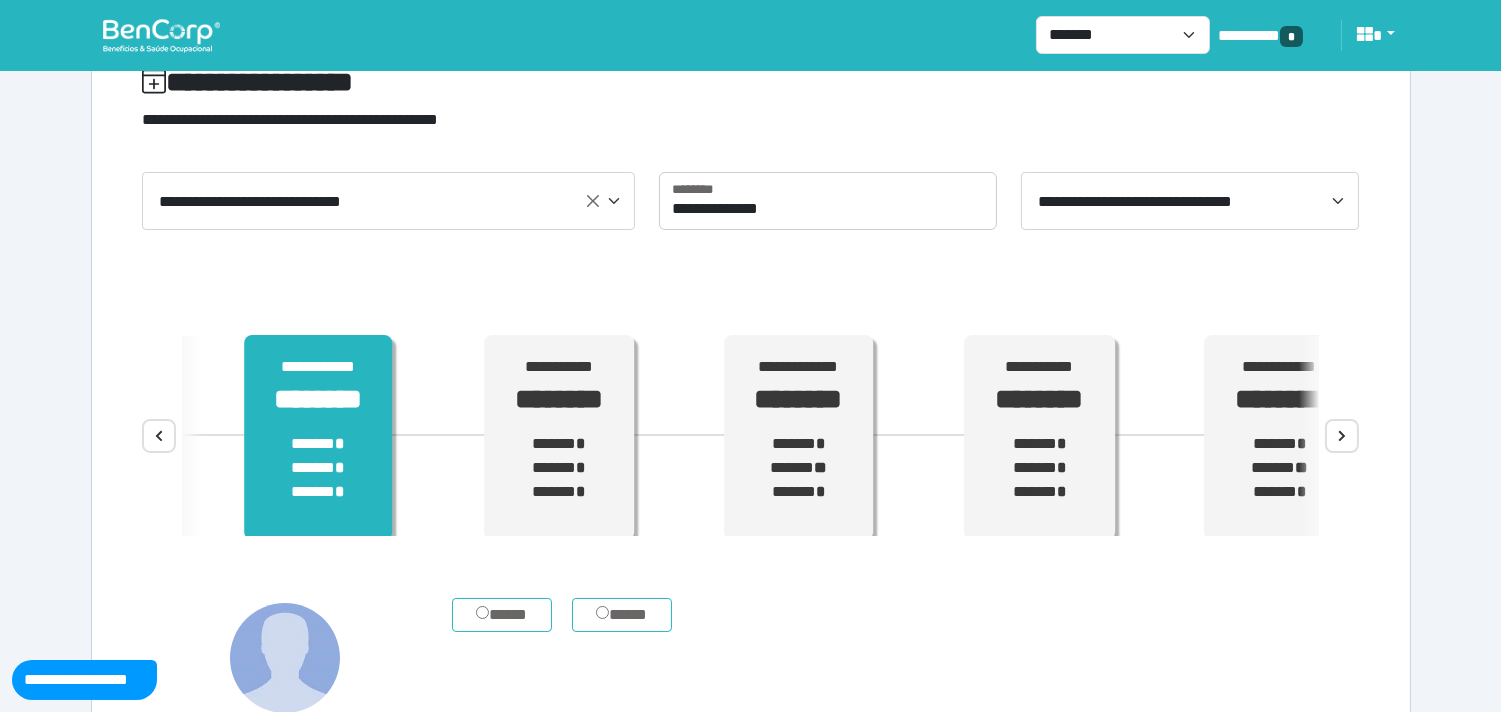 click on "**********" at bounding box center (318, 438) 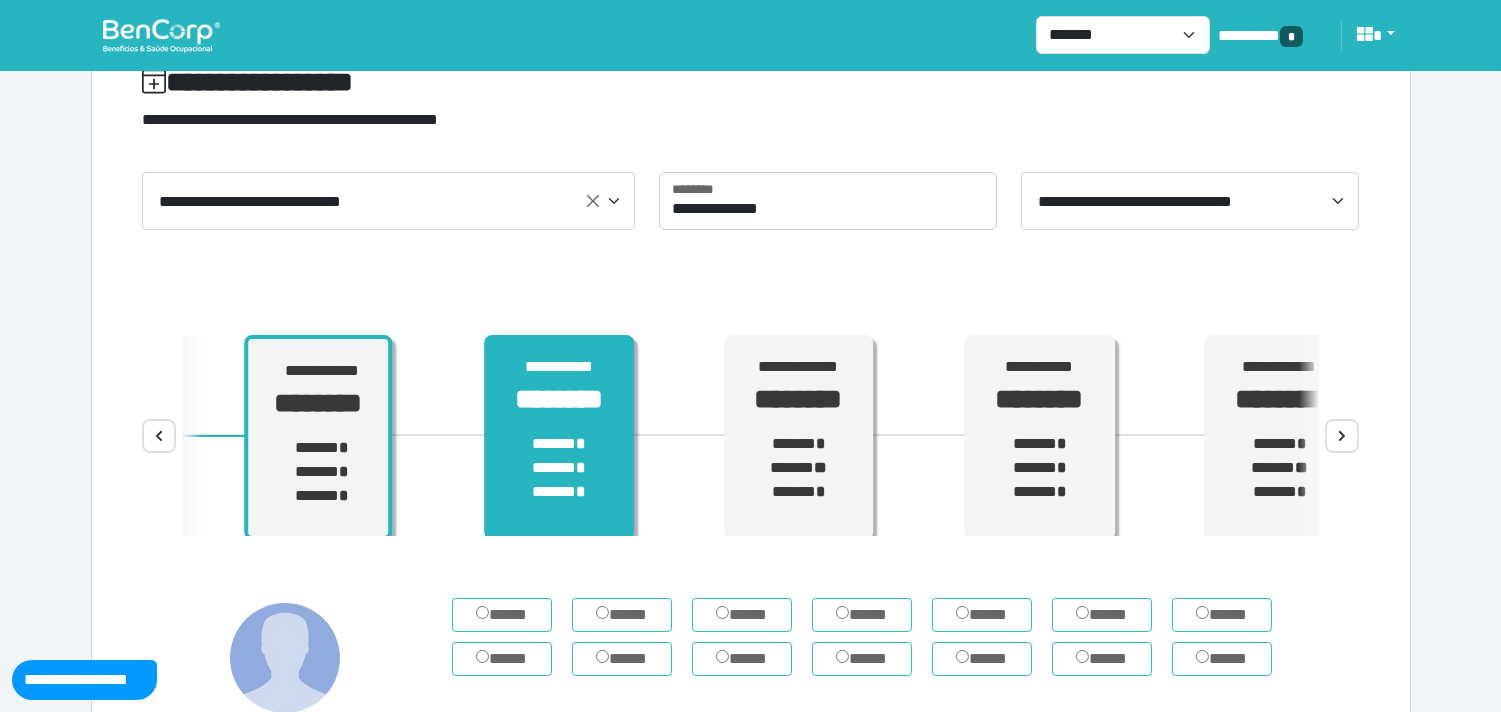click on "********" at bounding box center [559, 399] 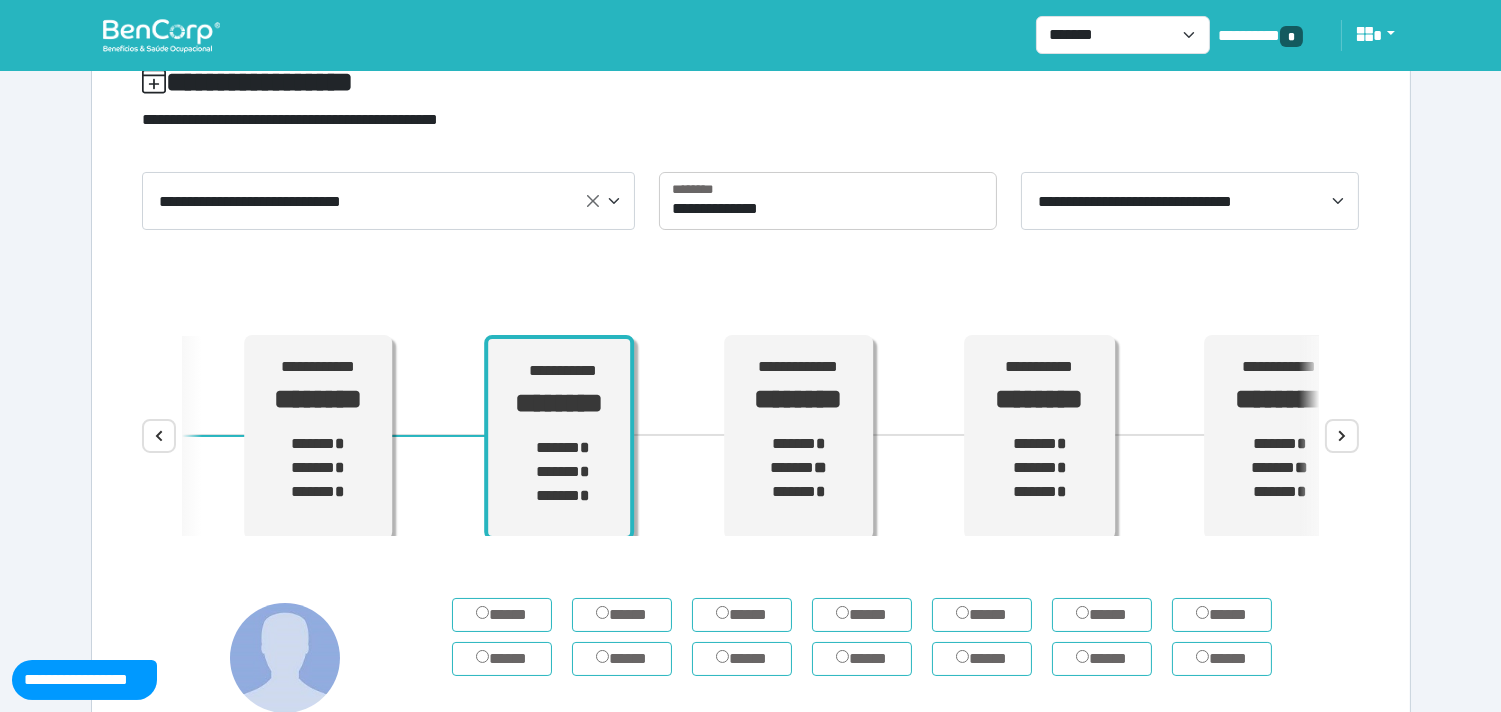scroll, scrollTop: 11, scrollLeft: 0, axis: vertical 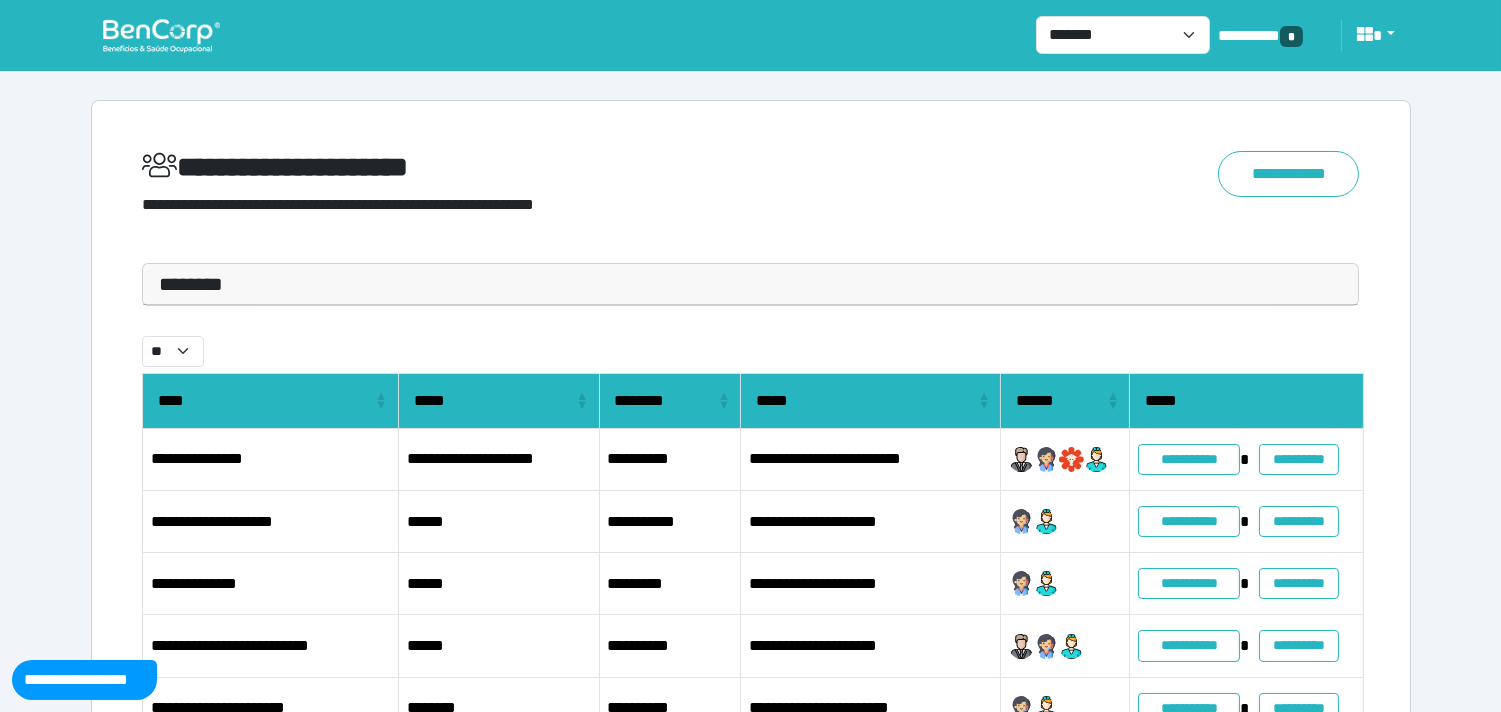 click on "********" at bounding box center [751, 284] 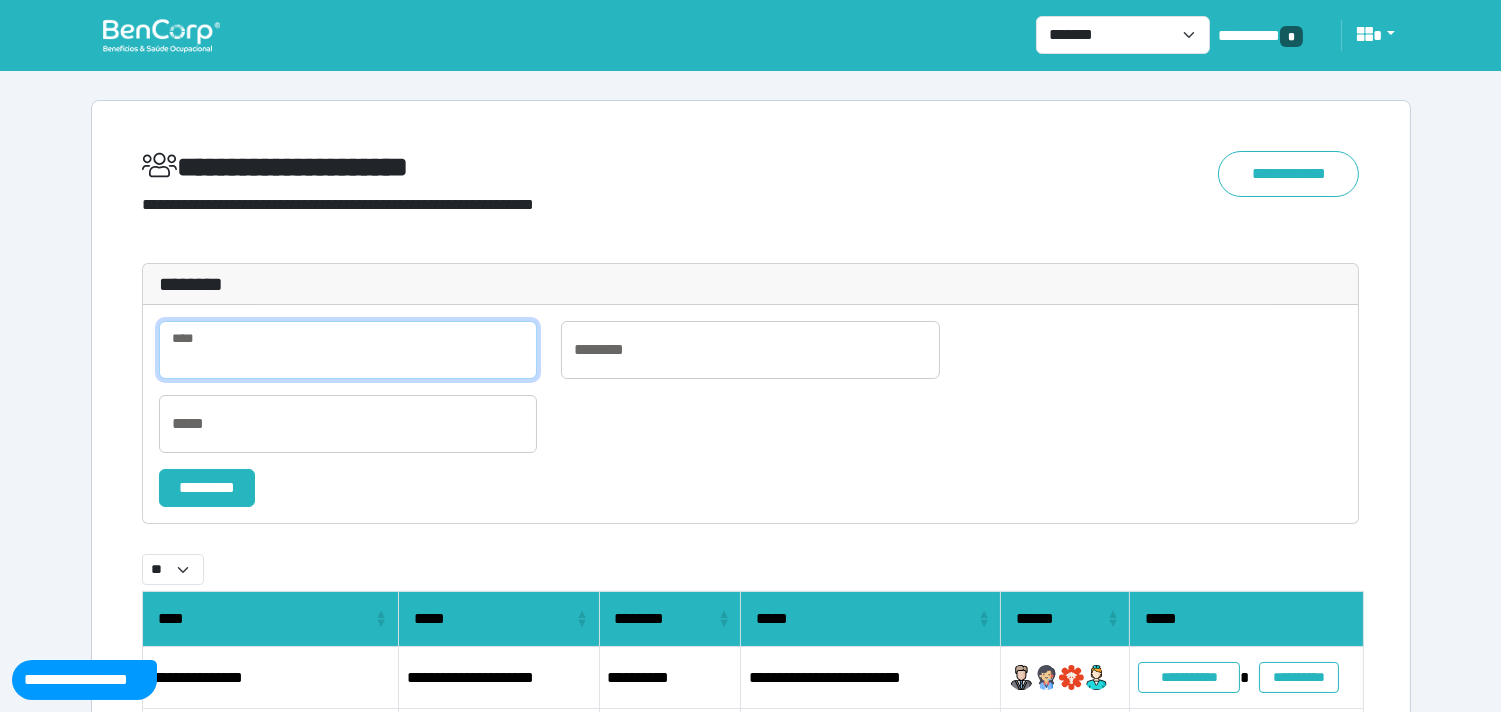 click at bounding box center [348, 350] 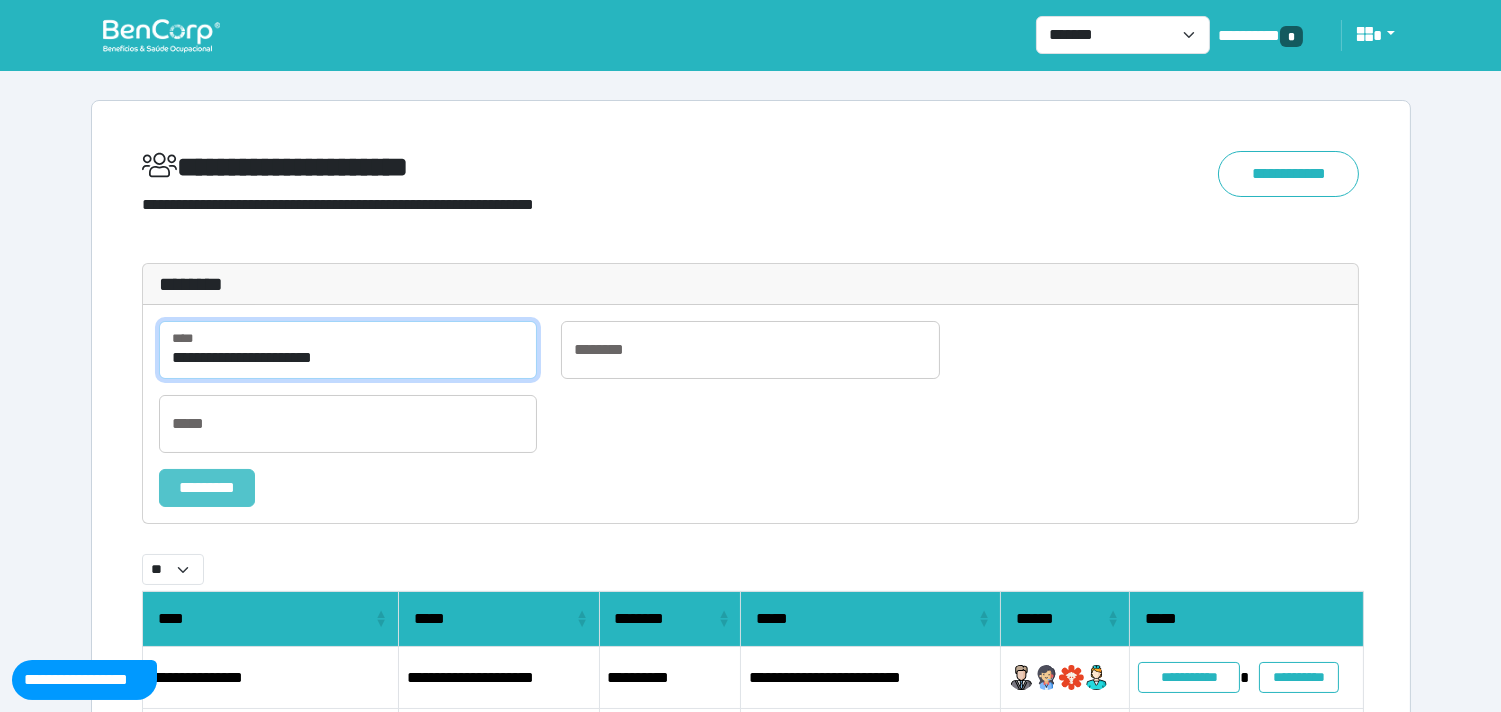 type on "**********" 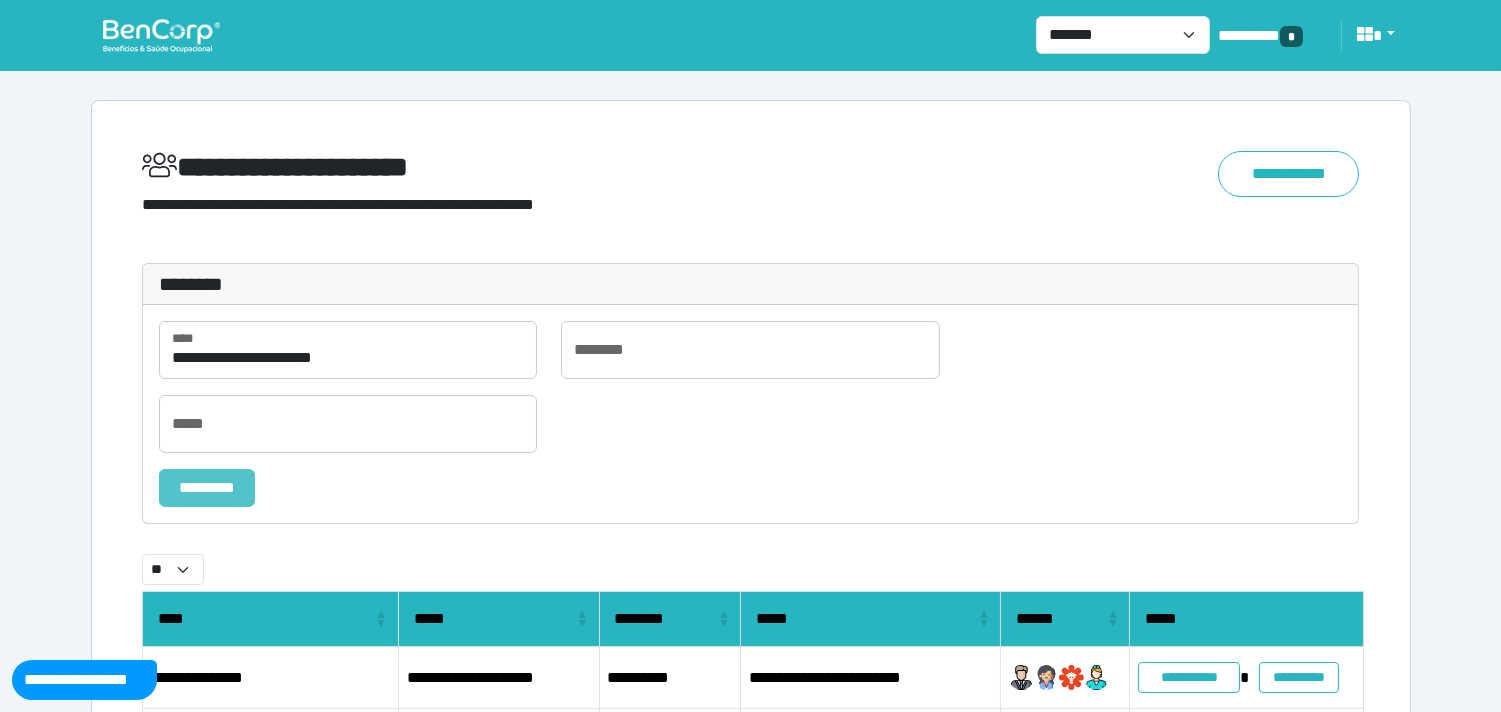 click on "*********" at bounding box center [207, 488] 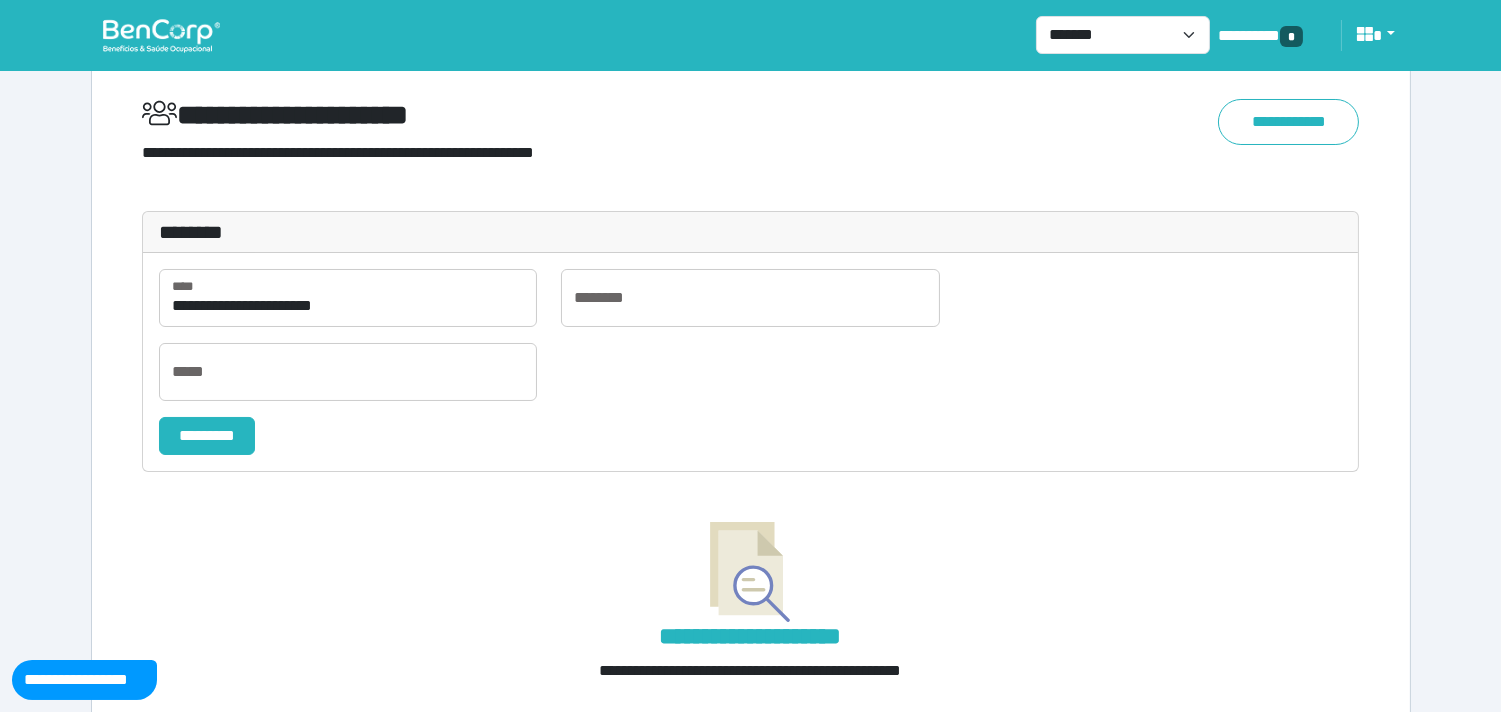 scroll, scrollTop: 0, scrollLeft: 0, axis: both 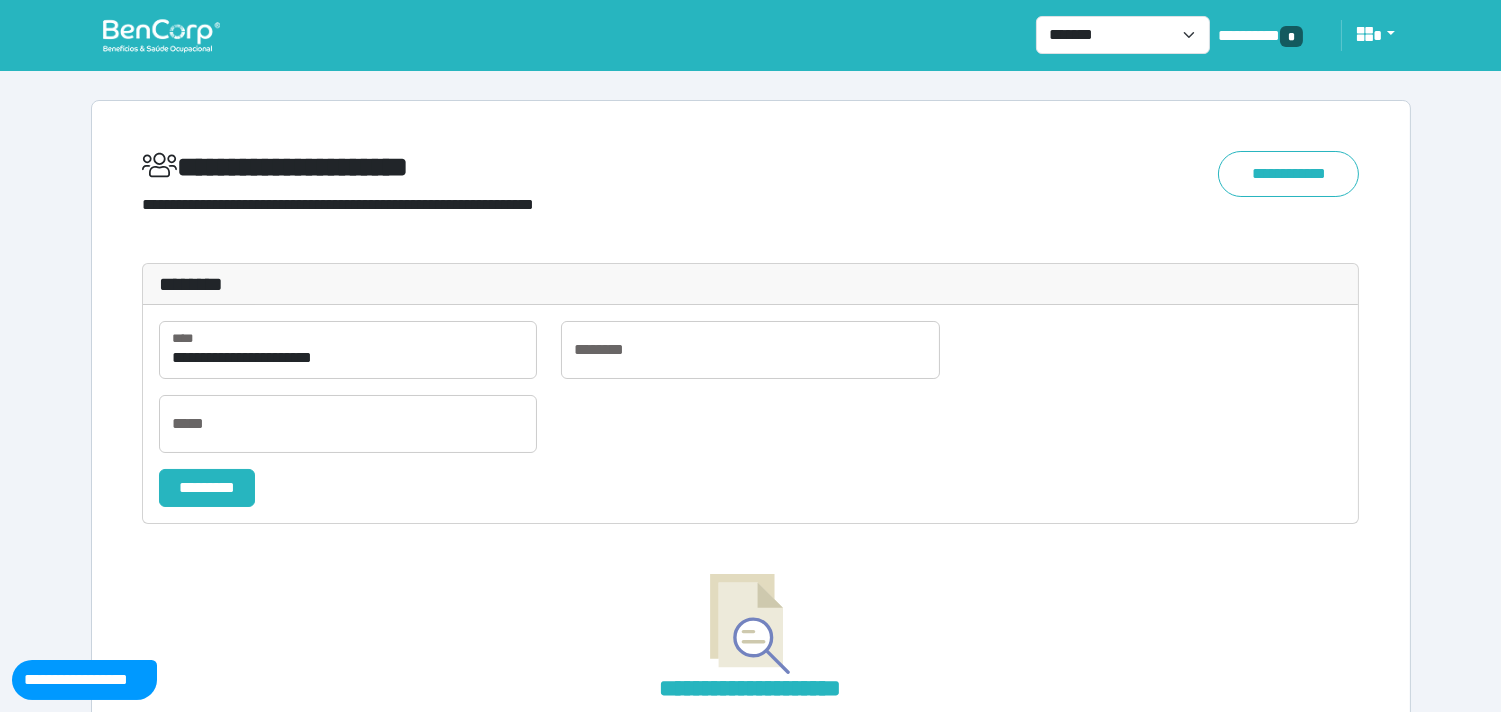 drag, startPoint x: 161, startPoint y: 31, endPoint x: 300, endPoint y: 55, distance: 141.05673 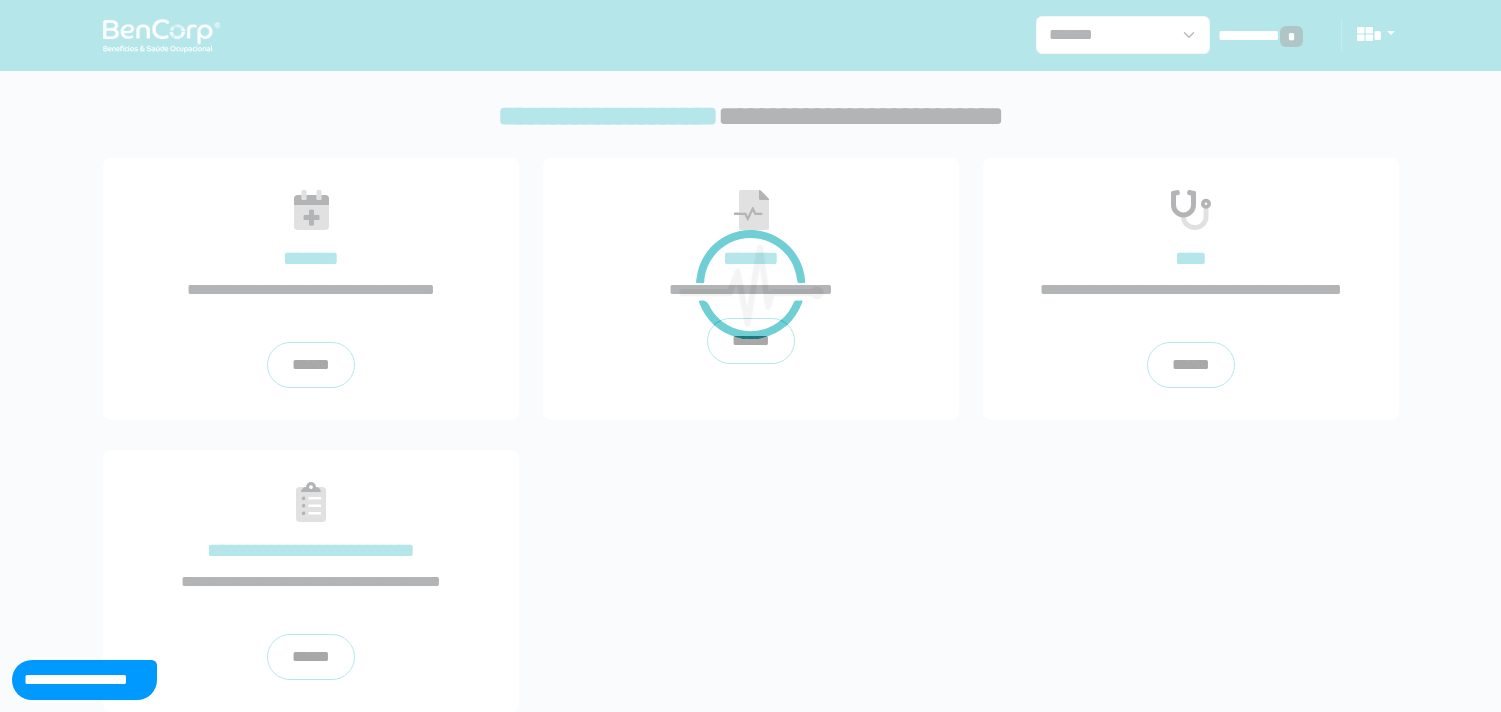 scroll, scrollTop: 0, scrollLeft: 0, axis: both 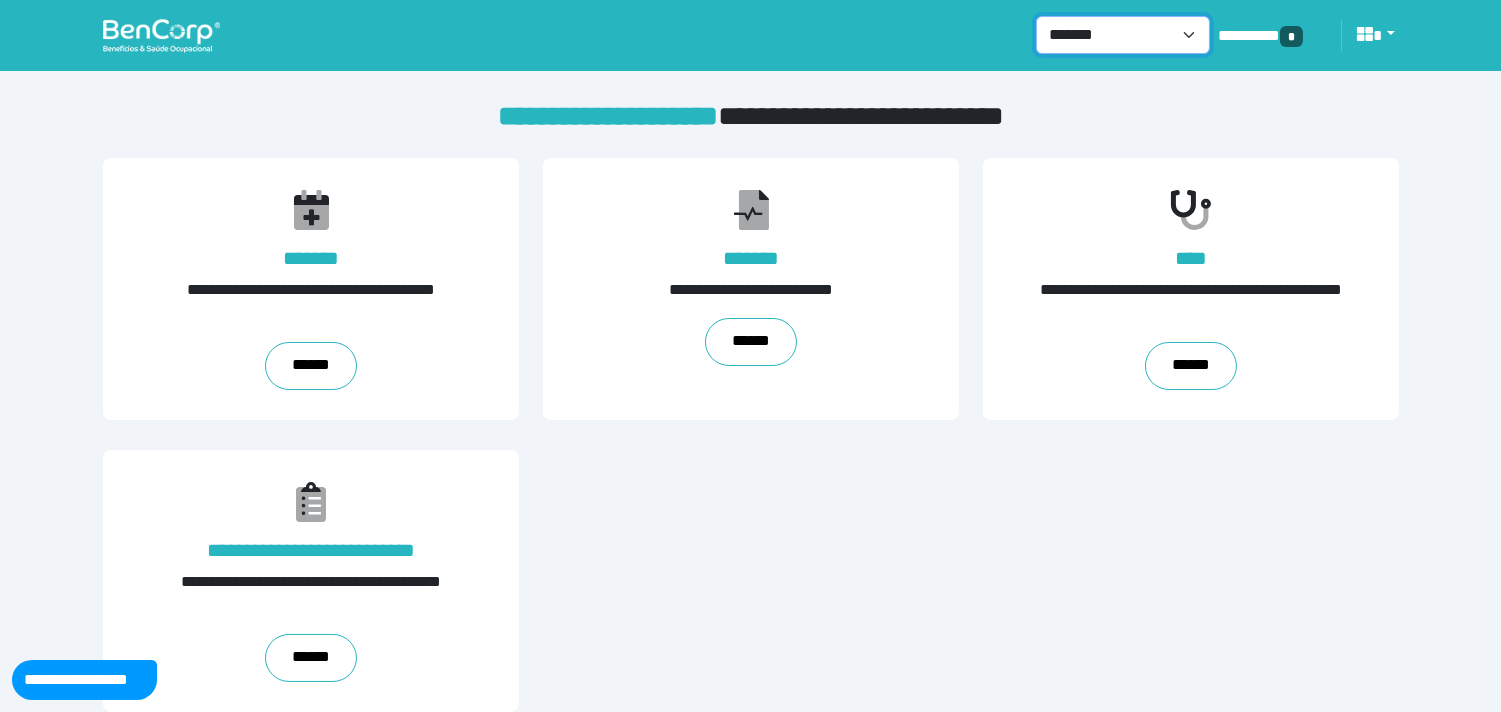click on "**********" at bounding box center [1123, 35] 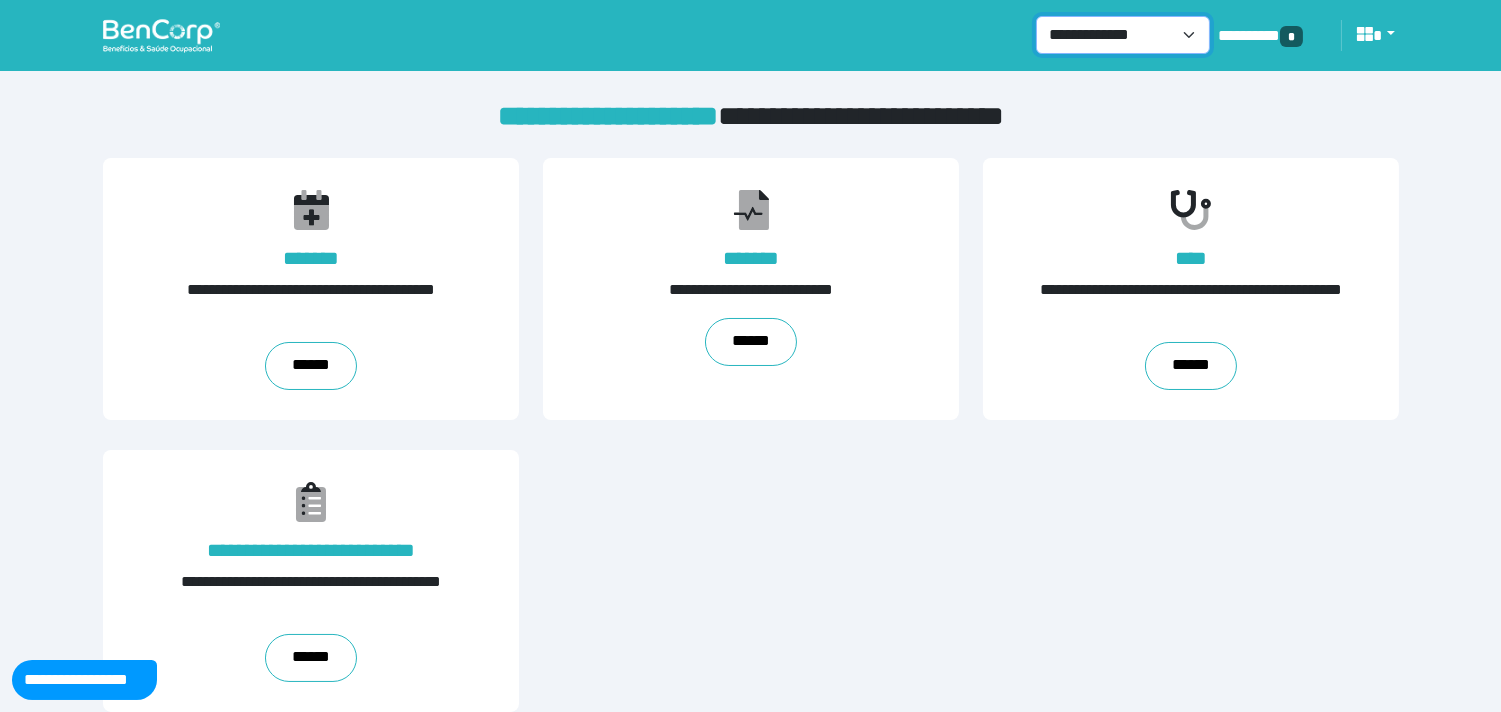 click on "**********" at bounding box center (1123, 35) 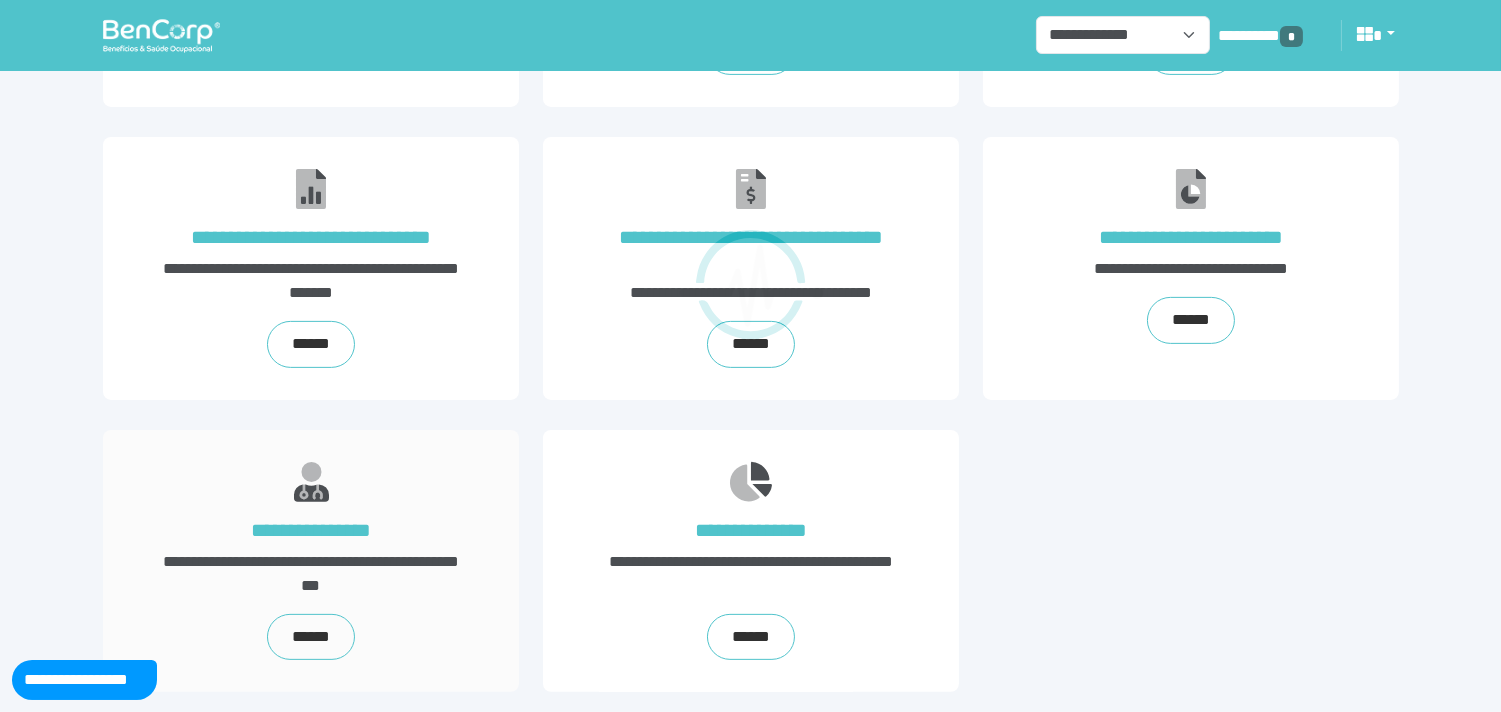 scroll, scrollTop: 1198, scrollLeft: 0, axis: vertical 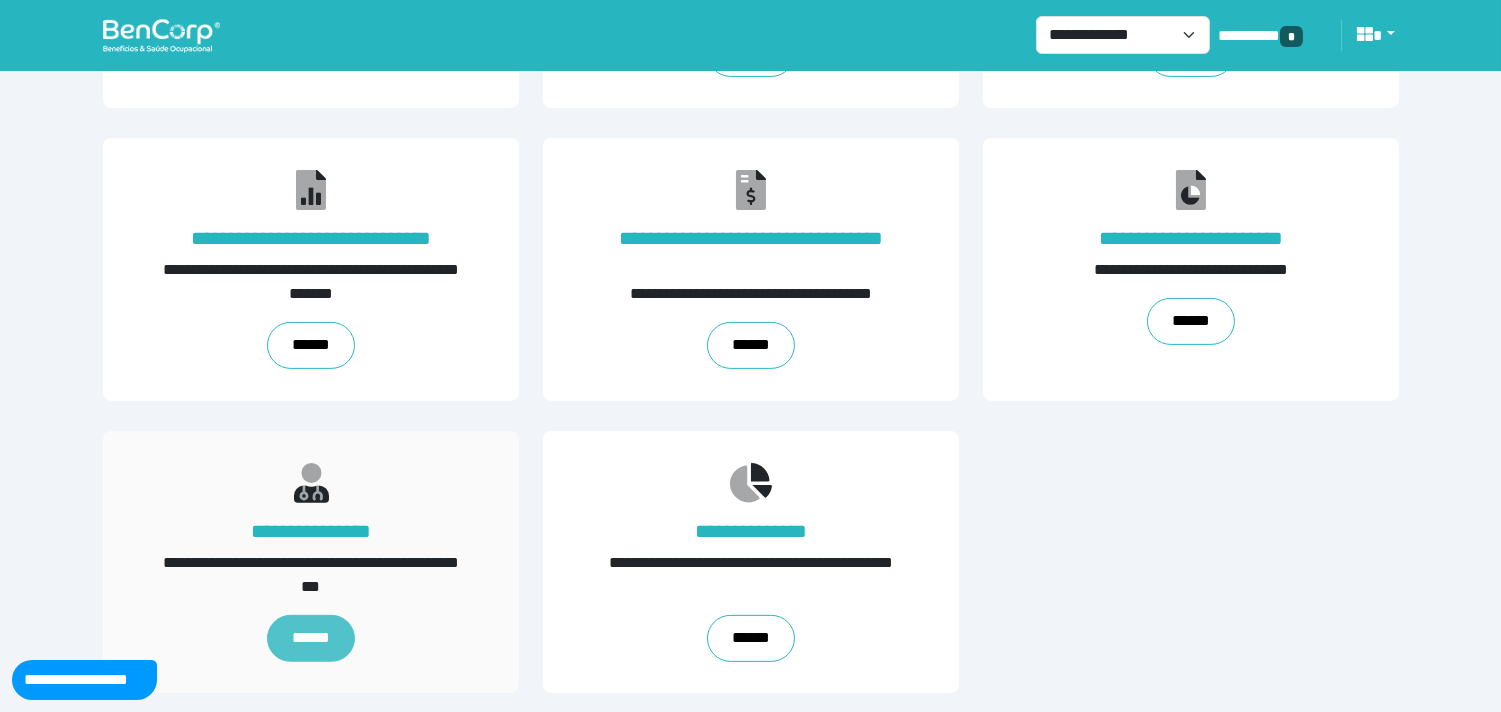 click on "******" at bounding box center (310, 638) 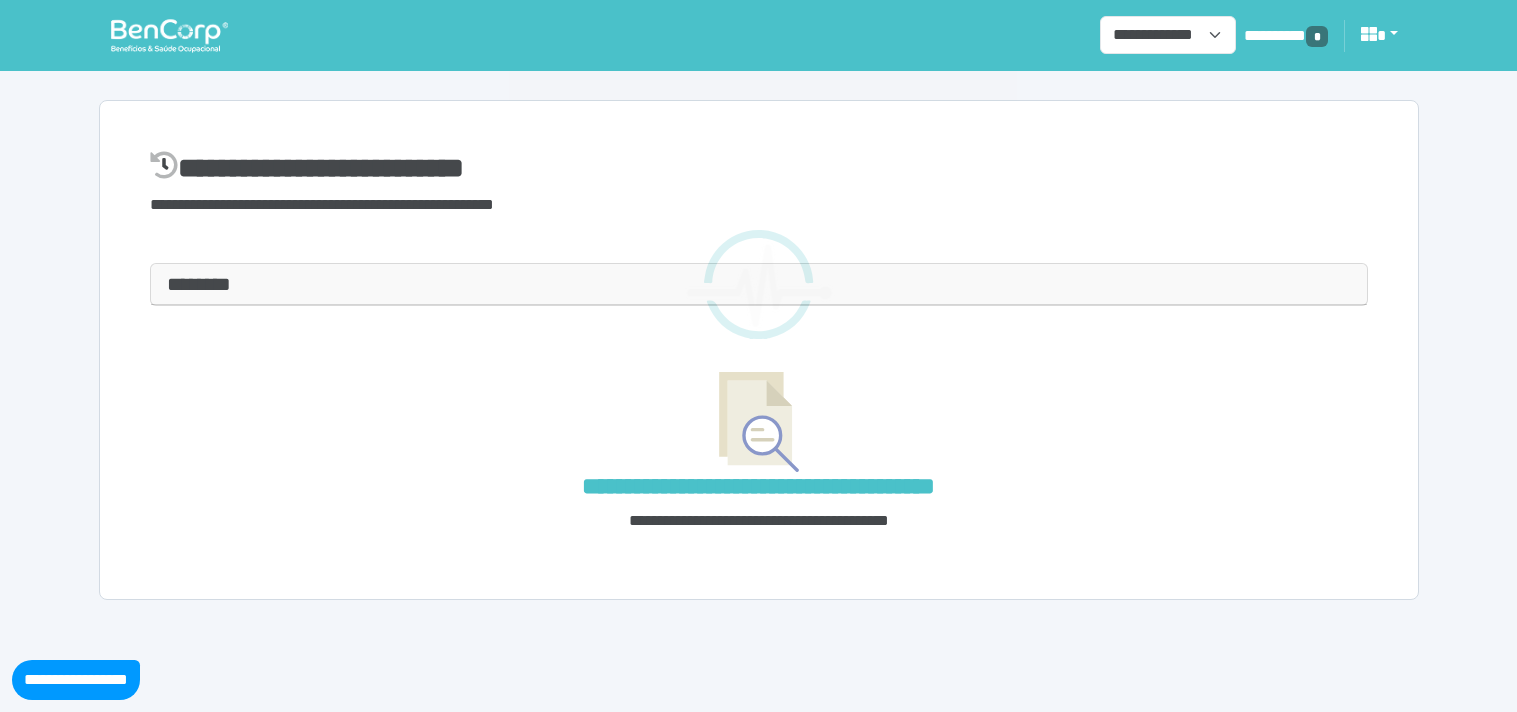 select on "**" 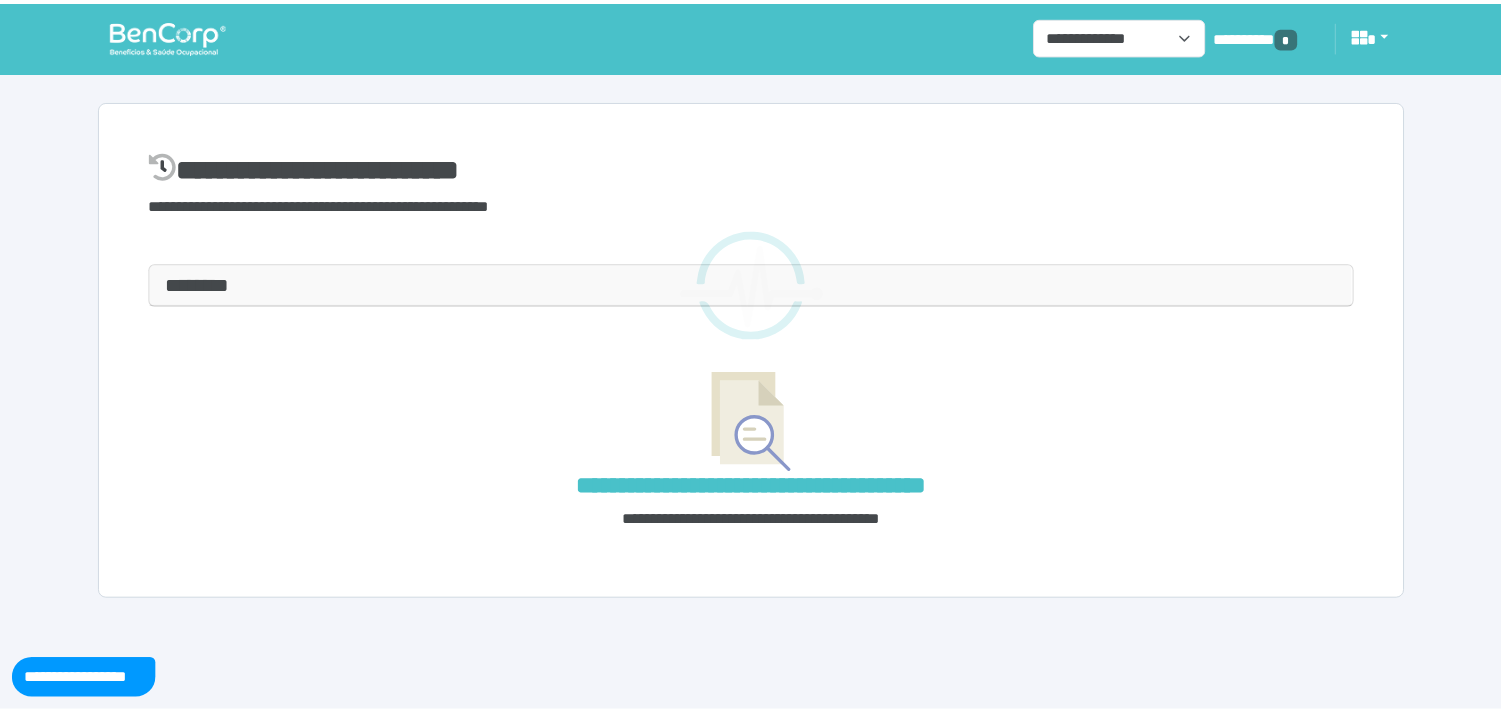 scroll, scrollTop: 0, scrollLeft: 0, axis: both 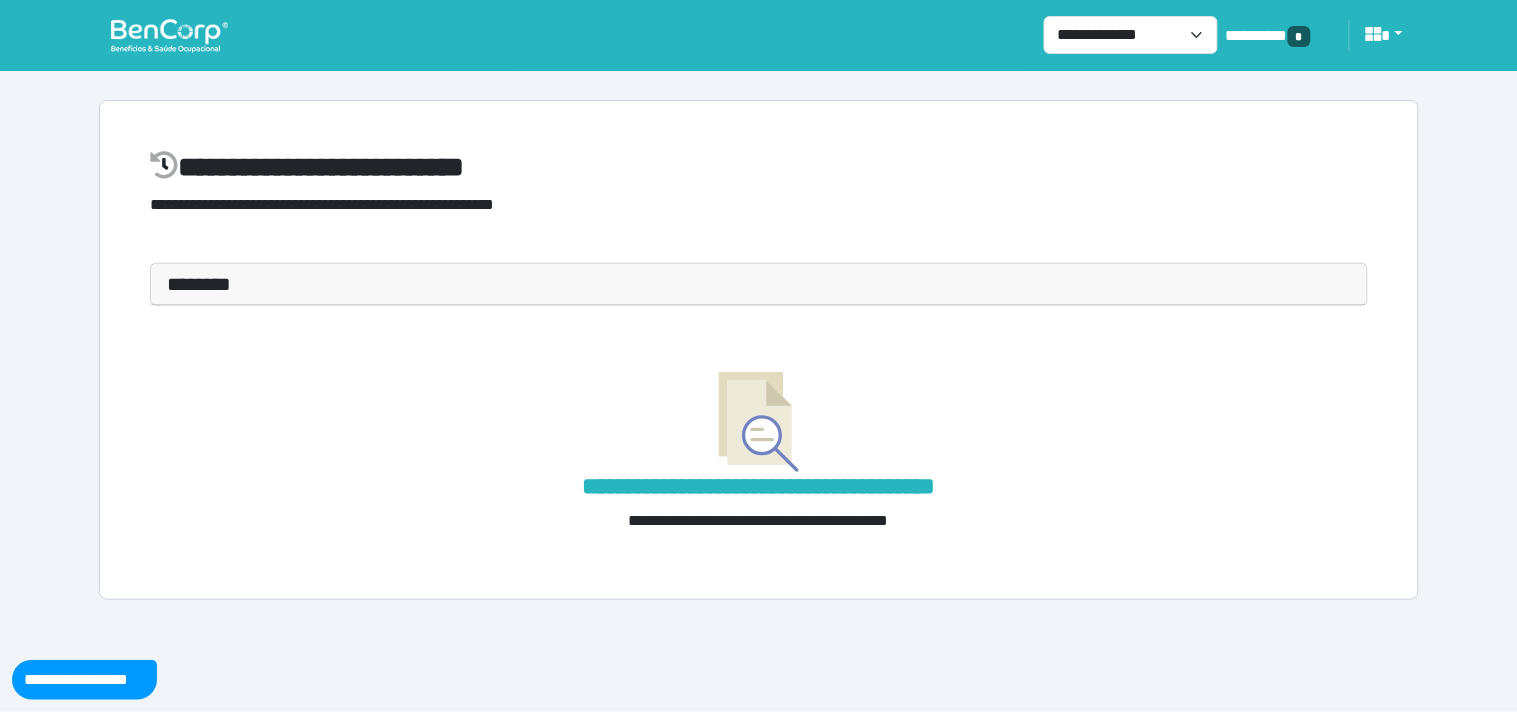 click on "**********" at bounding box center [759, 284] 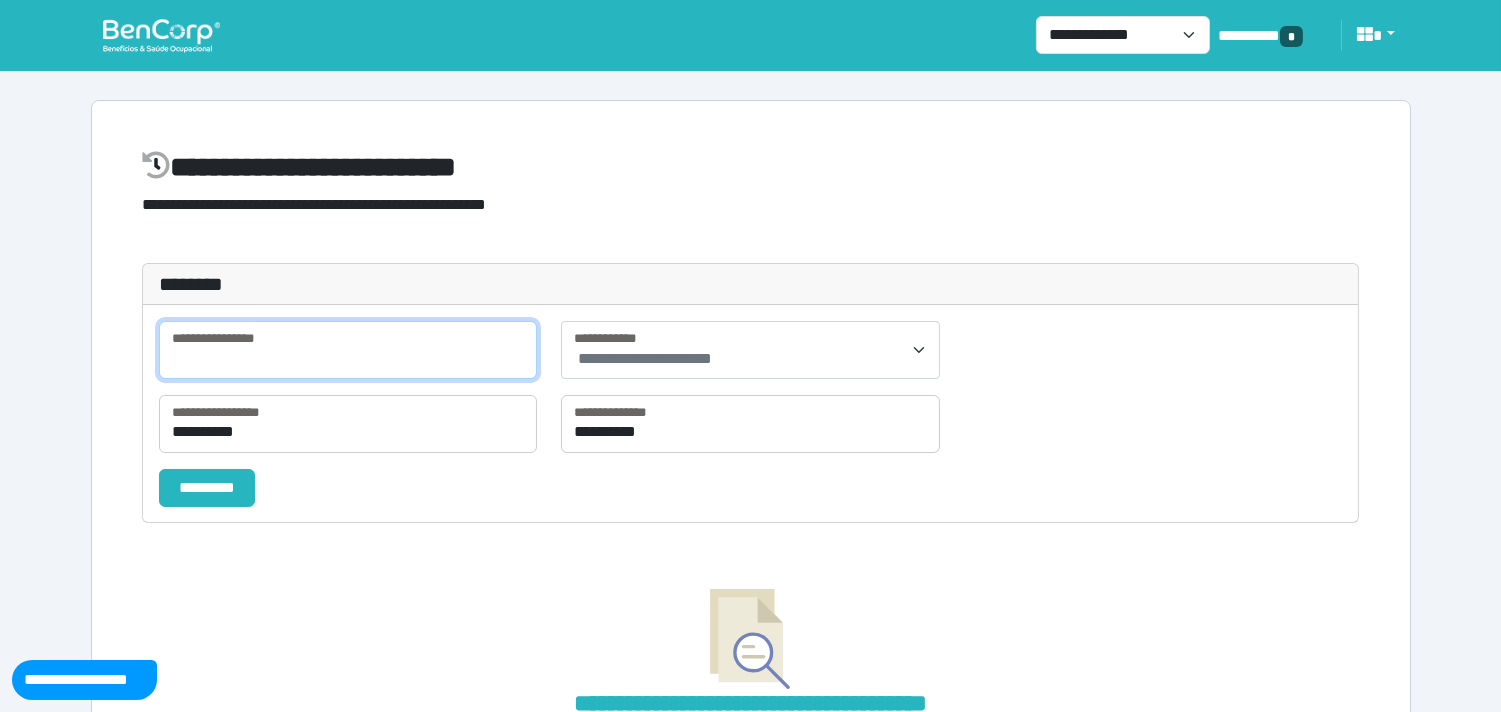 click at bounding box center [348, 350] 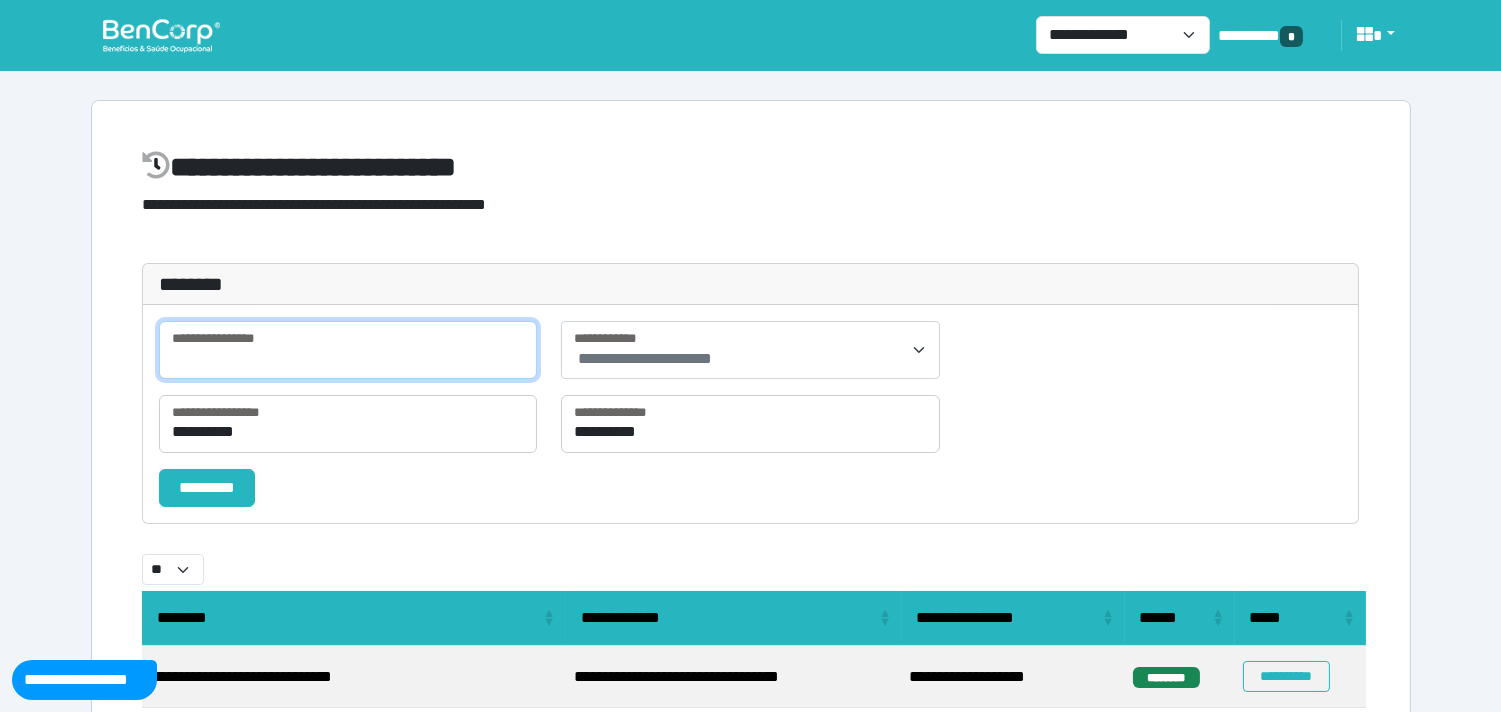 paste on "**********" 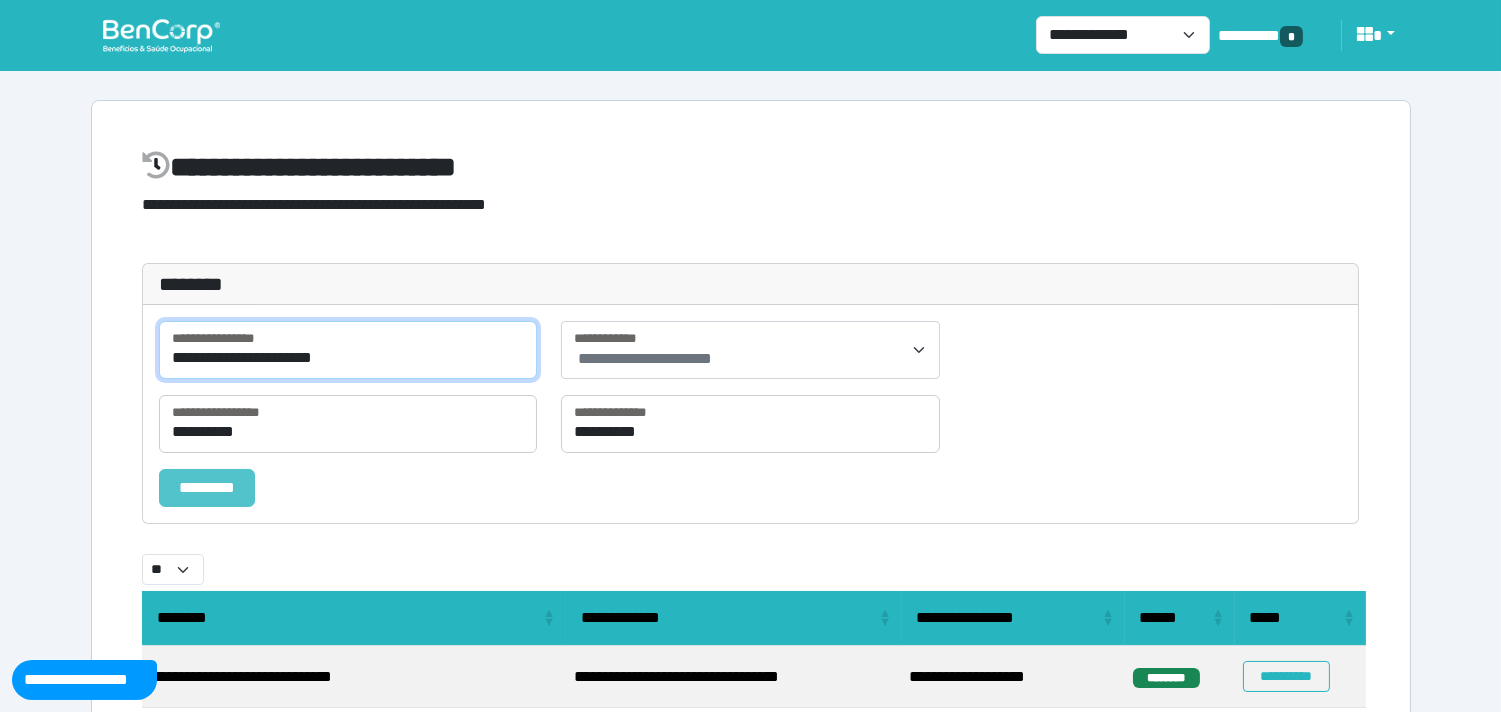 type on "**********" 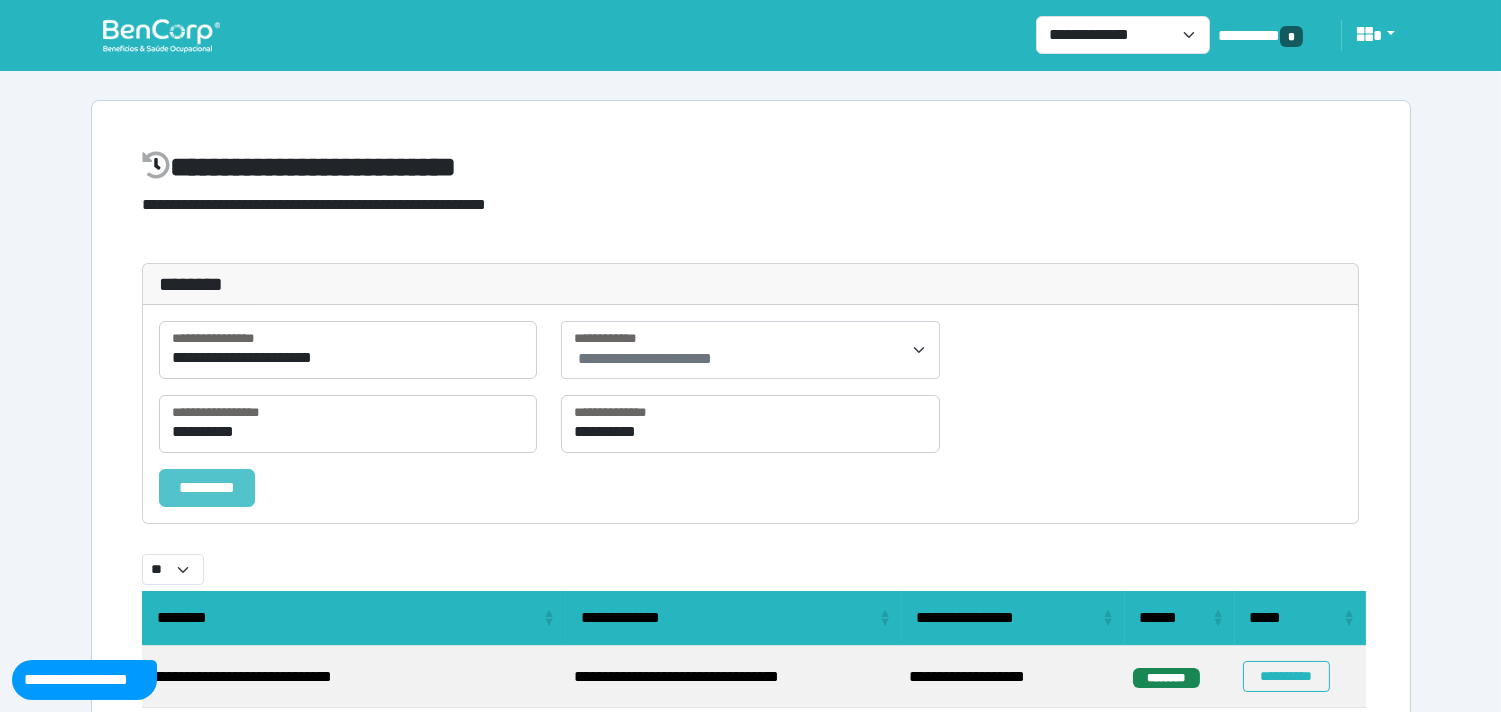 click on "*********" at bounding box center (207, 488) 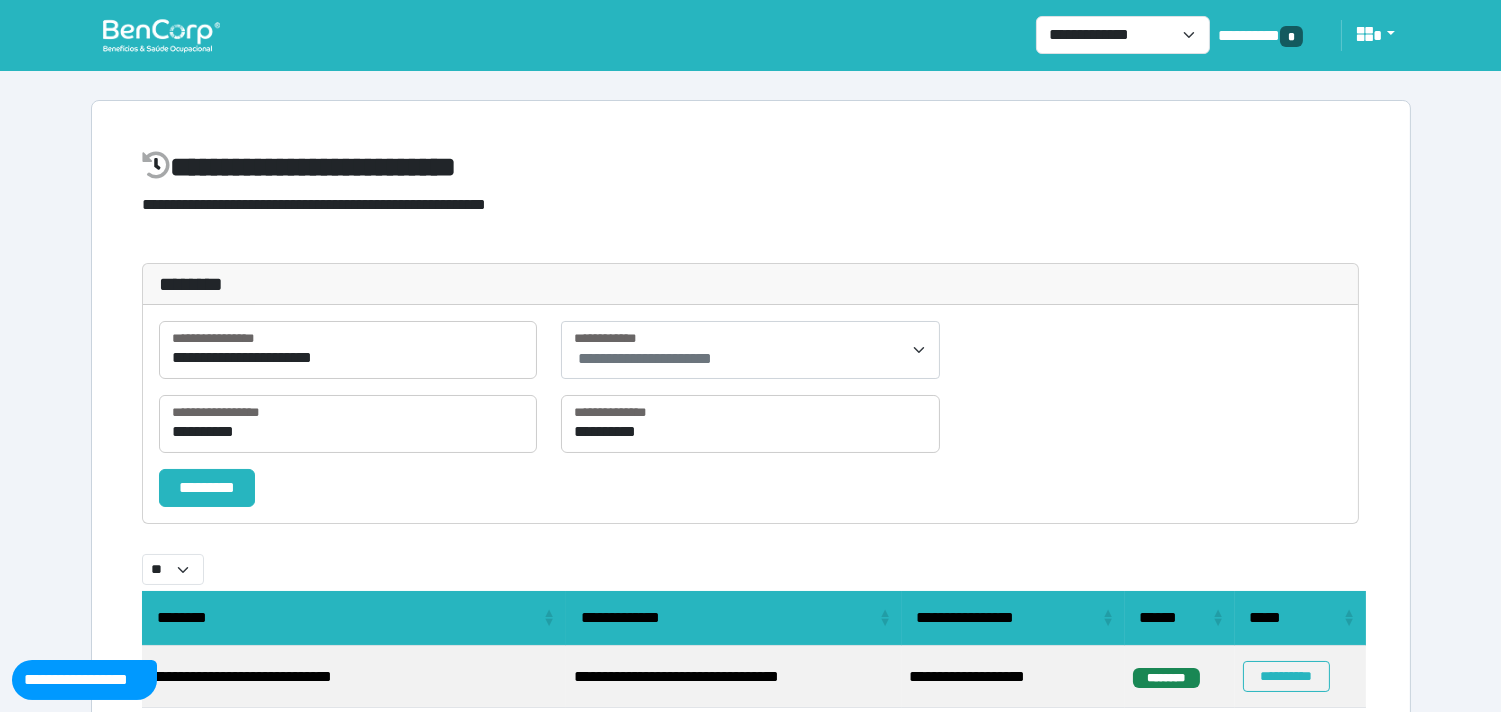 select on "**" 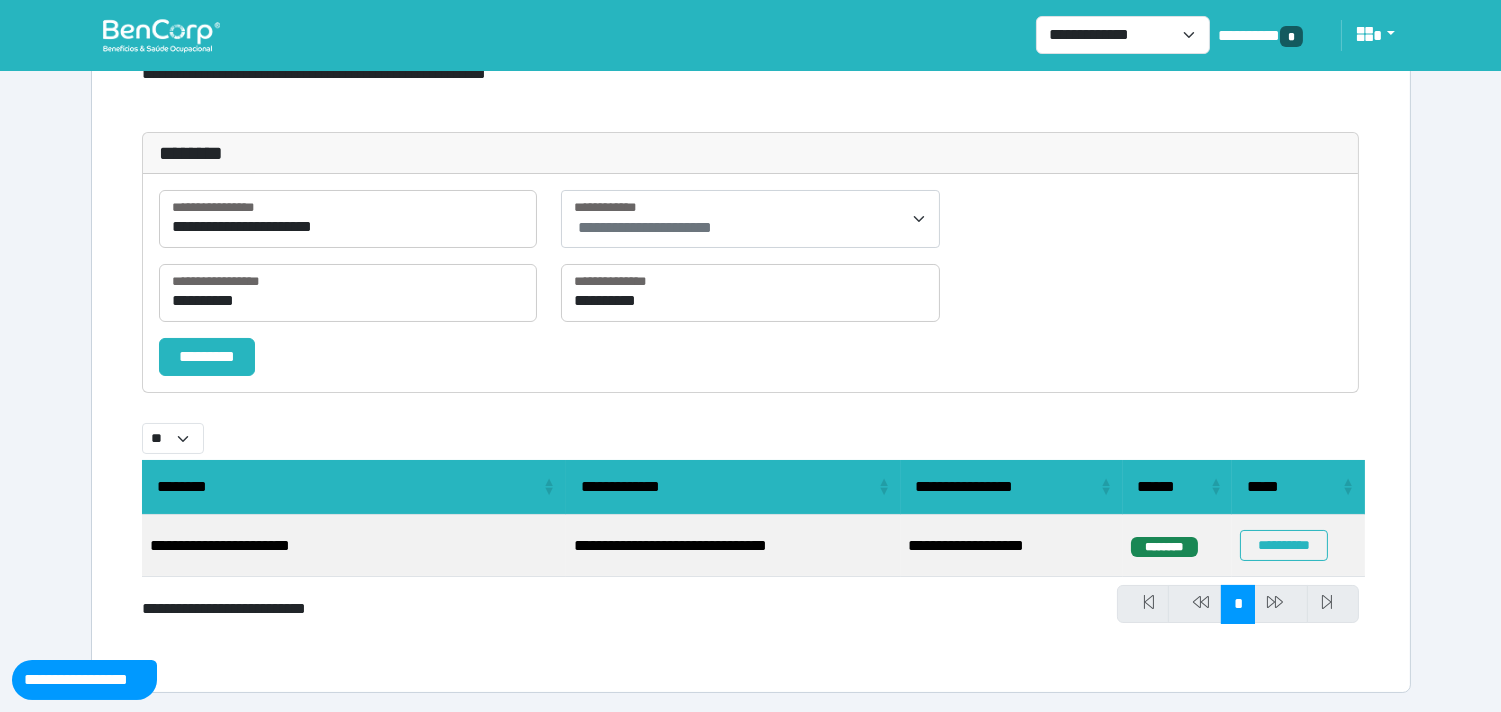 scroll, scrollTop: 132, scrollLeft: 0, axis: vertical 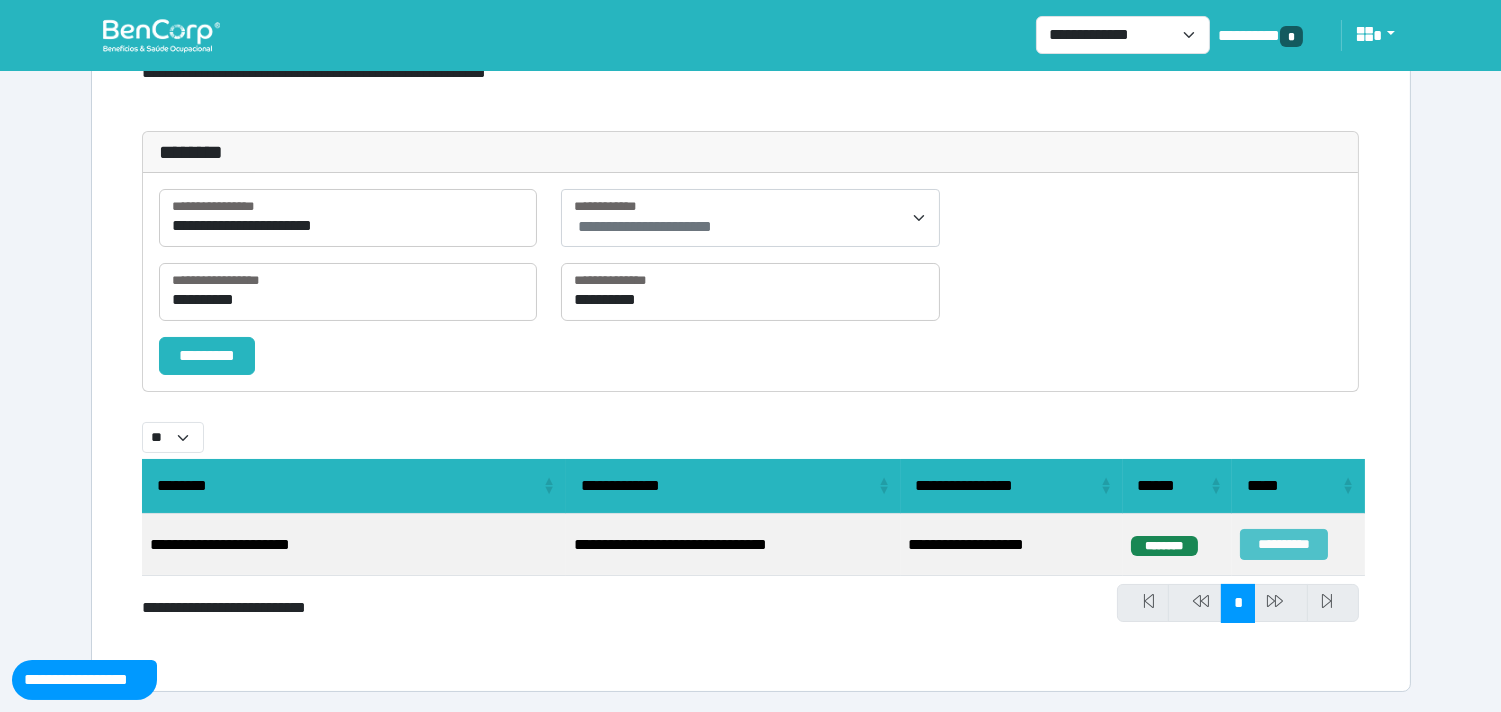 click on "**********" at bounding box center (1283, 544) 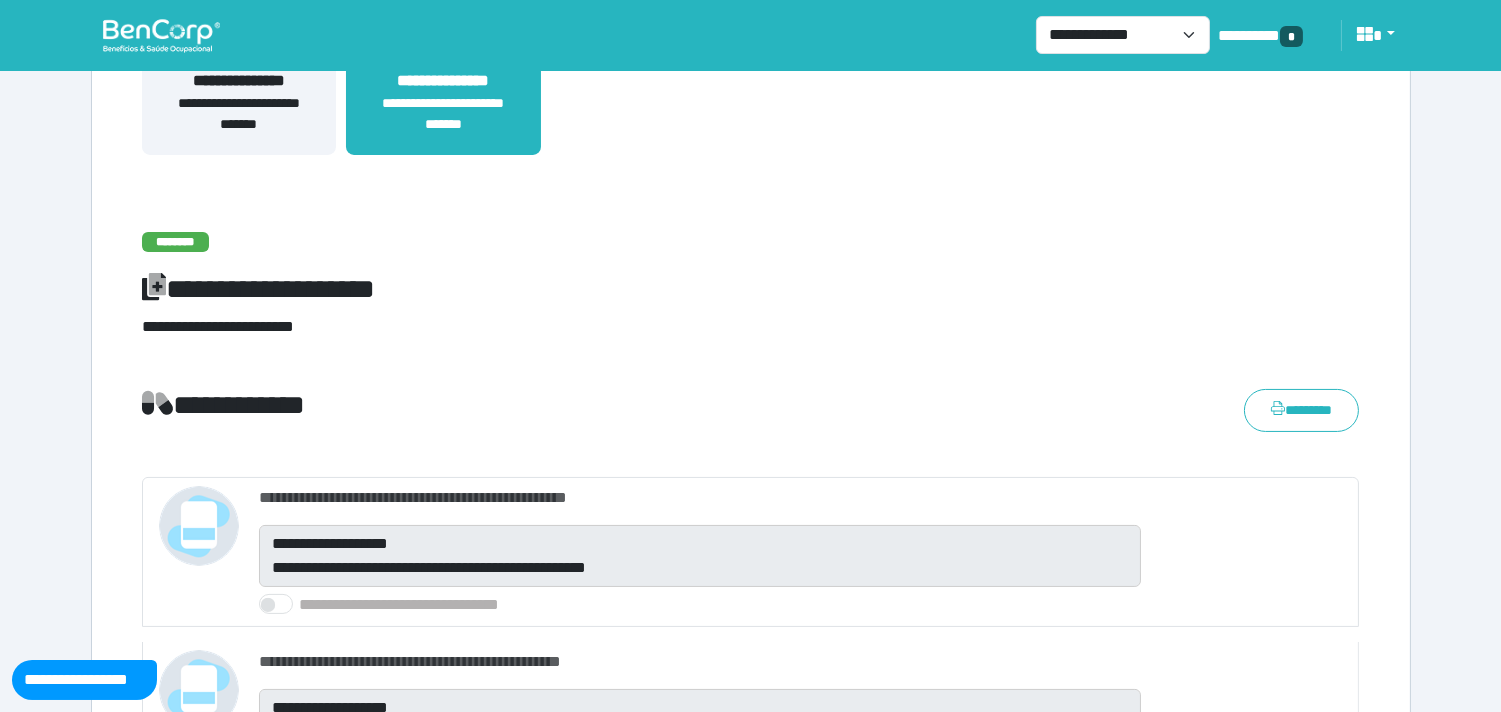 scroll, scrollTop: 554, scrollLeft: 0, axis: vertical 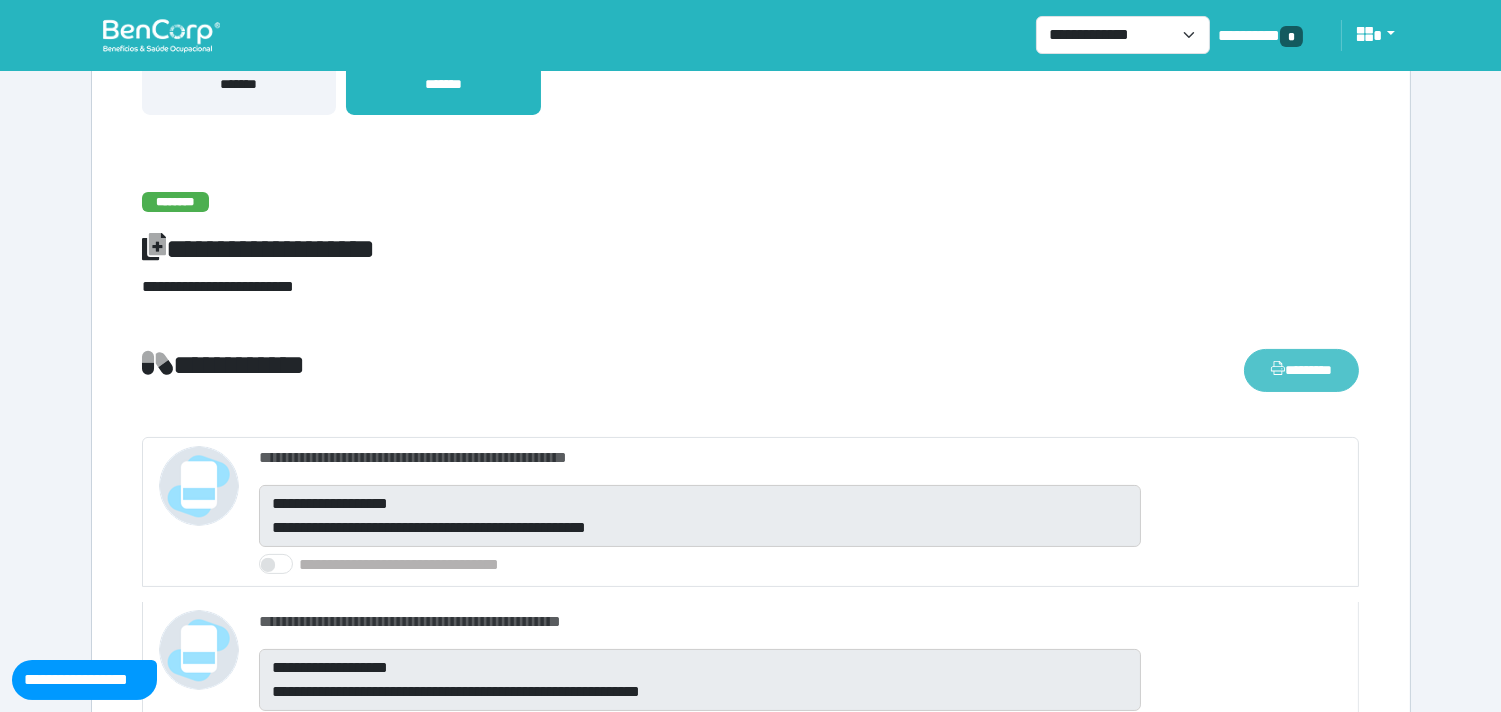 drag, startPoint x: 1327, startPoint y: 377, endPoint x: 1307, endPoint y: 374, distance: 20.22375 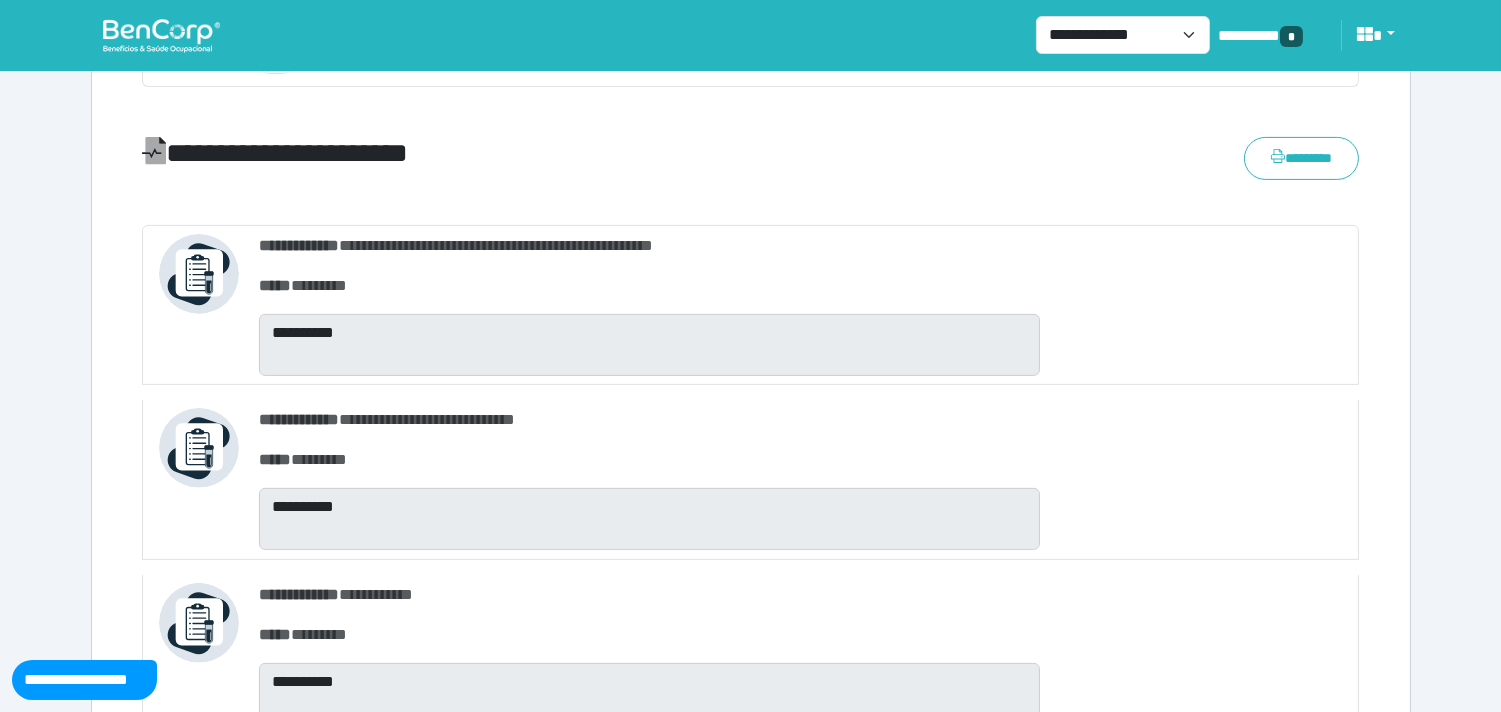 scroll, scrollTop: 1221, scrollLeft: 0, axis: vertical 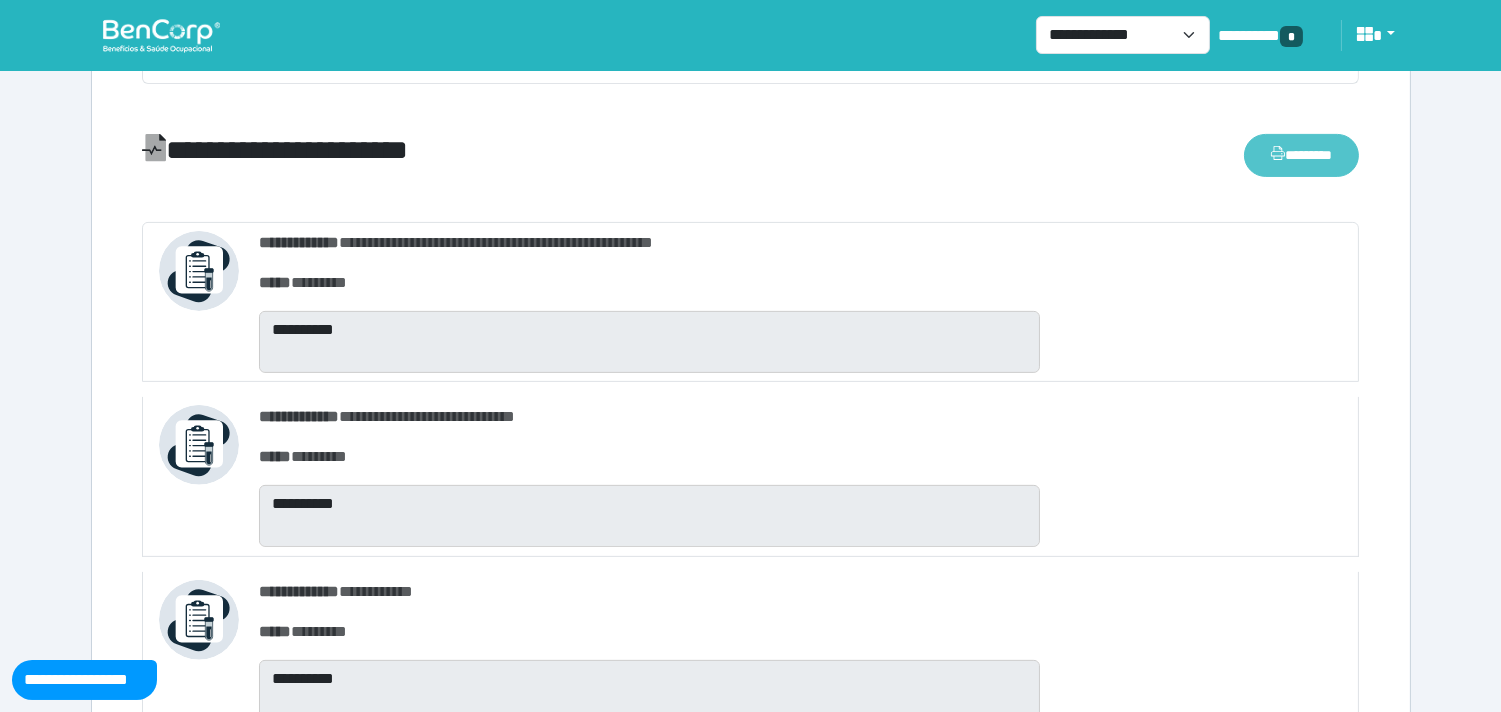 click on "********" at bounding box center [1301, 155] 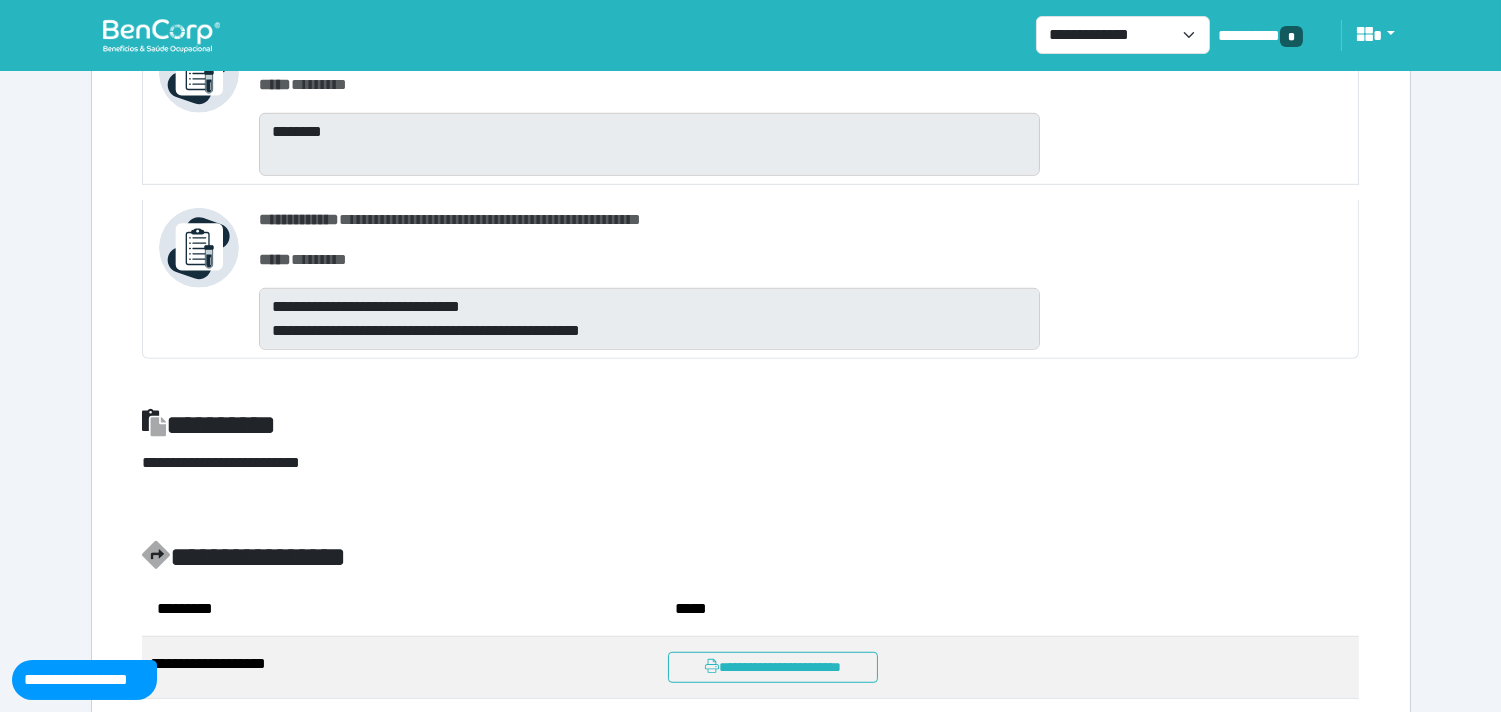 scroll, scrollTop: 2776, scrollLeft: 0, axis: vertical 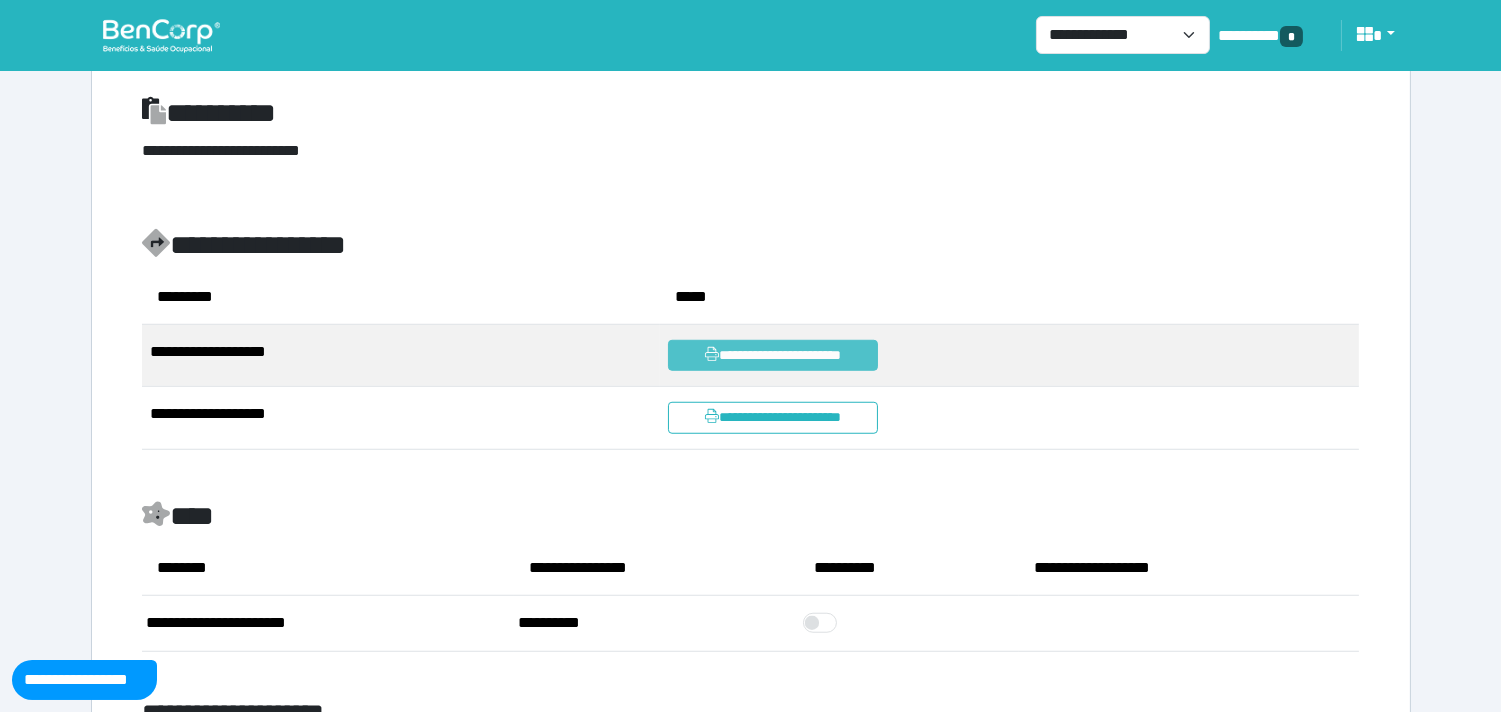 click on "**********" at bounding box center [773, 355] 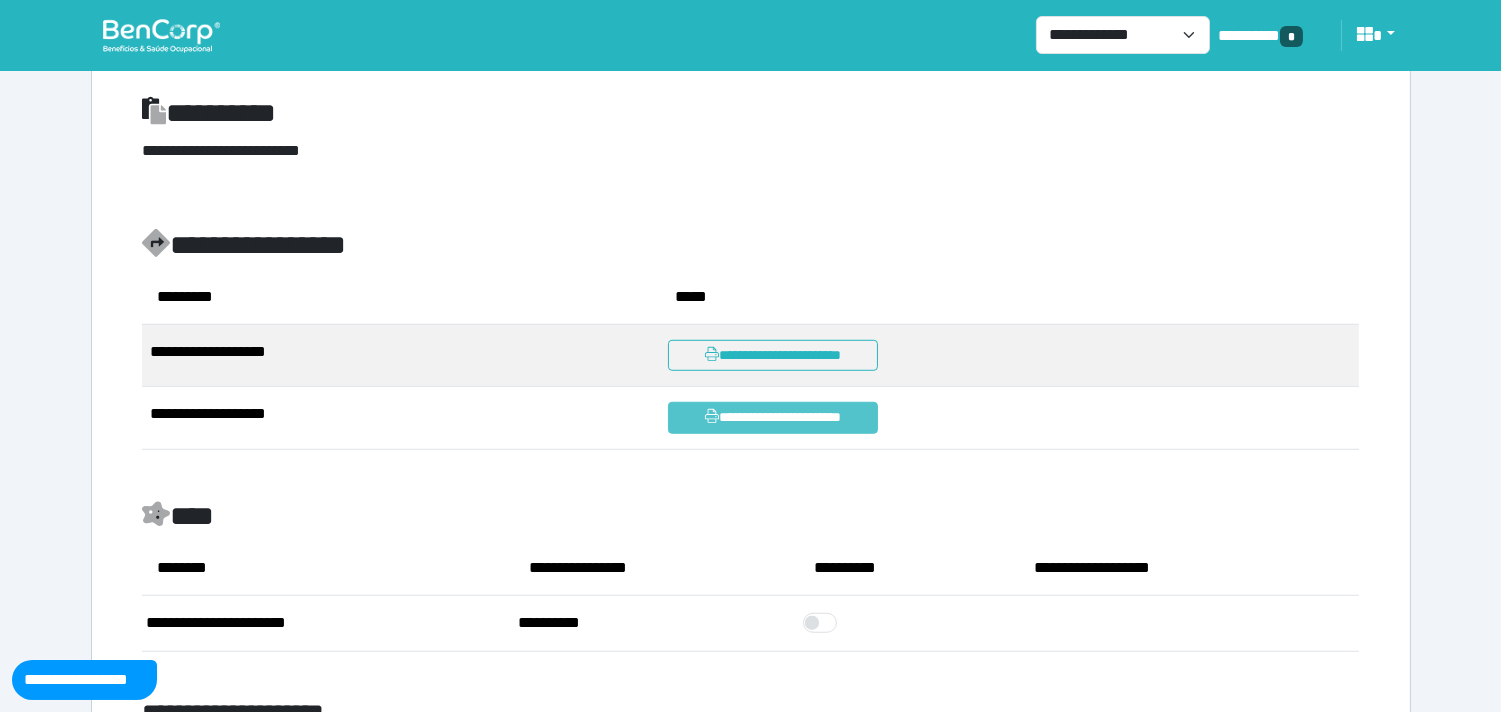 click on "**********" at bounding box center [773, 417] 